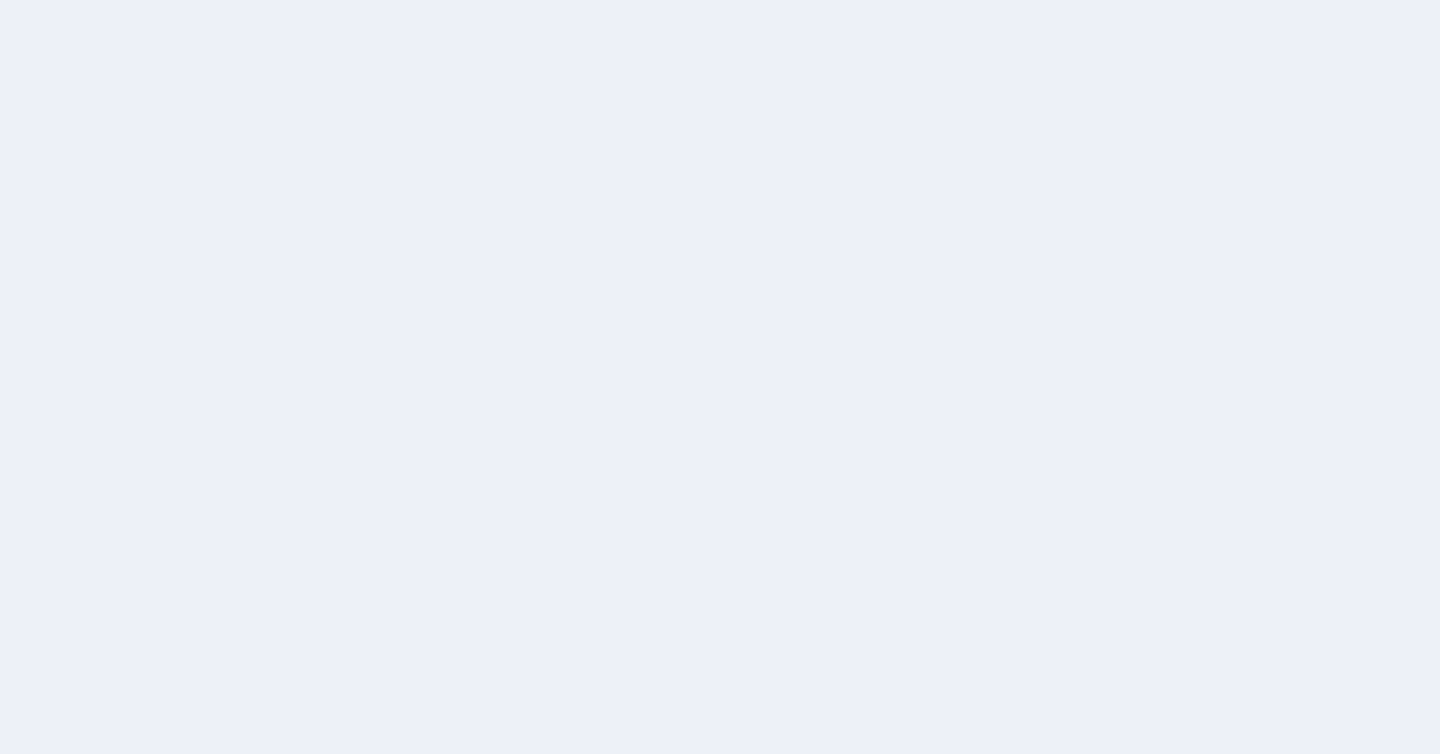 scroll, scrollTop: 0, scrollLeft: 0, axis: both 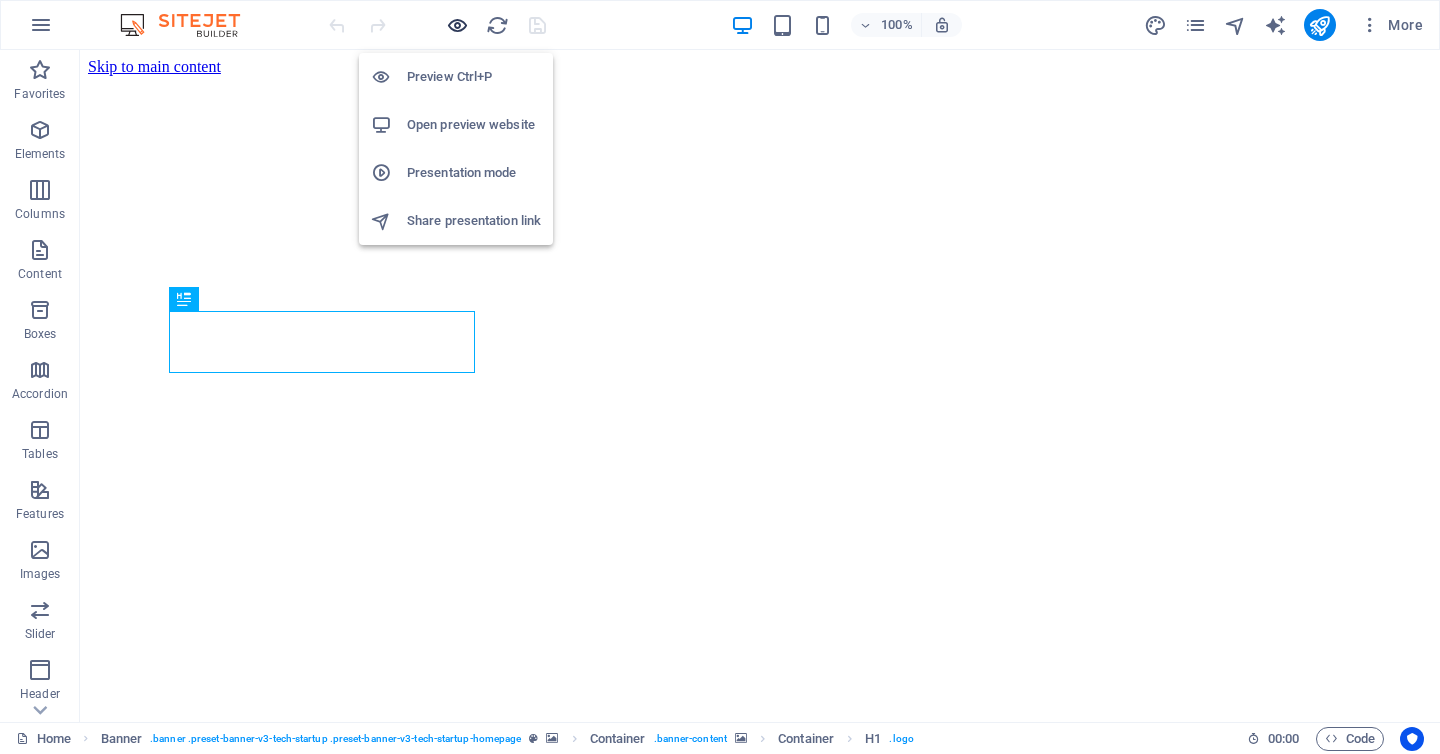 click at bounding box center [457, 25] 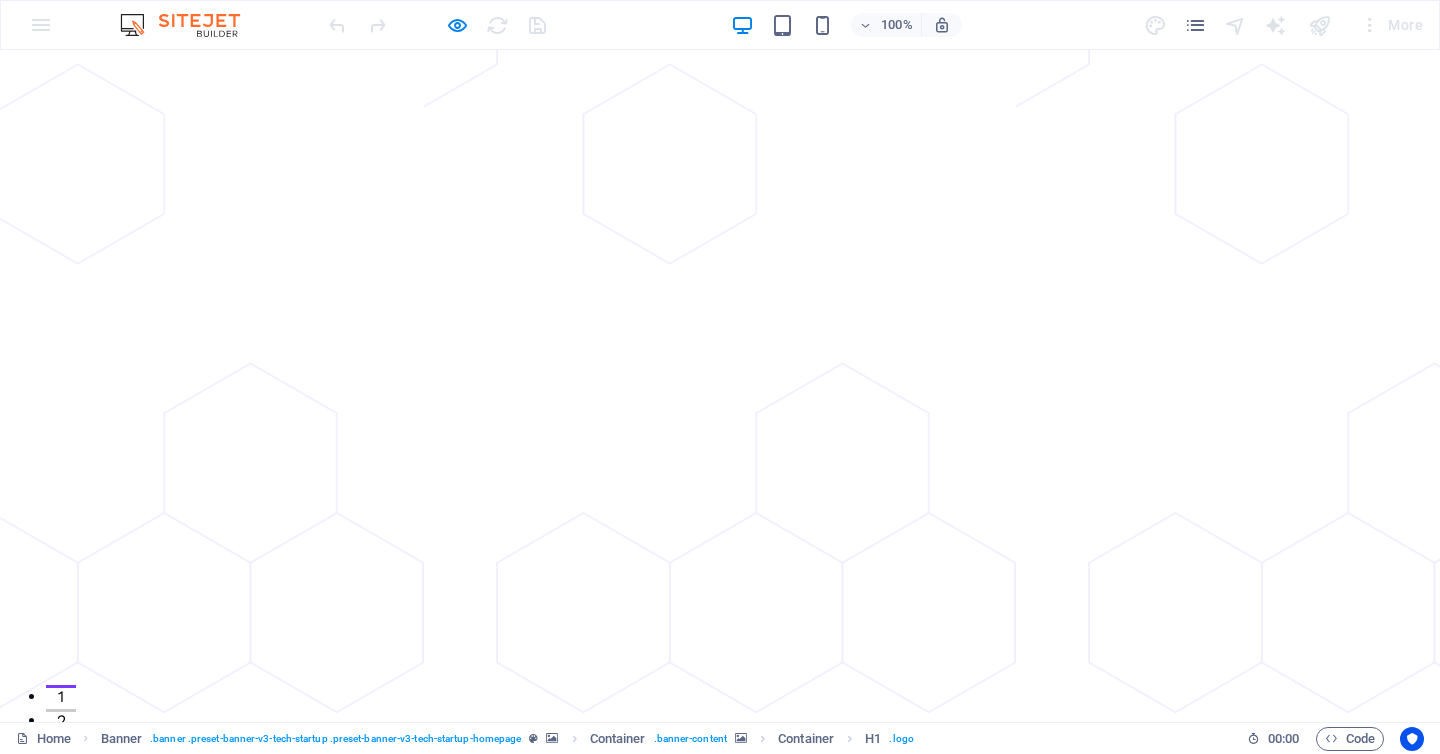 click on "About" at bounding box center (654, 896) 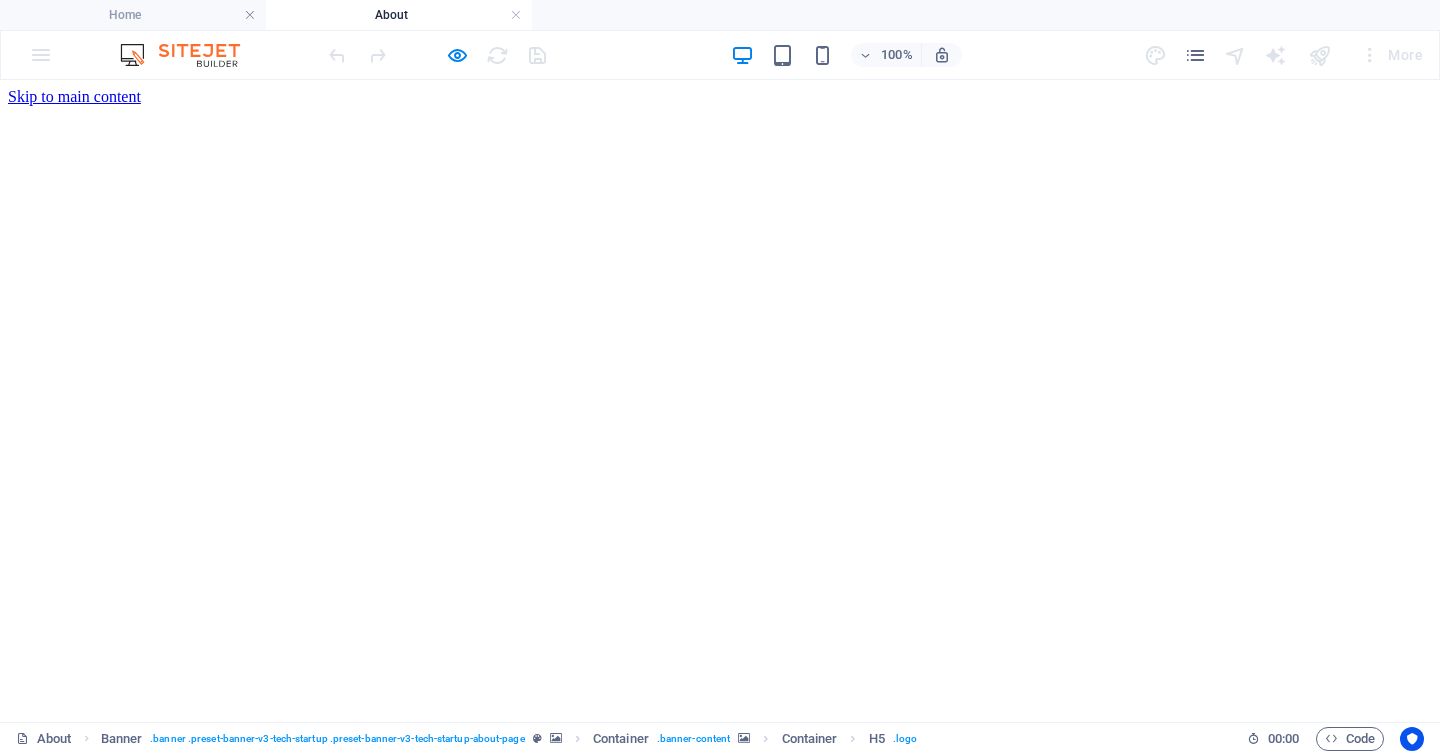 scroll, scrollTop: 0, scrollLeft: 0, axis: both 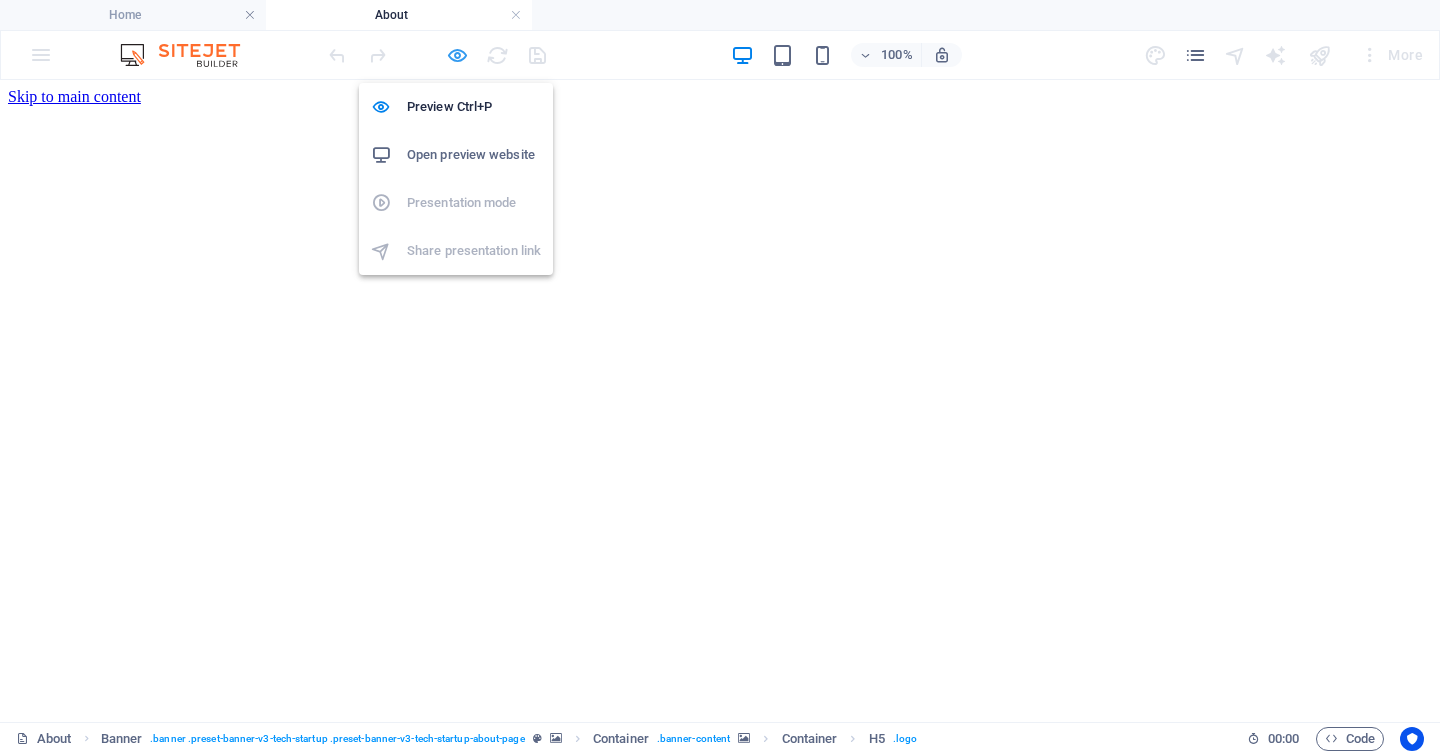 click at bounding box center (457, 55) 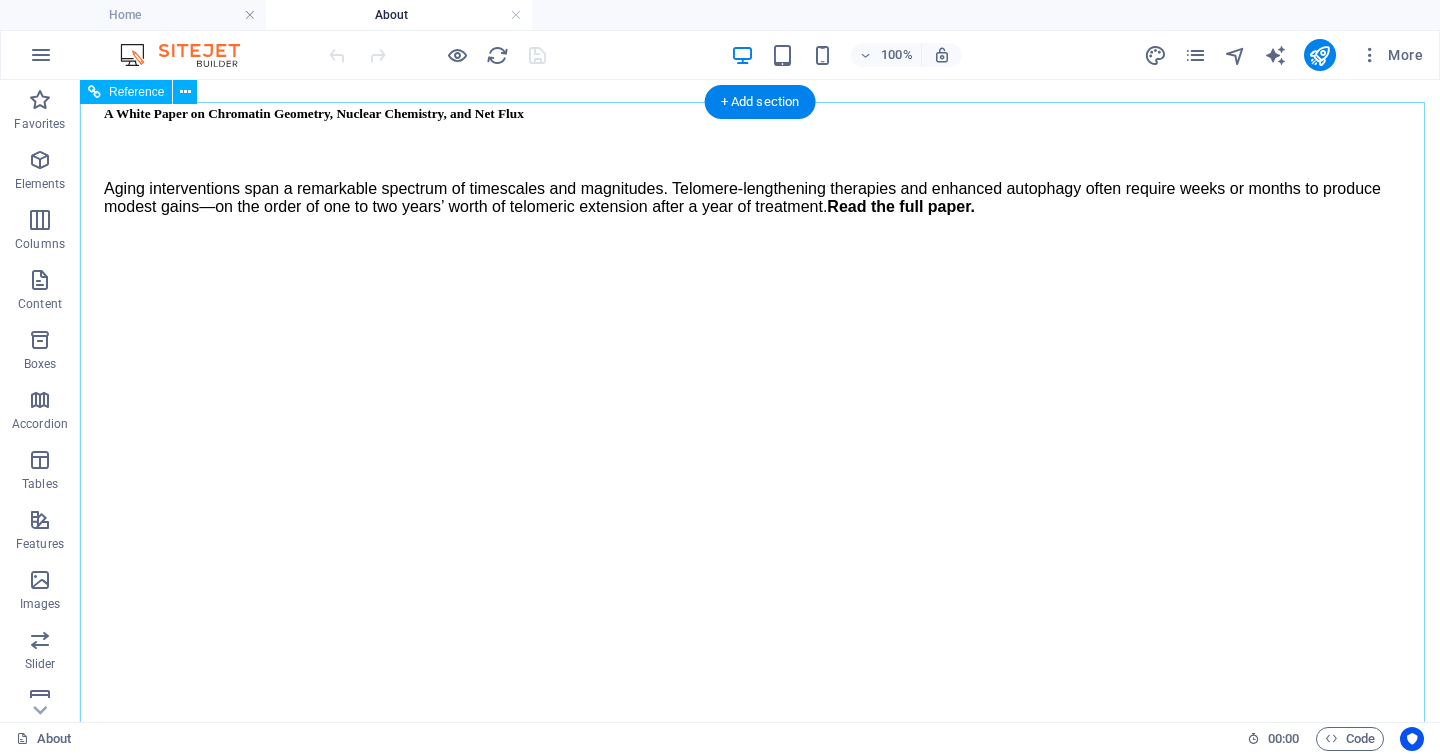 scroll, scrollTop: 2432, scrollLeft: 0, axis: vertical 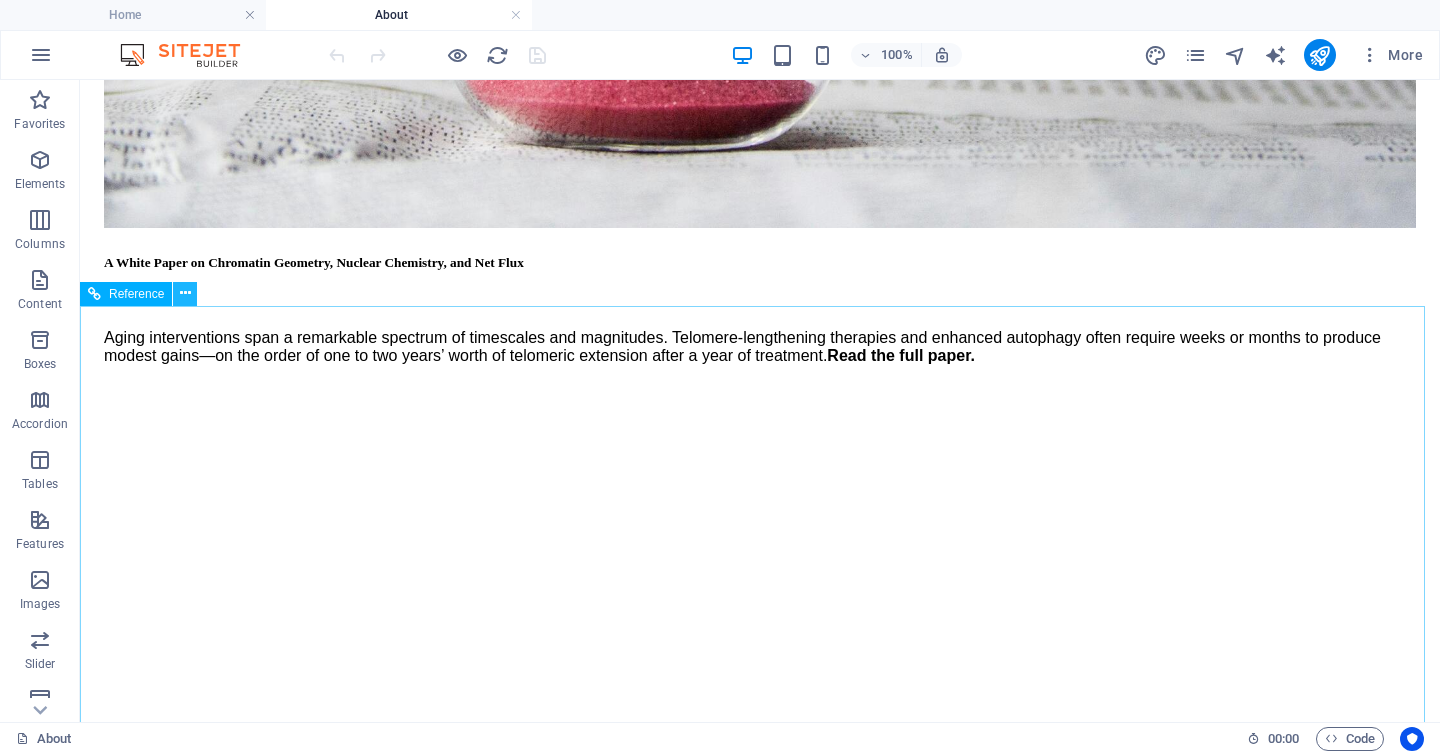 click at bounding box center [185, 293] 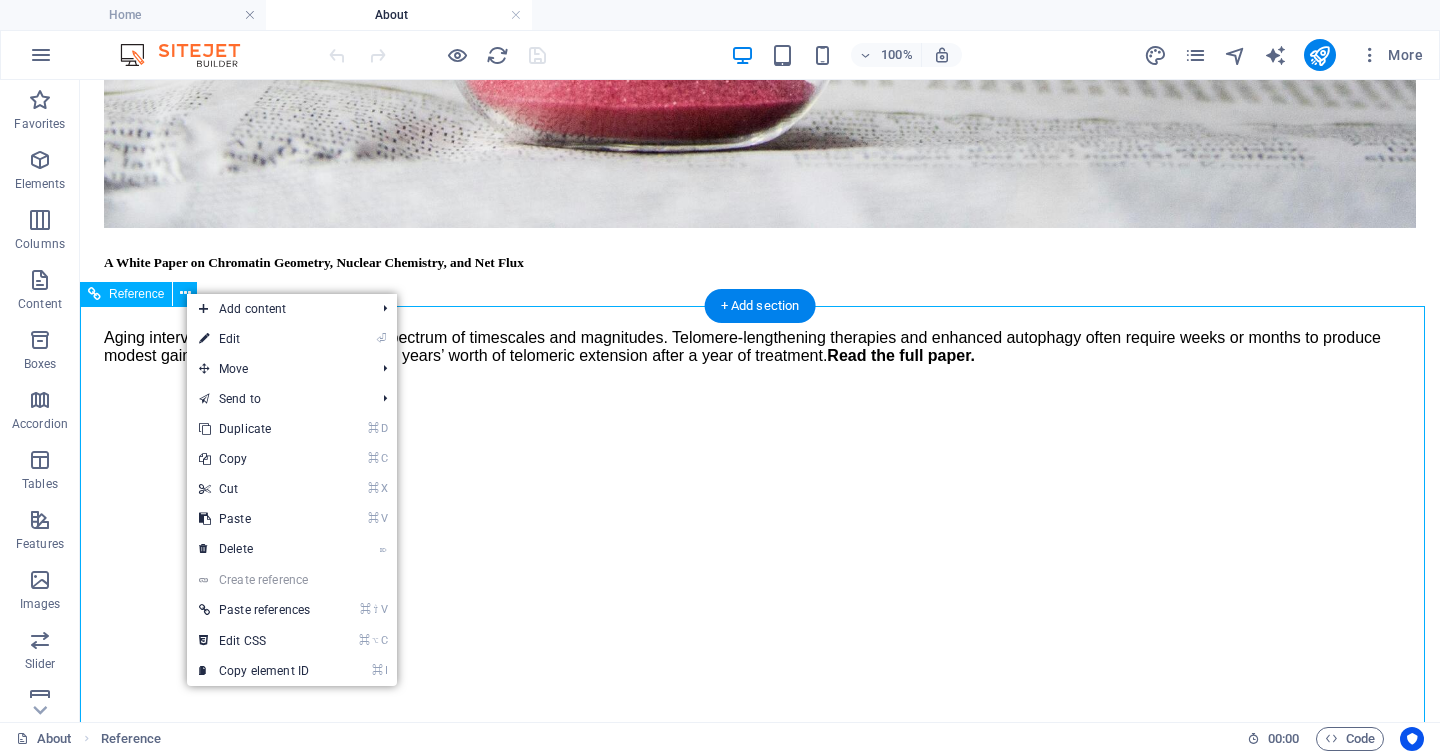 click on "What we Looking to work withWhats  W hat’s involved: cfDNA extraction   Next‑generation sequencing (NGS)   Fragmentomics analysis   Signal processing   Optional overlays  — methylation at Observer‑linked CpGs, histone PTMs, NAD⁺ redox markers Get Started Now Get Started Now" at bounding box center (760, 7755) 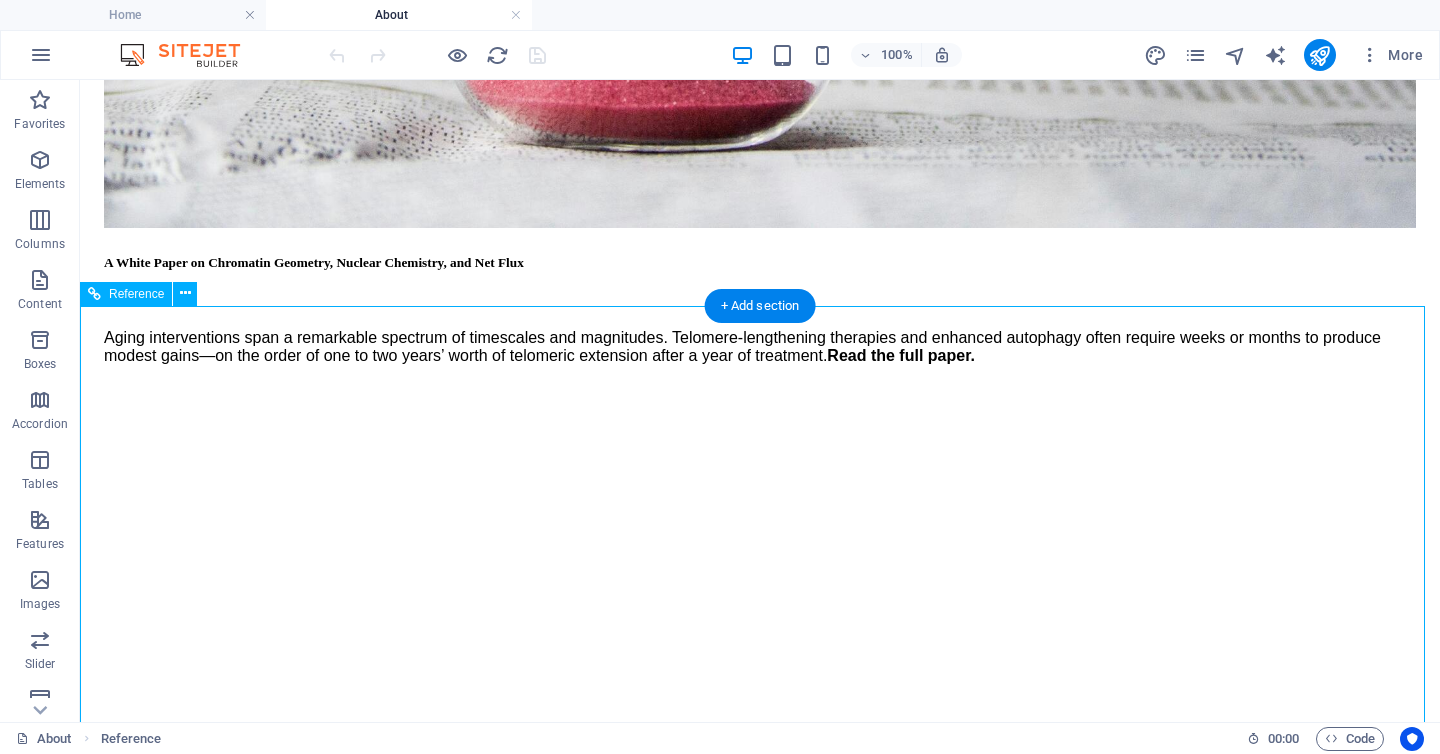 click on "What we Looking to work withWhats  W hat’s involved: cfDNA extraction   Next‑generation sequencing (NGS)   Fragmentomics analysis   Signal processing   Optional overlays  — methylation at Observer‑linked CpGs, histone PTMs, NAD⁺ redox markers Get Started Now Get Started Now" at bounding box center (760, 7755) 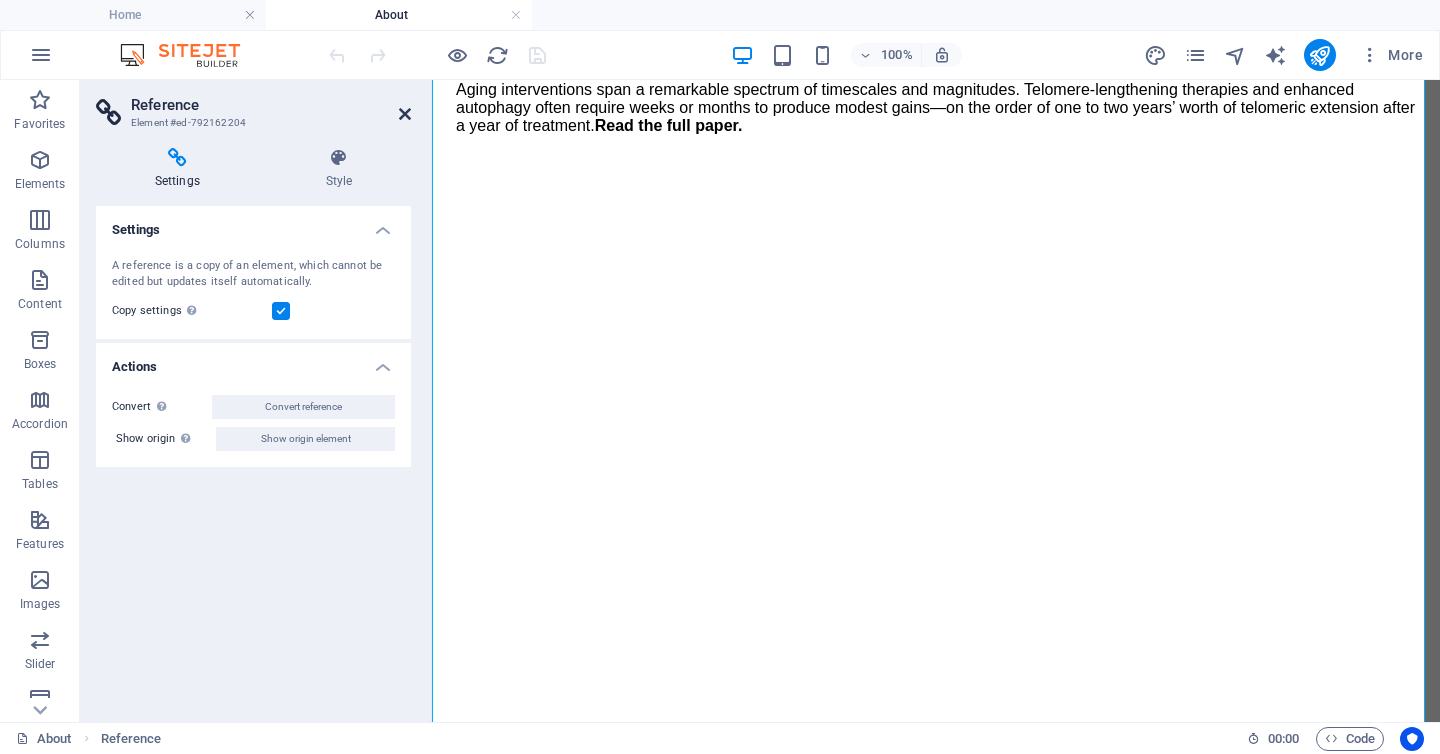 click at bounding box center [405, 114] 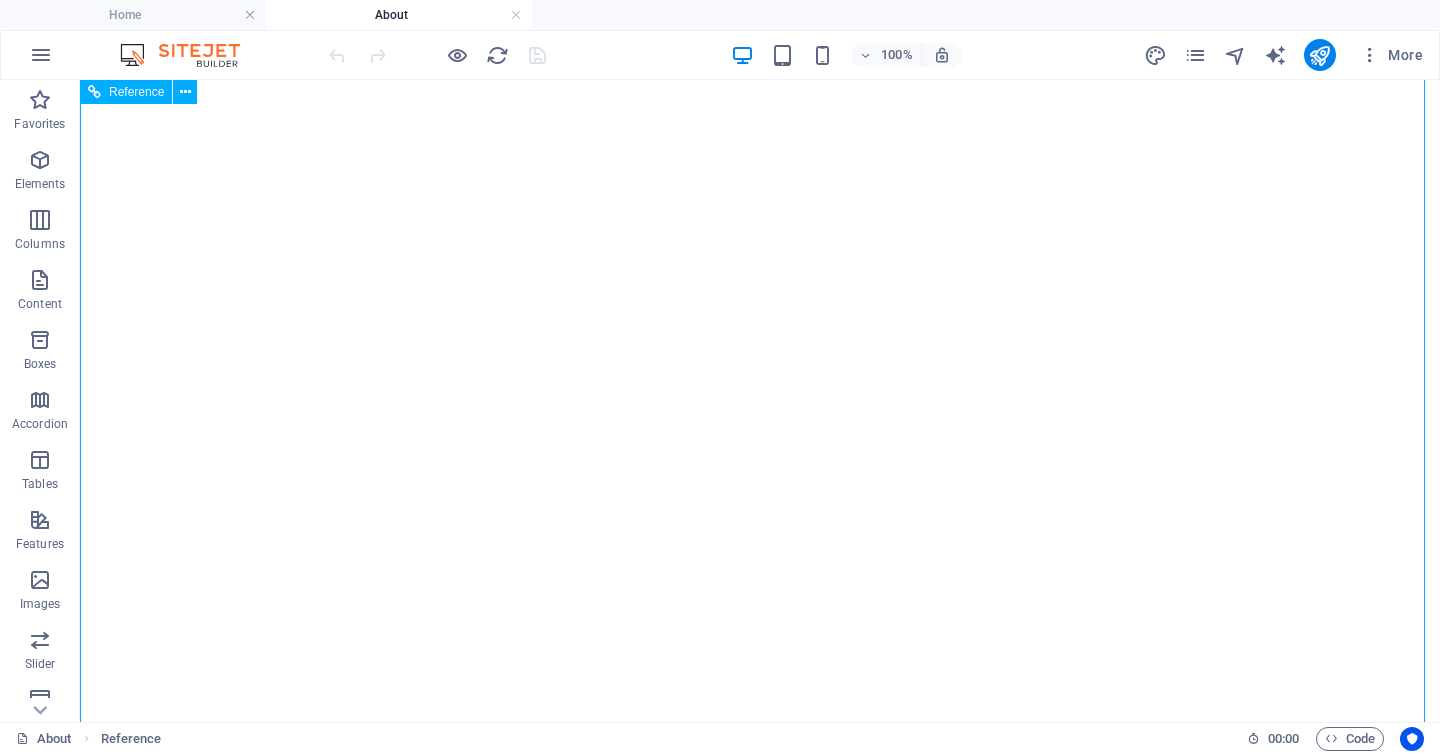 click on "What we Looking to work withWhats  W hat’s involved: cfDNA extraction   Next‑generation sequencing (NGS)   Fragmentomics analysis   Signal processing   Optional overlays  — methylation at Observer‑linked CpGs, histone PTMs, NAD⁺ redox markers Get Started Now Get Started Now" at bounding box center (760, 6616) 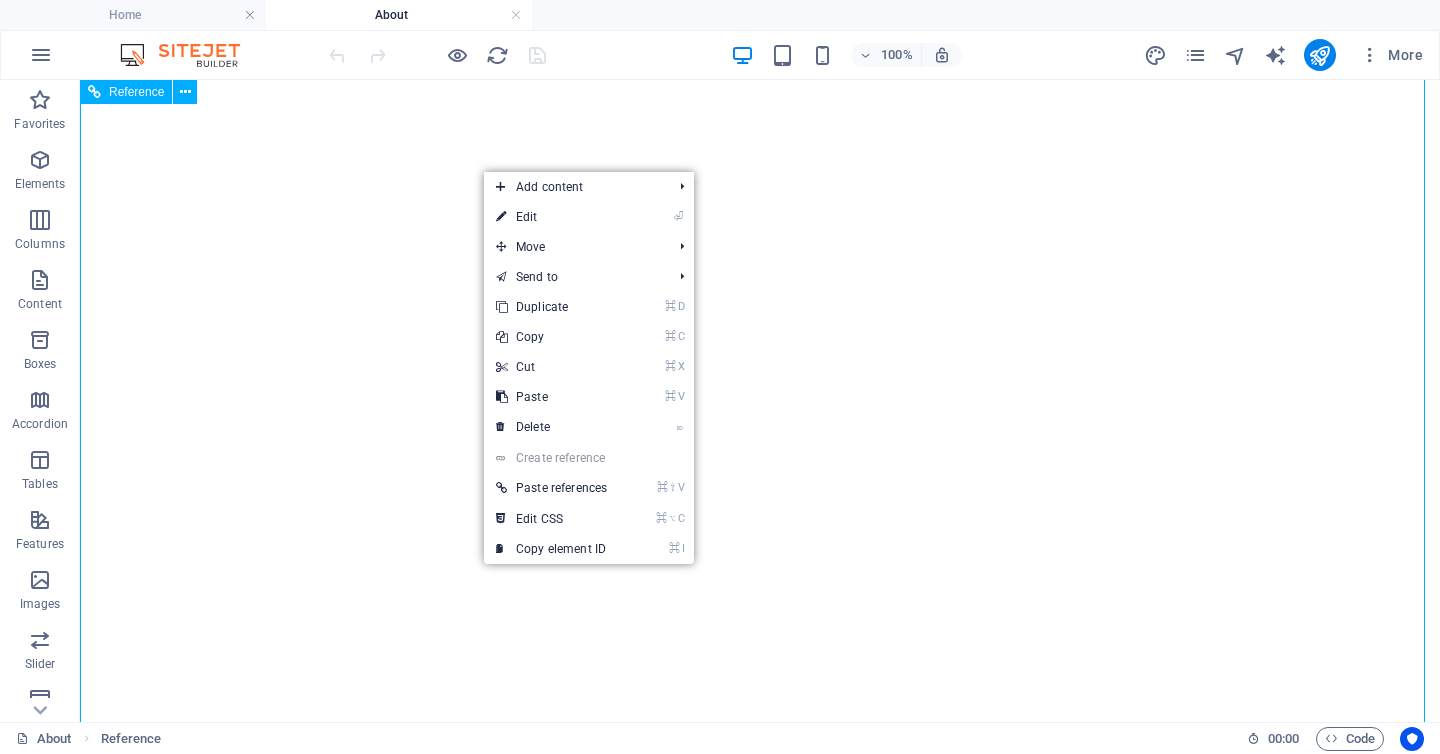 click on "What we Looking to work withWhats  W hat’s involved: cfDNA extraction   Next‑generation sequencing (NGS)   Fragmentomics analysis   Signal processing   Optional overlays  — methylation at Observer‑linked CpGs, histone PTMs, NAD⁺ redox markers Get Started Now Get Started Now" at bounding box center (760, 6616) 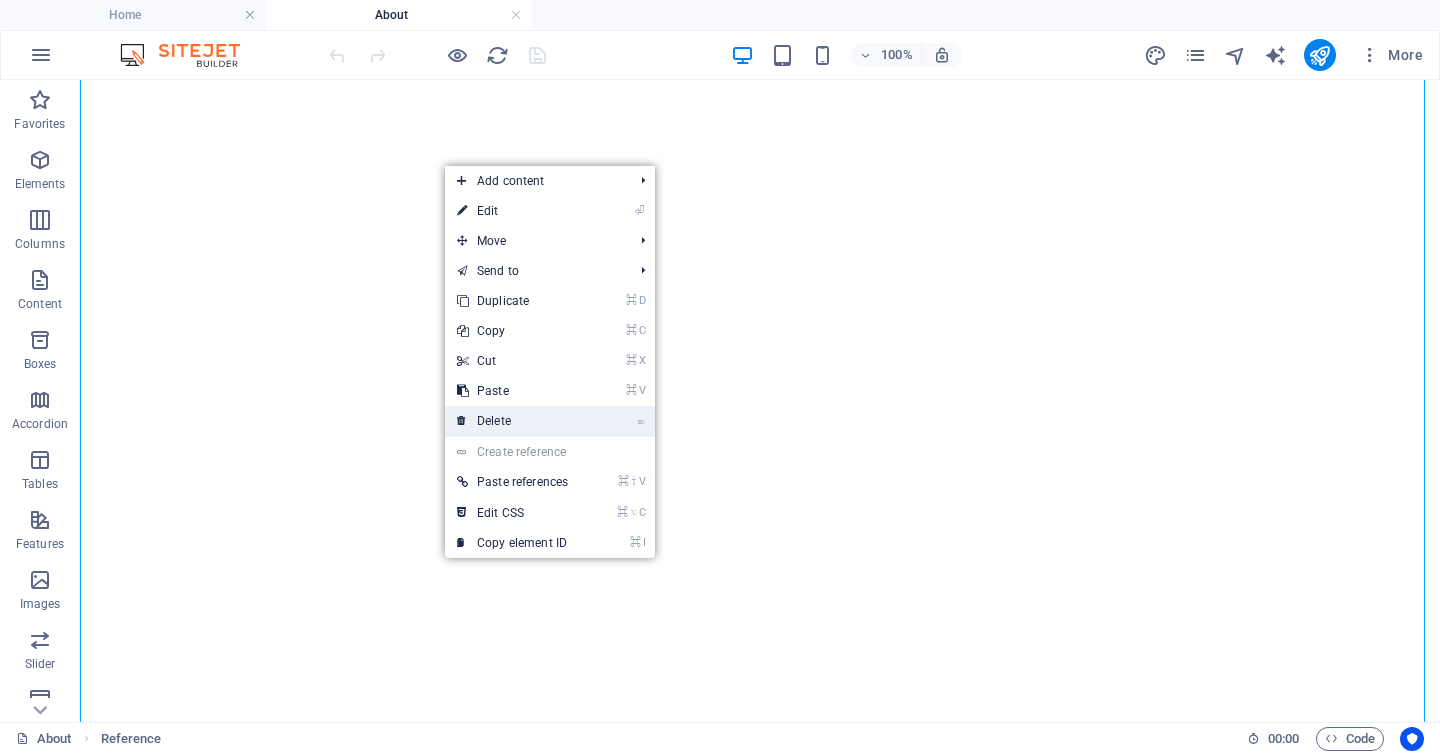 click on "⌦  Delete" at bounding box center (512, 421) 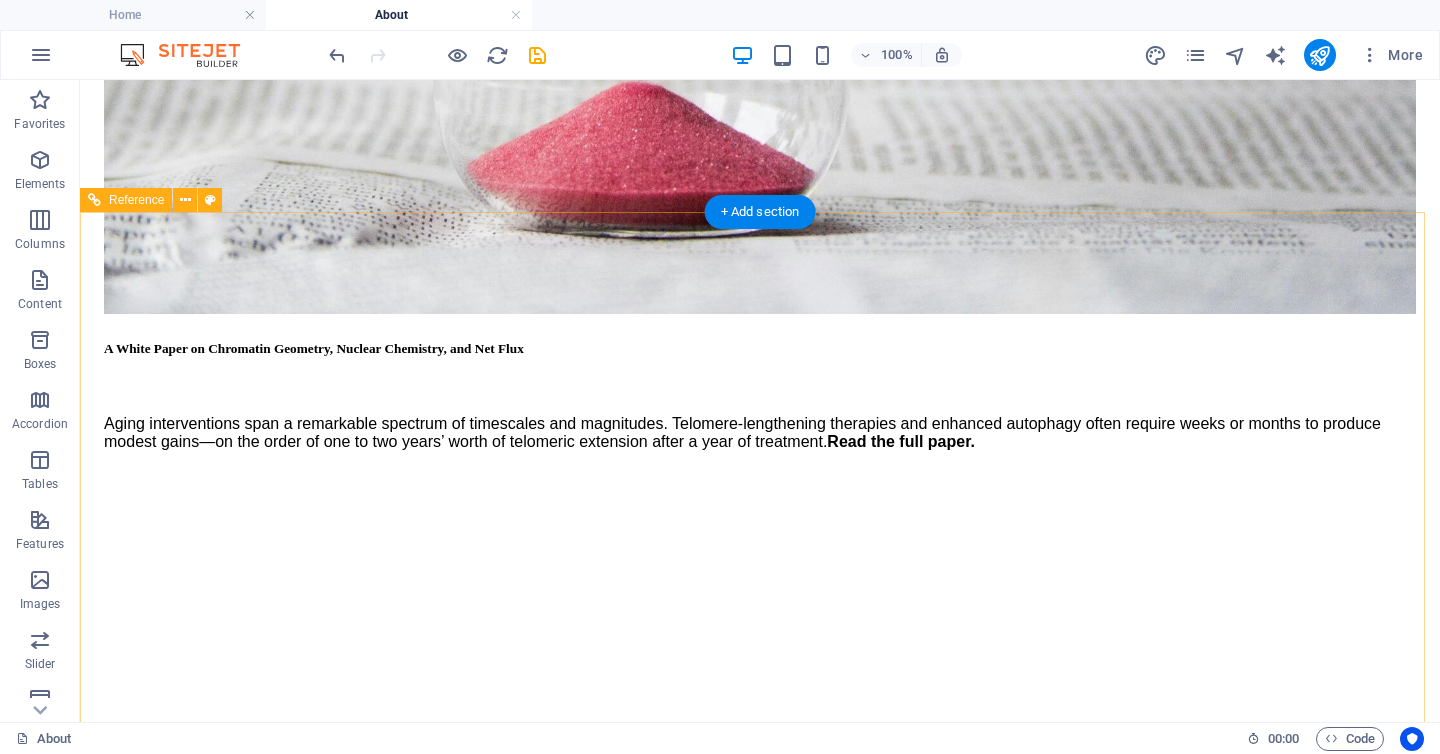 scroll, scrollTop: 2528, scrollLeft: 0, axis: vertical 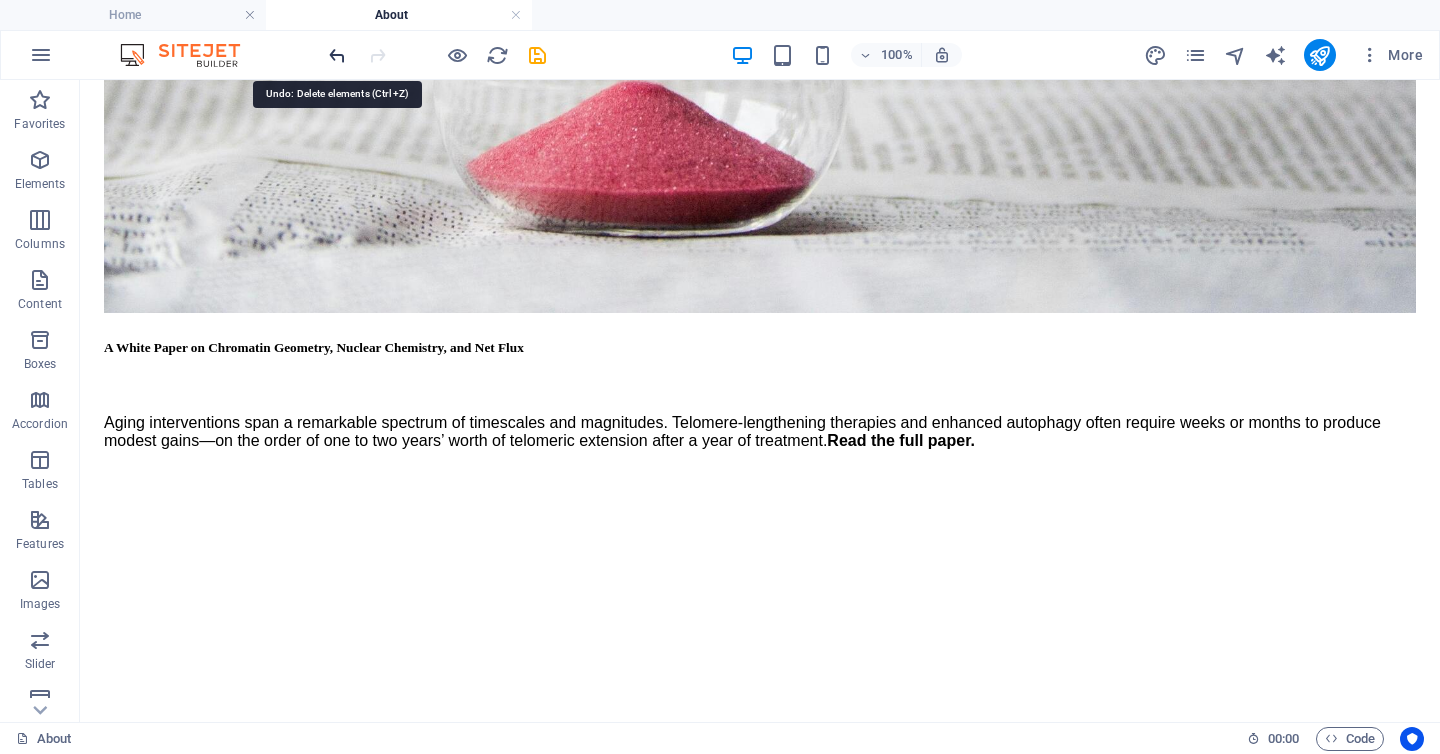 click at bounding box center [337, 55] 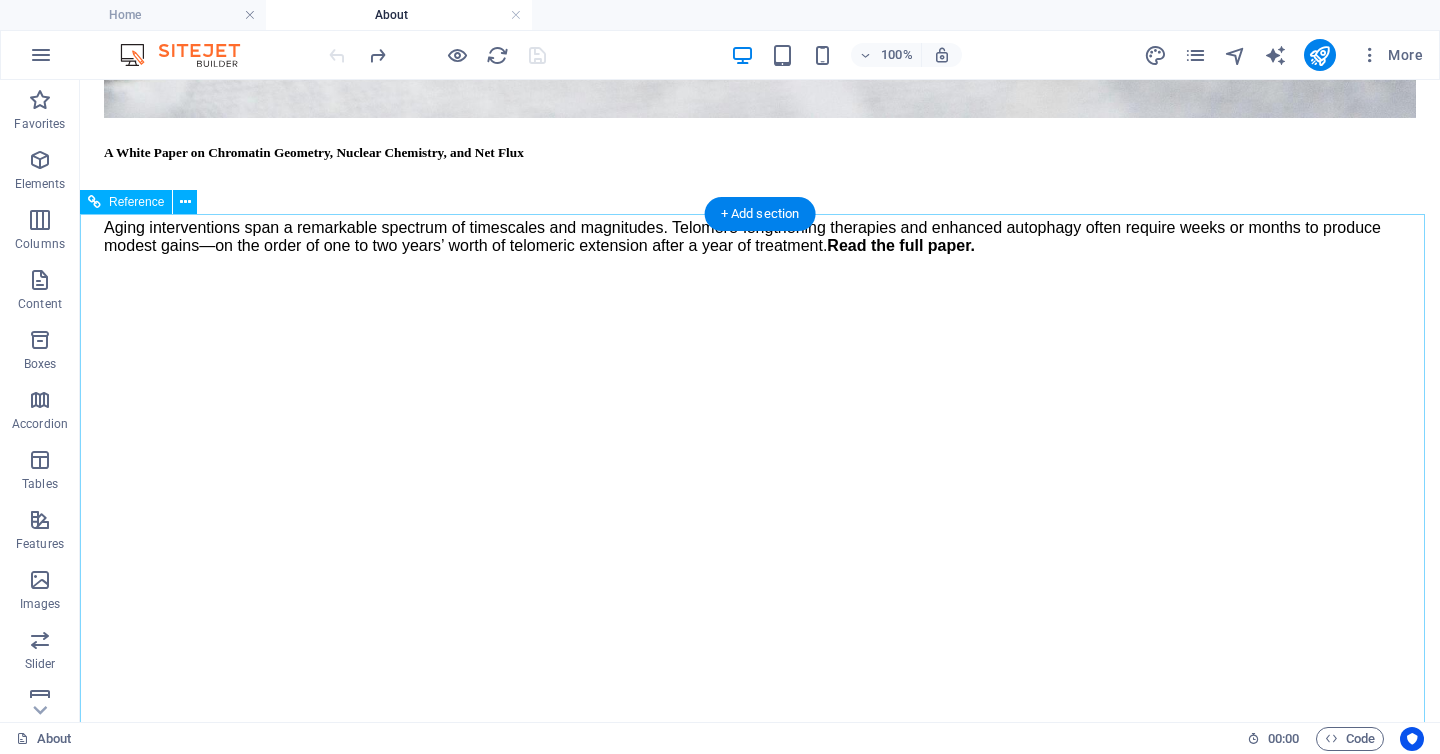 scroll, scrollTop: 2617, scrollLeft: 0, axis: vertical 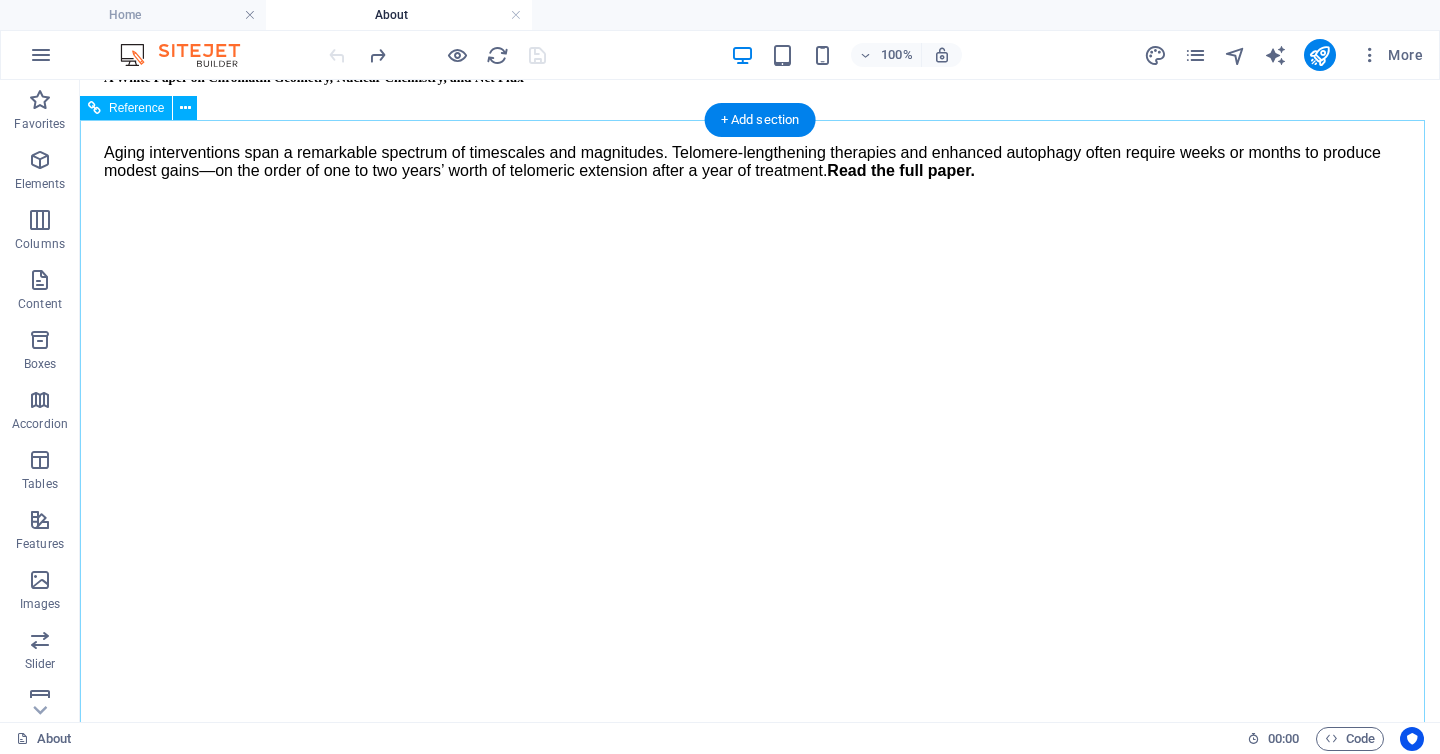 click on "What we Looking to work withWhats  W hat’s involved: cfDNA extraction   Next‑generation sequencing (NGS)   Fragmentomics analysis   Signal processing   Optional overlays  — methylation at Observer‑linked CpGs, histone PTMs, NAD⁺ redox markers Get Started Now Get Started Now" at bounding box center [760, 7570] 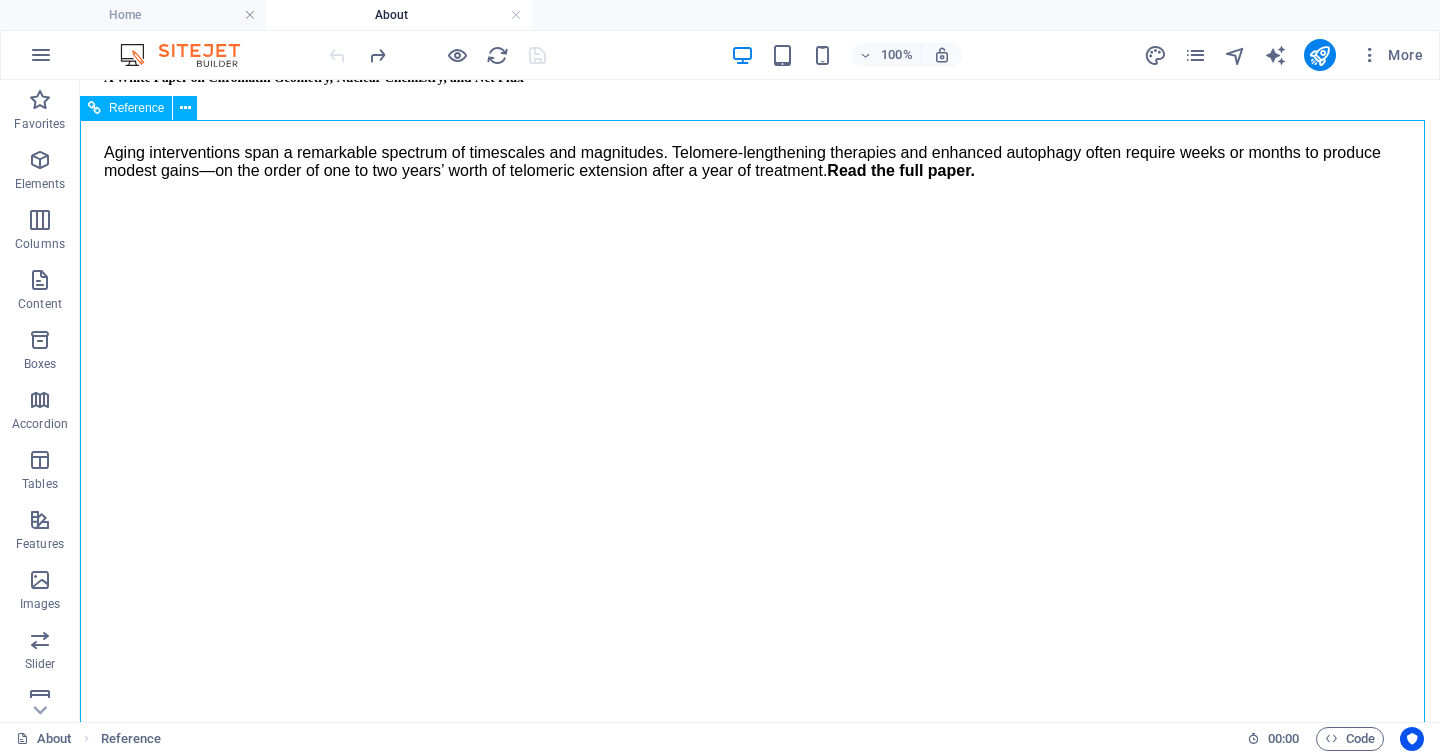 click on "Reference" at bounding box center [136, 108] 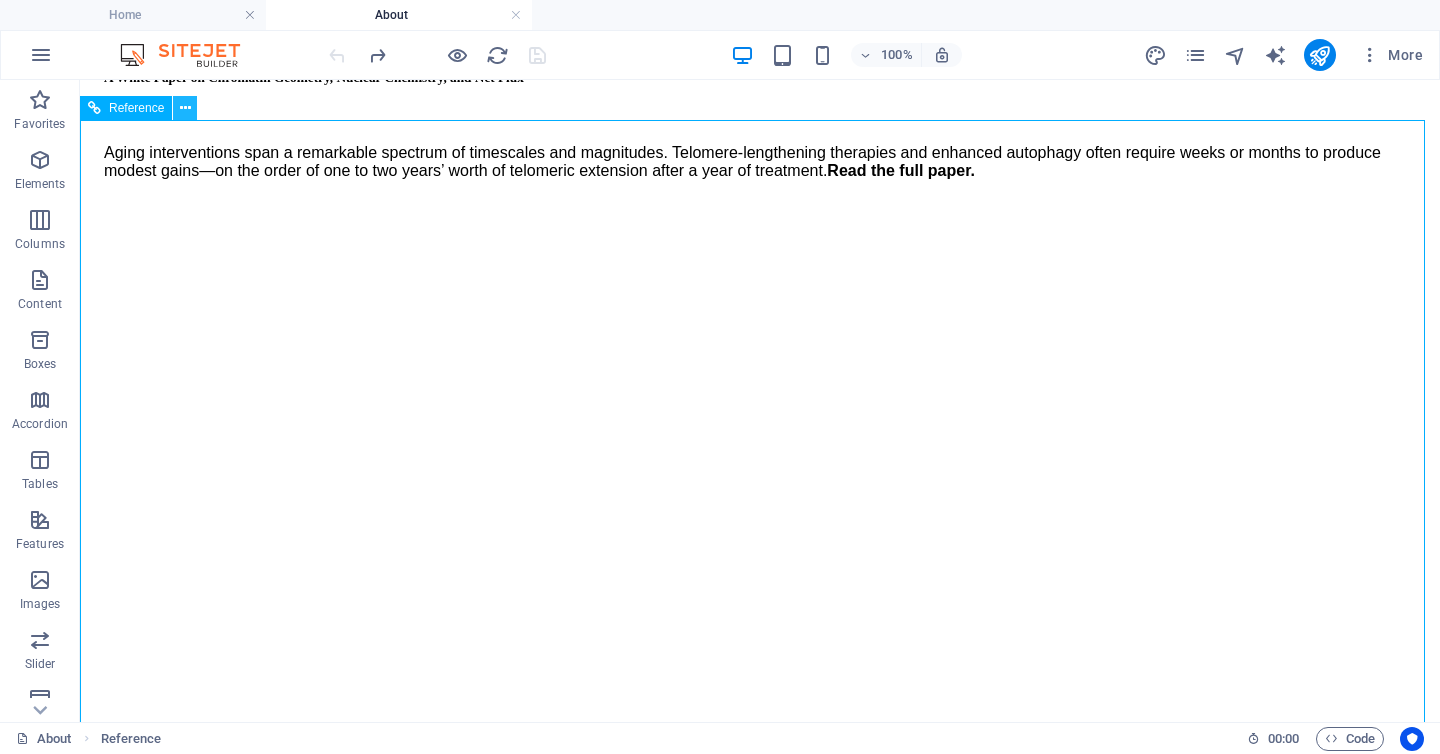 click at bounding box center [185, 108] 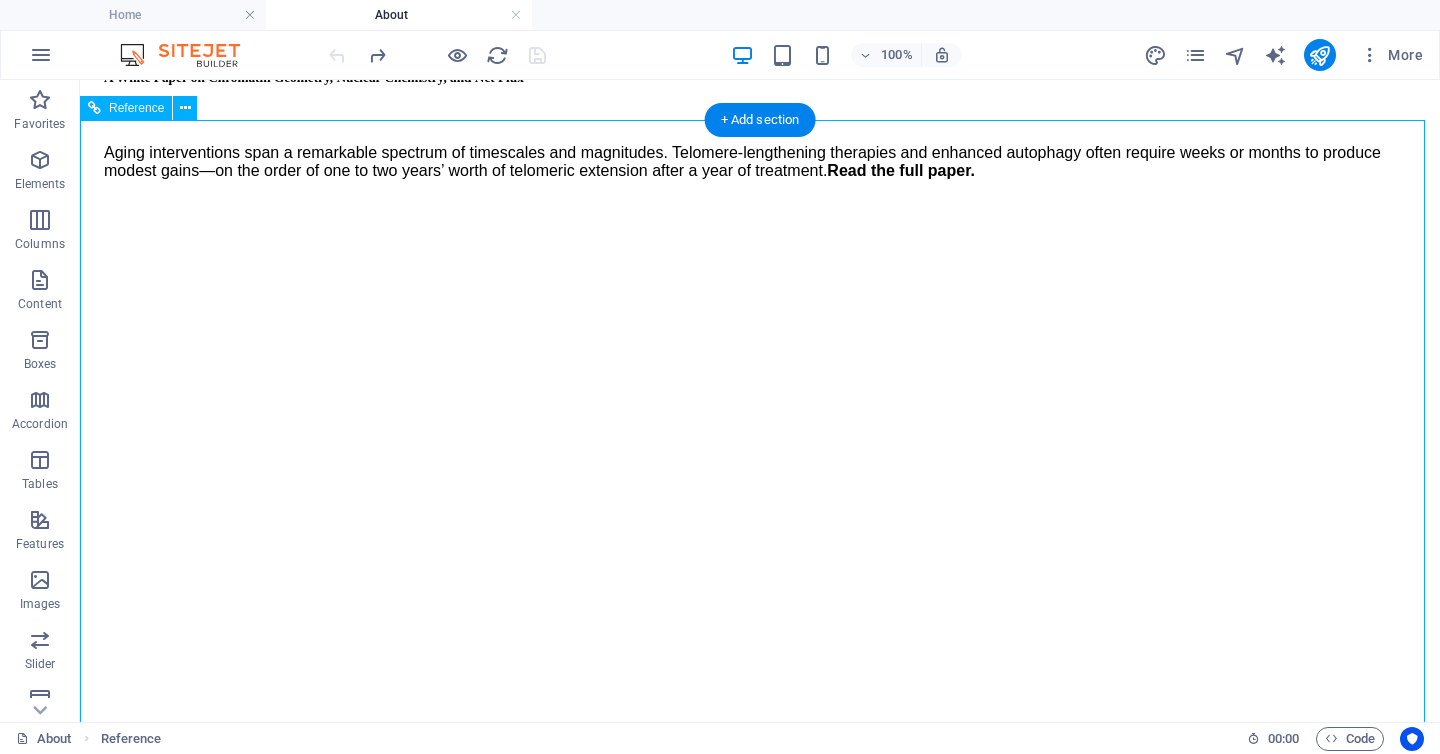 click on "What we Looking to work withWhats  W hat’s involved: cfDNA extraction   Next‑generation sequencing (NGS)   Fragmentomics analysis   Signal processing   Optional overlays  — methylation at Observer‑linked CpGs, histone PTMs, NAD⁺ redox markers Get Started Now Get Started Now" at bounding box center (760, 7570) 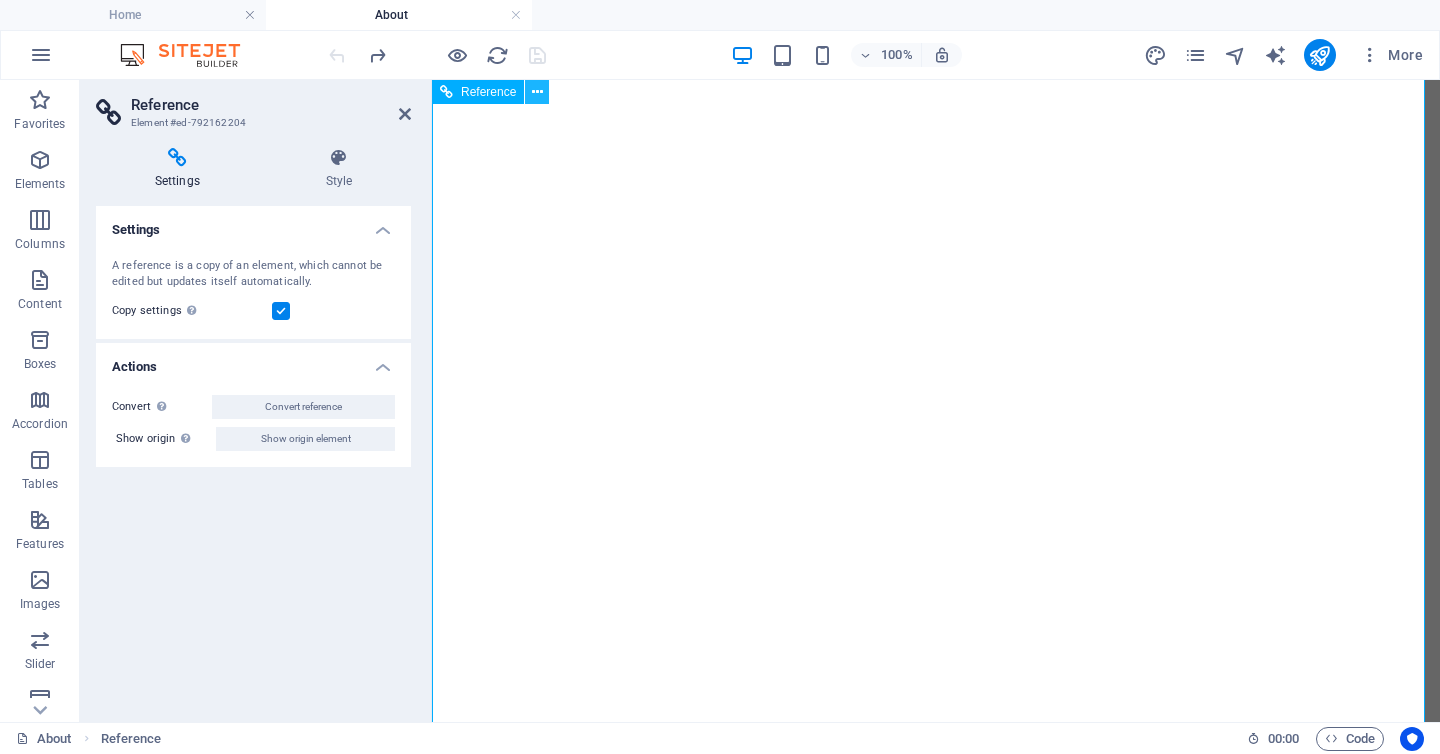 click at bounding box center (537, 92) 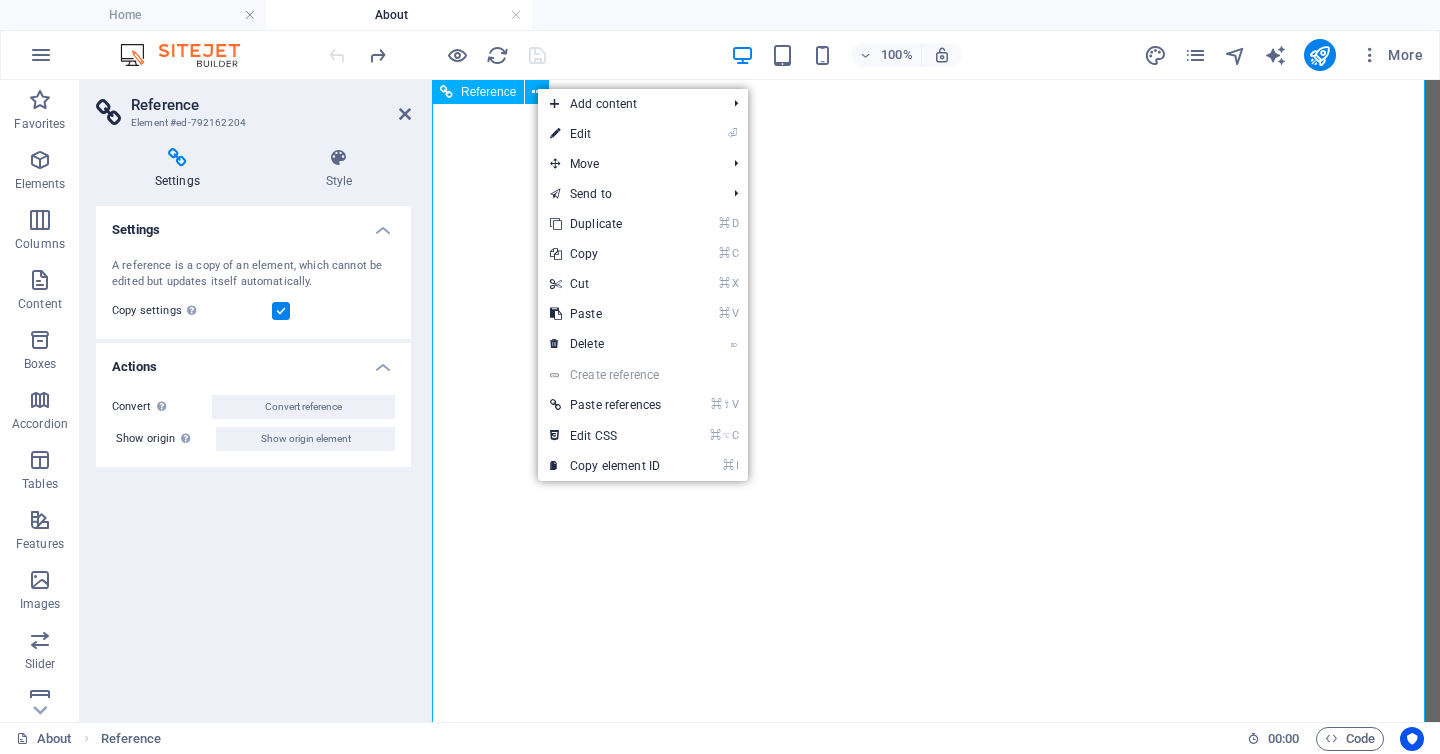 click on "Reference" at bounding box center [488, 92] 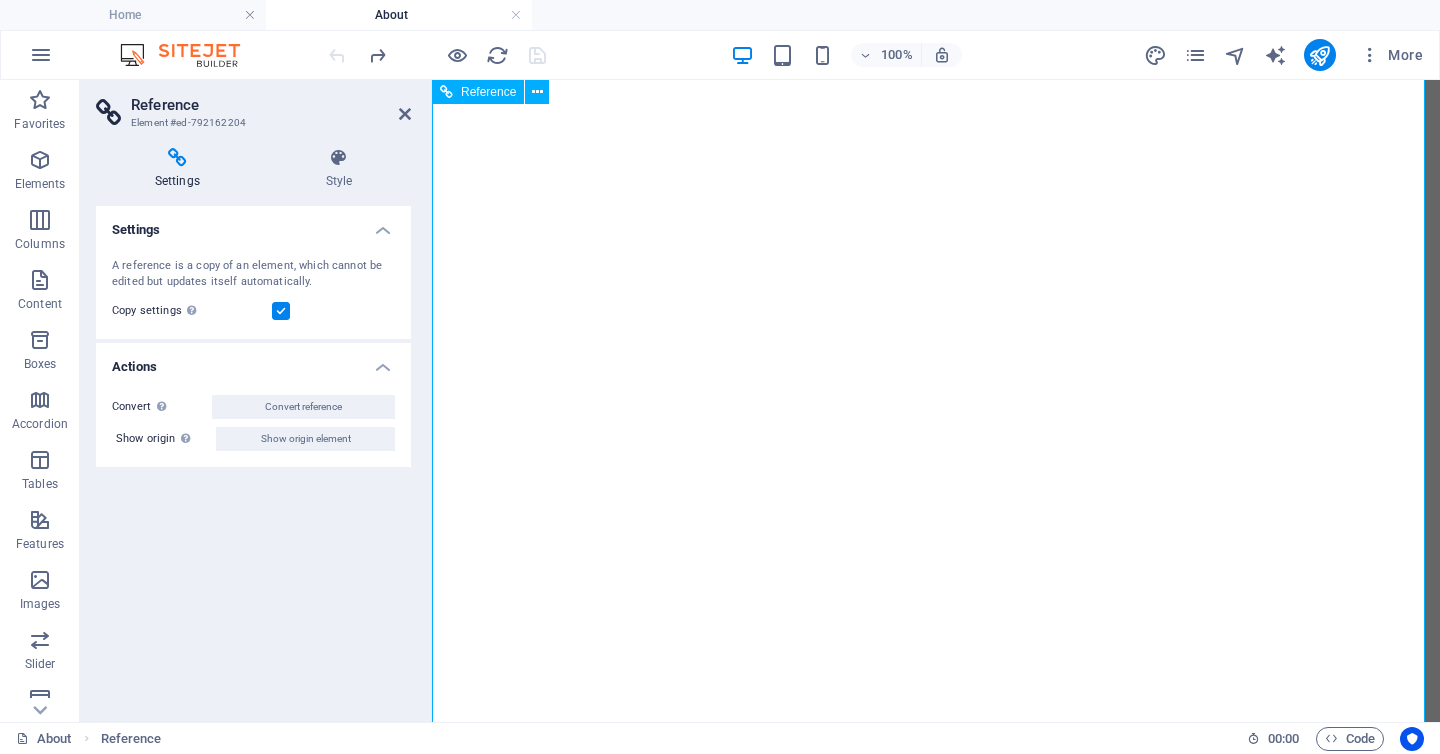click on "Reference" at bounding box center [488, 92] 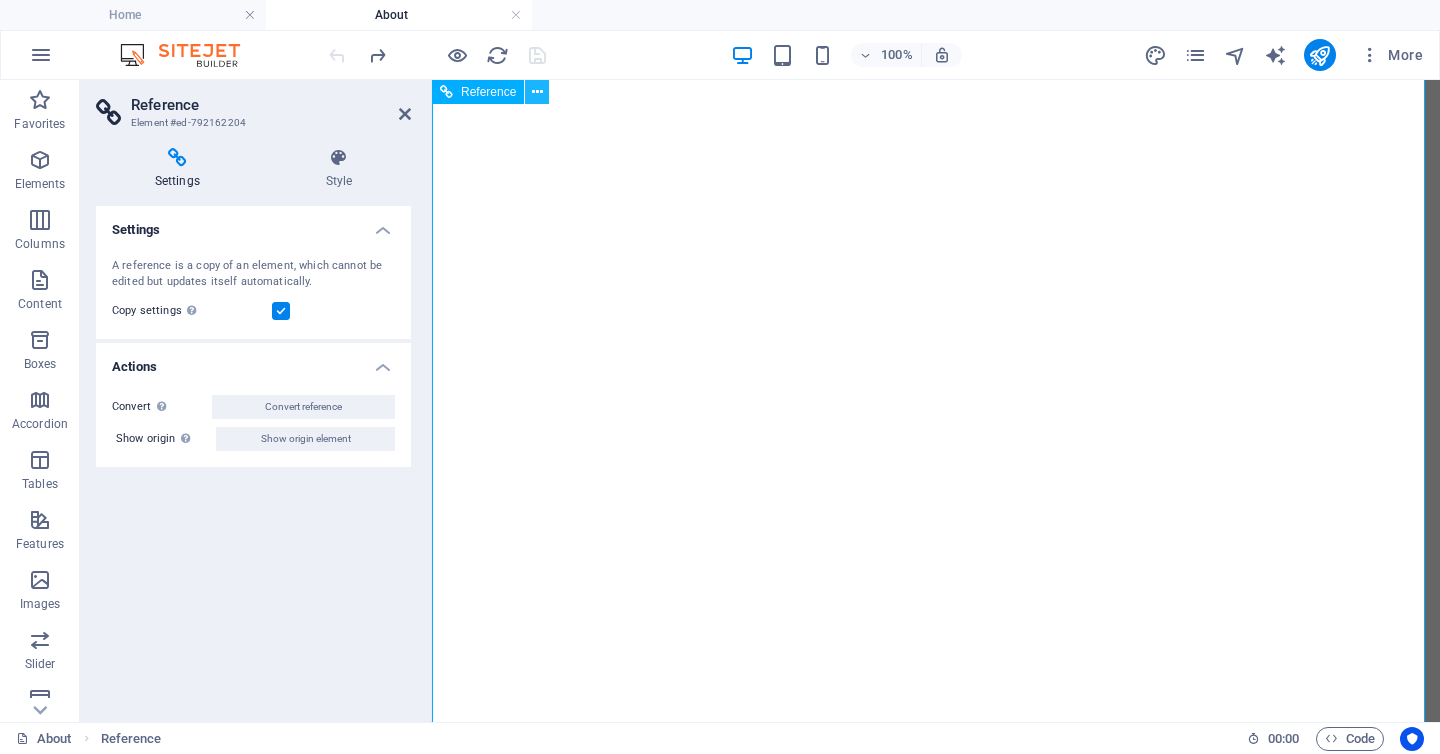 click at bounding box center (537, 92) 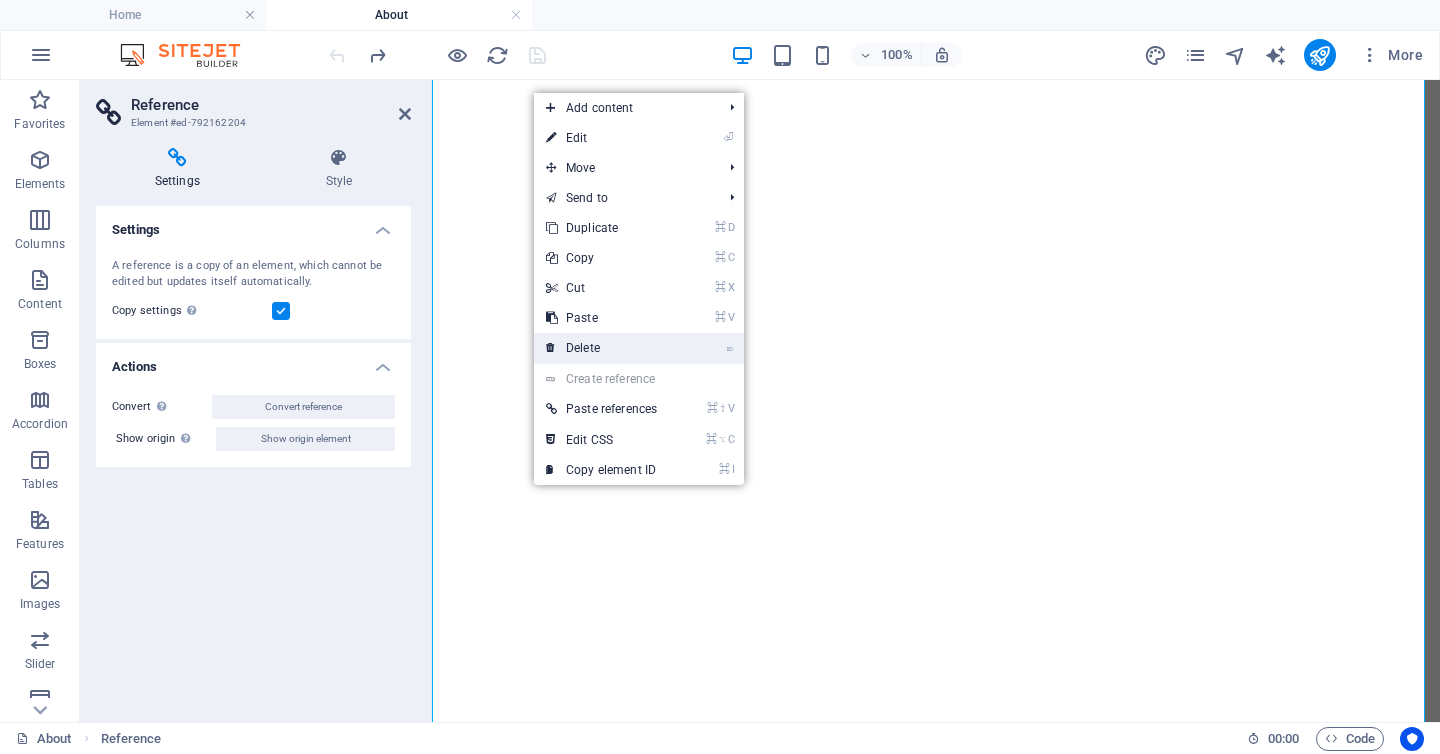 click on "⌦  Delete" at bounding box center [601, 348] 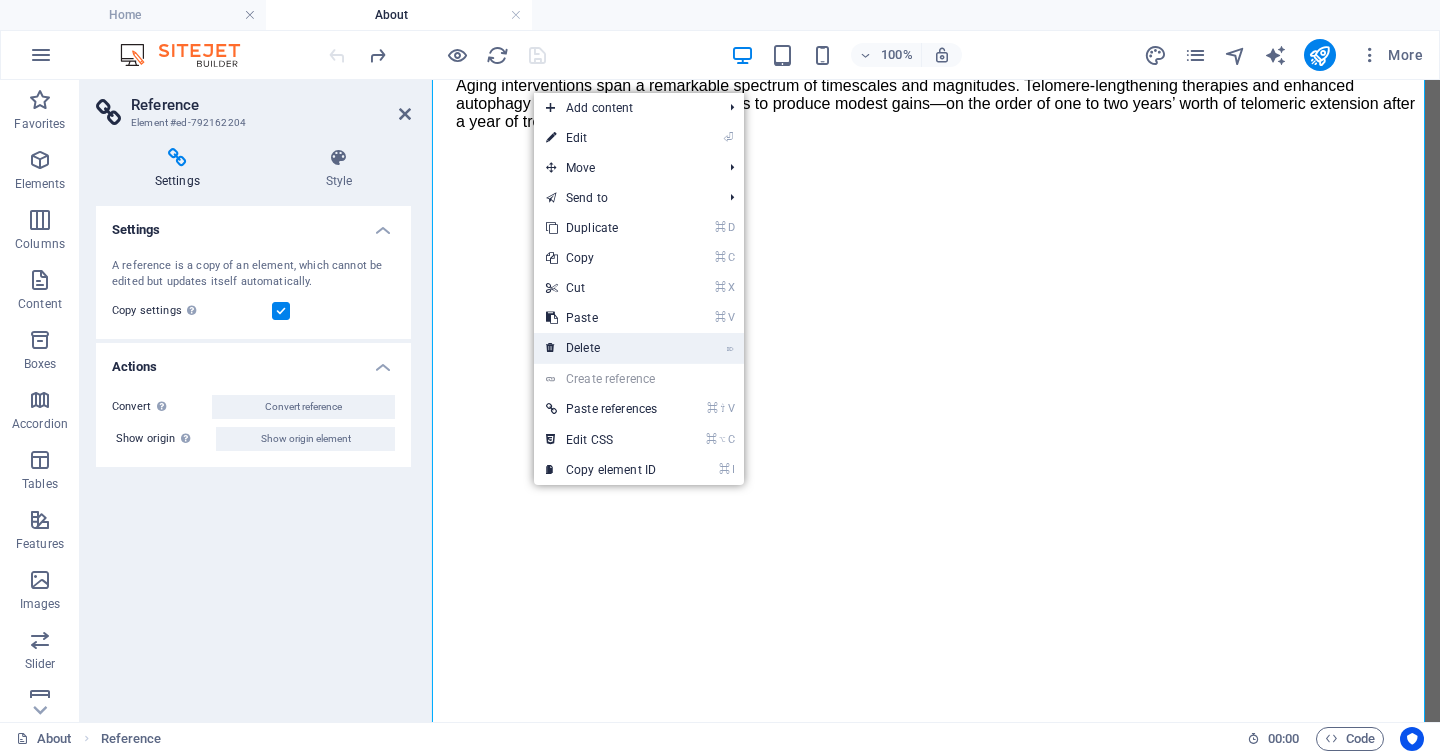 scroll, scrollTop: 2558, scrollLeft: 0, axis: vertical 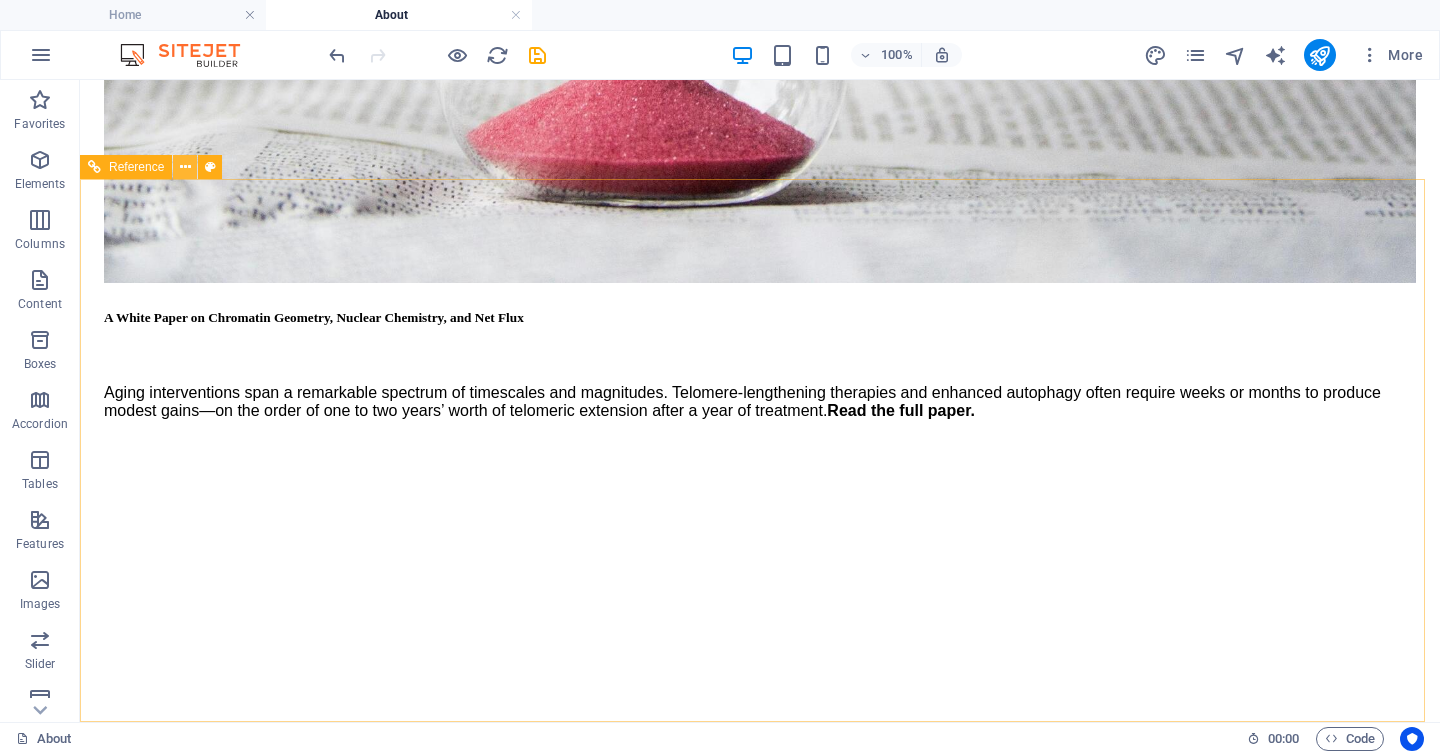 click at bounding box center (185, 167) 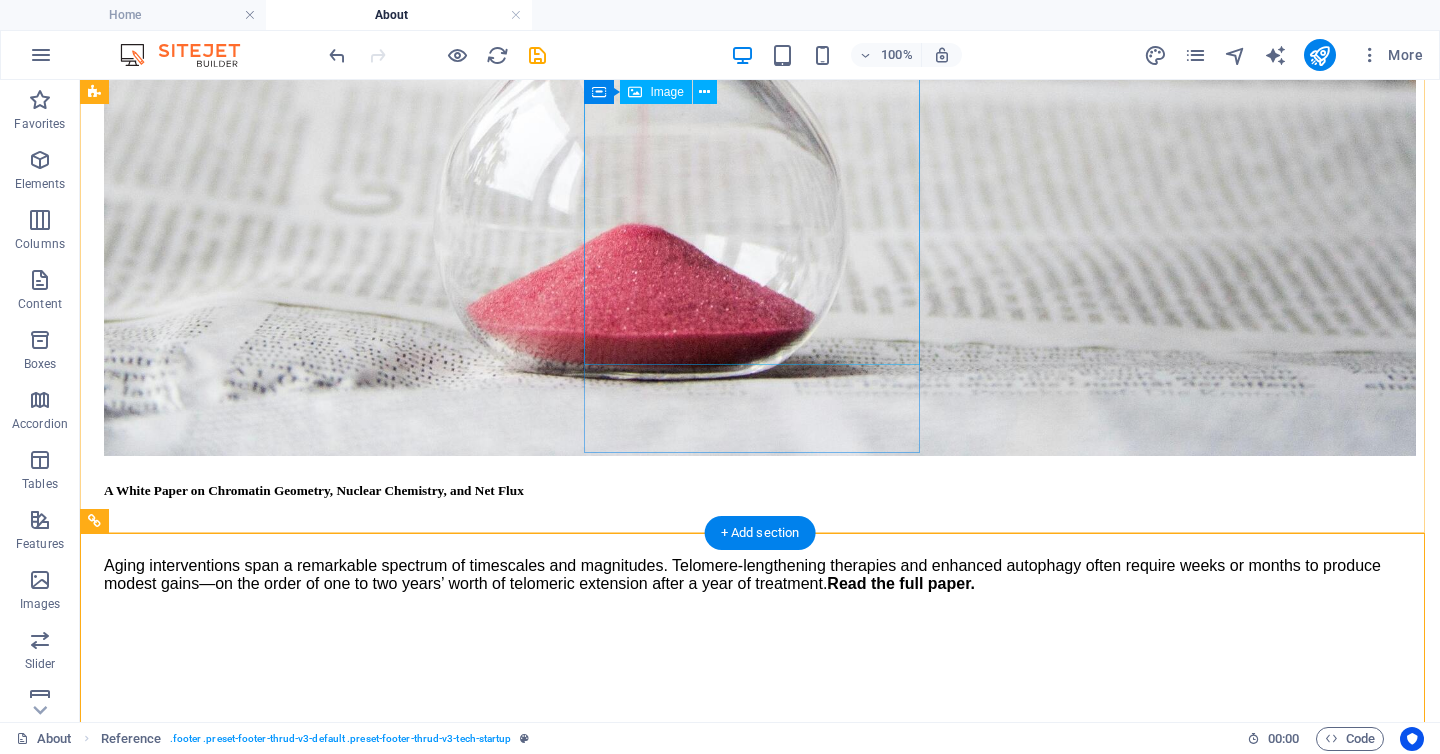 scroll, scrollTop: 2286, scrollLeft: 0, axis: vertical 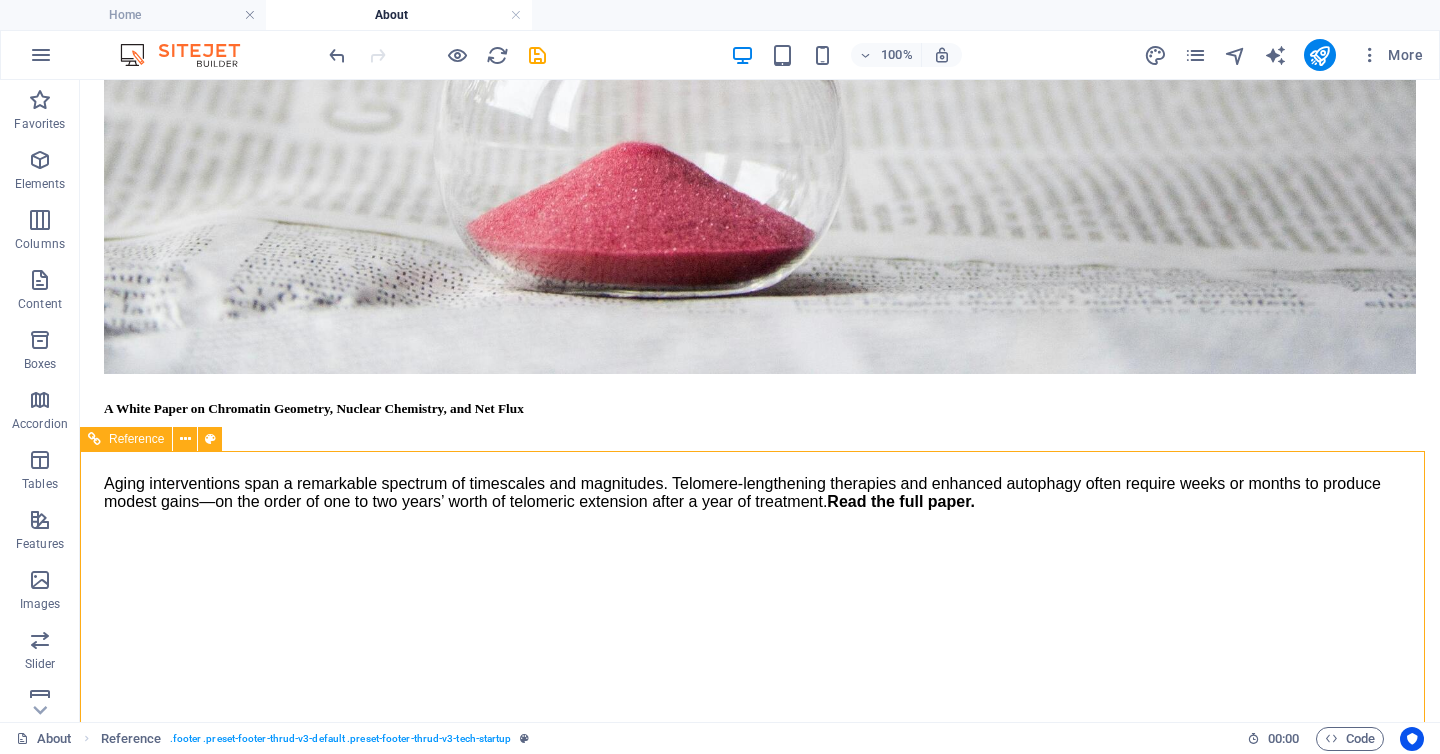 click on "Reference" at bounding box center [136, 439] 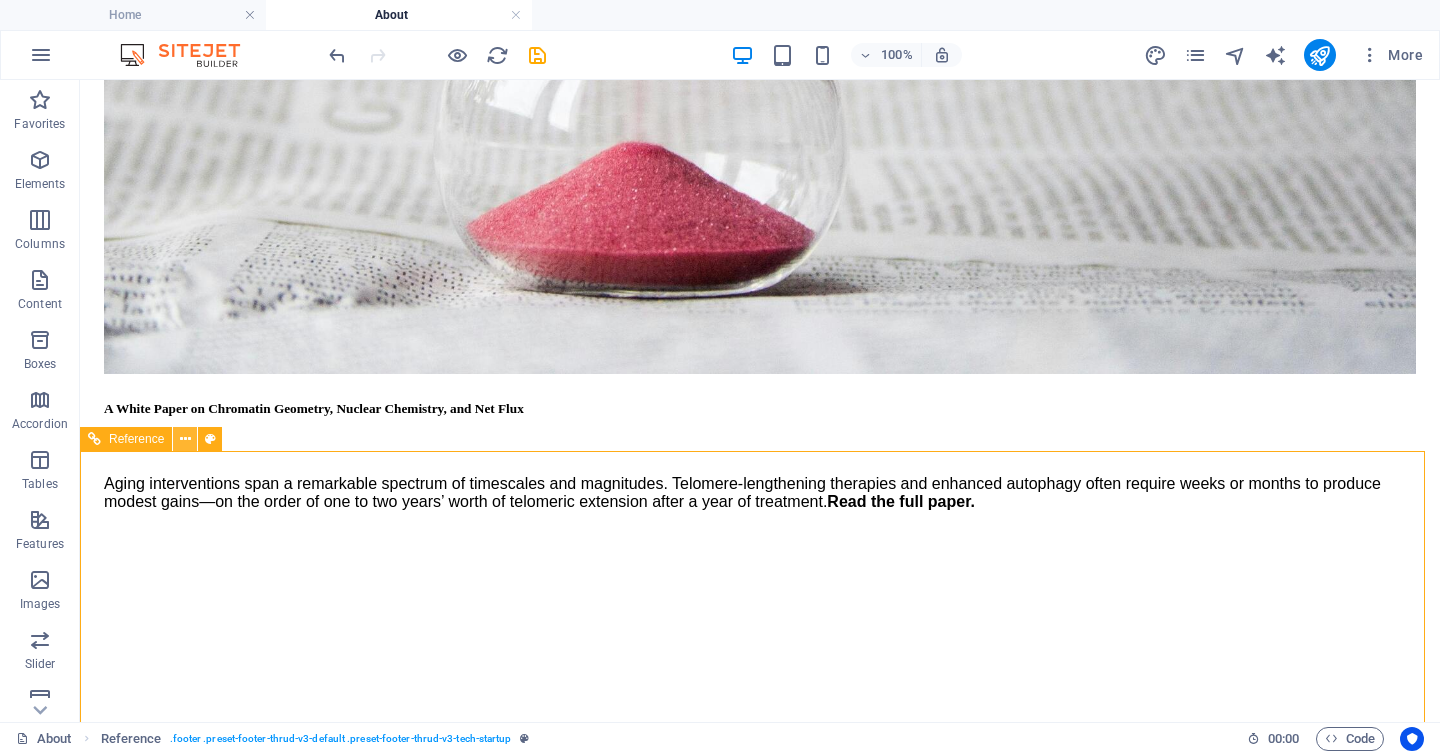 click at bounding box center [185, 439] 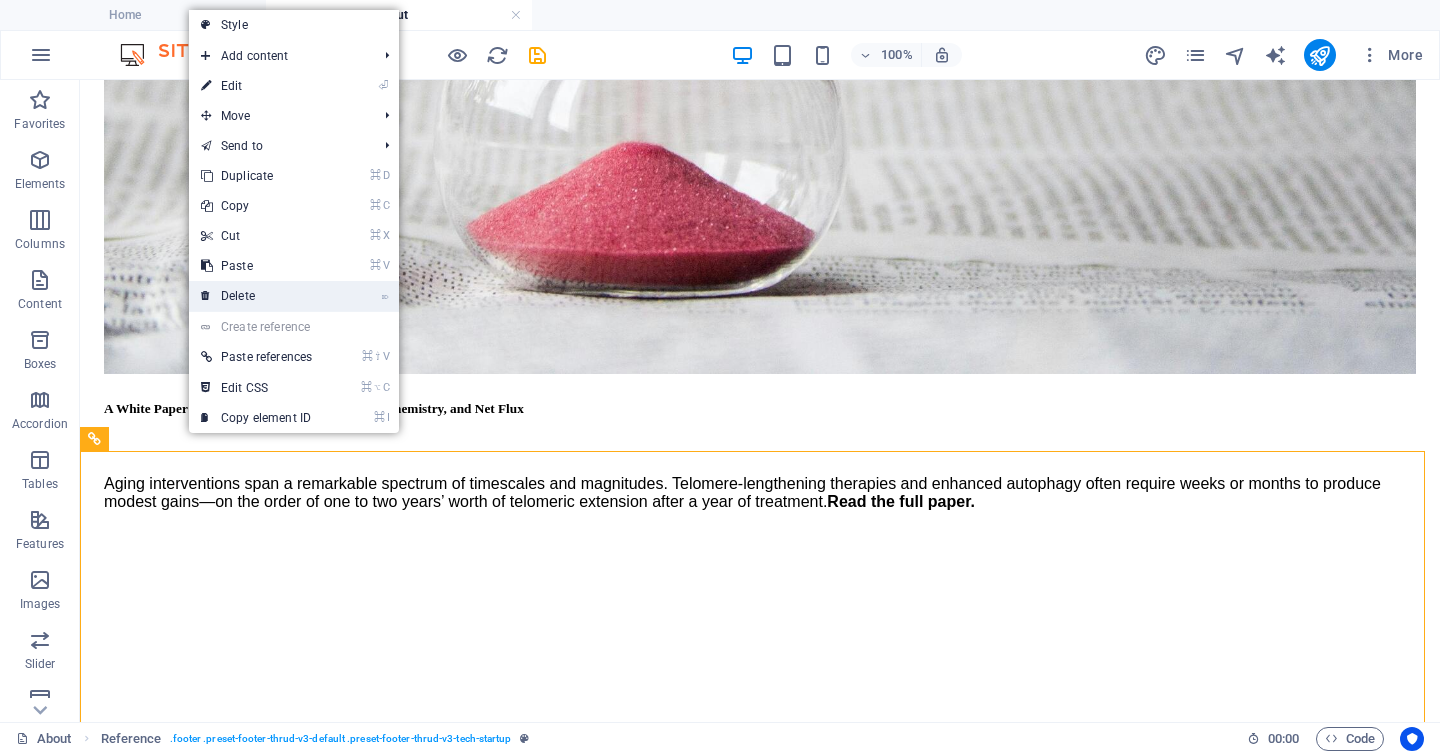 click on "⌦  Delete" at bounding box center (256, 296) 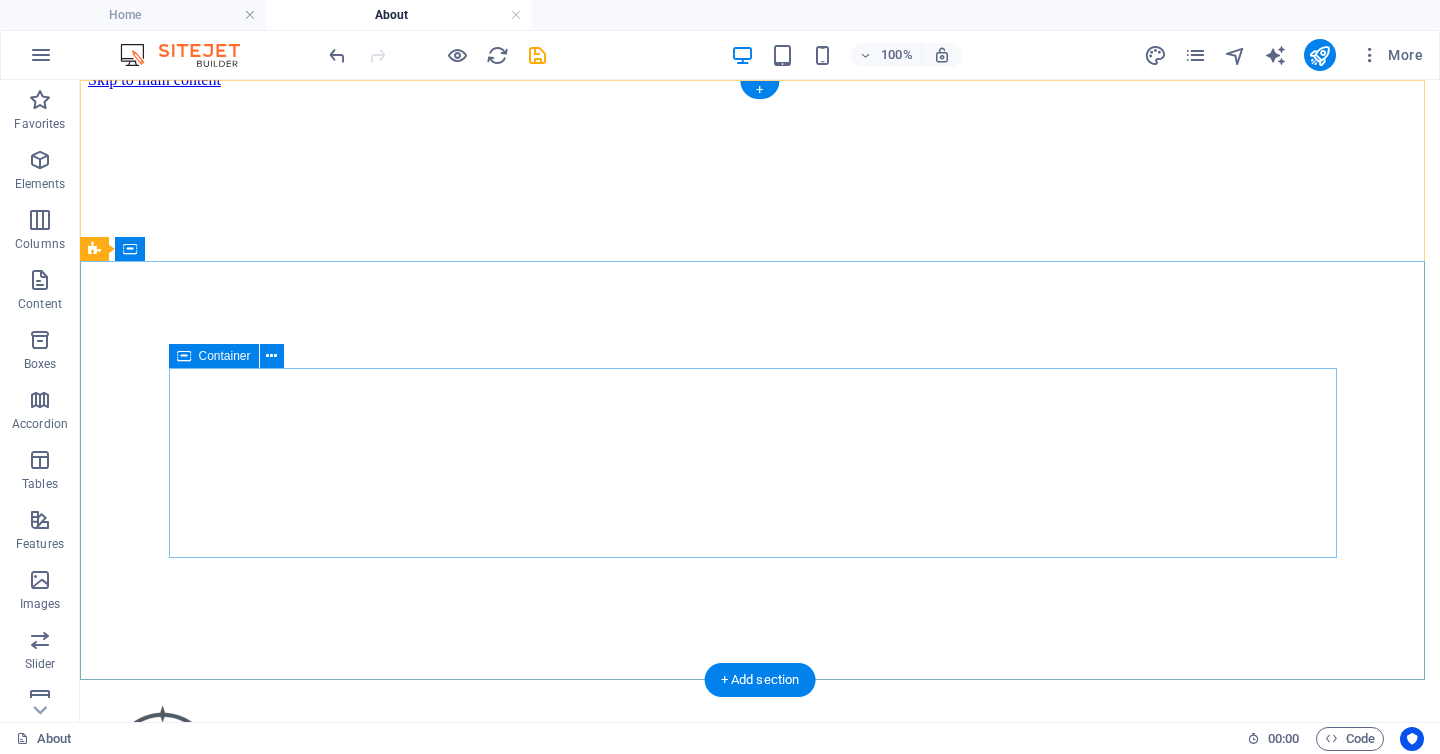 scroll, scrollTop: 0, scrollLeft: 0, axis: both 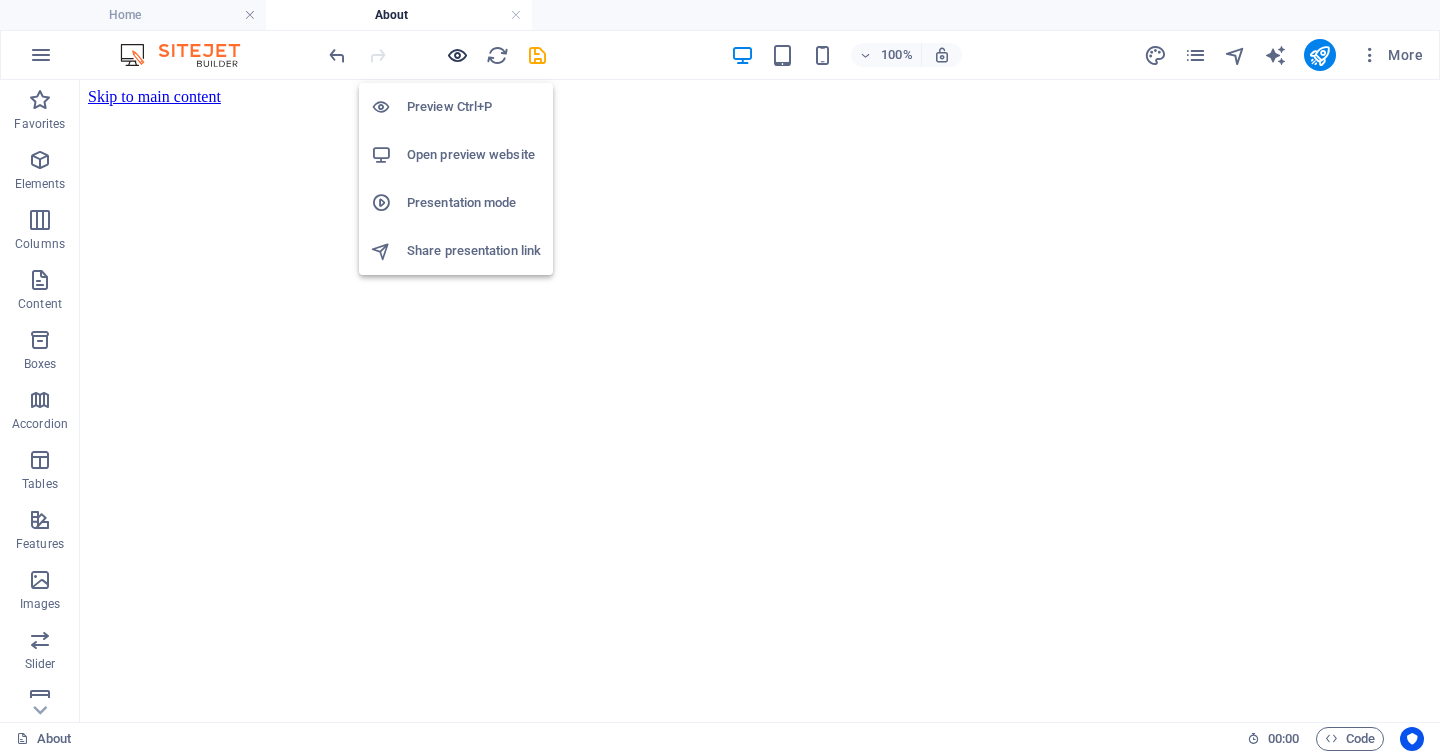 click at bounding box center [457, 55] 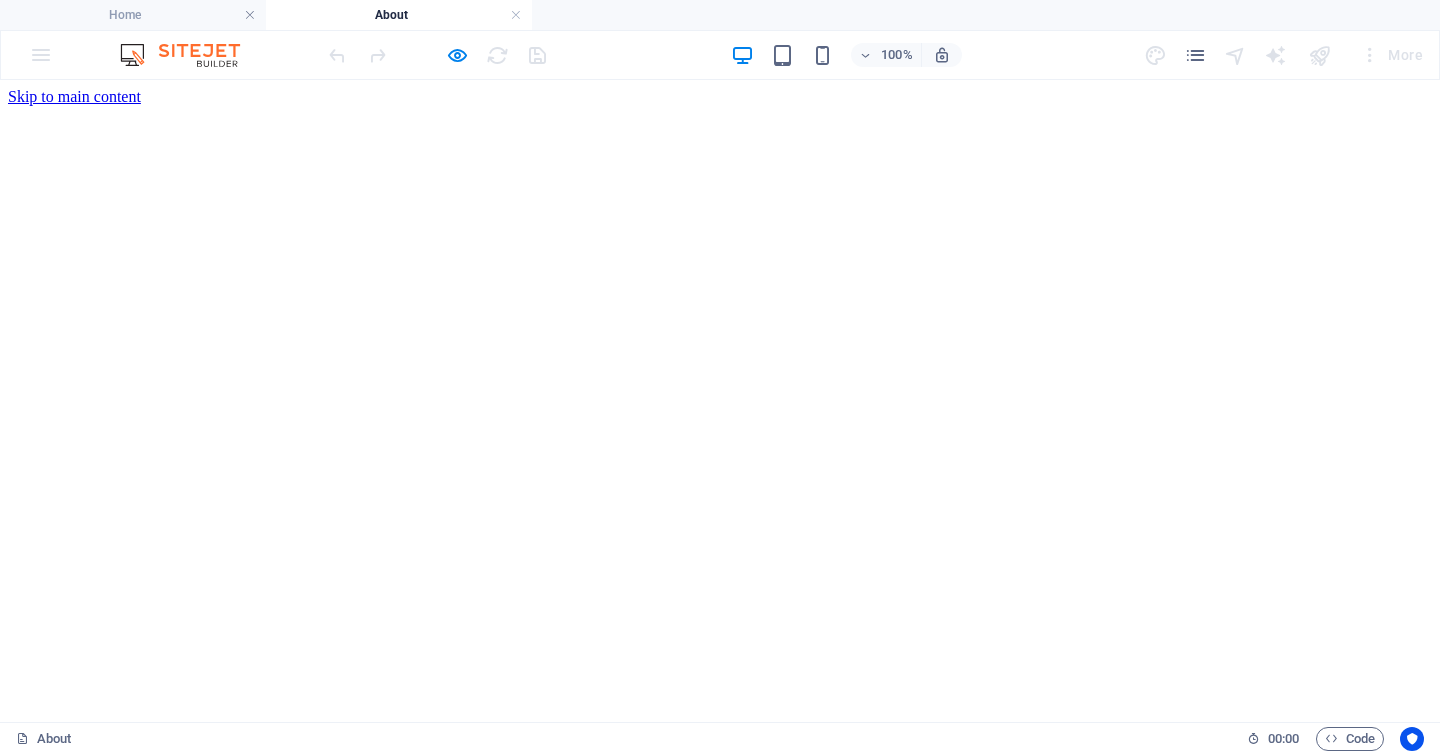 click on "Contact" at bounding box center (73, 901) 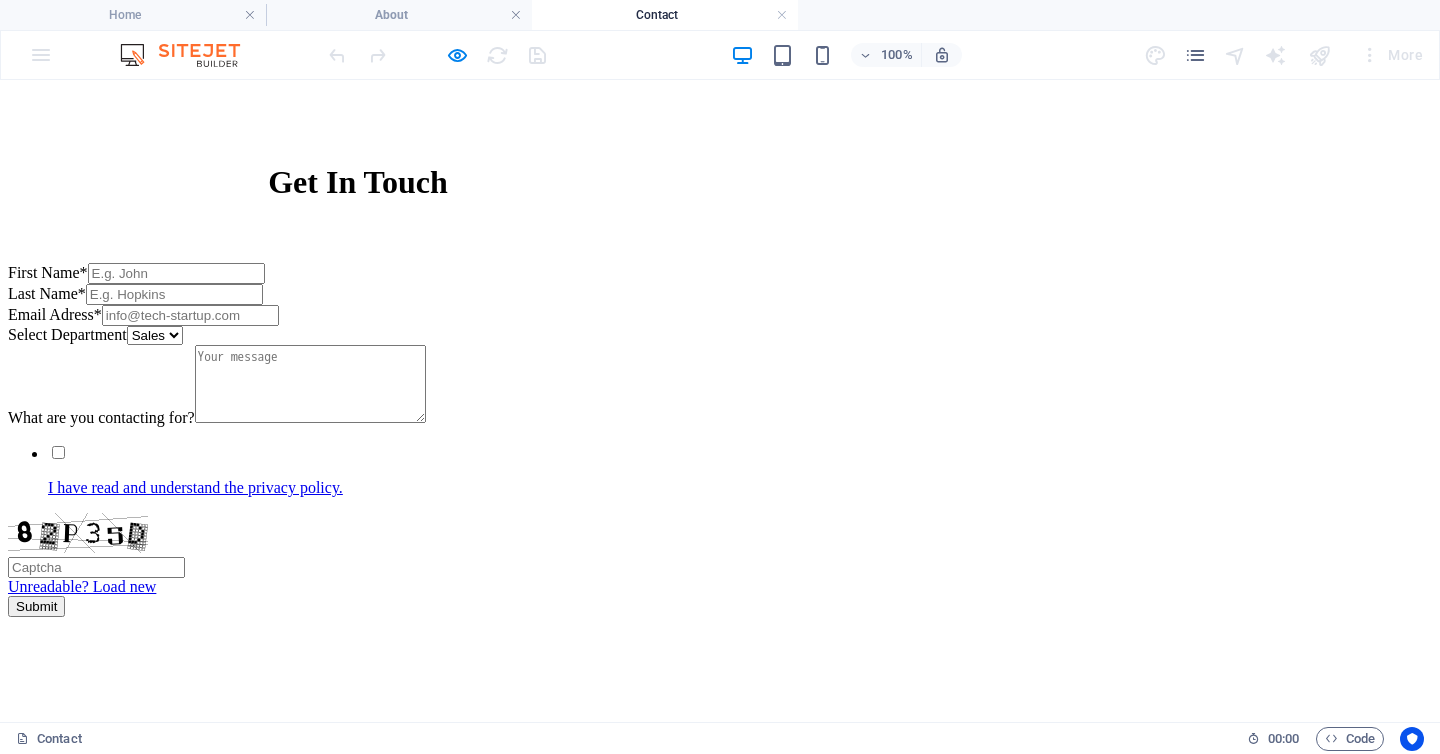 scroll, scrollTop: 1002, scrollLeft: 0, axis: vertical 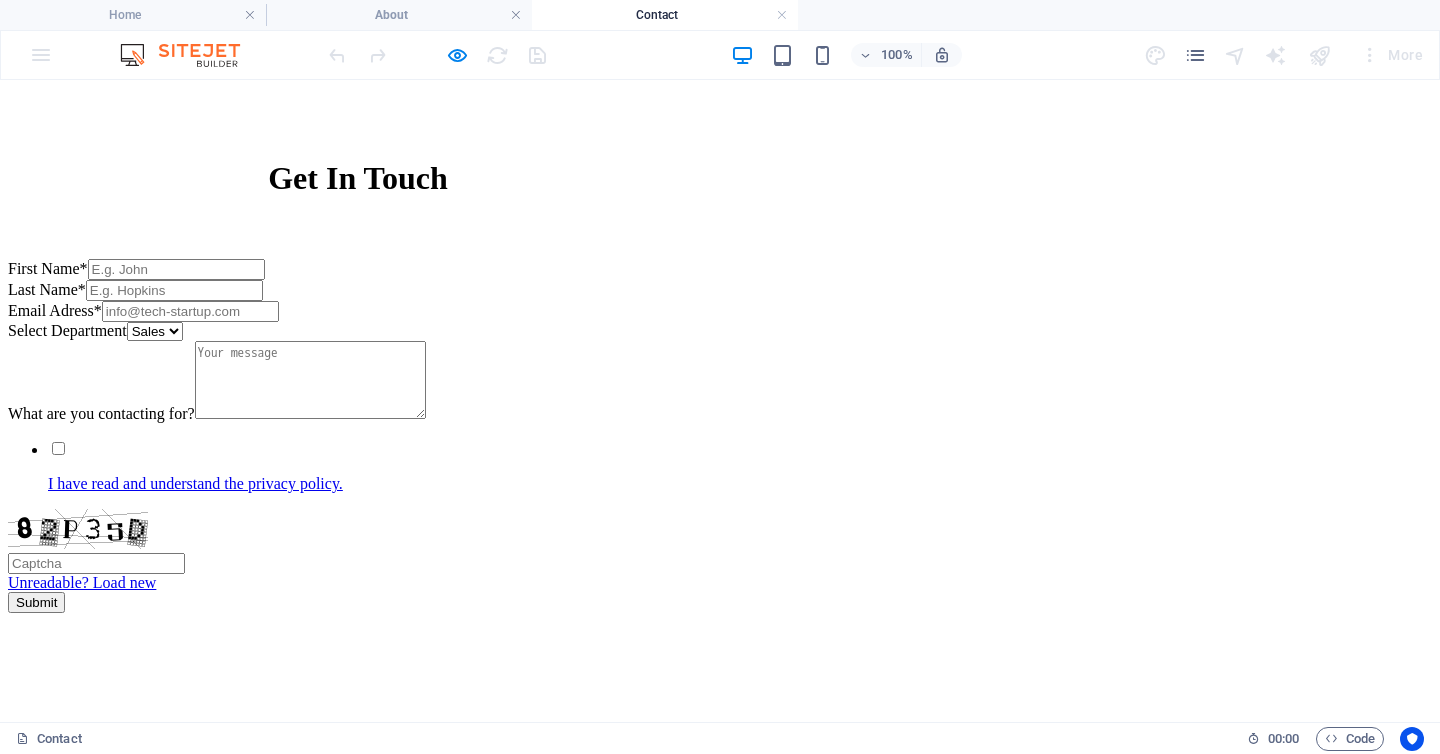 click at bounding box center [720, 1370] 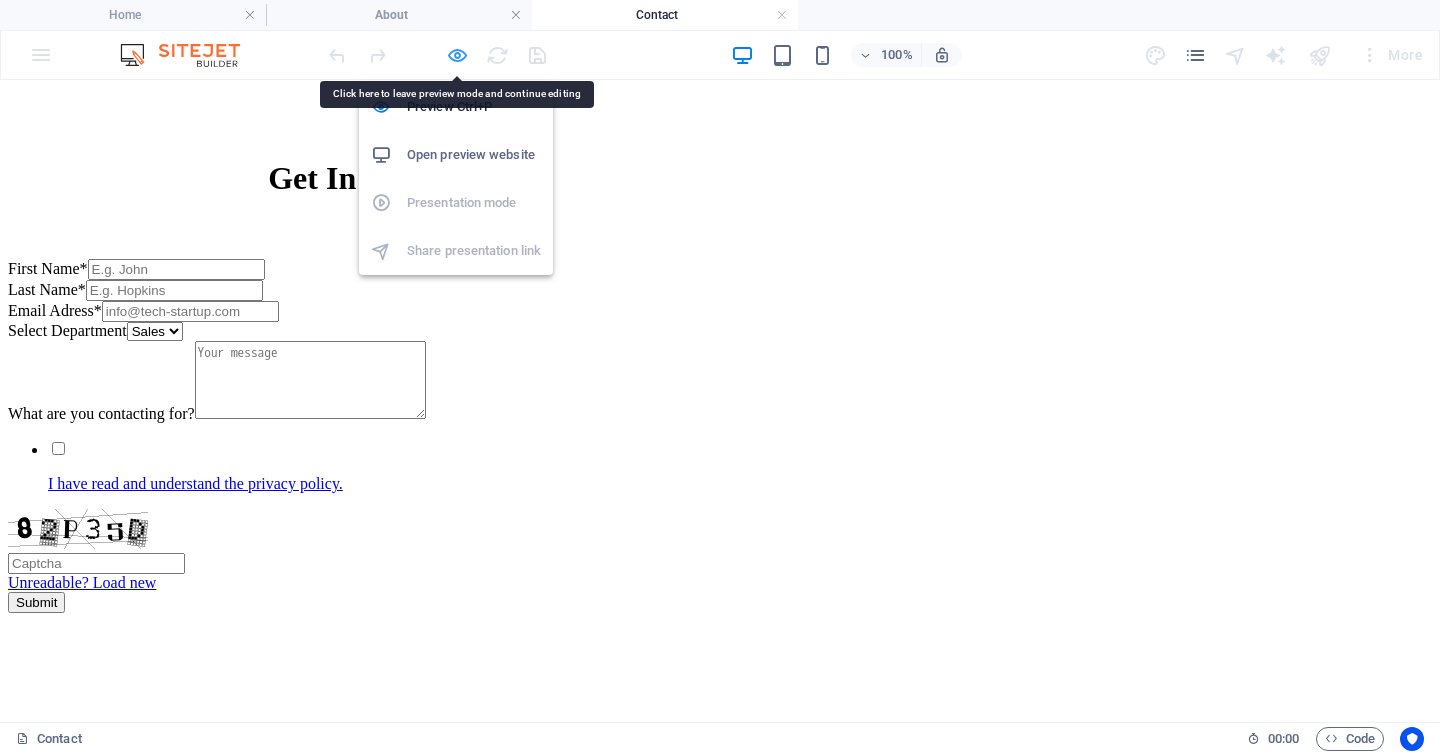click at bounding box center [457, 55] 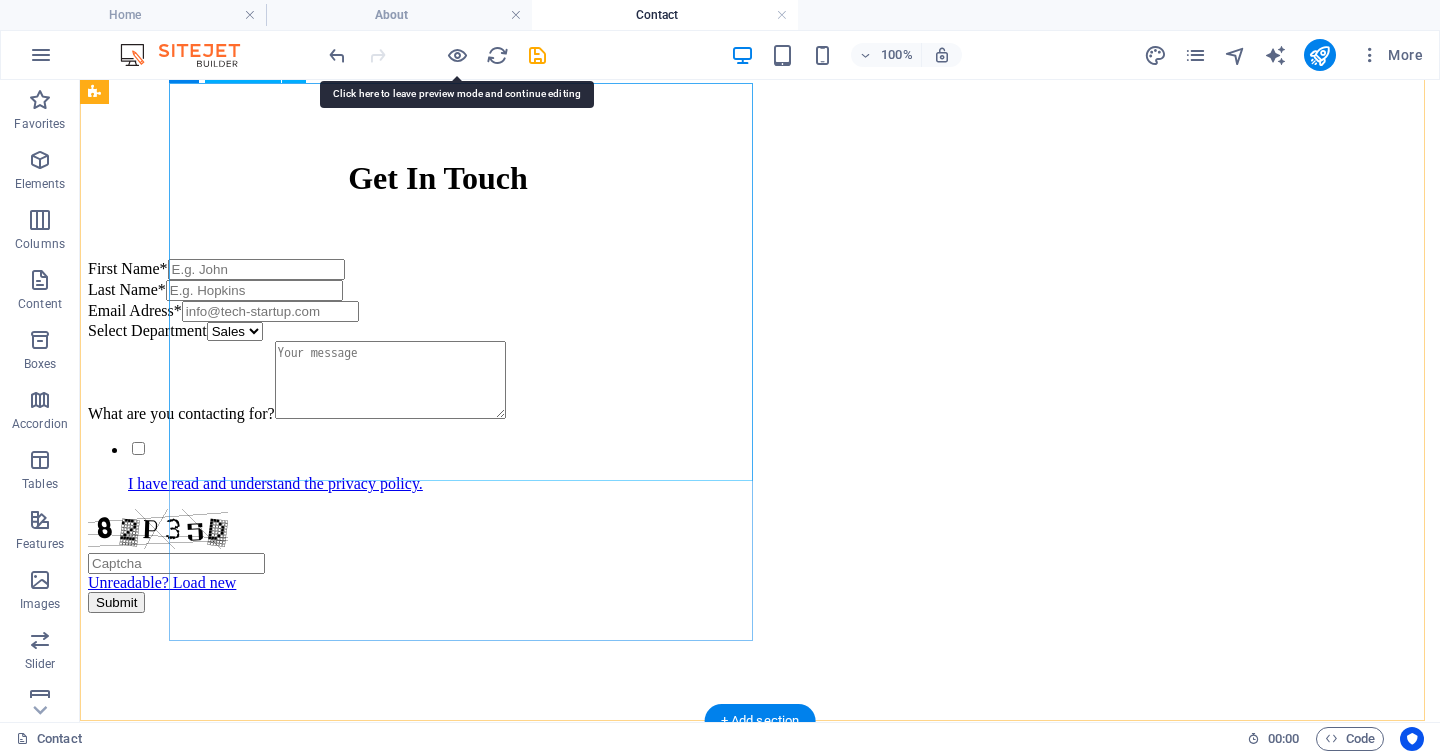 click at bounding box center [760, 1370] 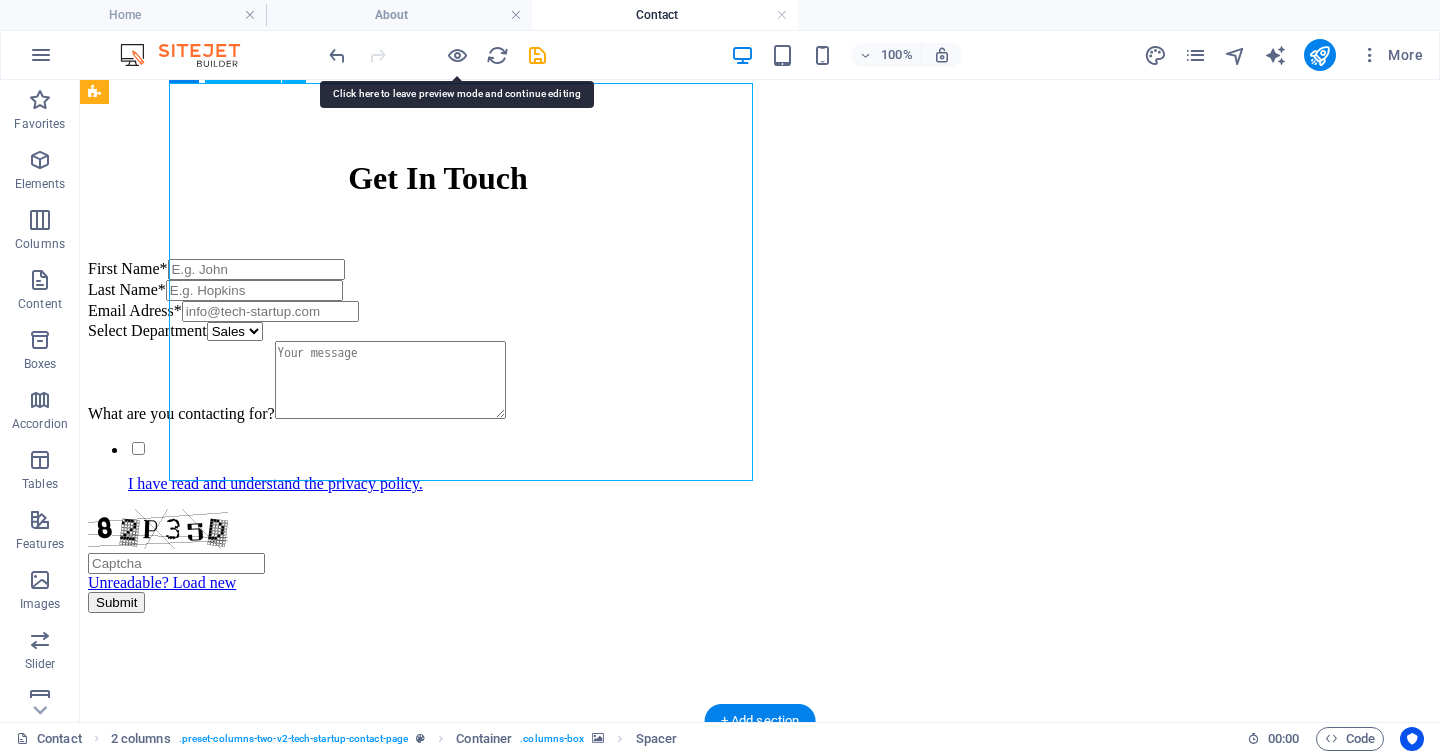 click at bounding box center [760, 1370] 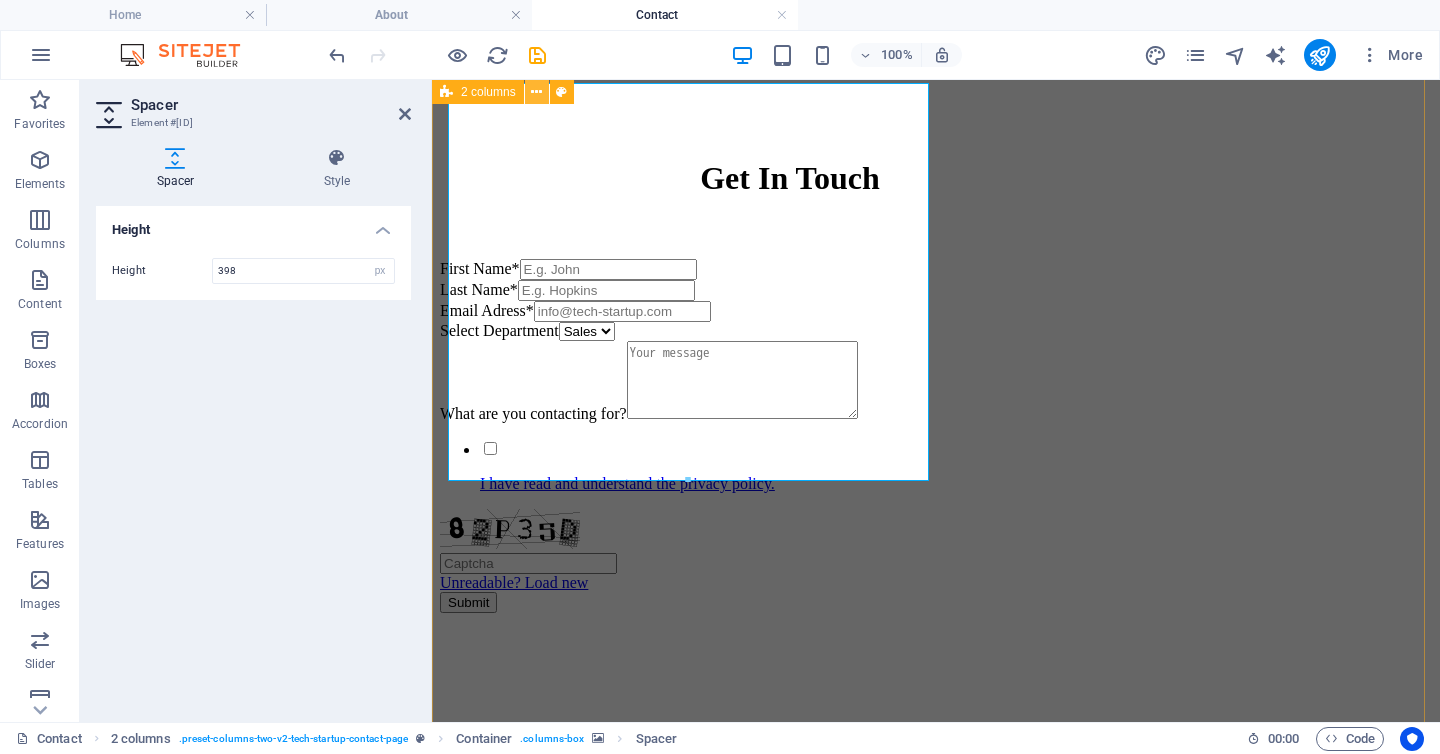 click at bounding box center (536, 92) 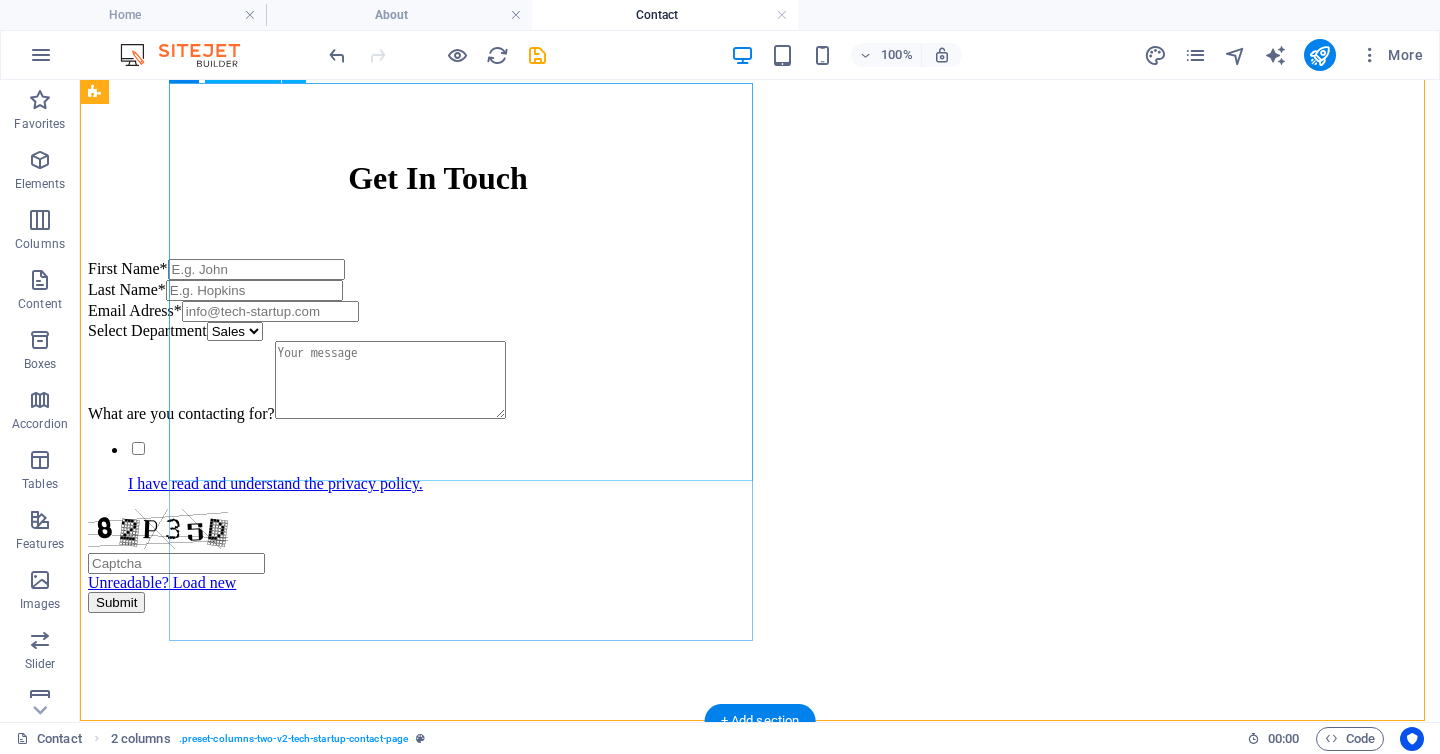 click at bounding box center [760, 1370] 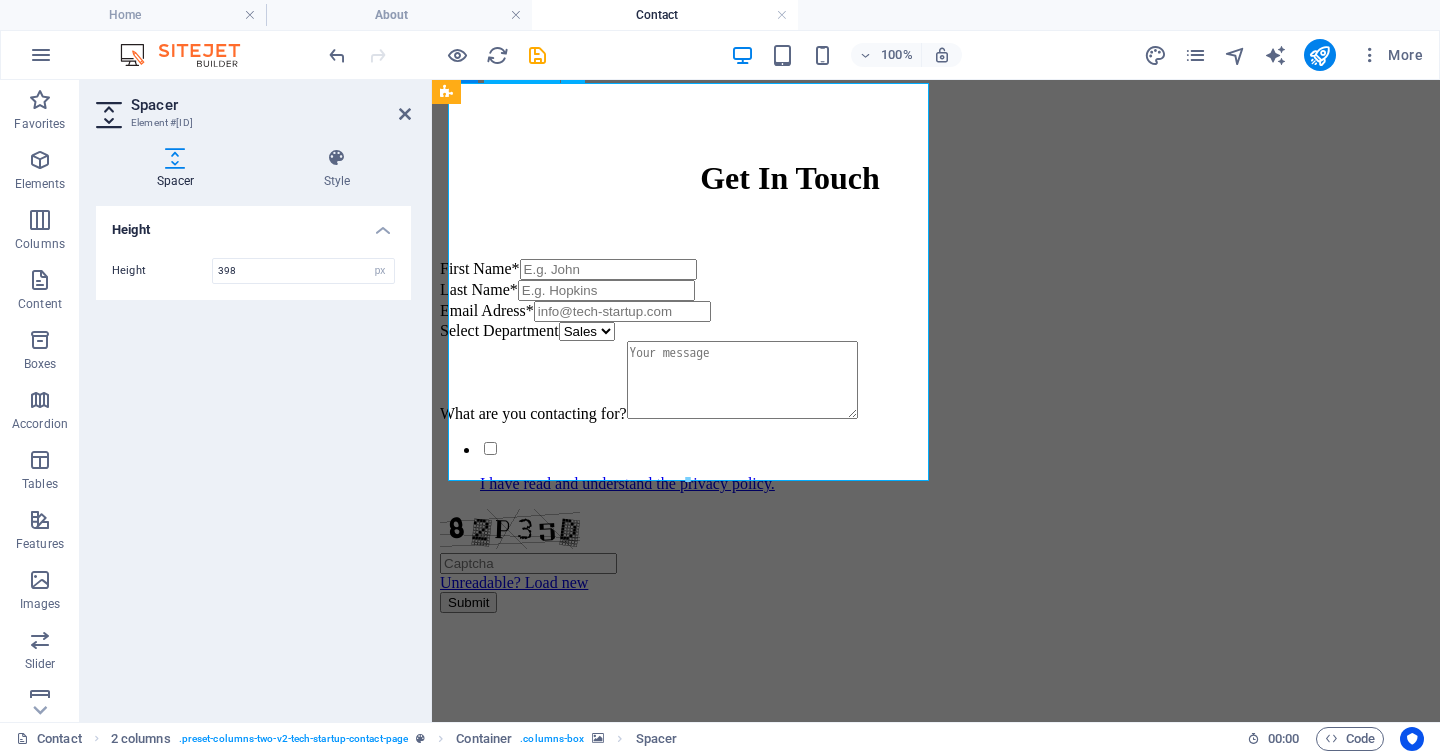 click at bounding box center (936, 1370) 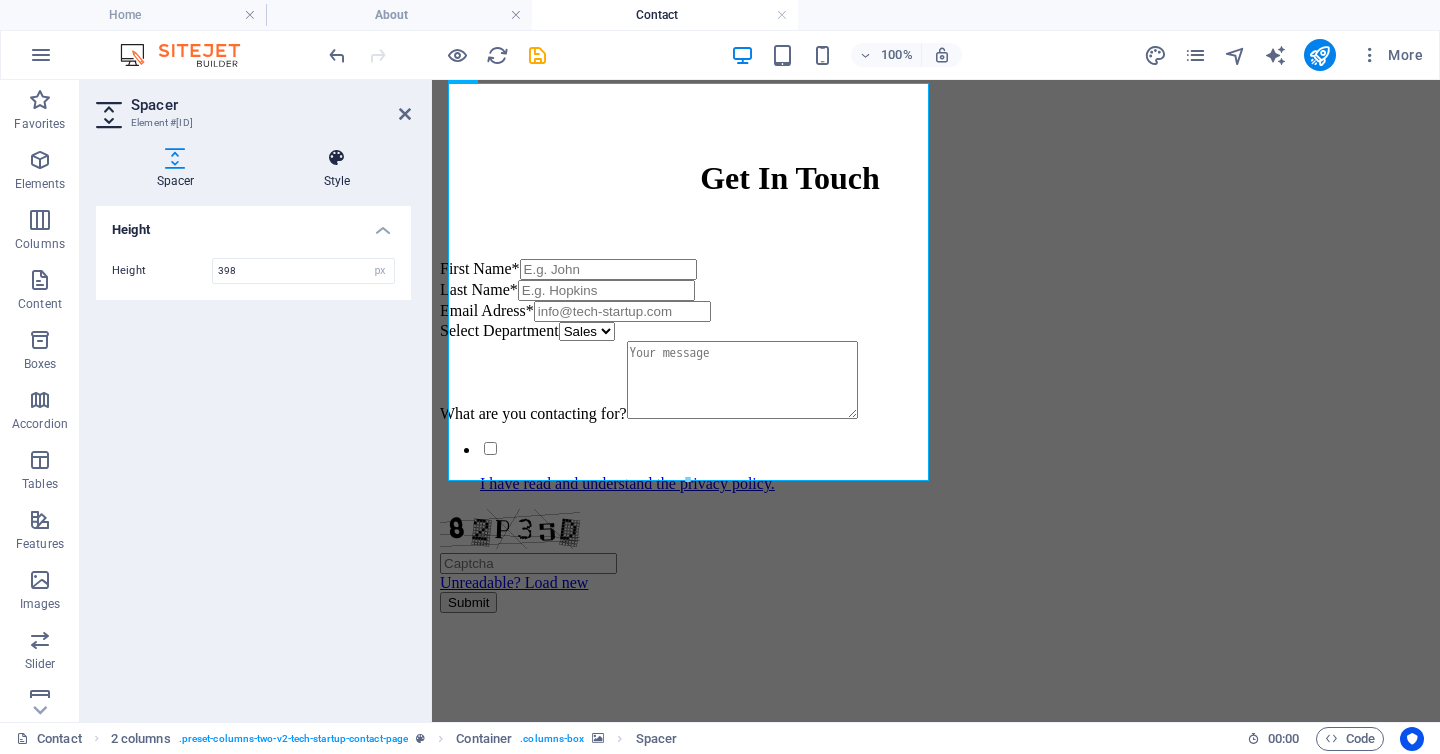 click at bounding box center (337, 158) 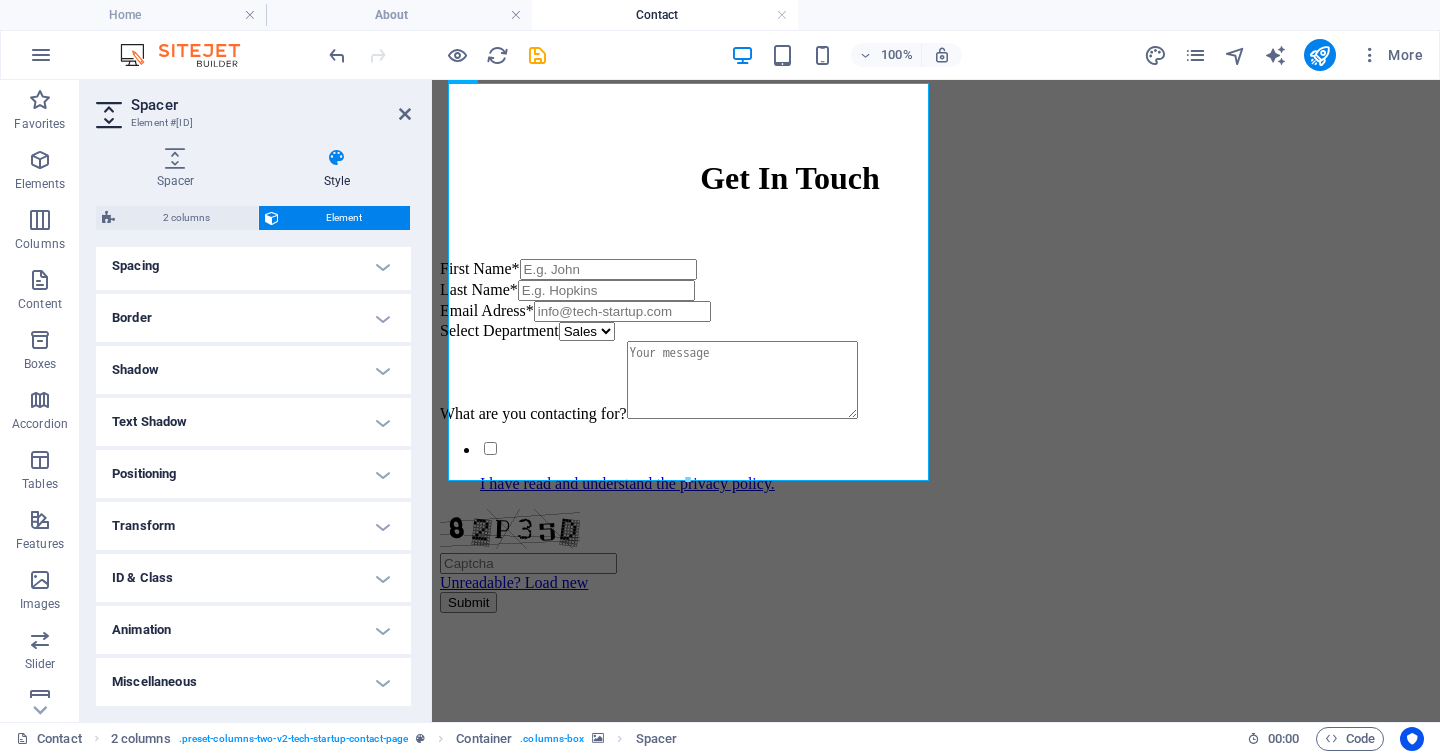 scroll, scrollTop: 0, scrollLeft: 0, axis: both 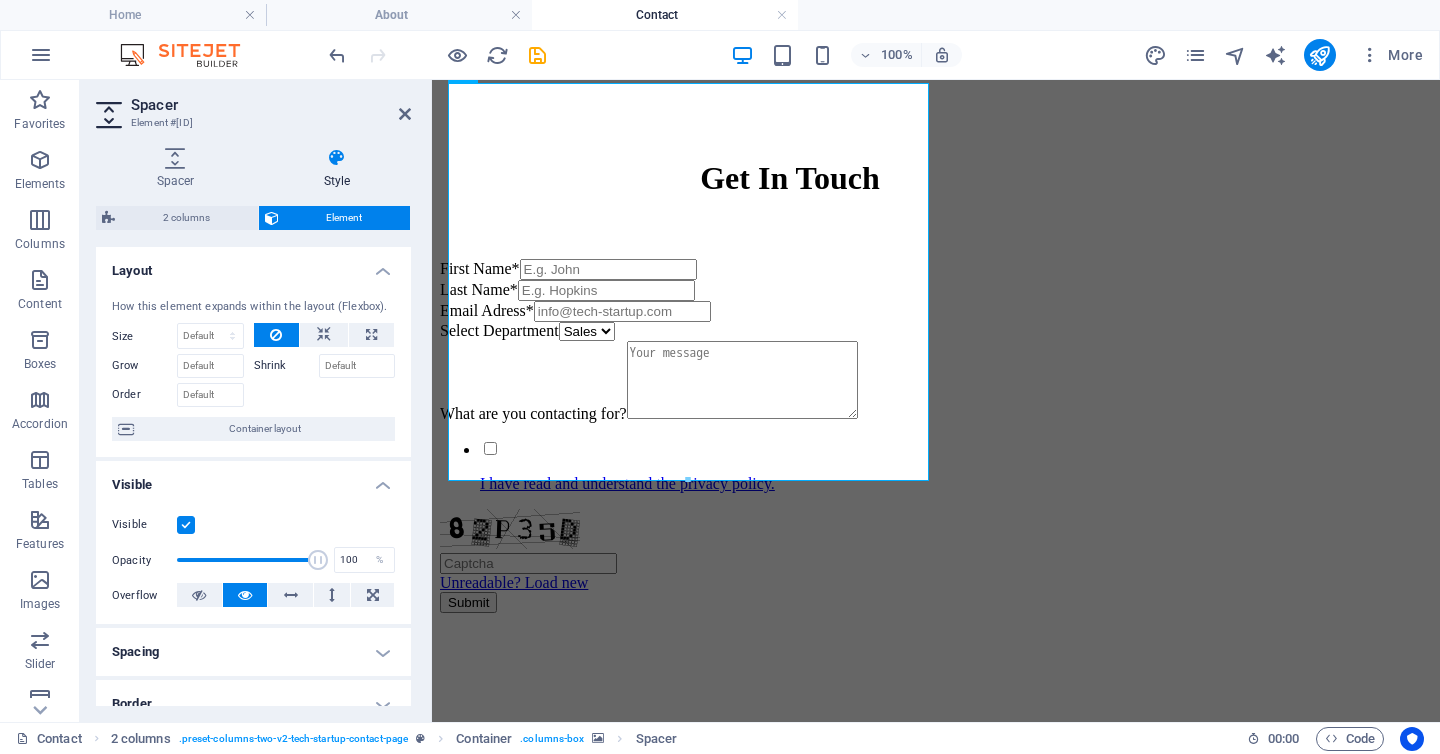click on "Element #[ID]" at bounding box center (251, 123) 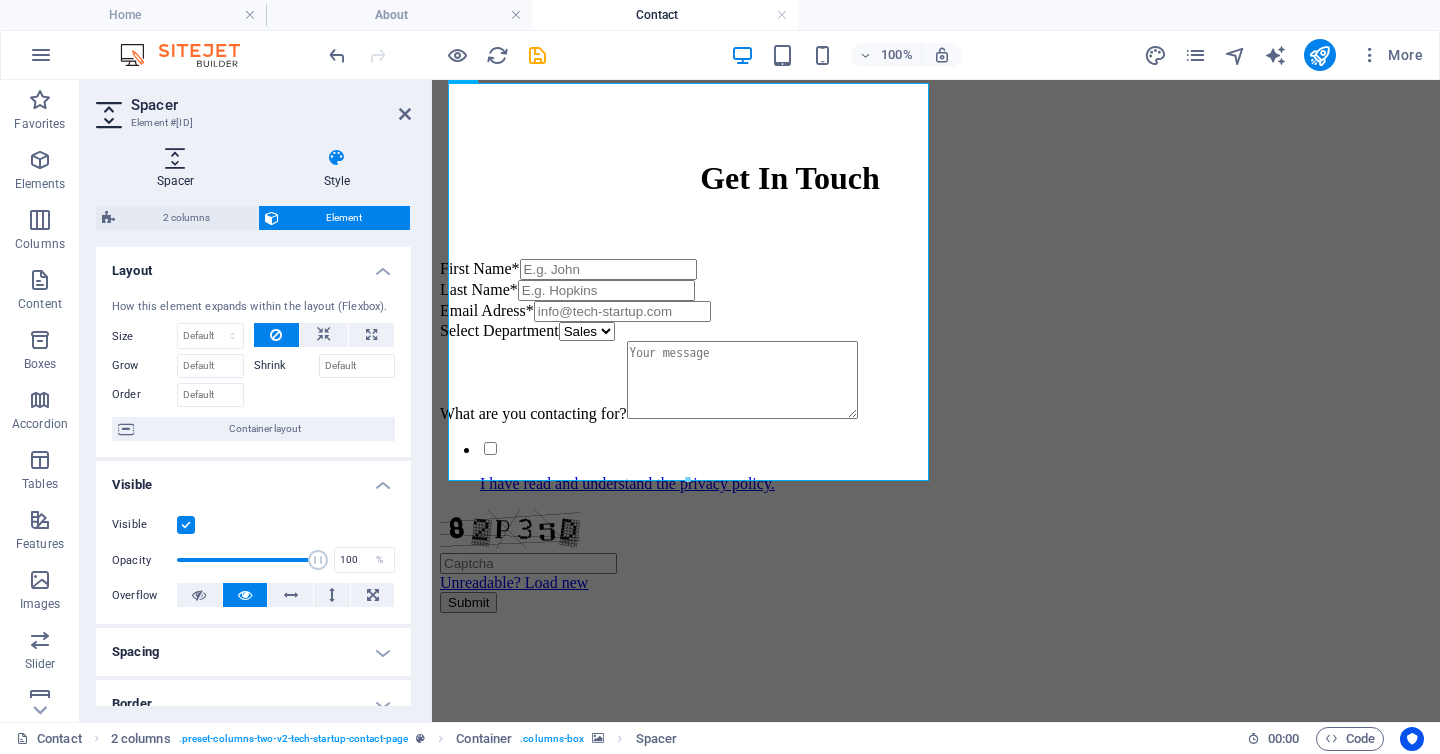 click at bounding box center (175, 158) 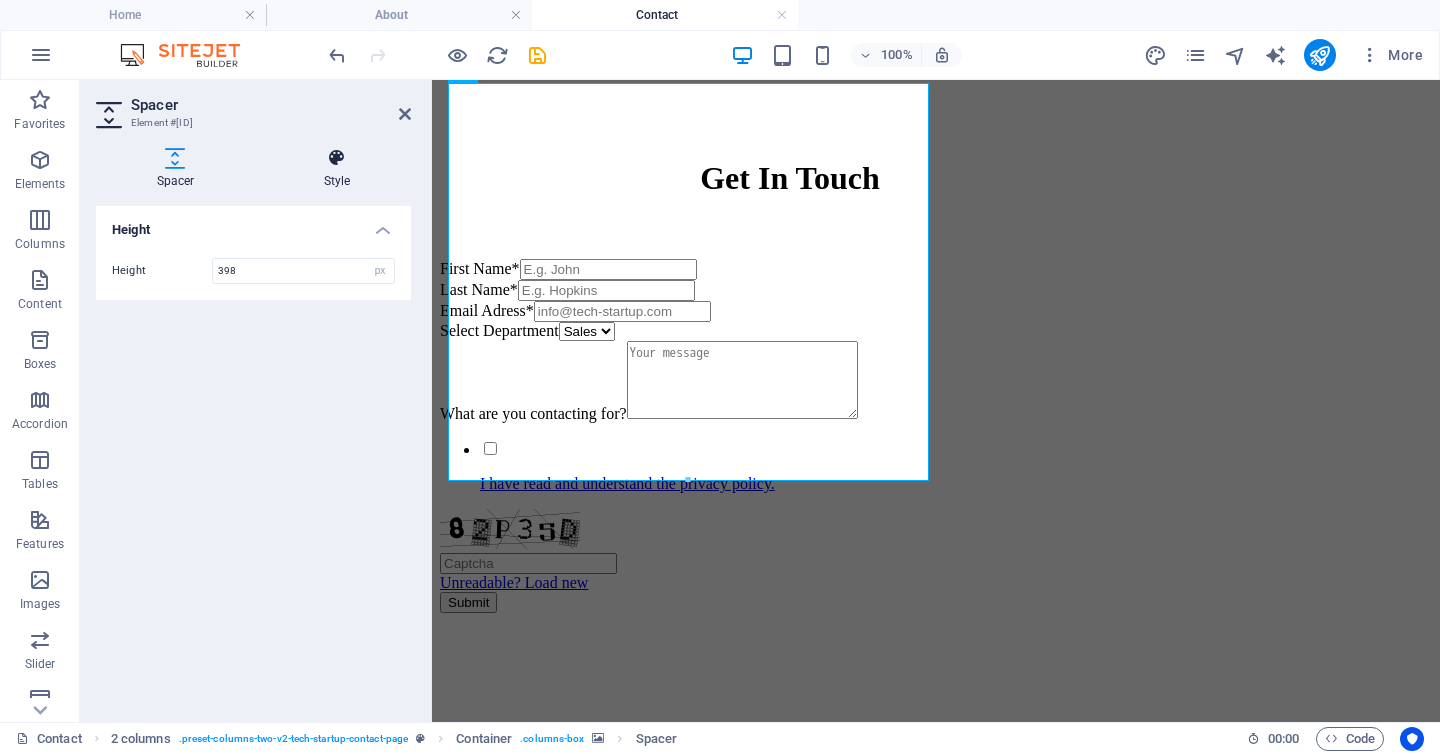 click at bounding box center [337, 158] 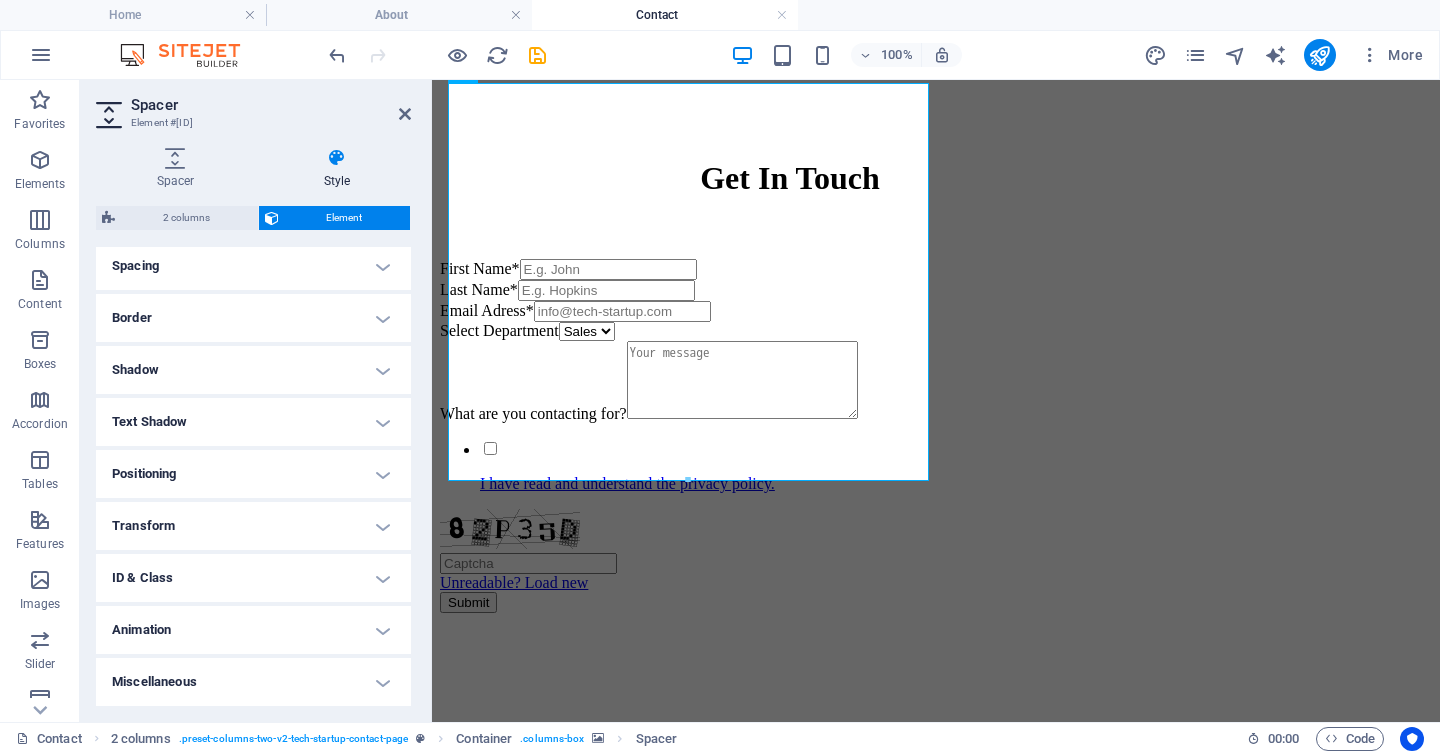 scroll, scrollTop: 0, scrollLeft: 0, axis: both 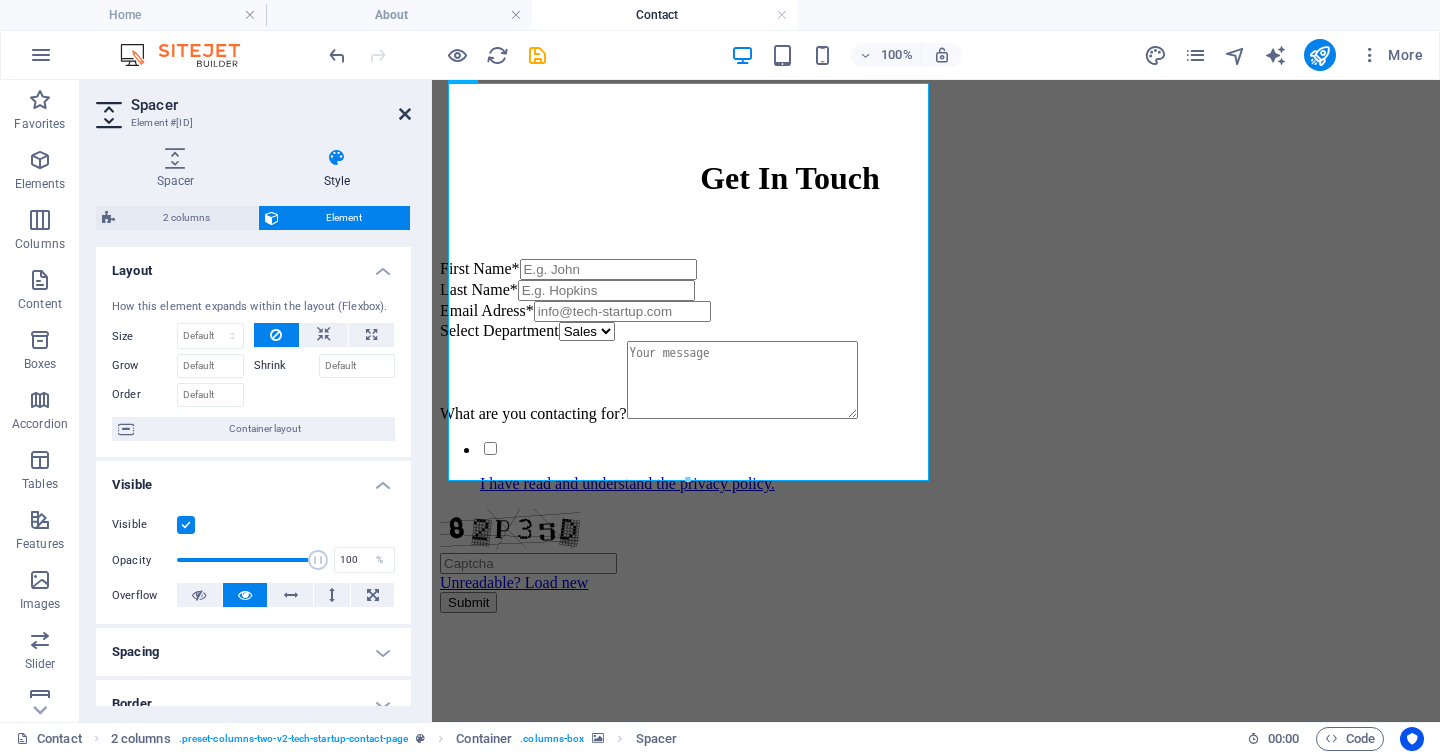 click at bounding box center [405, 114] 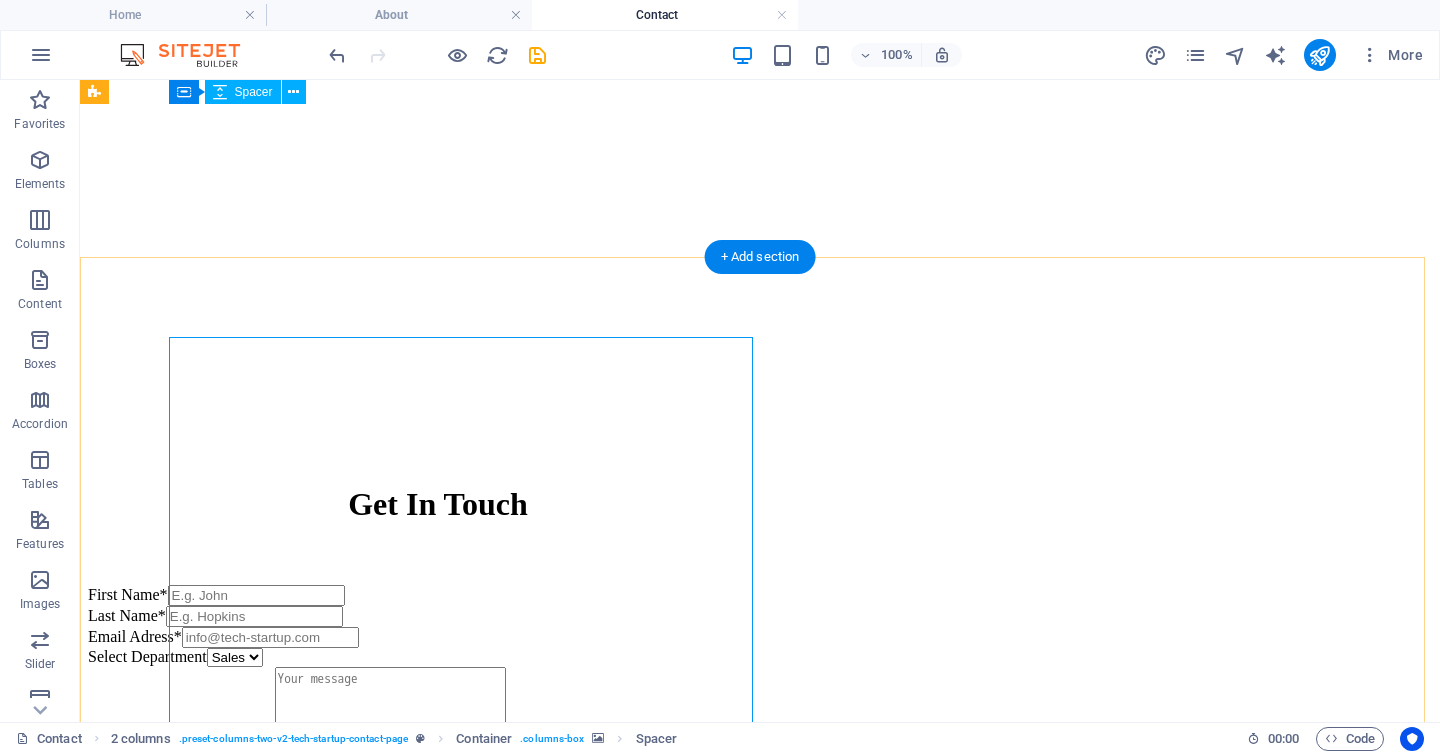 scroll, scrollTop: 623, scrollLeft: 0, axis: vertical 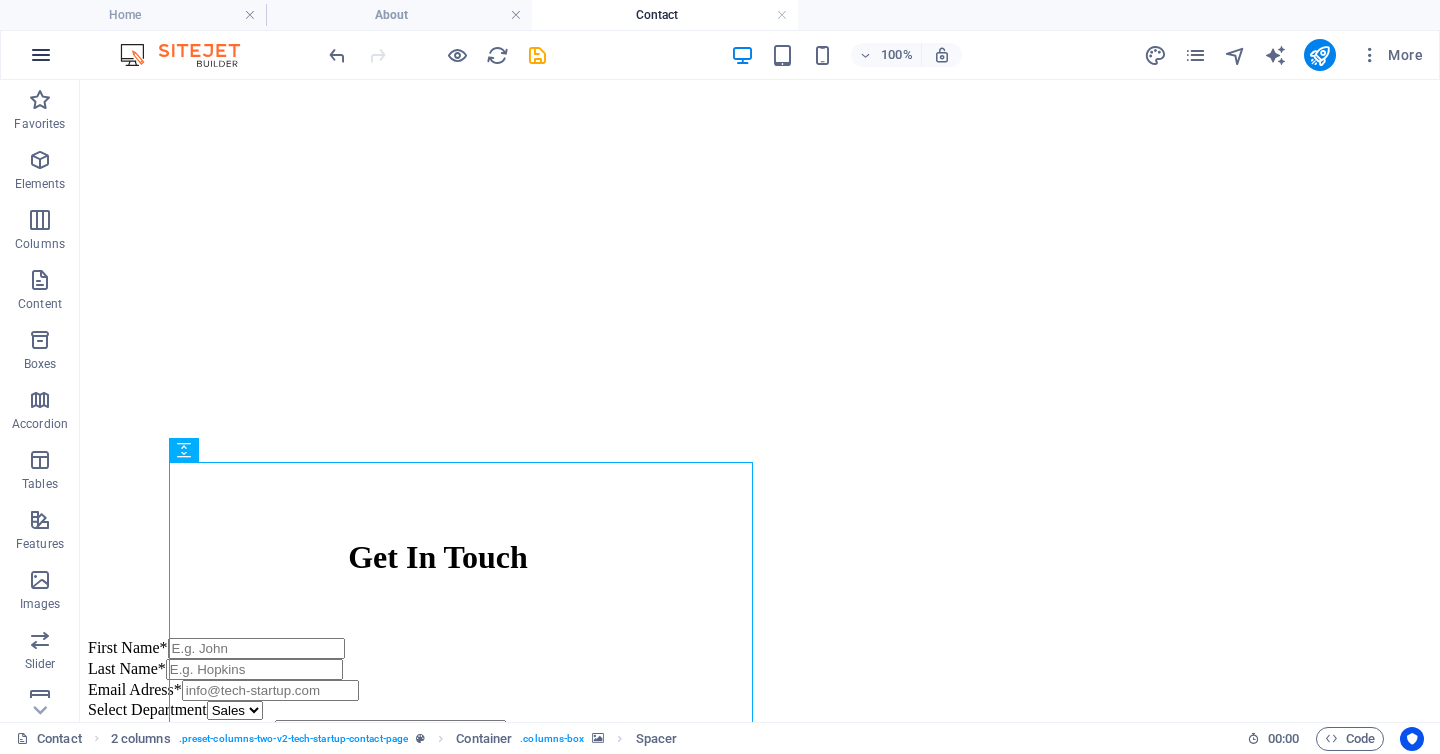 click at bounding box center [41, 55] 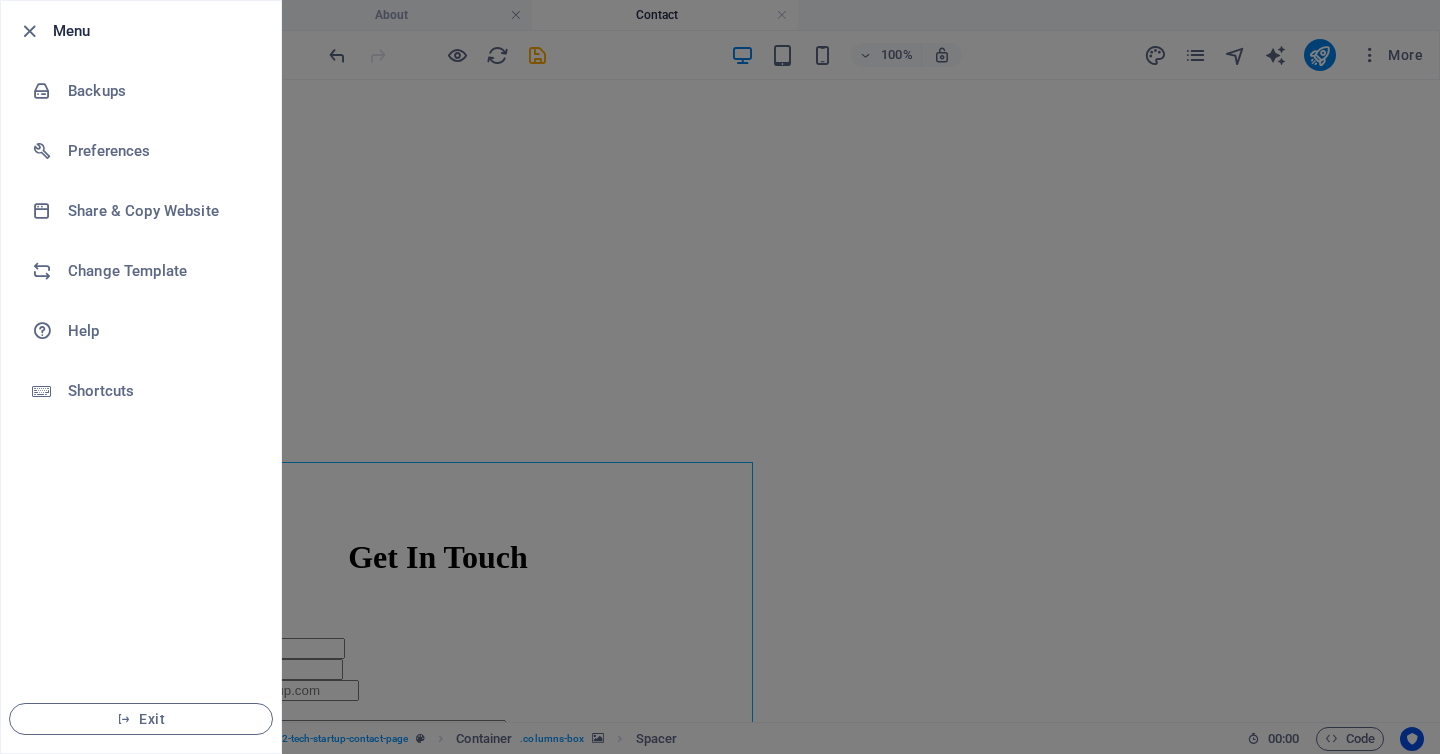 click at bounding box center (720, 377) 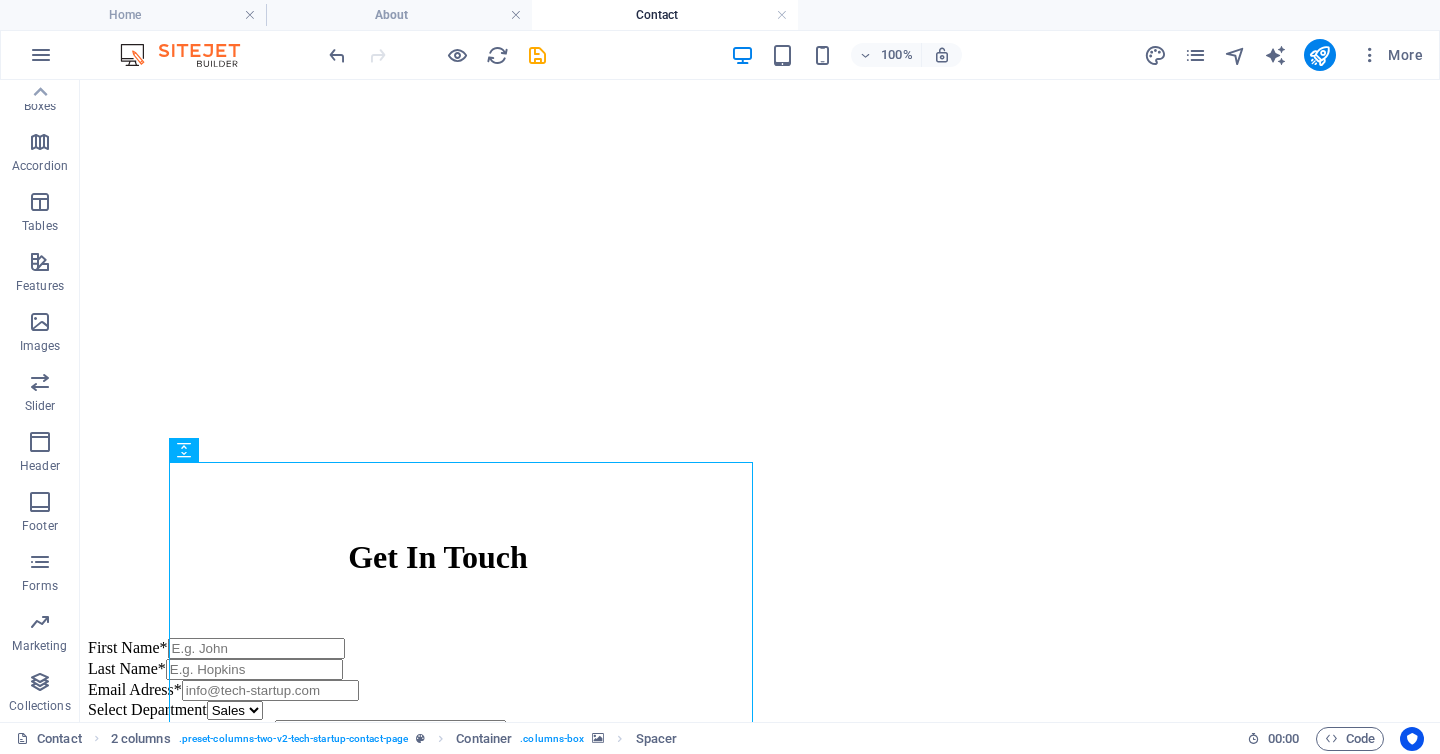 scroll, scrollTop: 0, scrollLeft: 0, axis: both 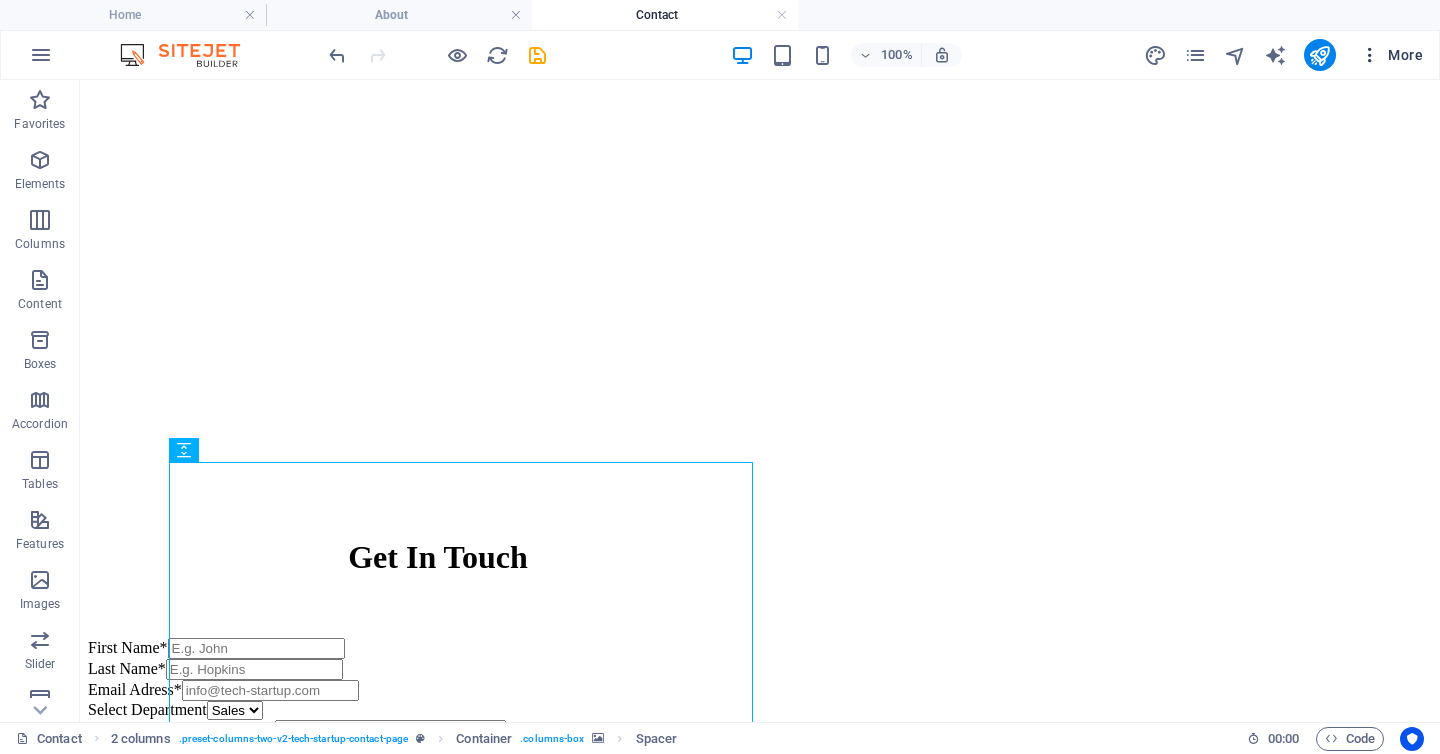 click at bounding box center (1370, 55) 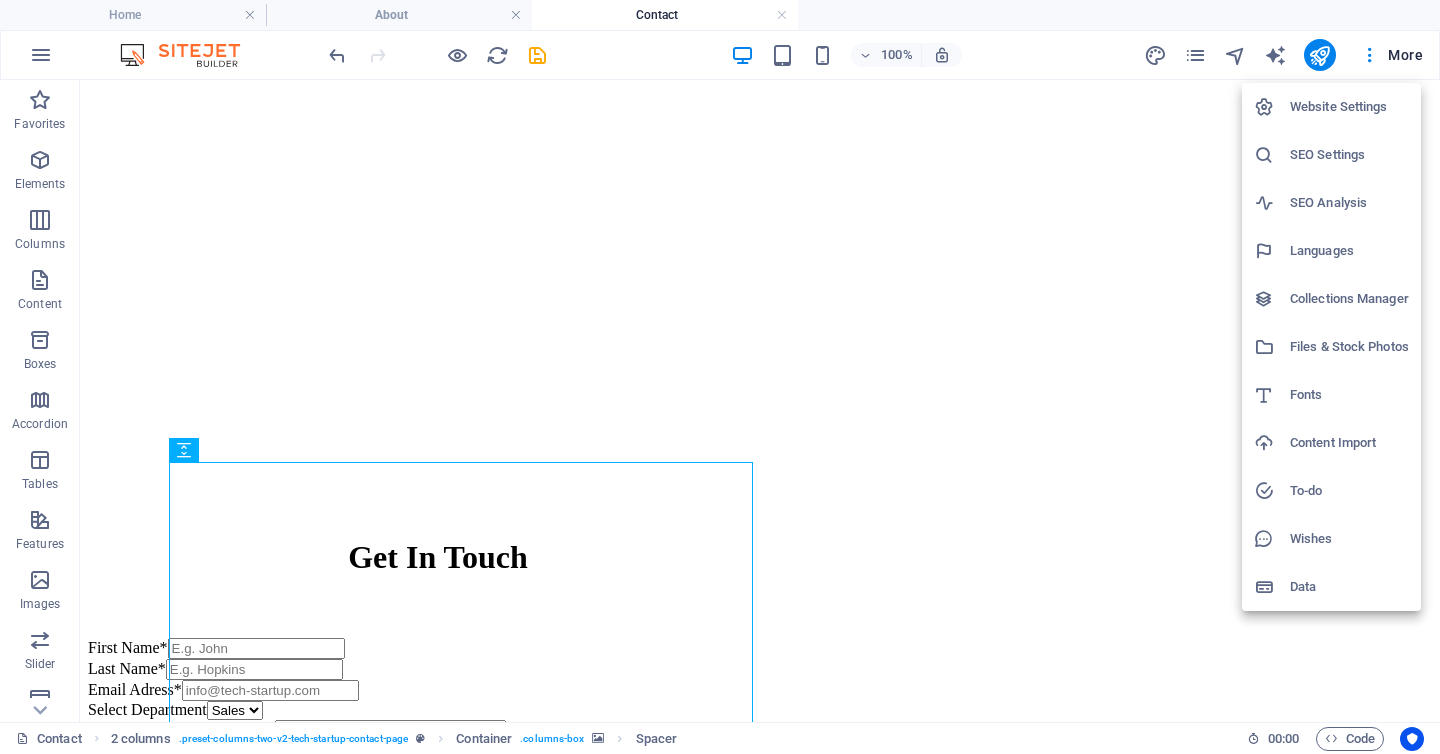 click on "Website Settings" at bounding box center (1349, 107) 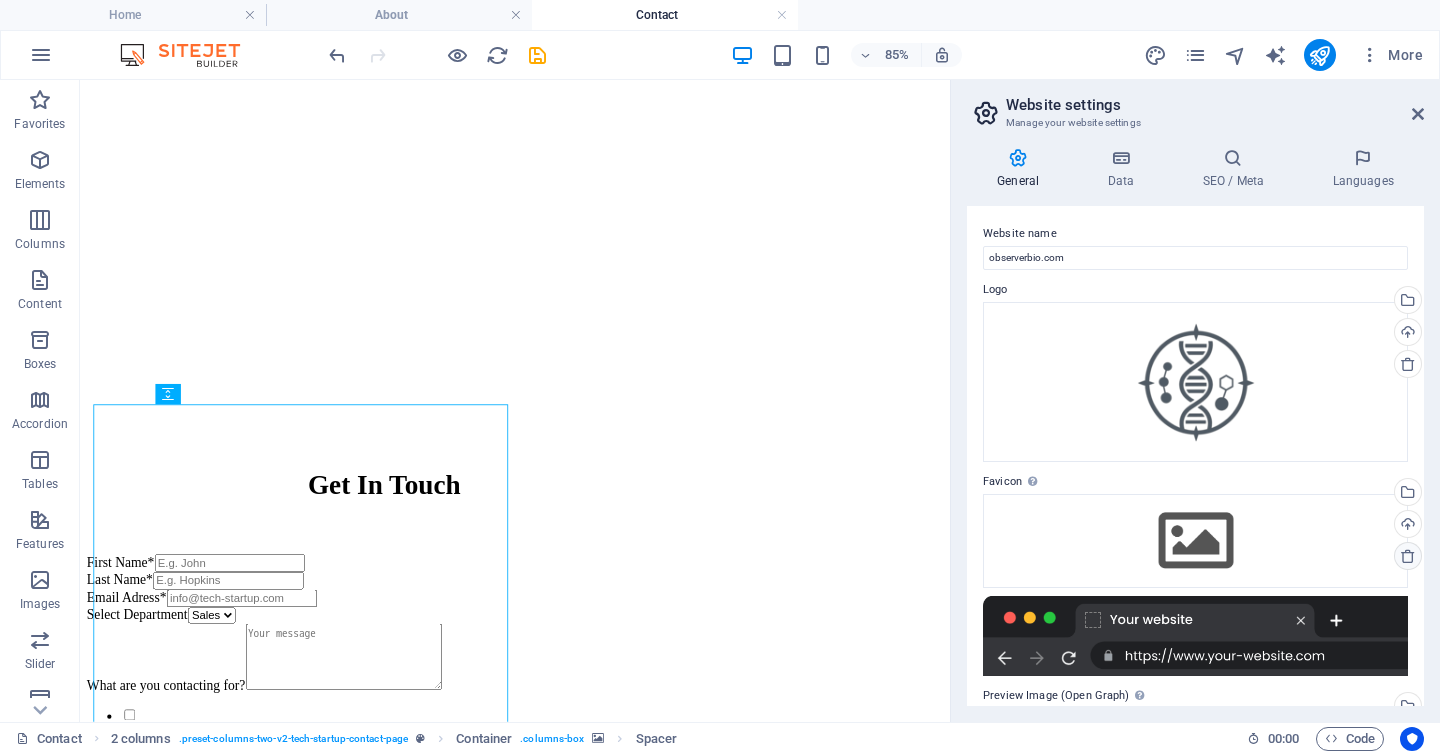 click at bounding box center (1408, 556) 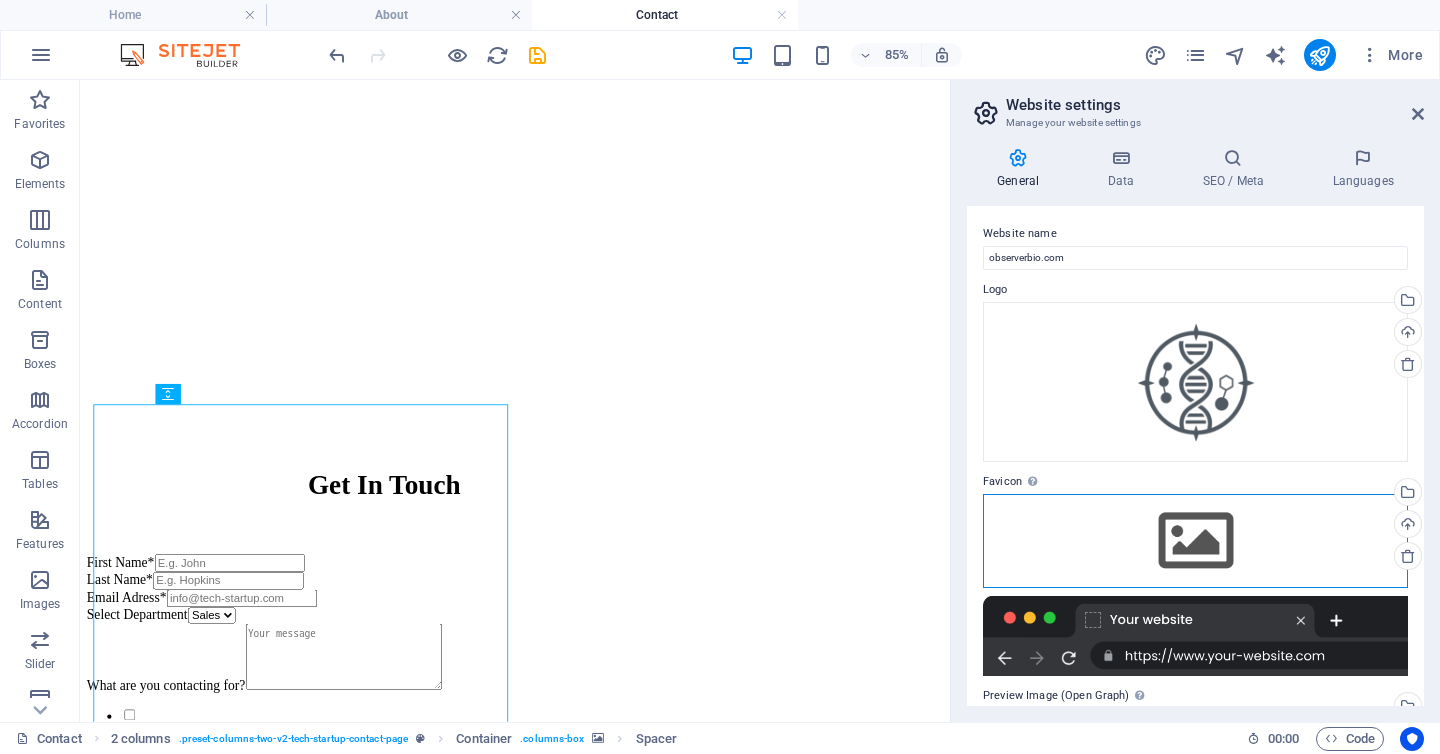 click on "Drag files here, click to choose files or select files from Files or our free stock photos & videos" at bounding box center [1195, 541] 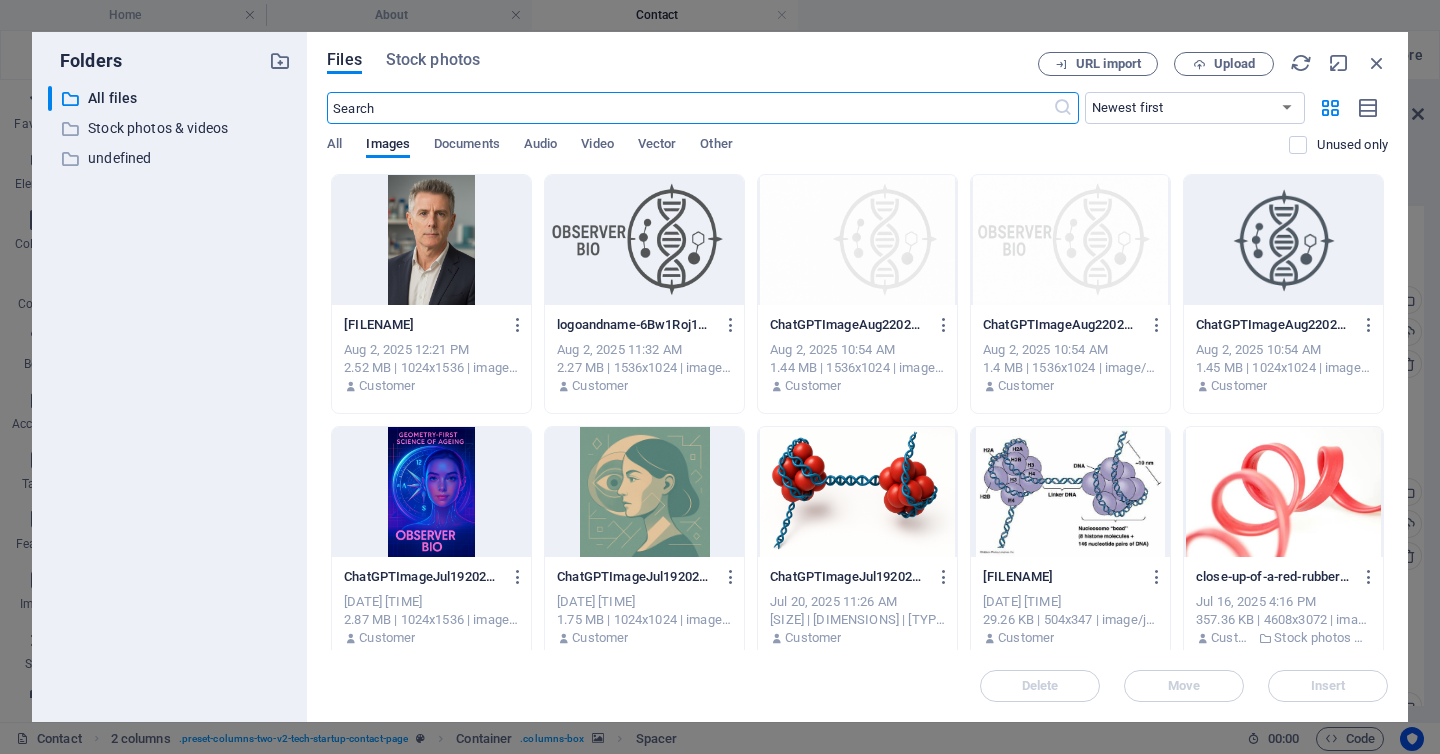 click at bounding box center [644, 240] 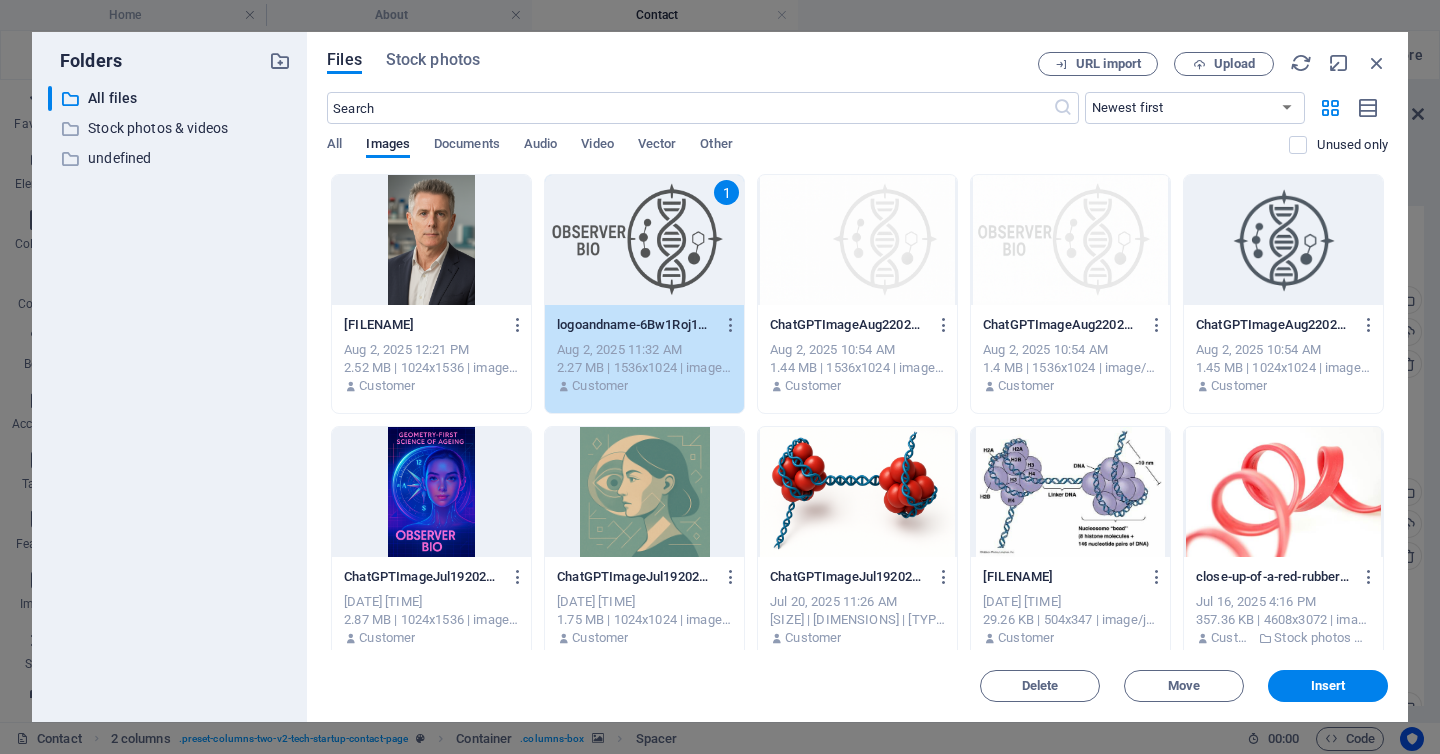 click on "1" at bounding box center (644, 240) 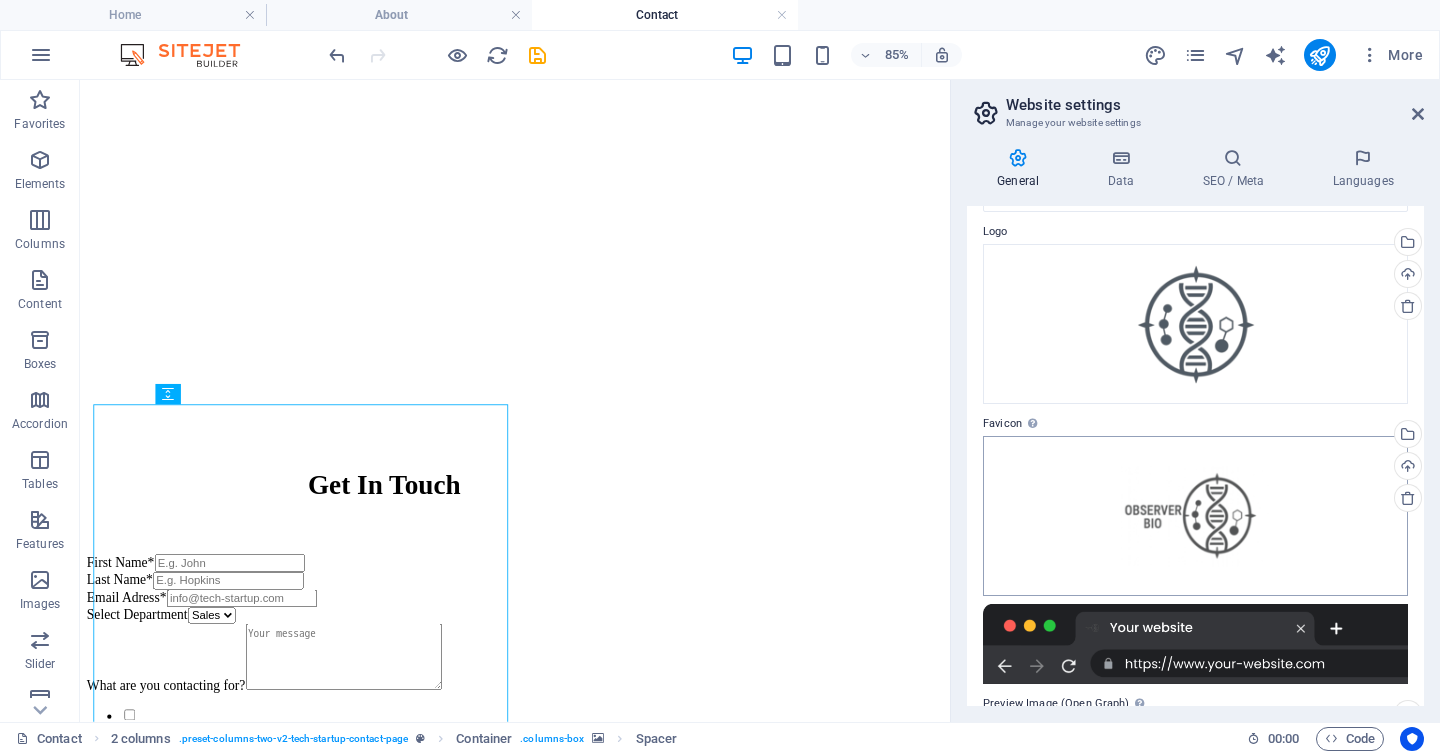 scroll, scrollTop: 60, scrollLeft: 0, axis: vertical 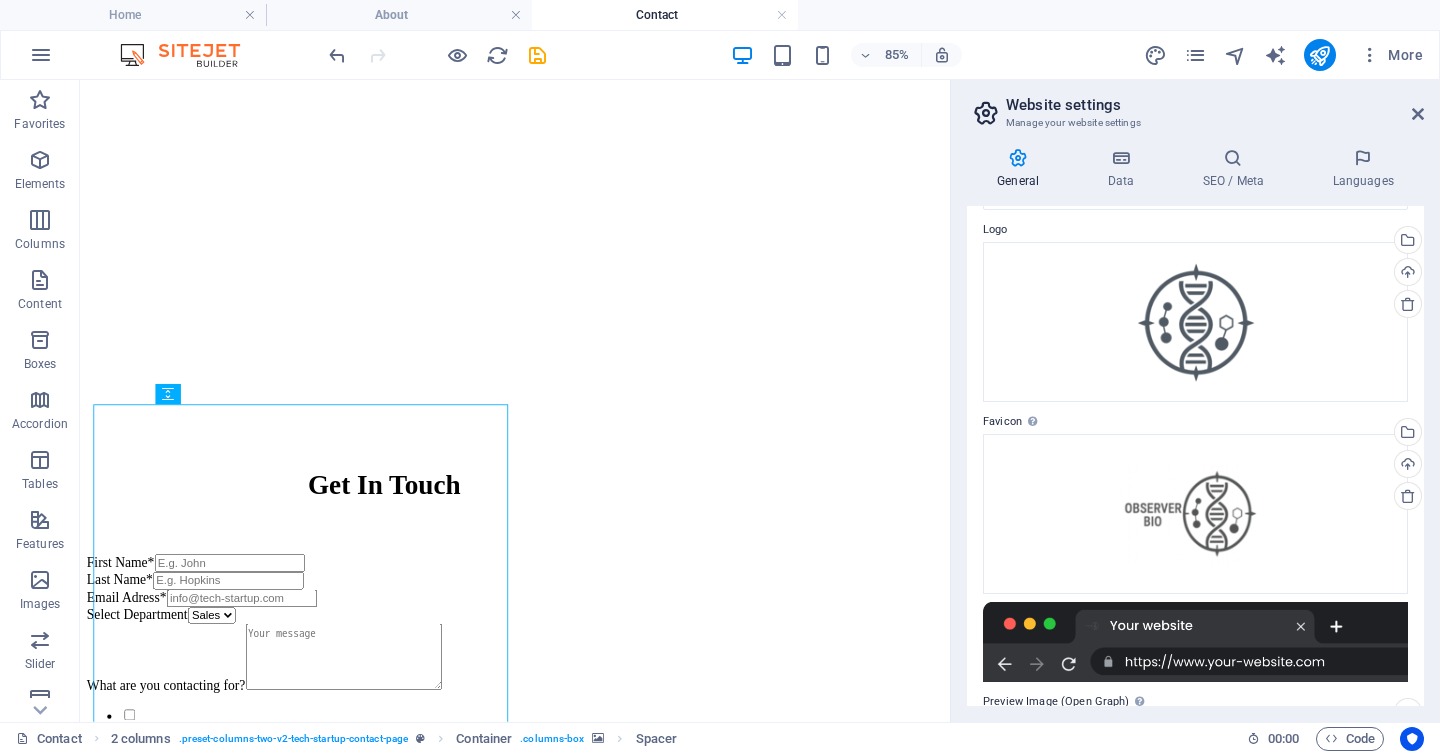 click at bounding box center (1195, 642) 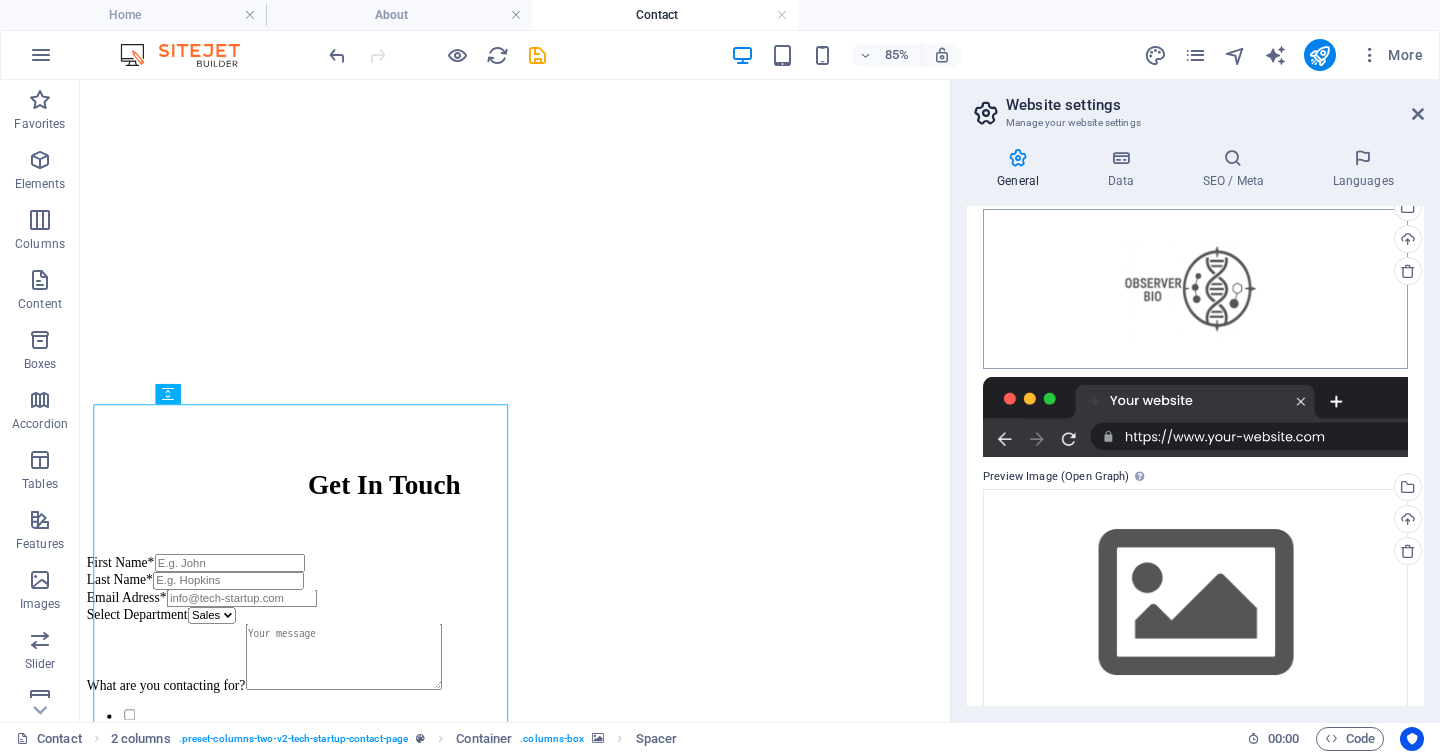 scroll, scrollTop: 313, scrollLeft: 0, axis: vertical 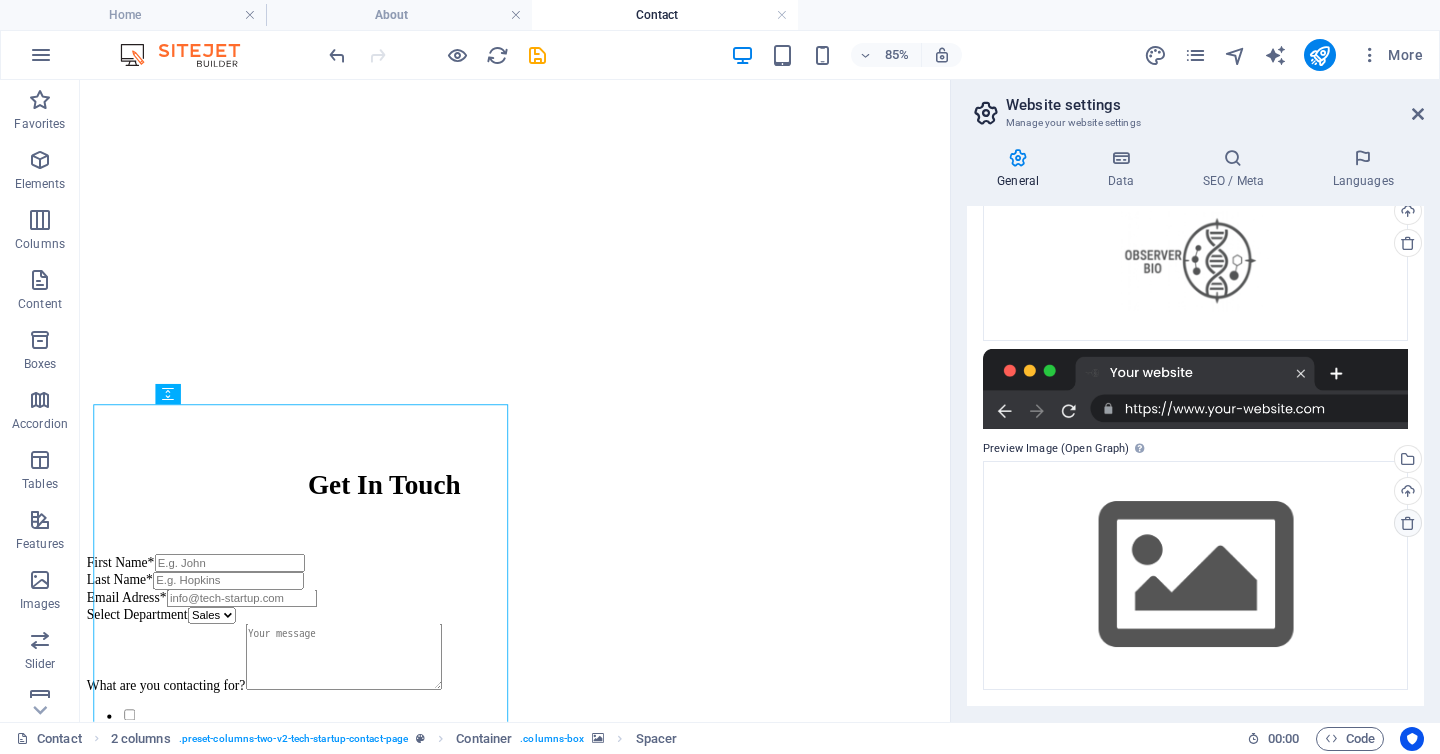 click at bounding box center (1408, 523) 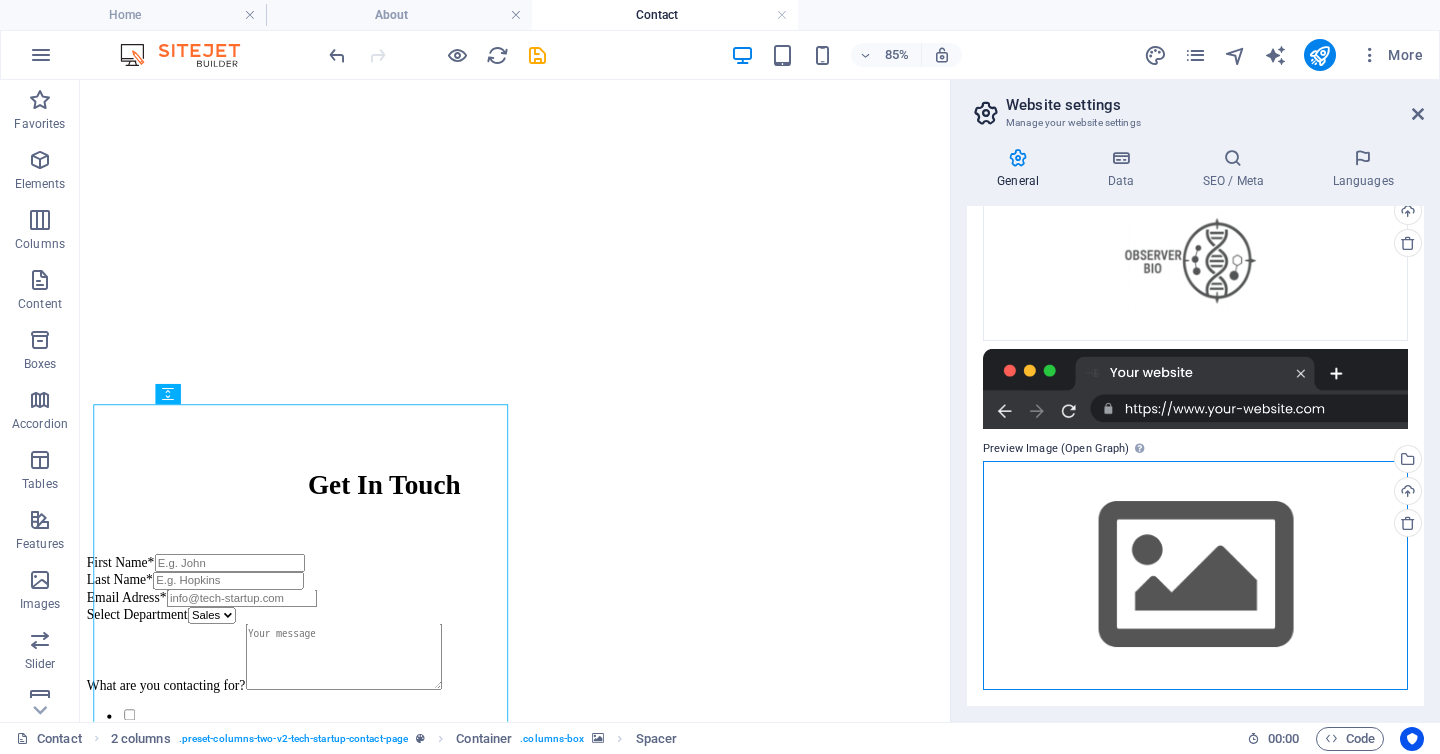 click on "Drag files here, click to choose files or select files from Files or our free stock photos & videos" at bounding box center [1195, 575] 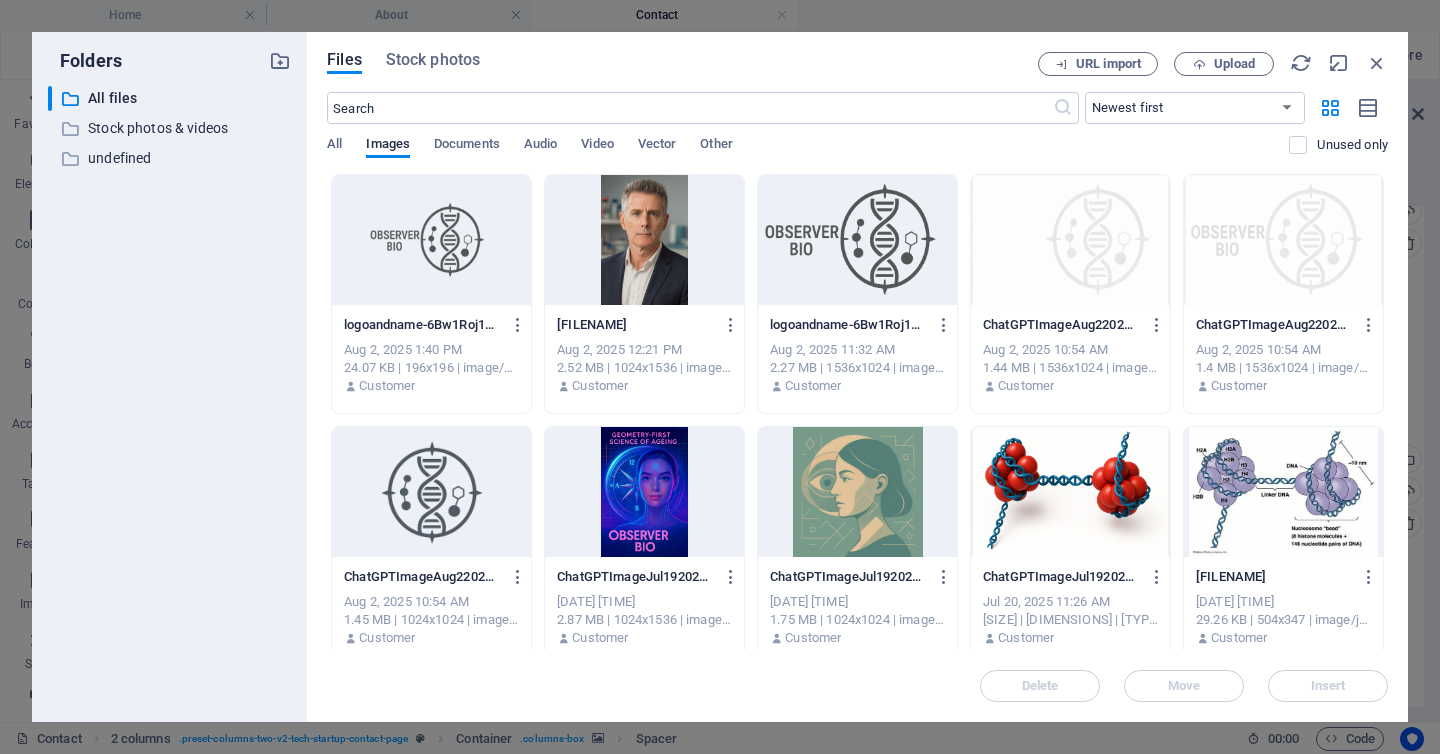 click at bounding box center [1283, 492] 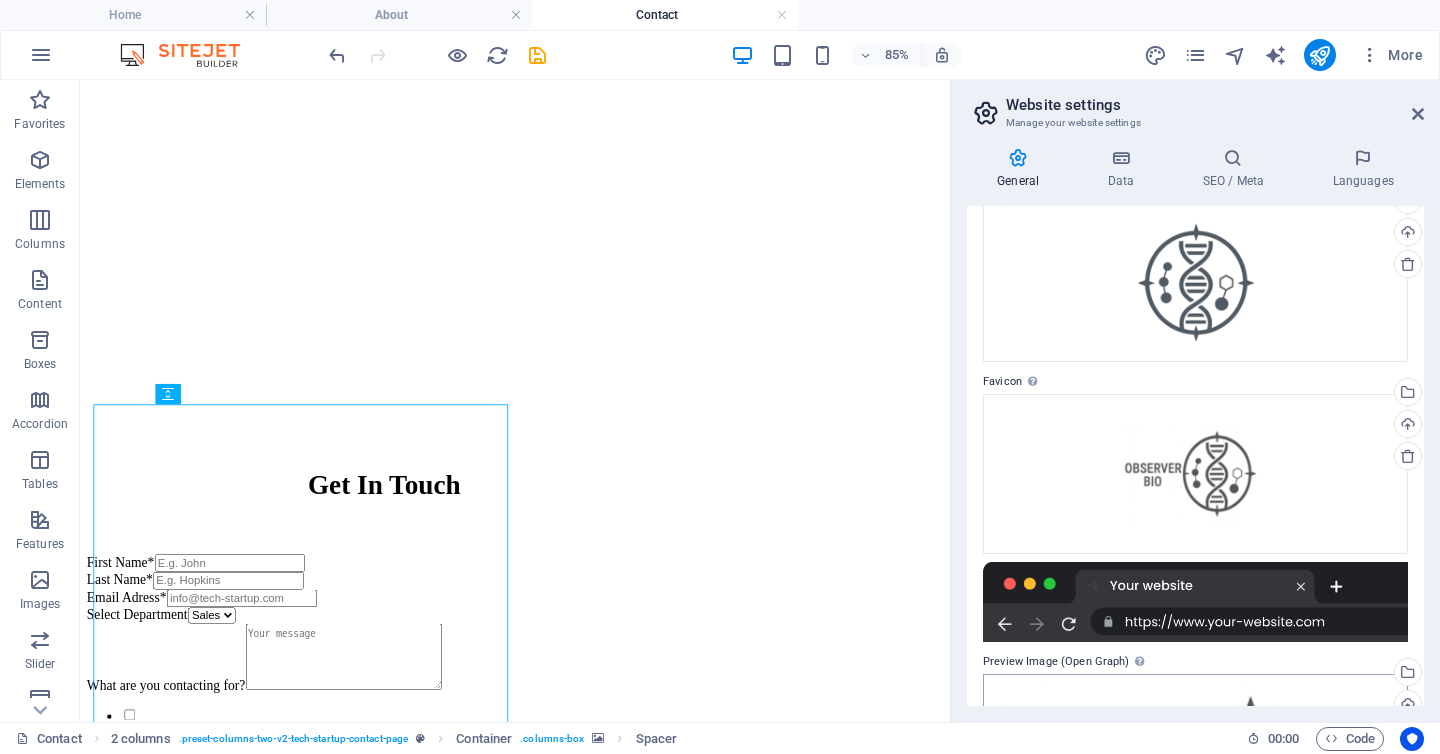 scroll, scrollTop: 0, scrollLeft: 0, axis: both 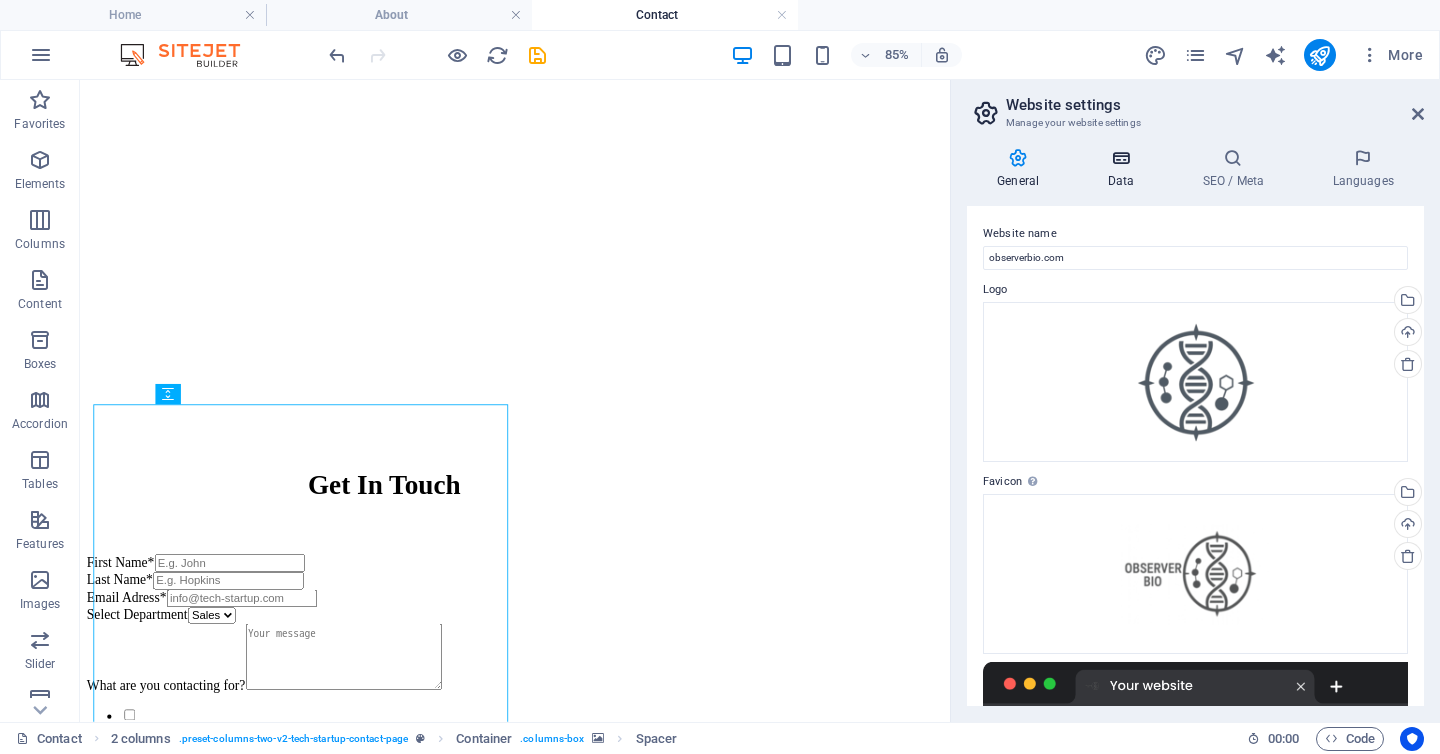 click at bounding box center (1120, 158) 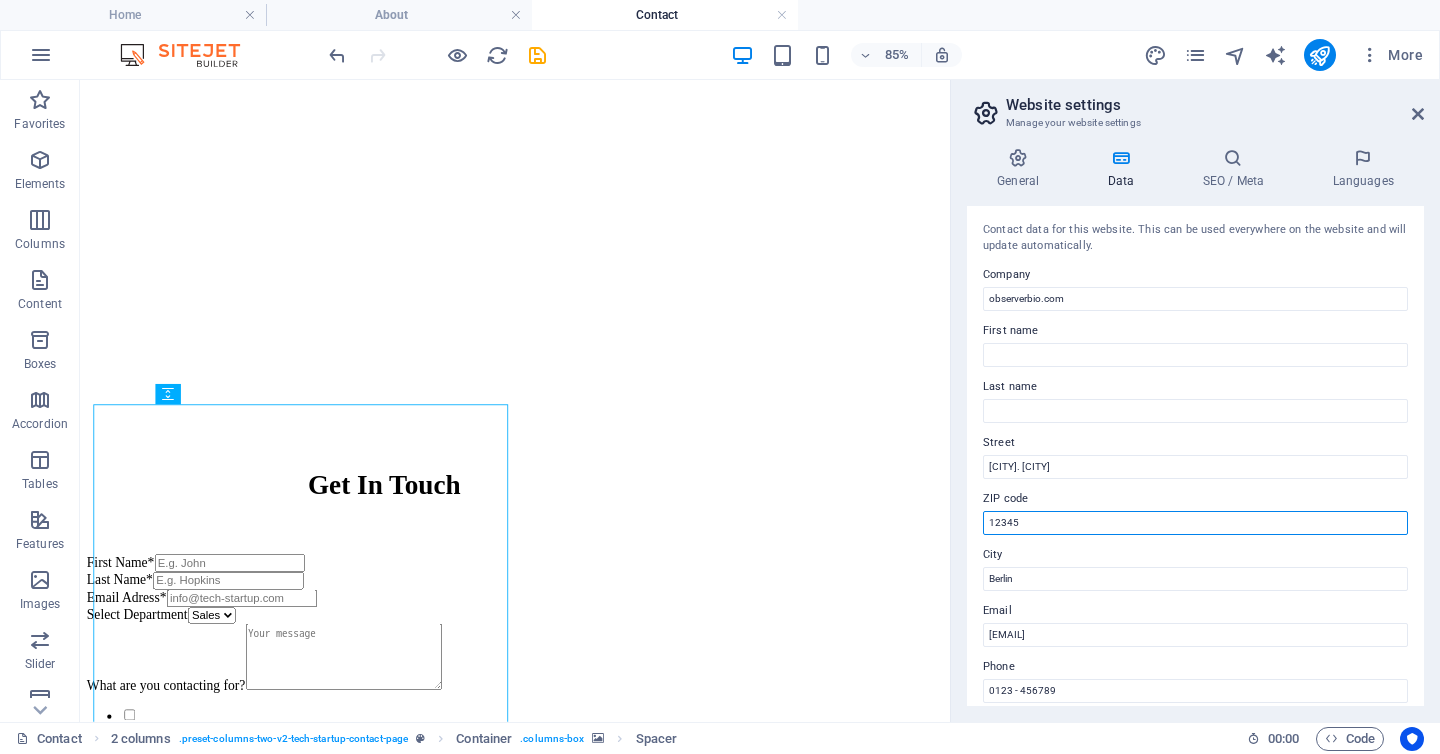 drag, startPoint x: 1026, startPoint y: 522, endPoint x: 979, endPoint y: 523, distance: 47.010635 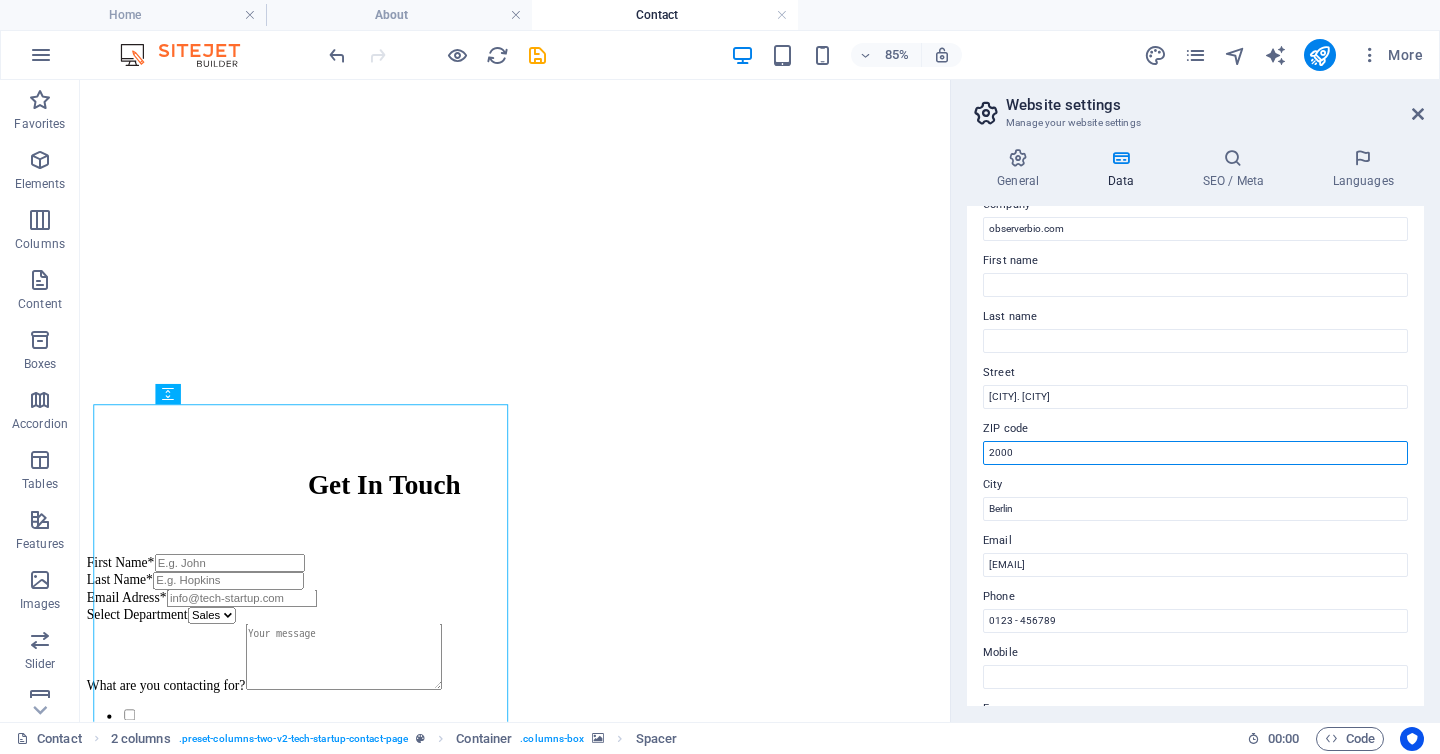 scroll, scrollTop: 93, scrollLeft: 0, axis: vertical 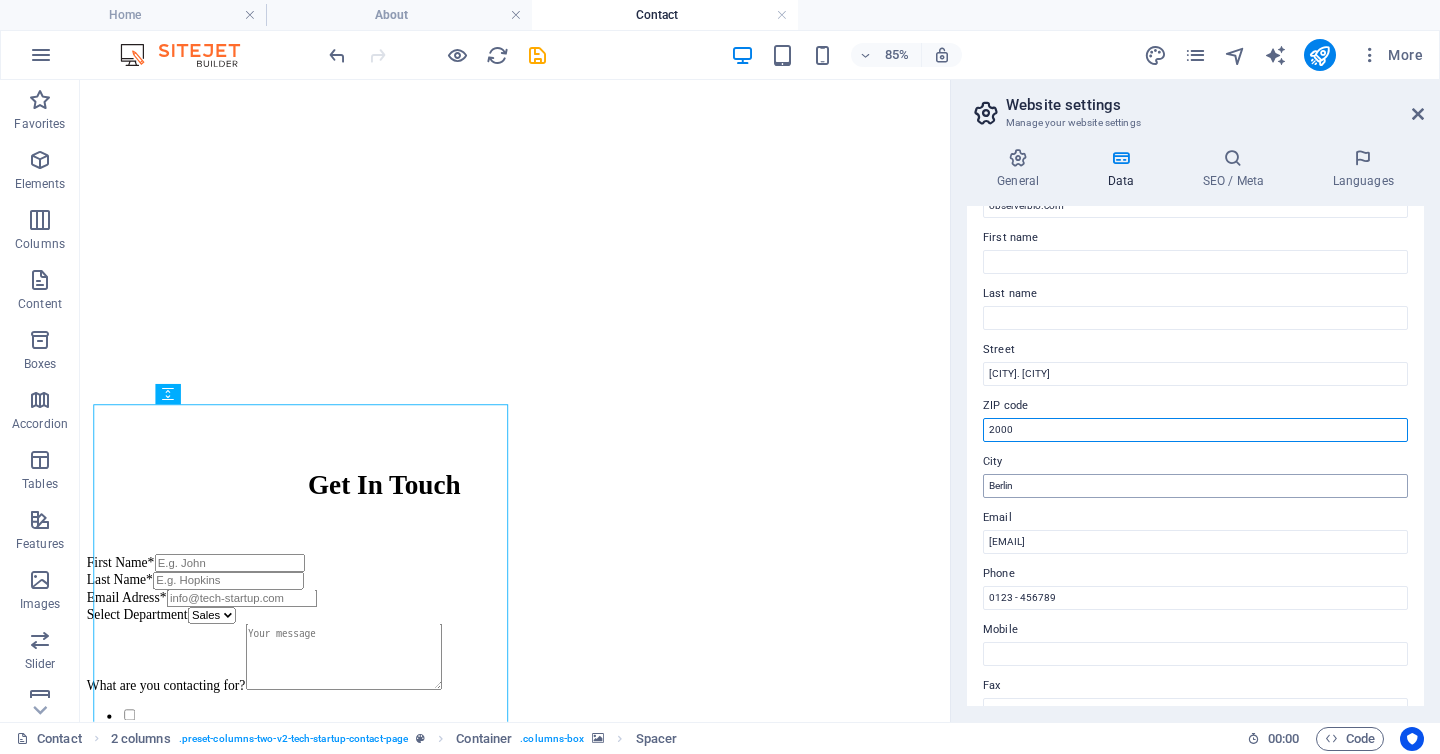 type on "2000" 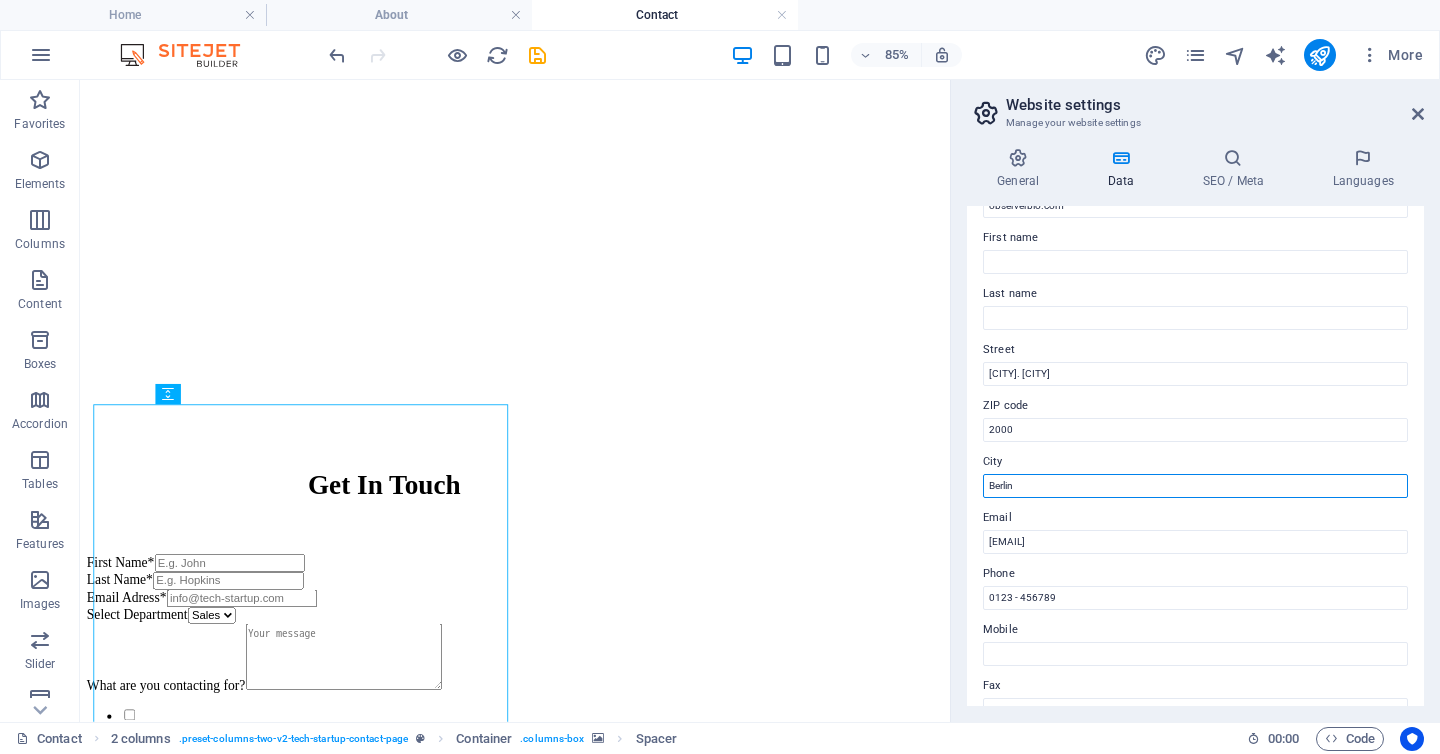 drag, startPoint x: 1022, startPoint y: 486, endPoint x: 982, endPoint y: 486, distance: 40 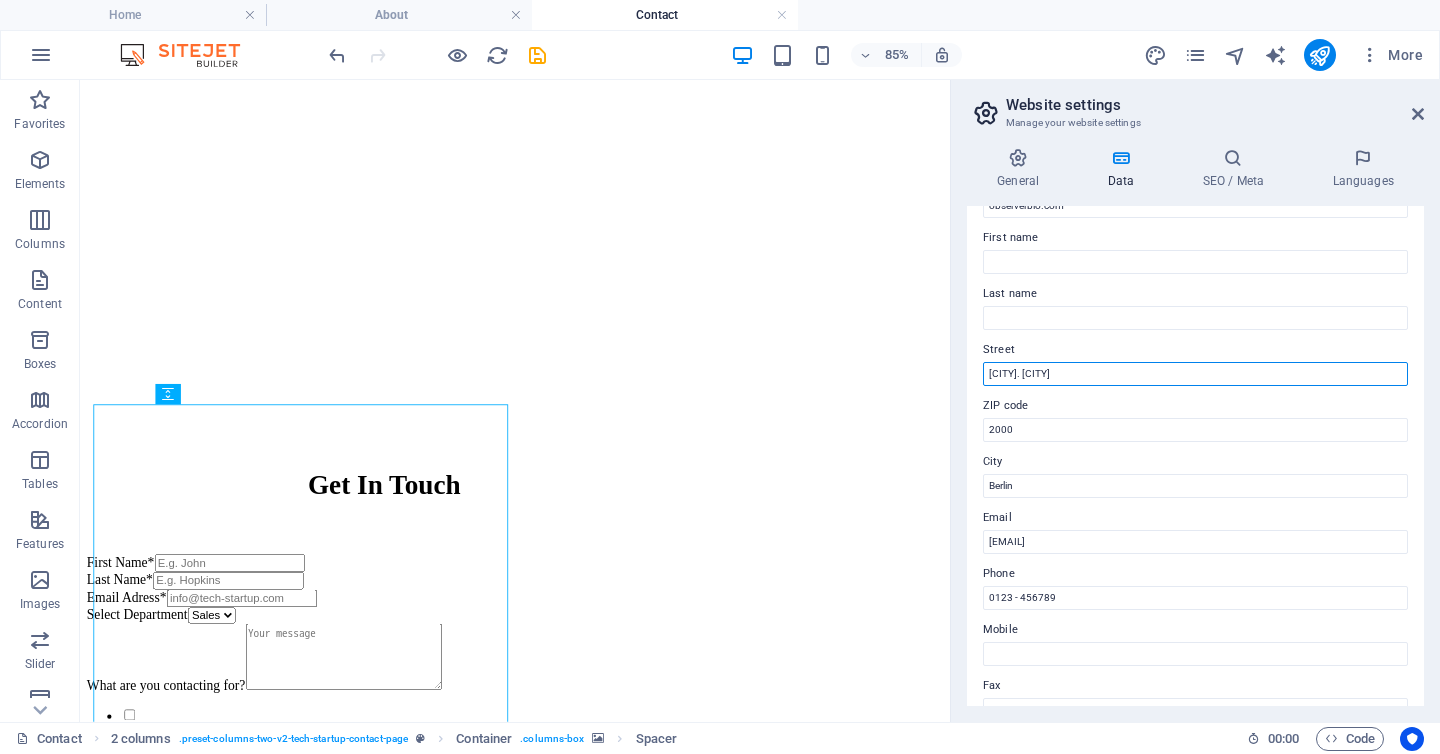 drag, startPoint x: 1083, startPoint y: 369, endPoint x: 978, endPoint y: 373, distance: 105.076164 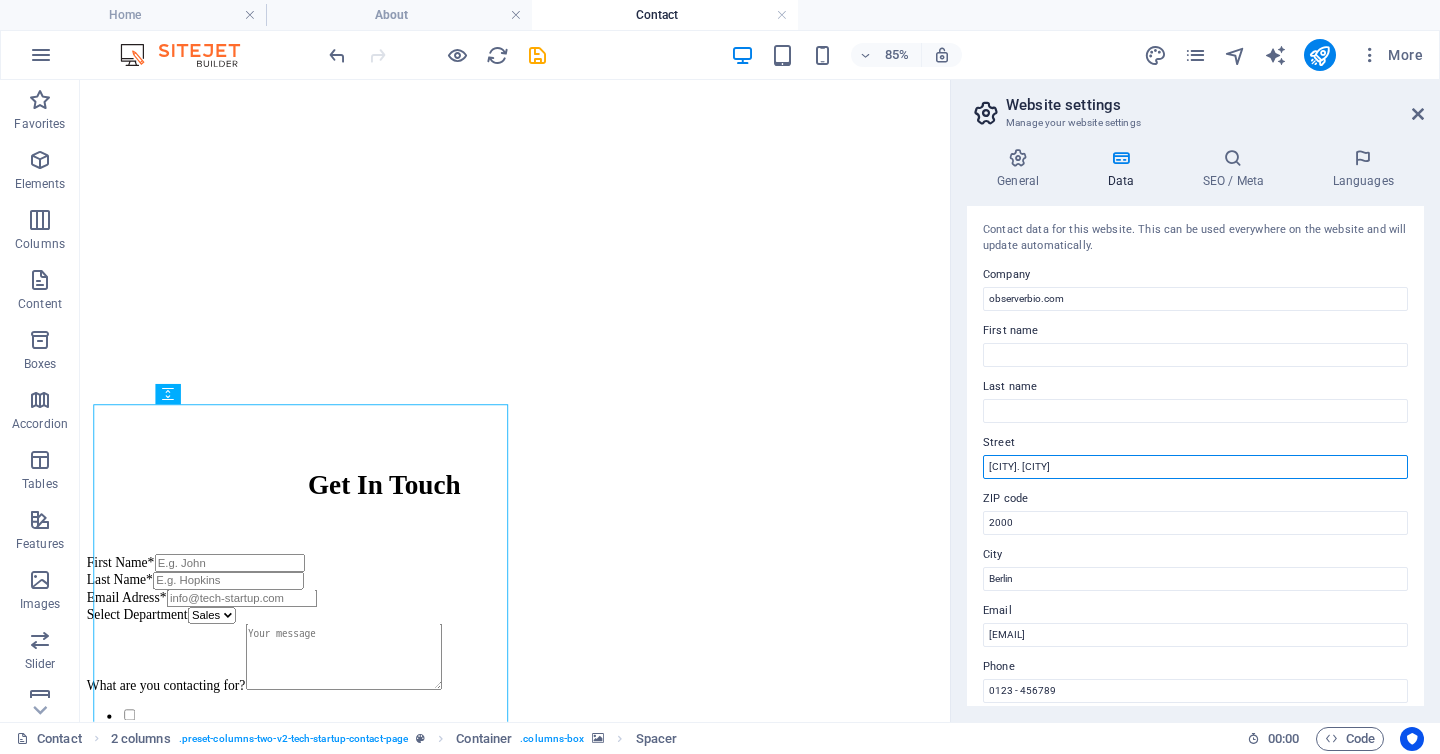 scroll, scrollTop: 5, scrollLeft: 0, axis: vertical 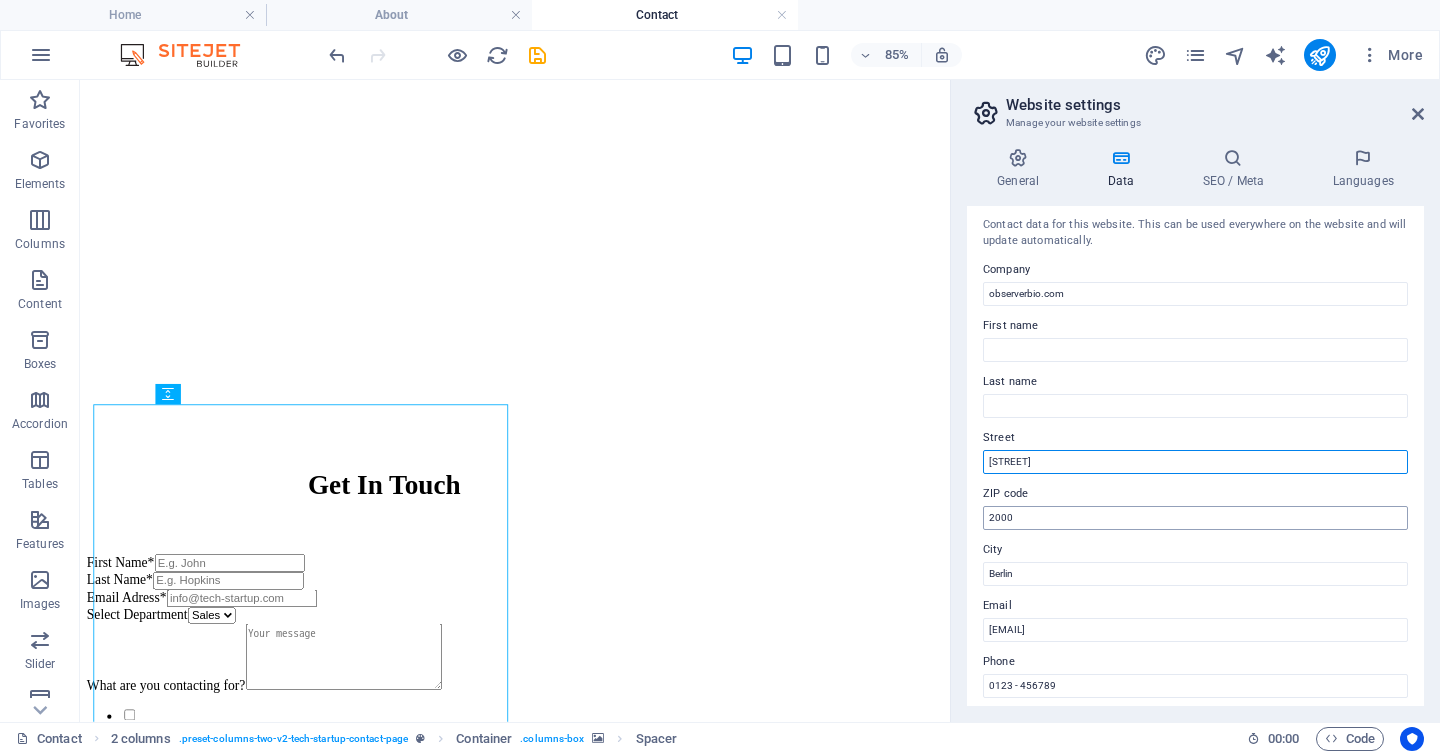 type on "[STREET]" 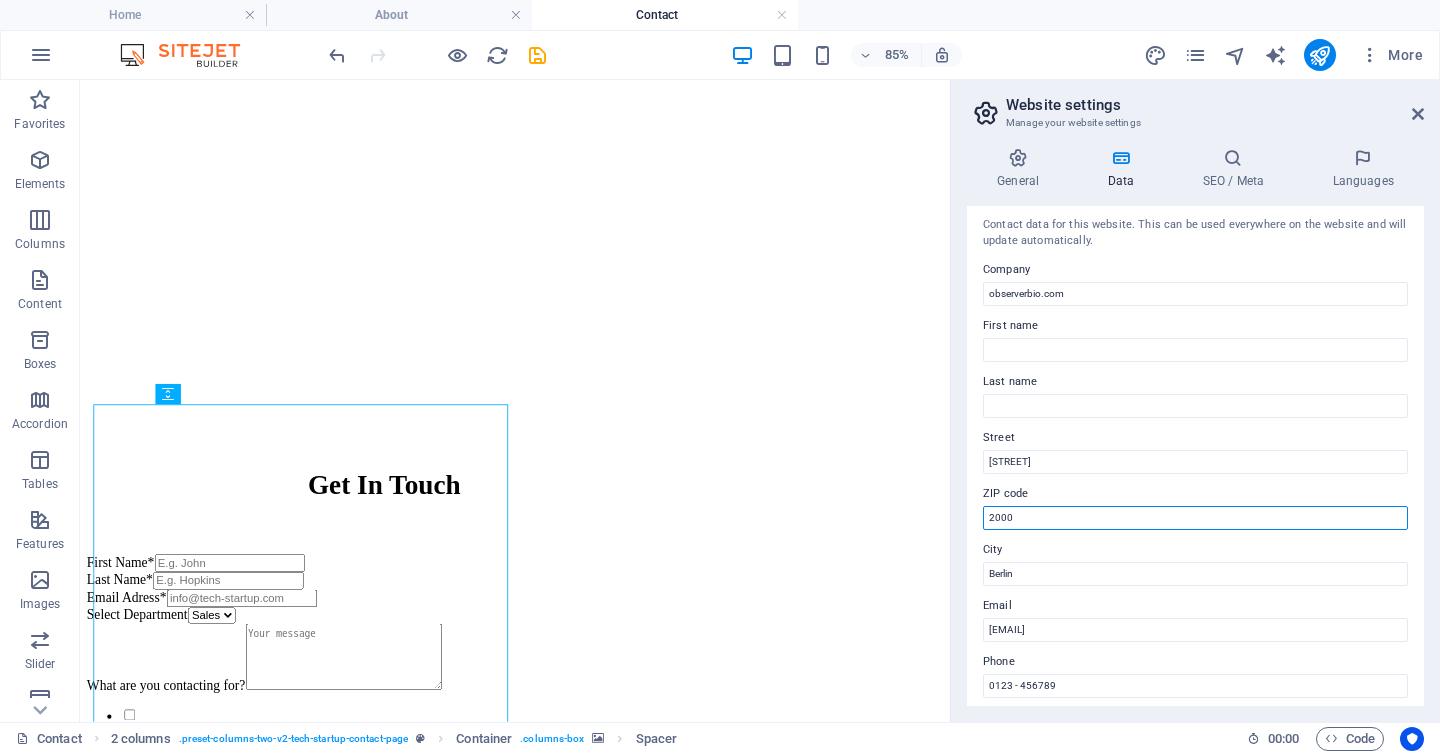 drag, startPoint x: 1015, startPoint y: 511, endPoint x: 988, endPoint y: 512, distance: 27.018513 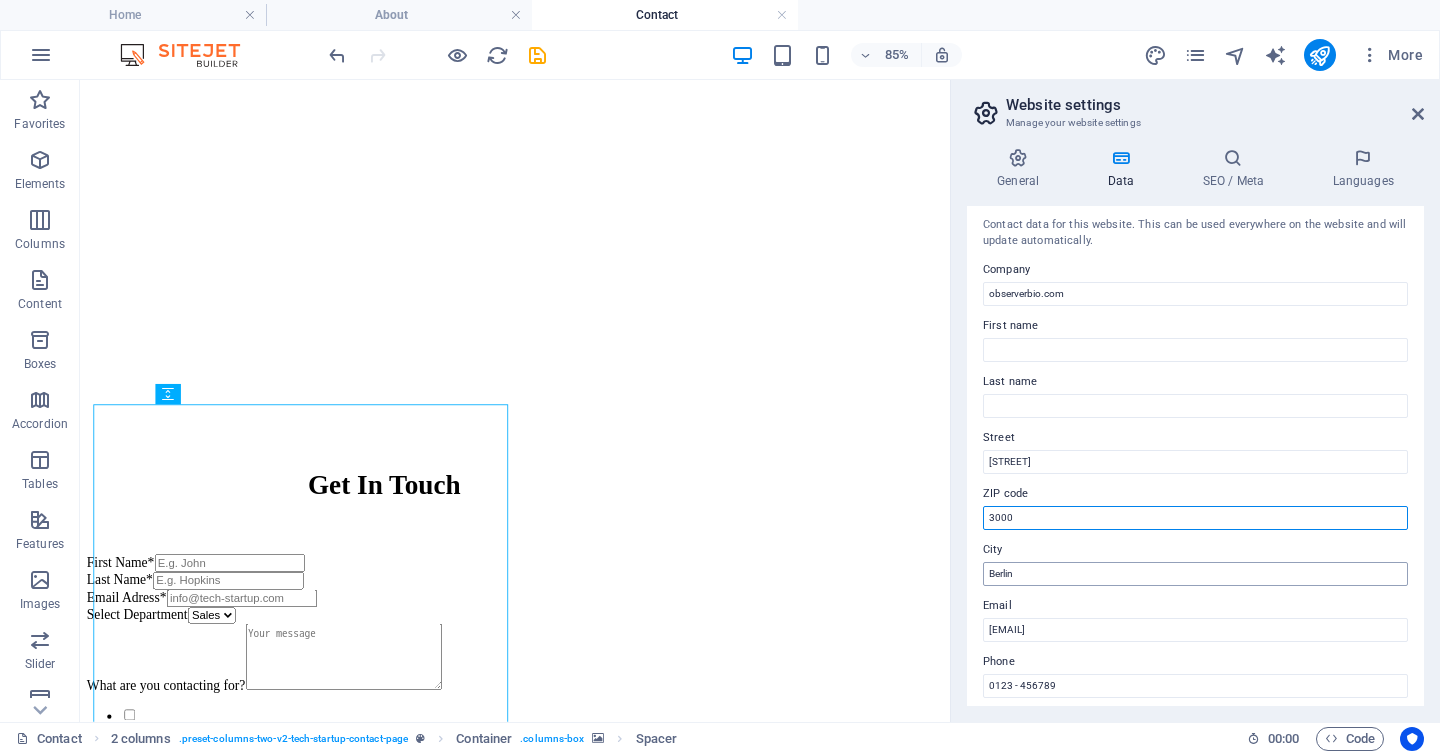 type on "3000" 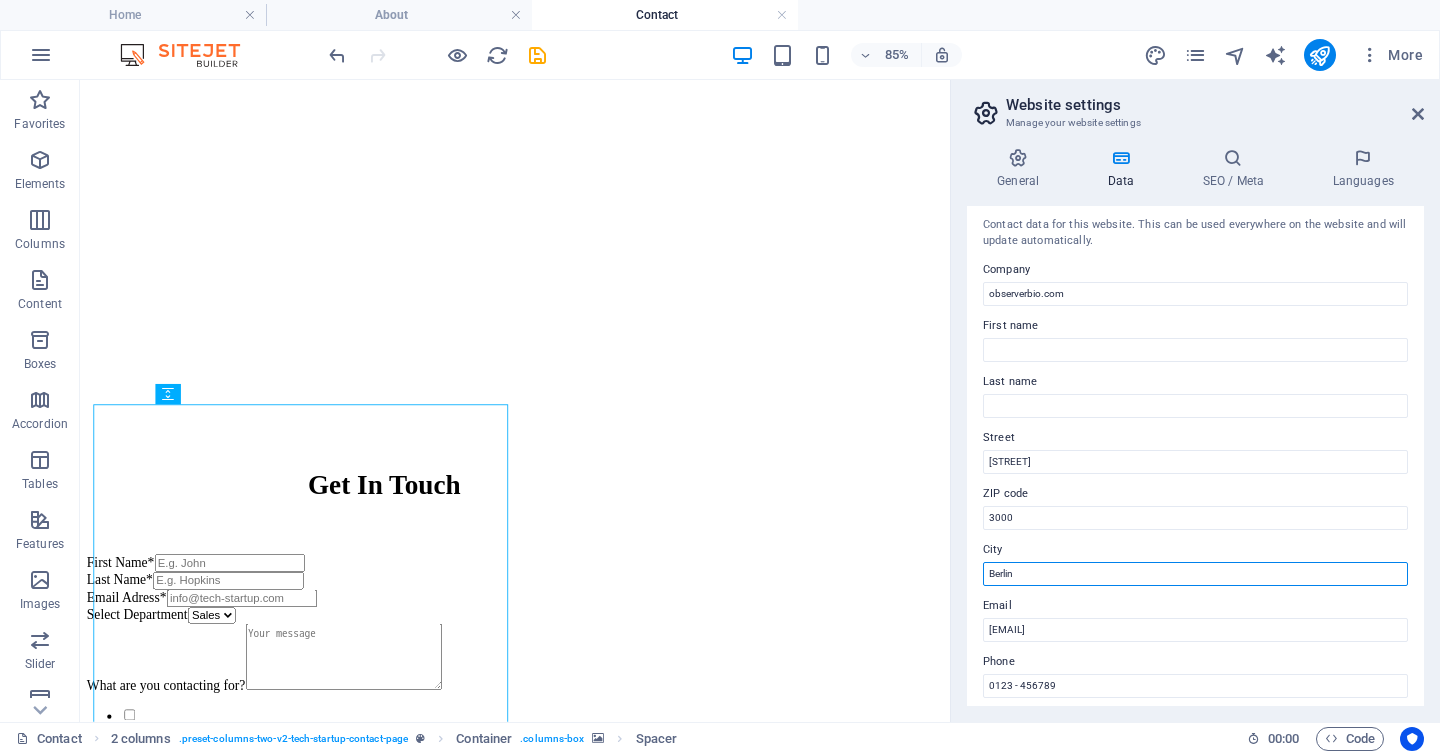 drag, startPoint x: 1021, startPoint y: 570, endPoint x: 969, endPoint y: 572, distance: 52.03845 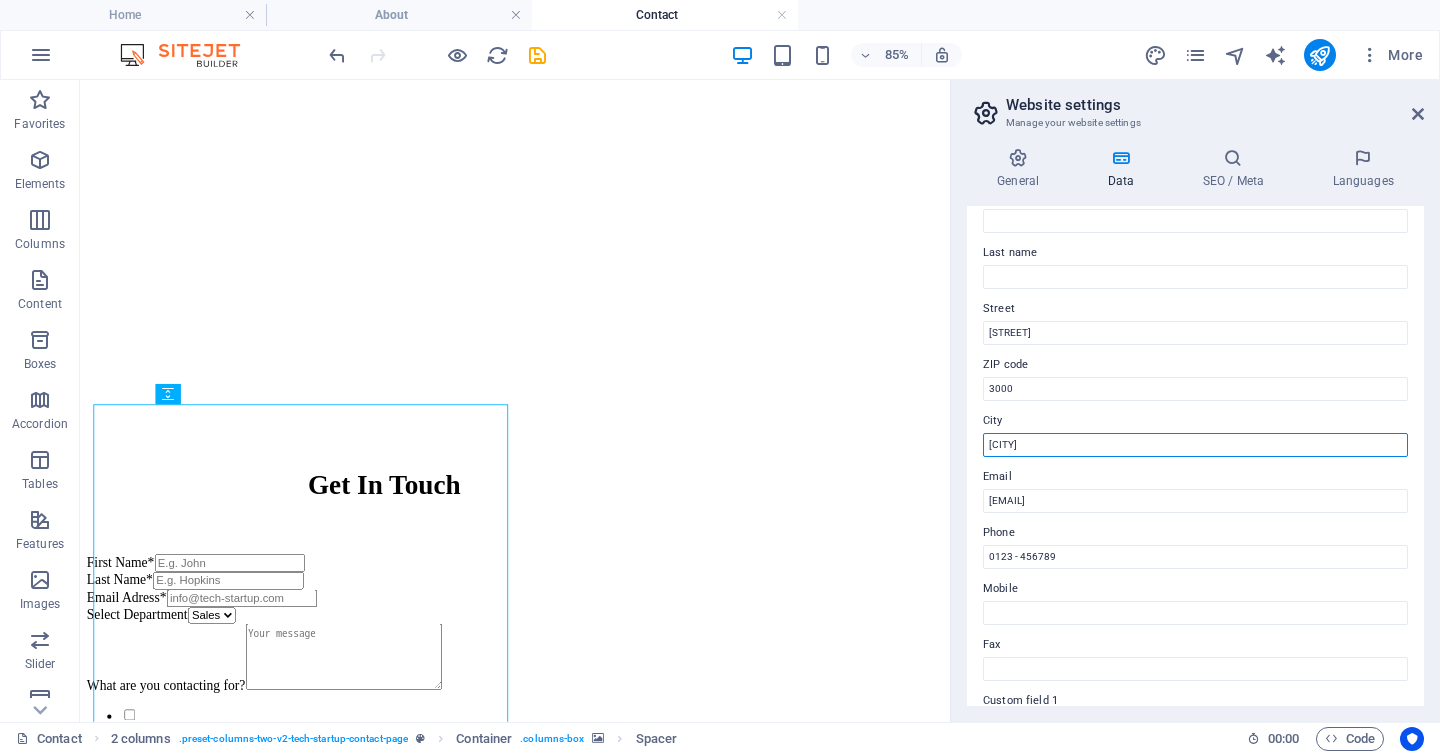 scroll, scrollTop: 139, scrollLeft: 0, axis: vertical 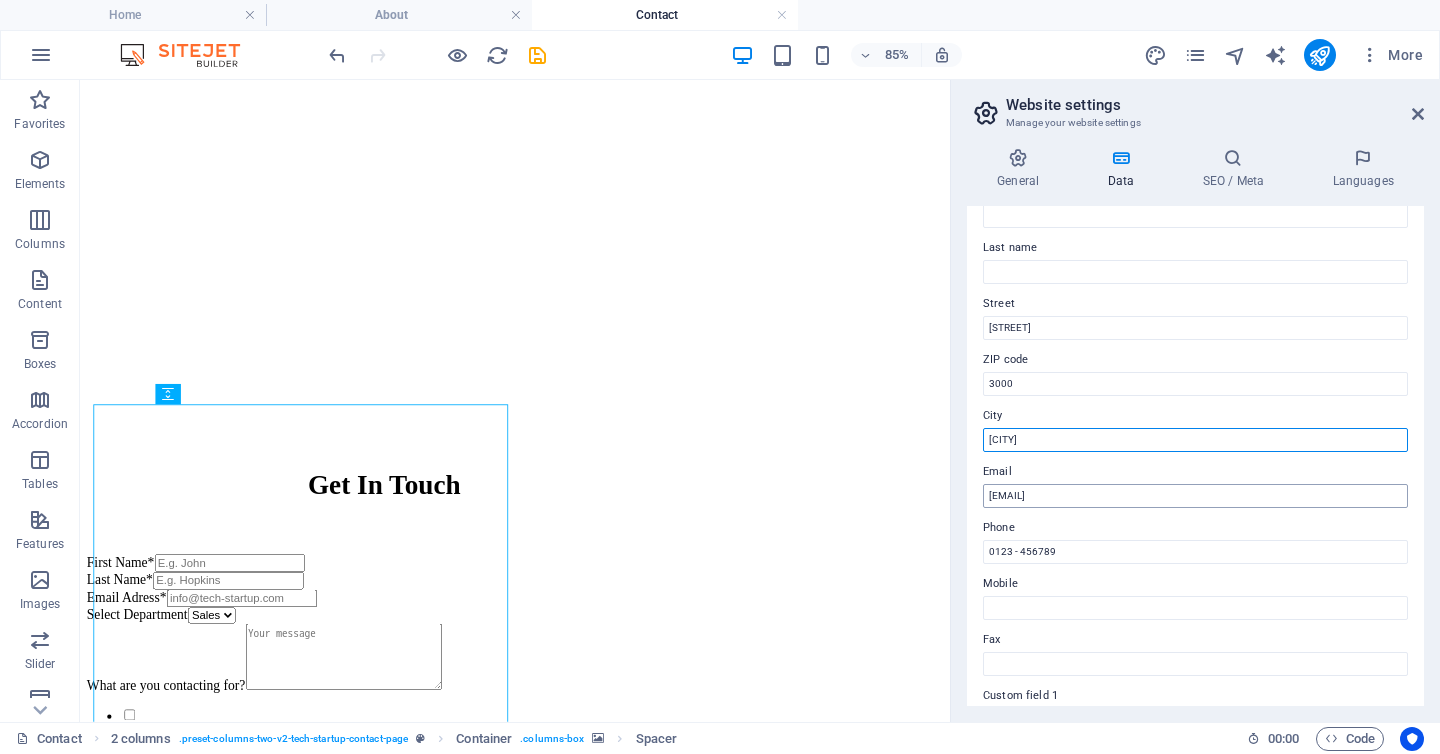 type on "[CITY]" 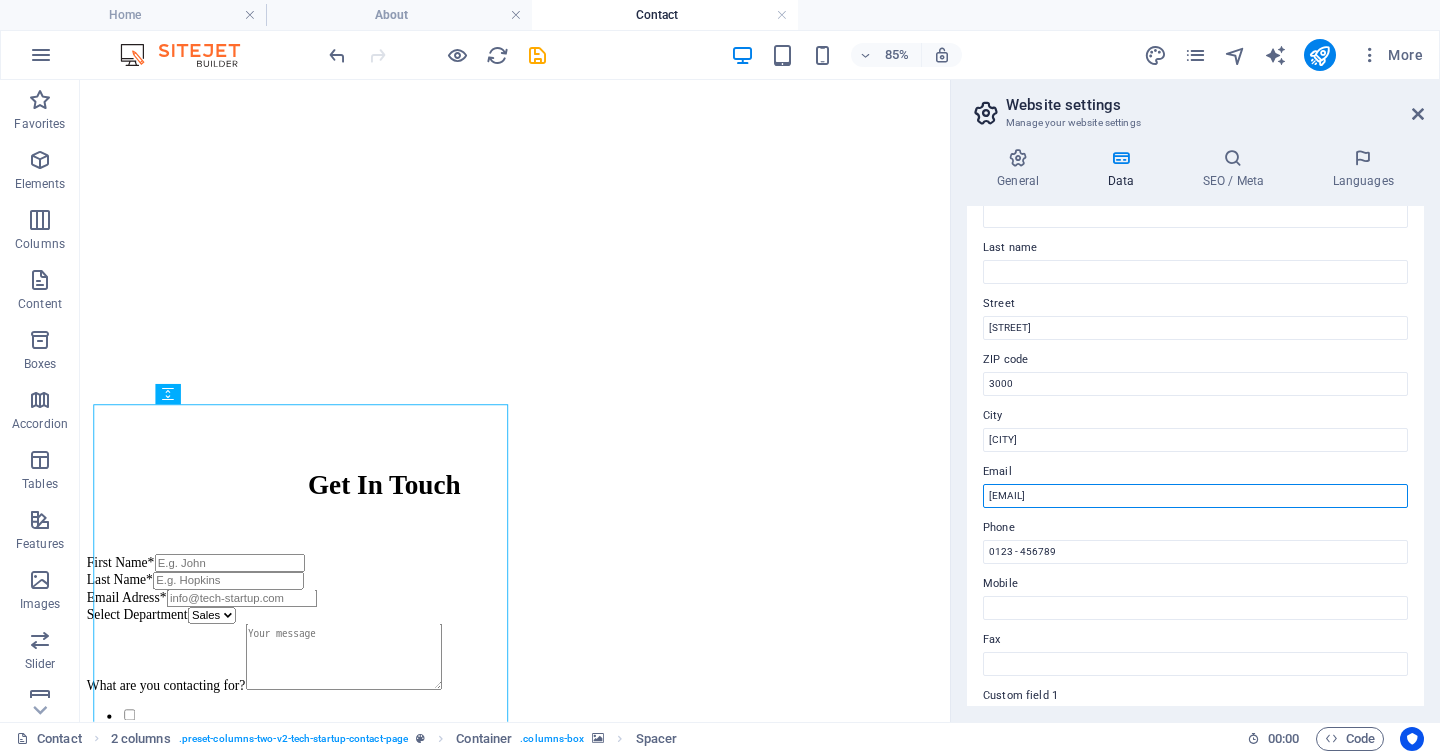 drag, startPoint x: 1024, startPoint y: 497, endPoint x: 980, endPoint y: 498, distance: 44.011364 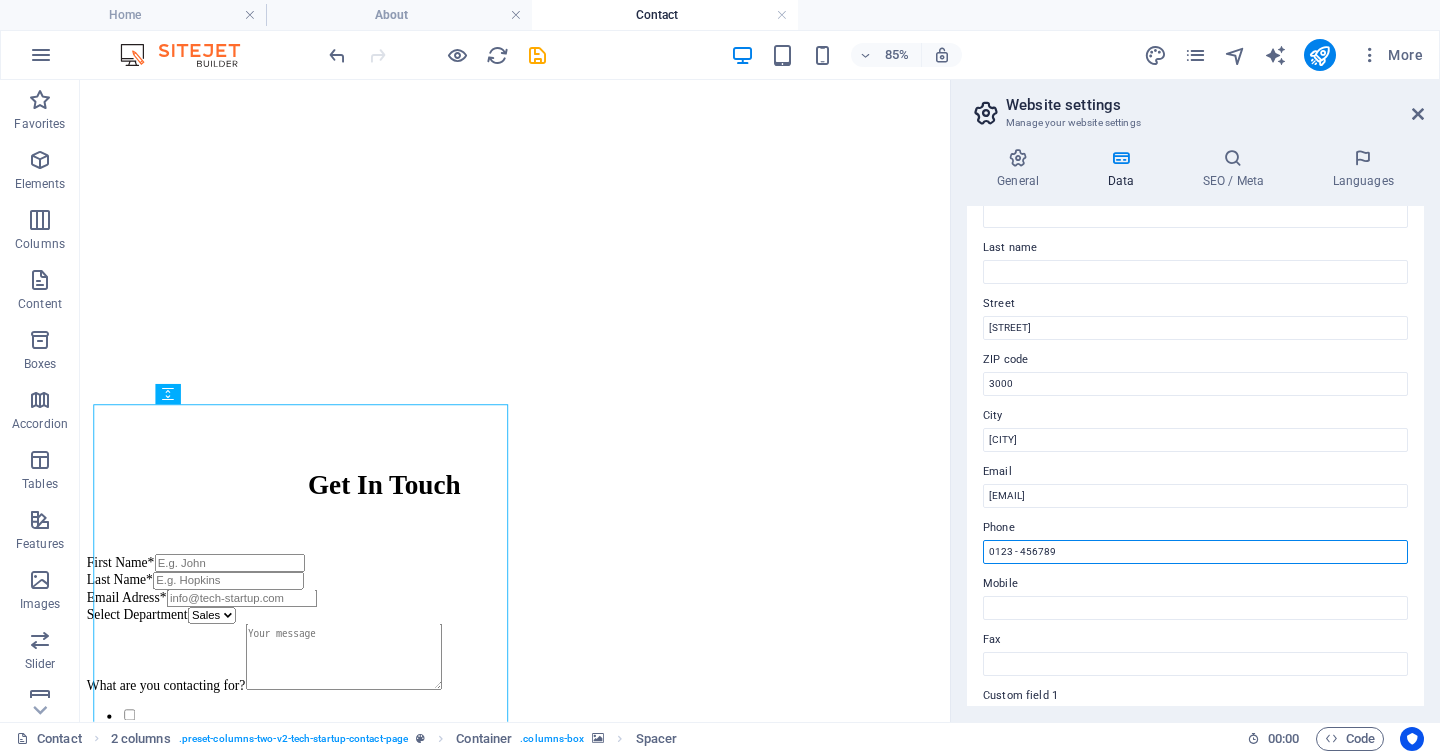 click on "0123 - 456789" at bounding box center [1195, 552] 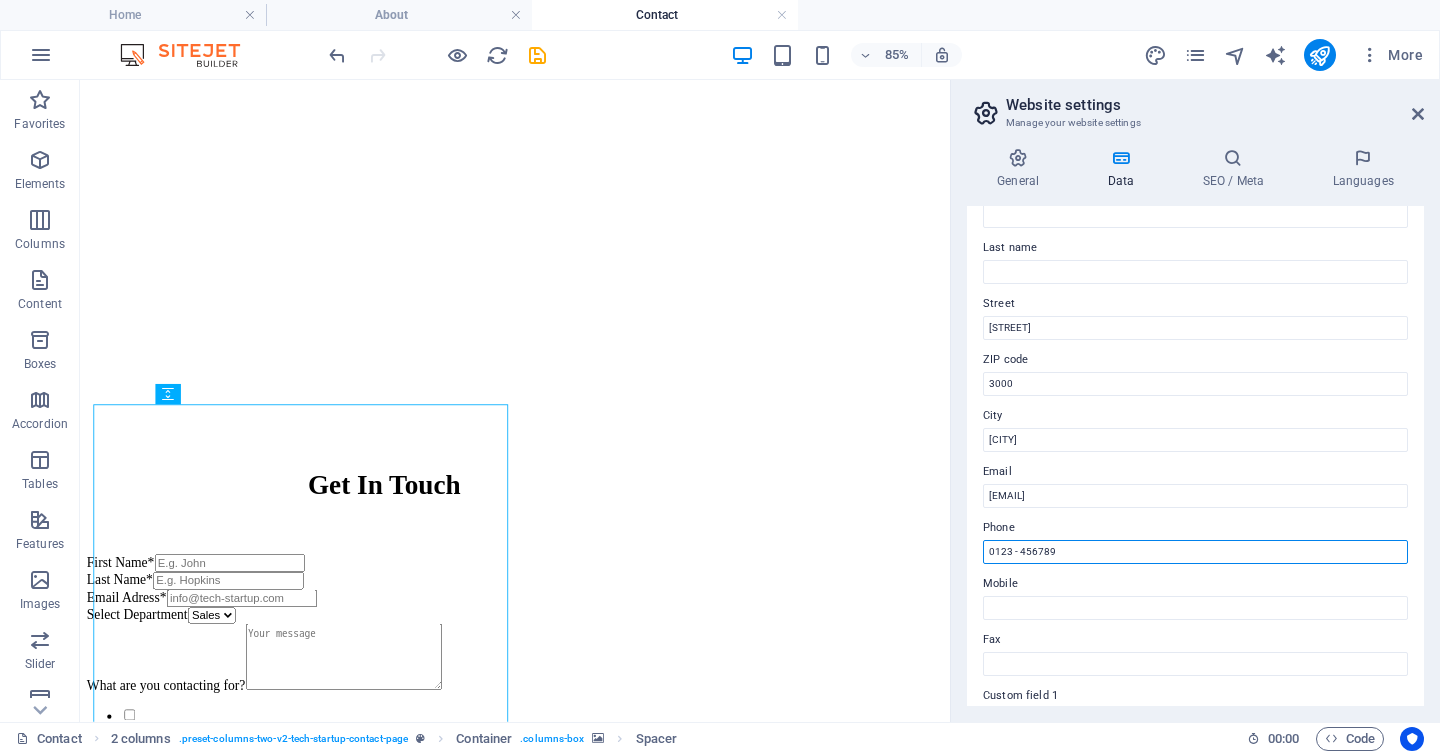 drag, startPoint x: 1057, startPoint y: 552, endPoint x: 976, endPoint y: 553, distance: 81.00617 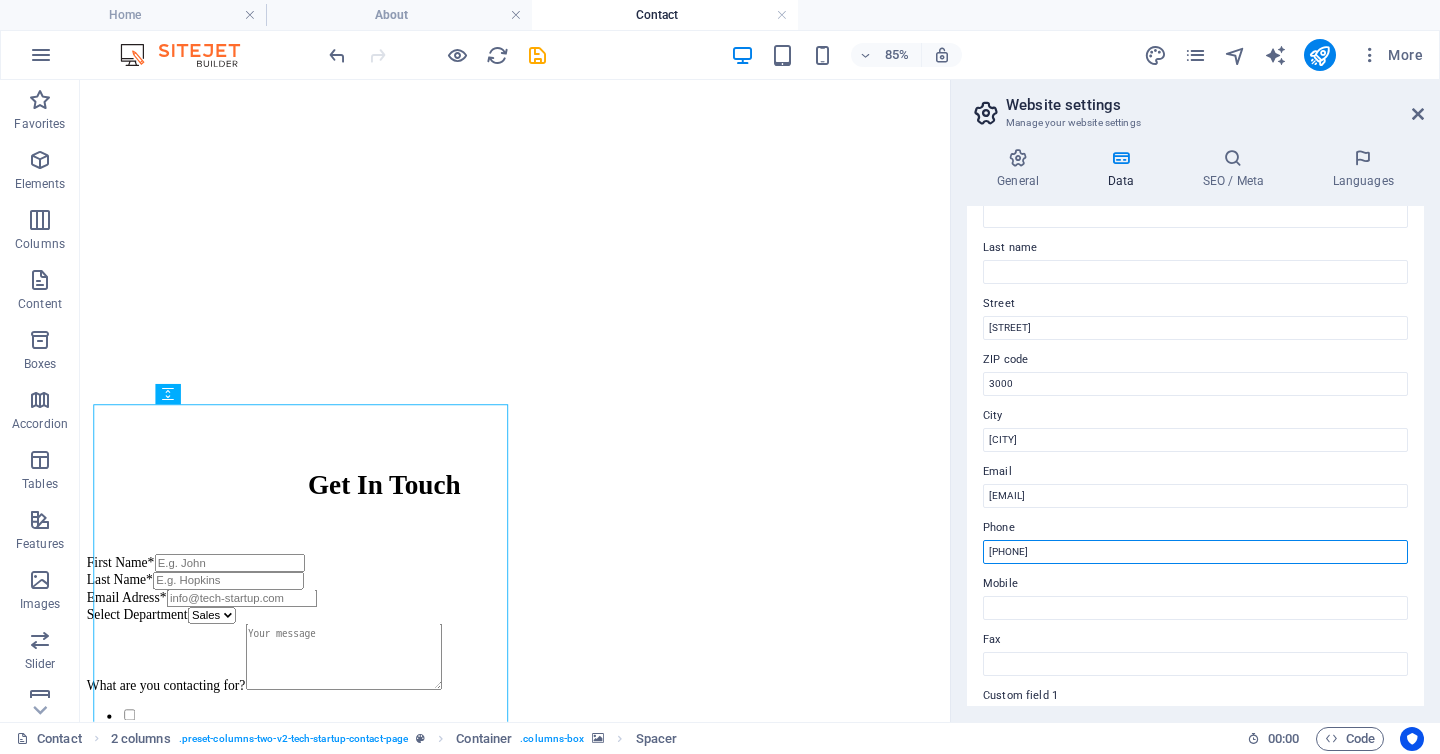drag, startPoint x: 1063, startPoint y: 549, endPoint x: 978, endPoint y: 549, distance: 85 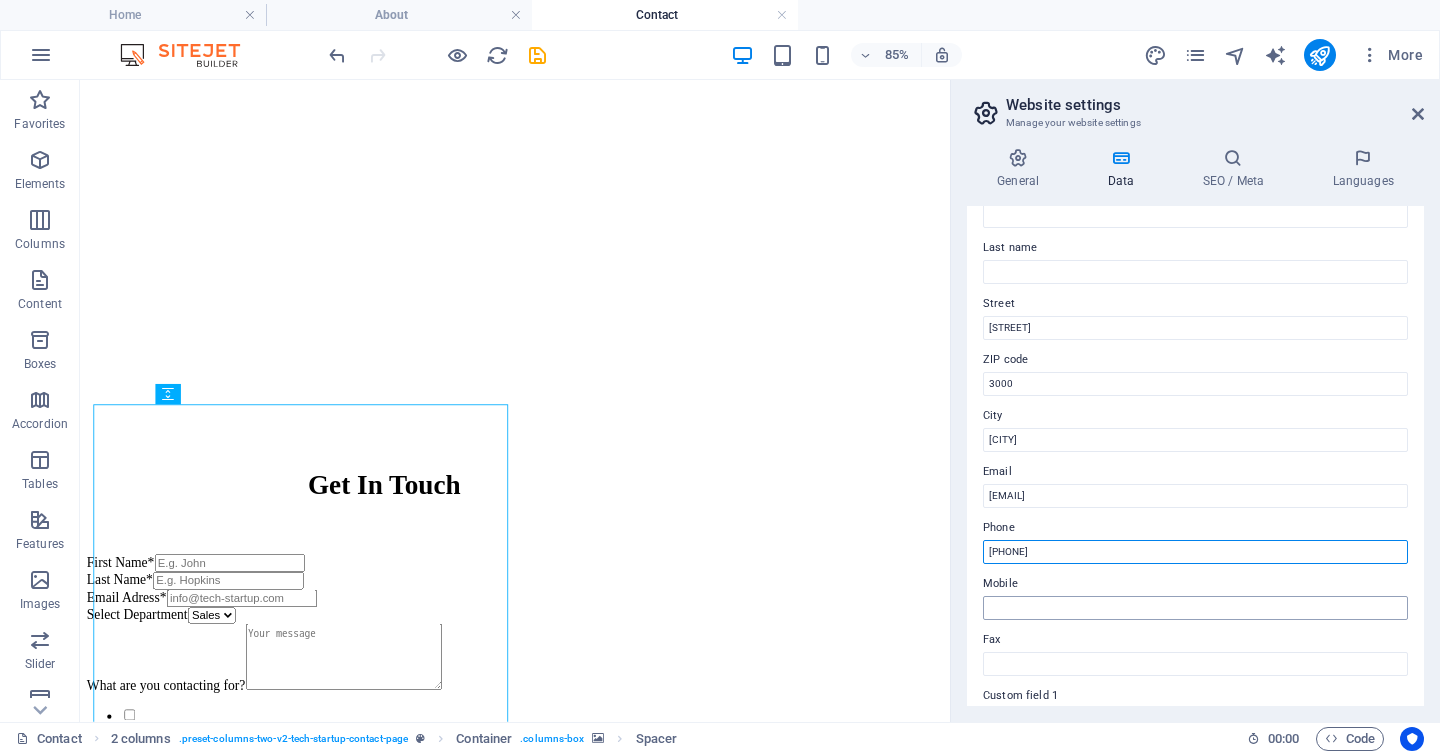 type on "[PHONE]" 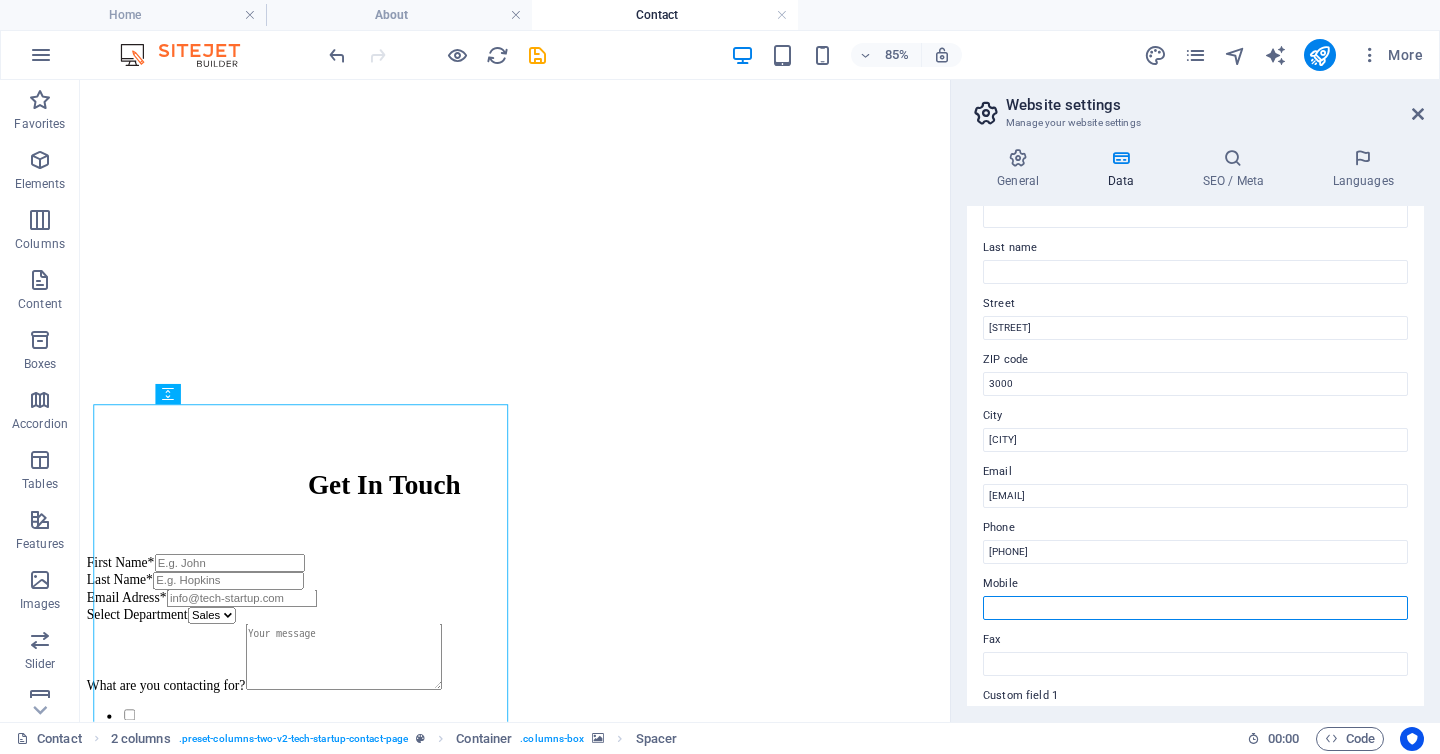 click on "Mobile" at bounding box center [1195, 608] 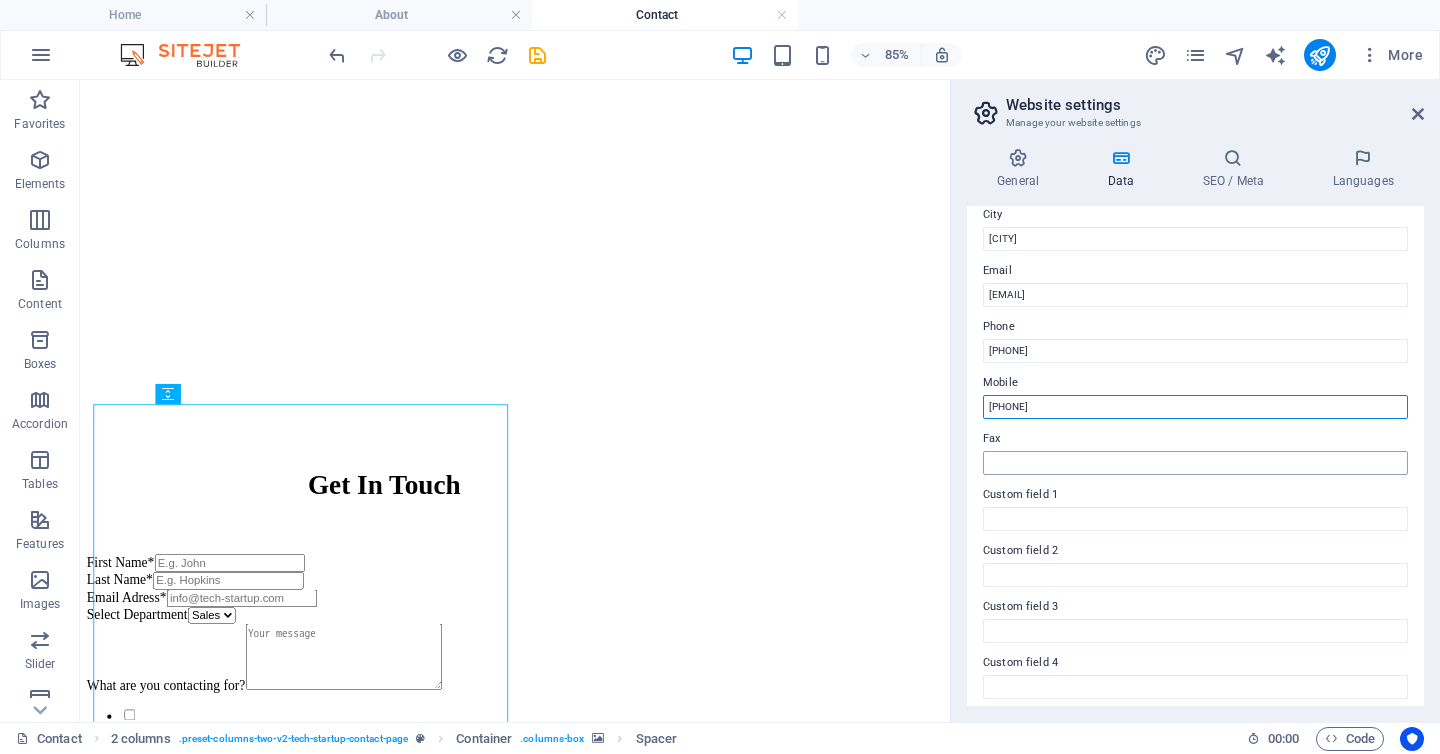 scroll, scrollTop: 460, scrollLeft: 0, axis: vertical 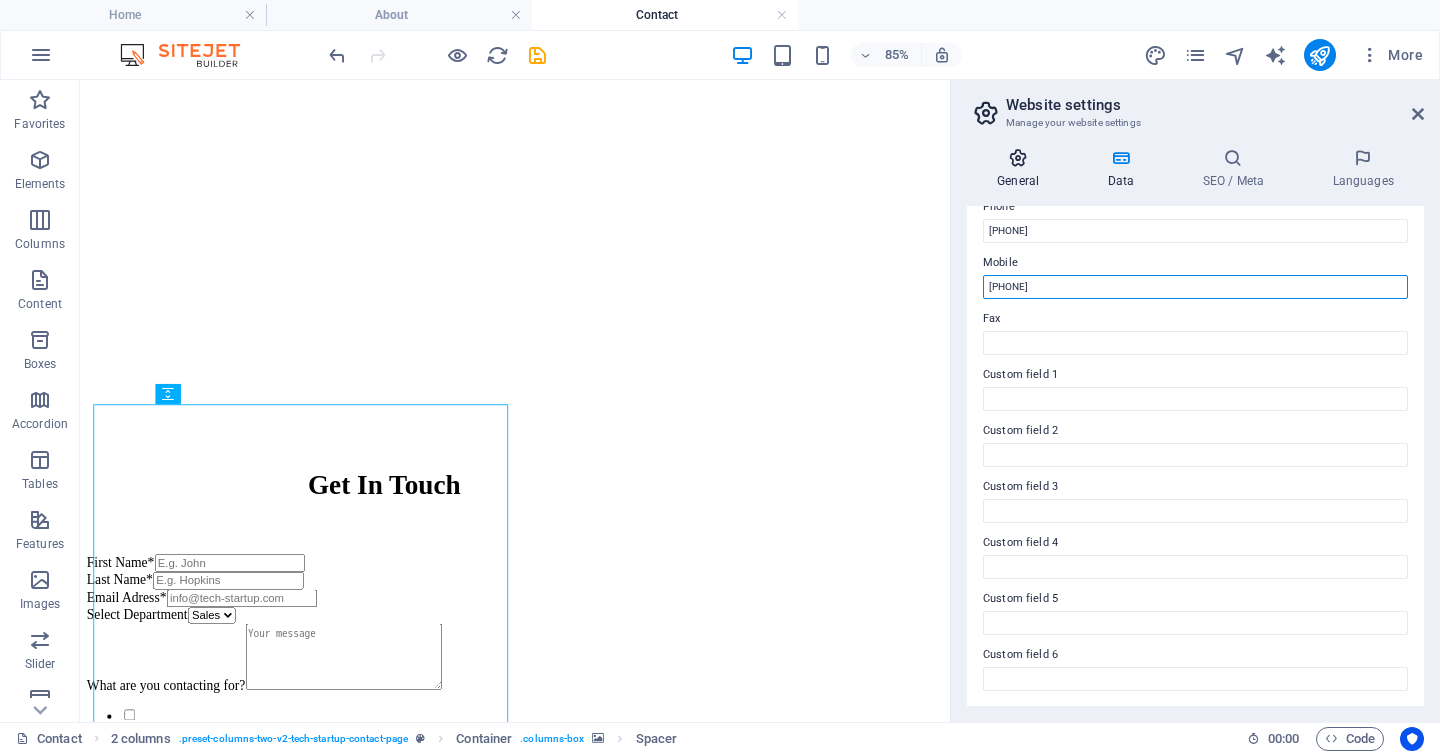 type on "[PHONE]" 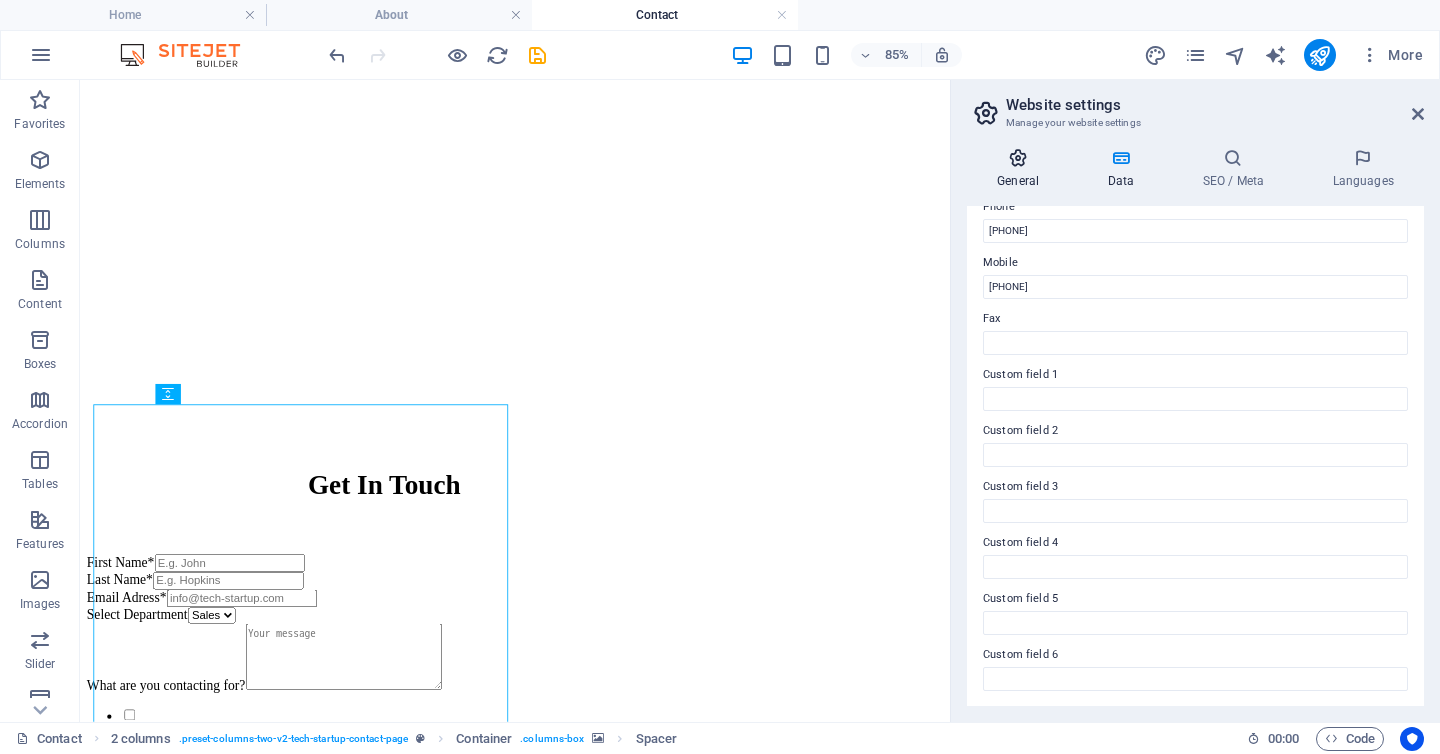 click at bounding box center [1018, 158] 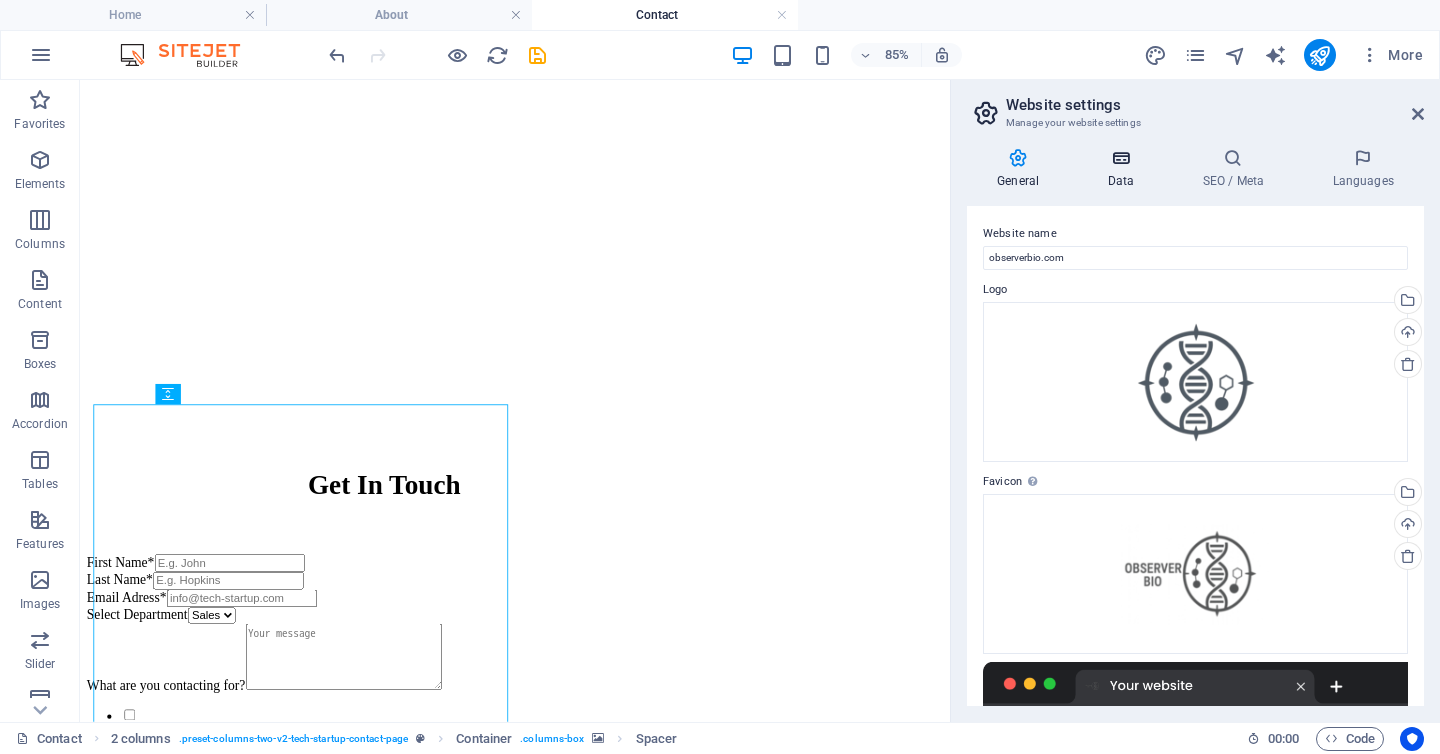 click at bounding box center (1120, 158) 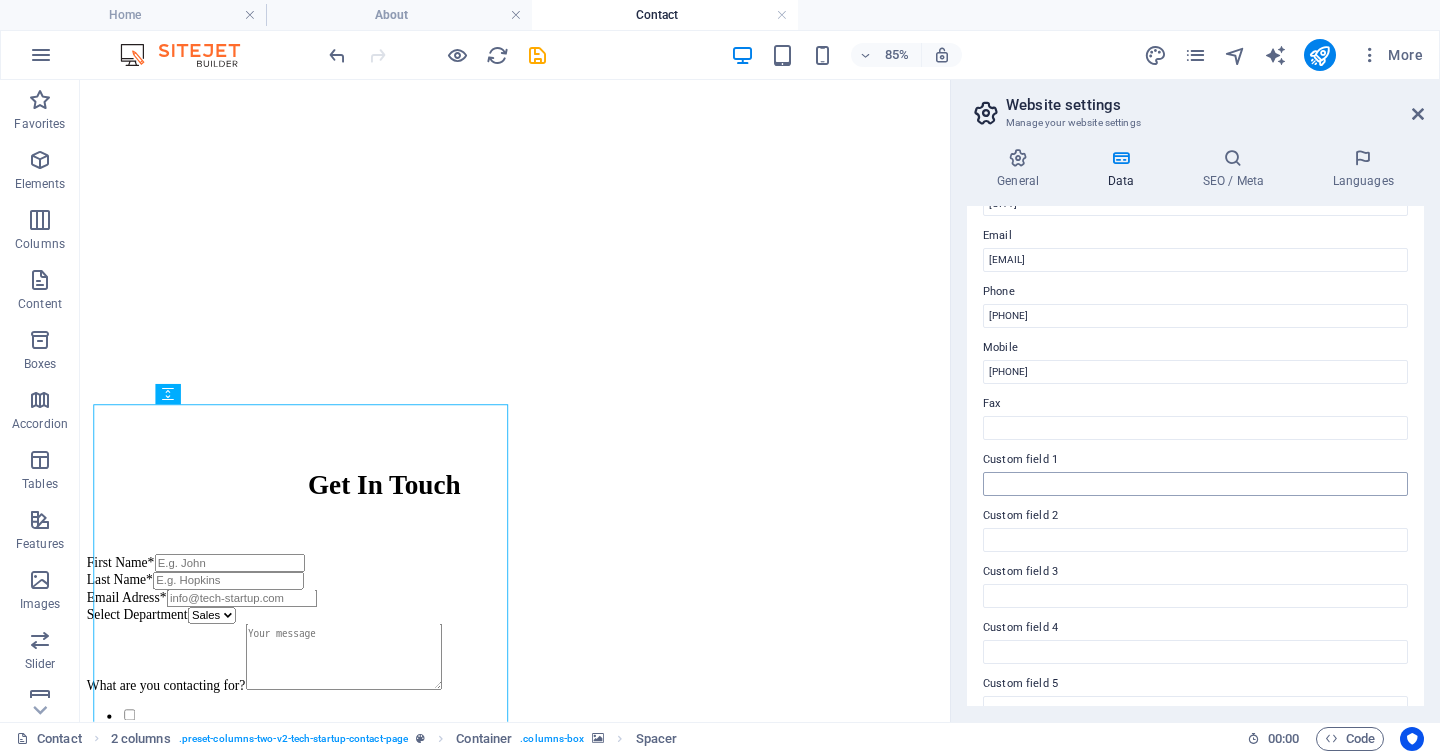 scroll, scrollTop: 298, scrollLeft: 0, axis: vertical 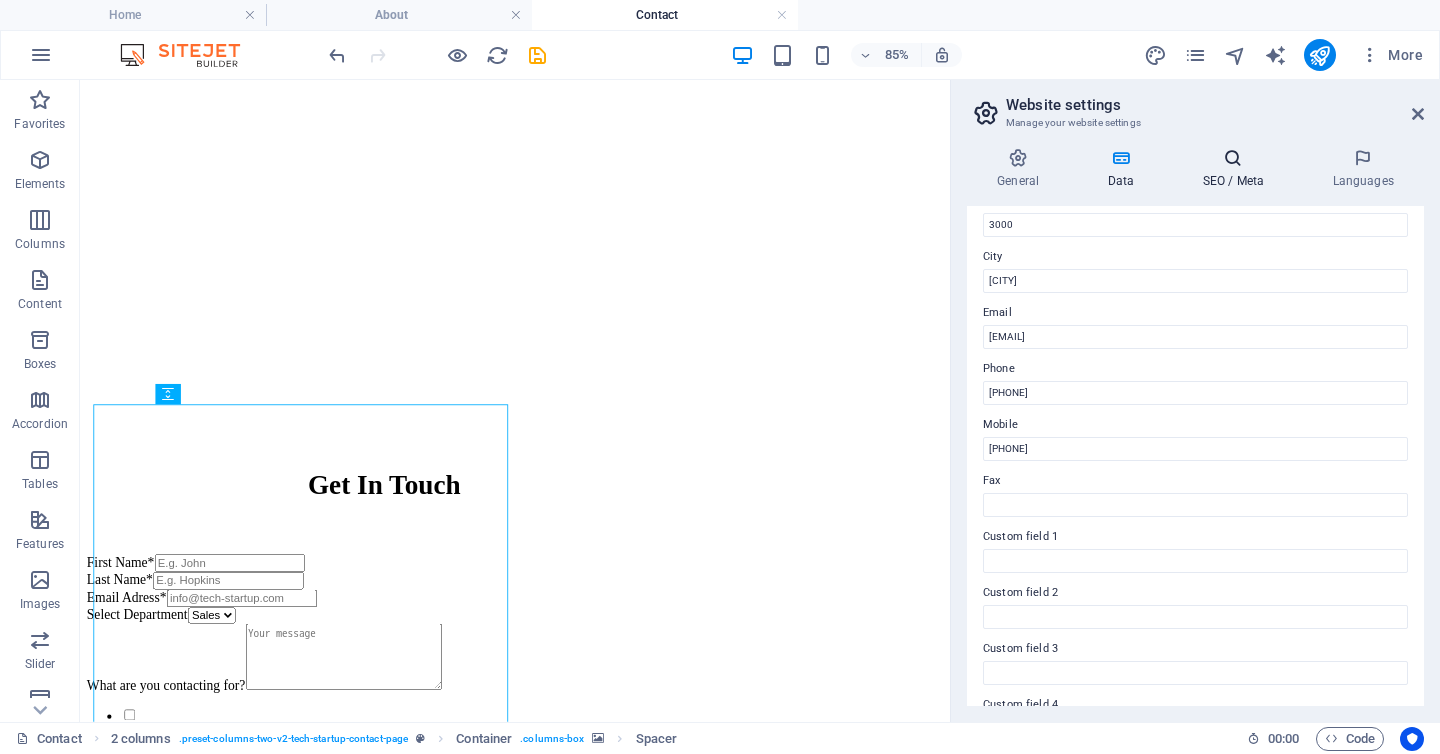 click at bounding box center [1233, 158] 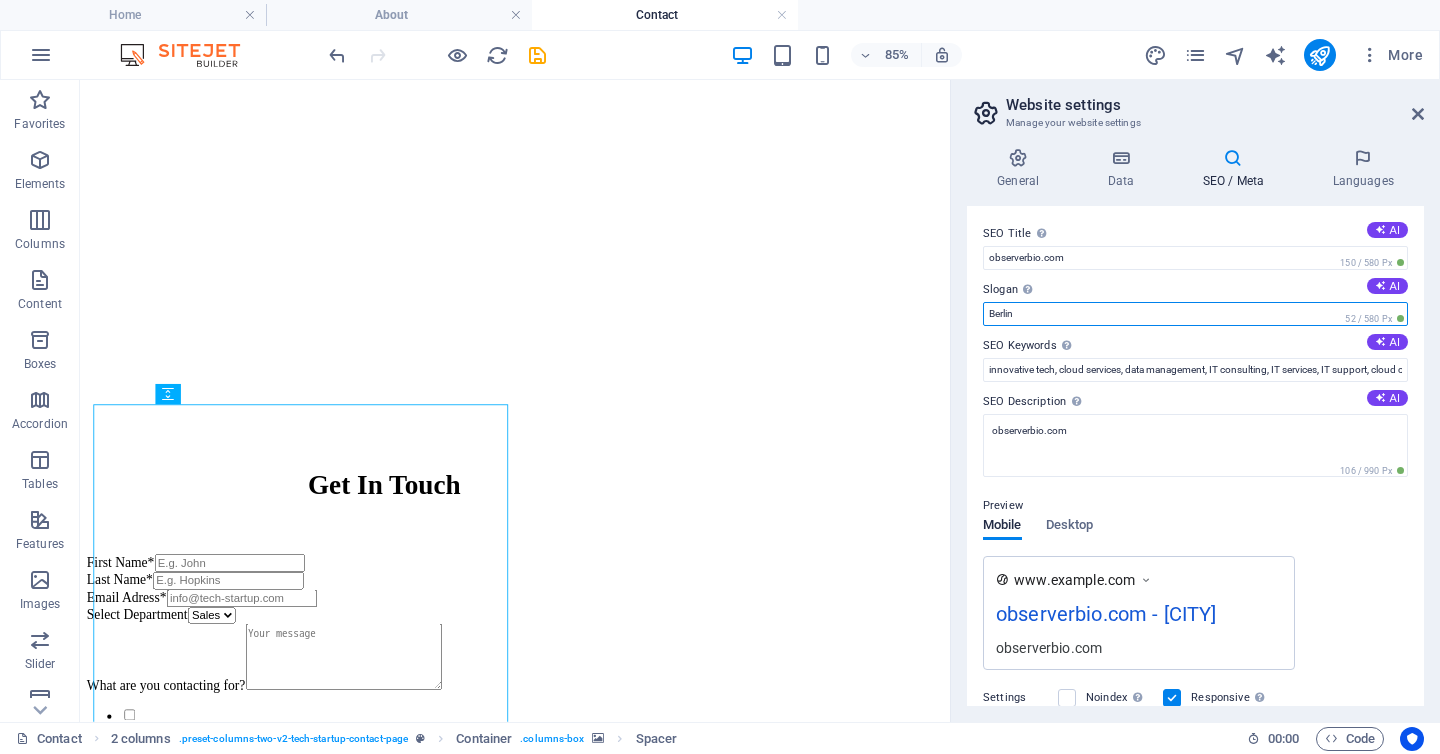 drag, startPoint x: 1020, startPoint y: 314, endPoint x: 977, endPoint y: 313, distance: 43.011627 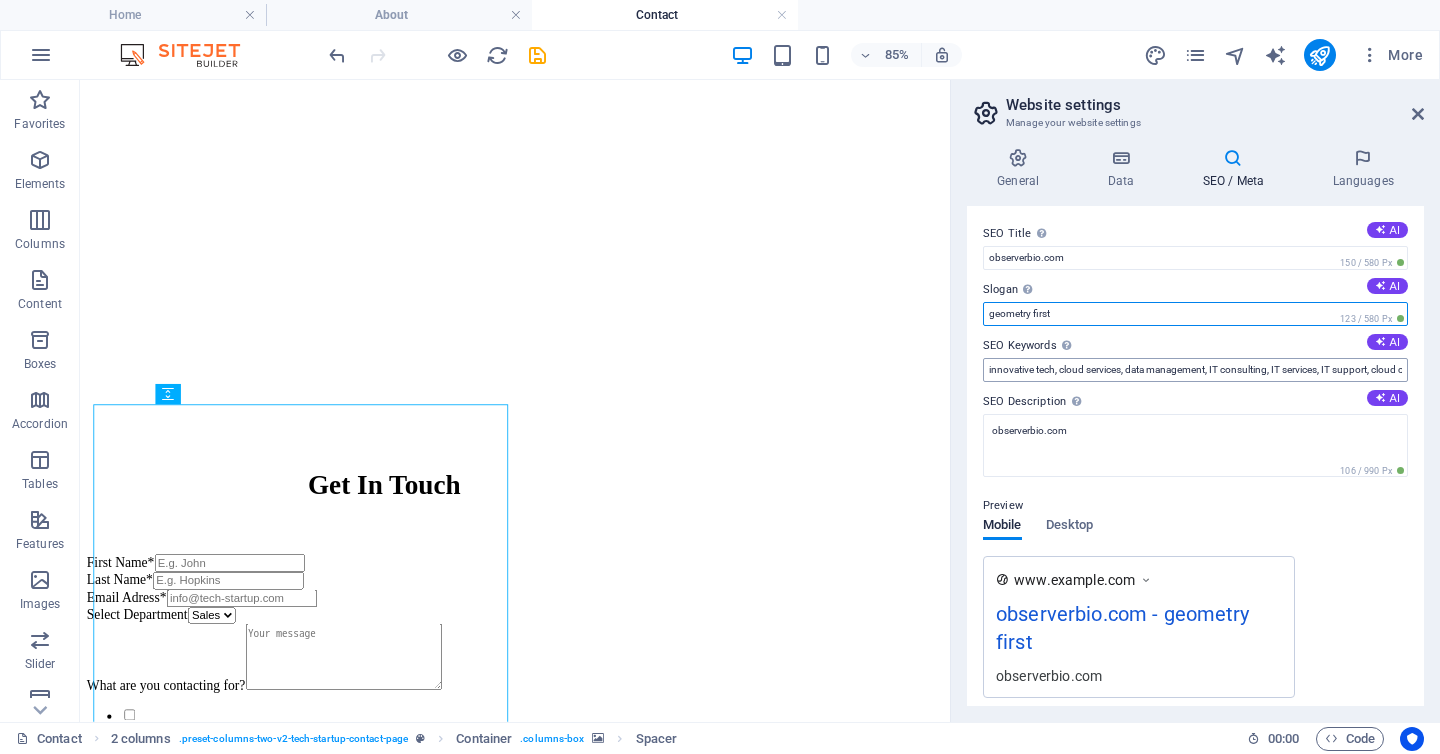 type on "geometry first" 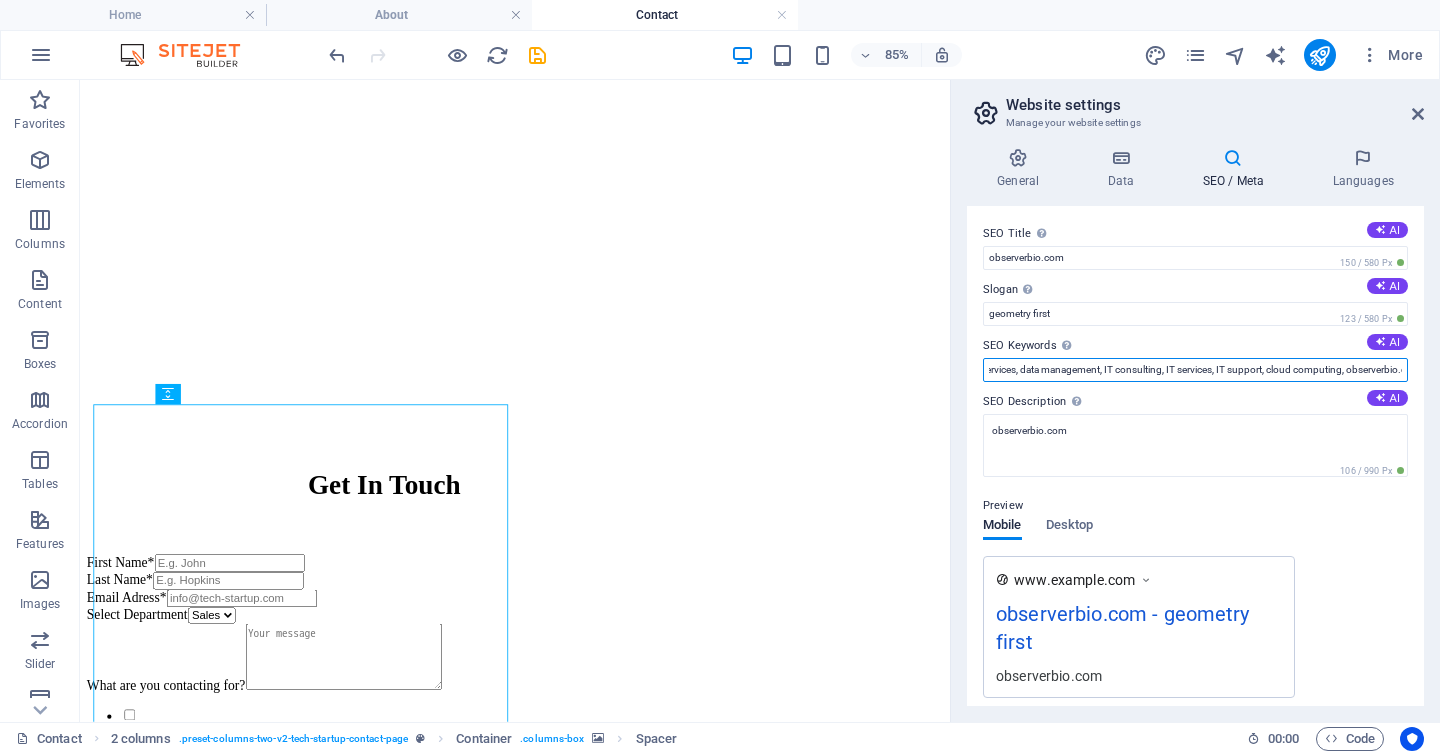 scroll, scrollTop: 0, scrollLeft: 164, axis: horizontal 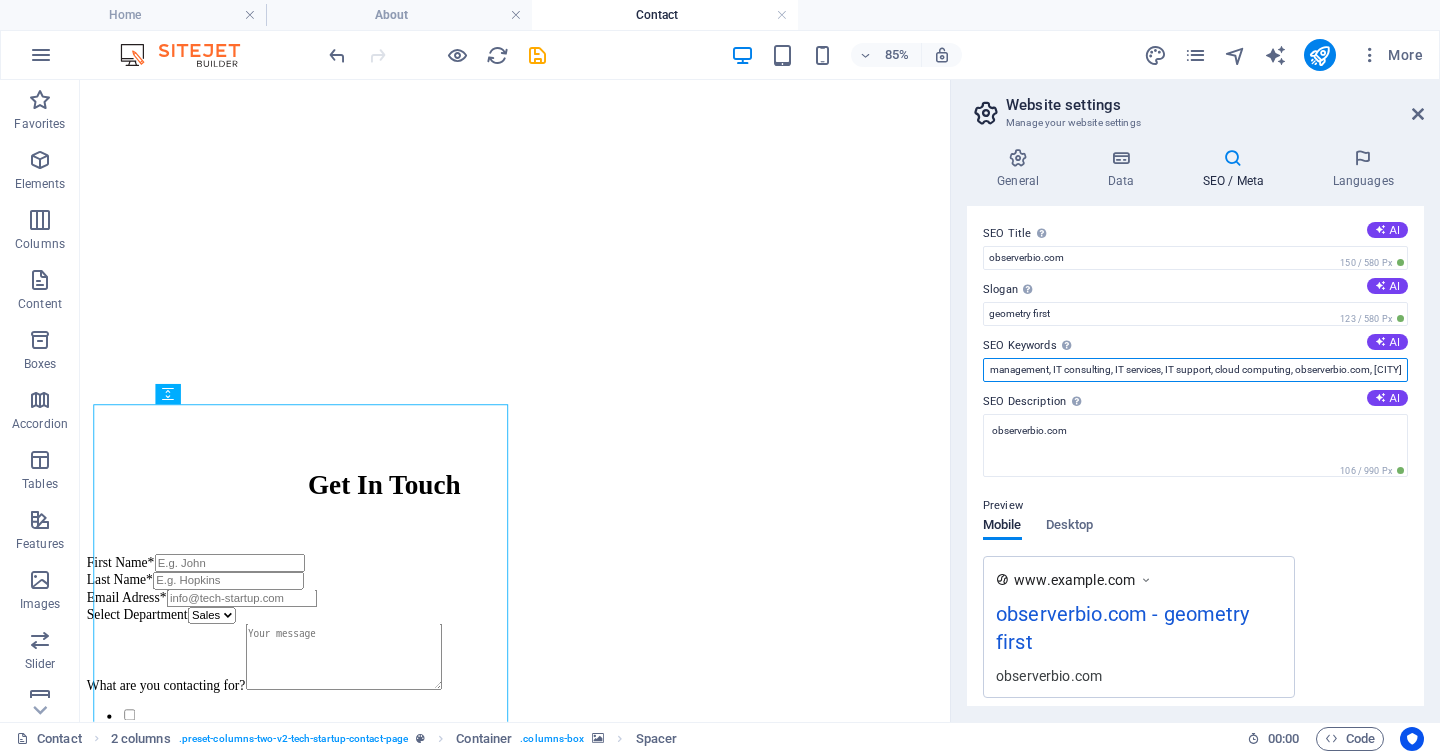 drag, startPoint x: 987, startPoint y: 368, endPoint x: 1439, endPoint y: 367, distance: 452.0011 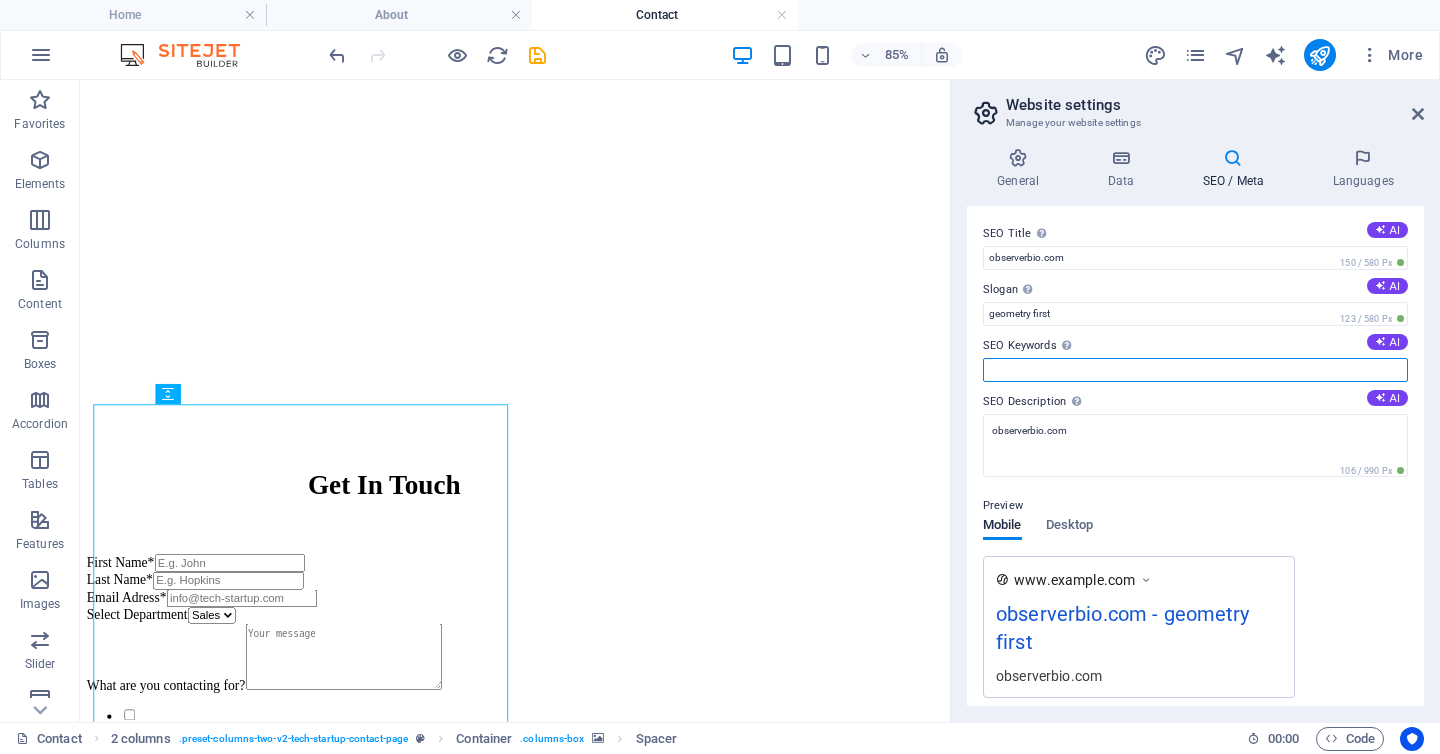 scroll, scrollTop: 0, scrollLeft: 0, axis: both 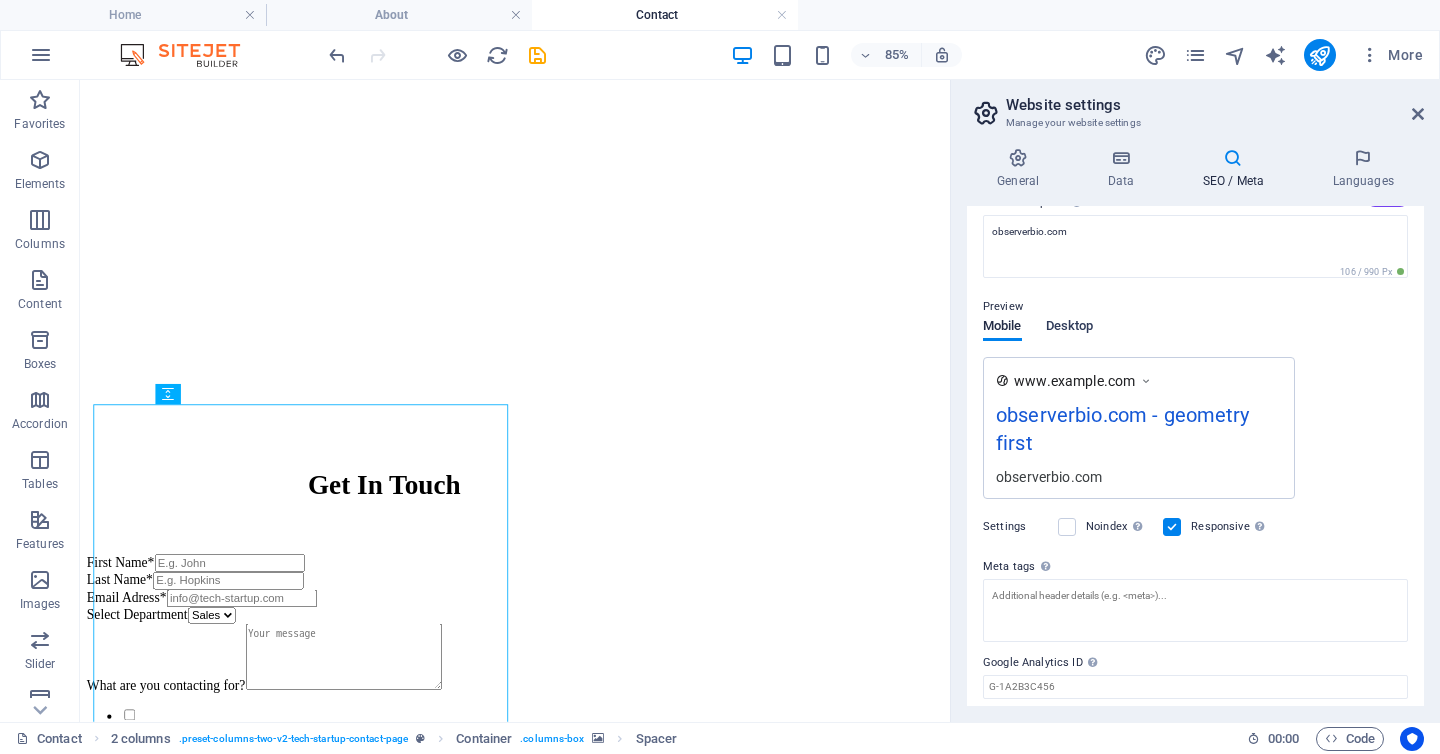 type on "geometry back up copy" 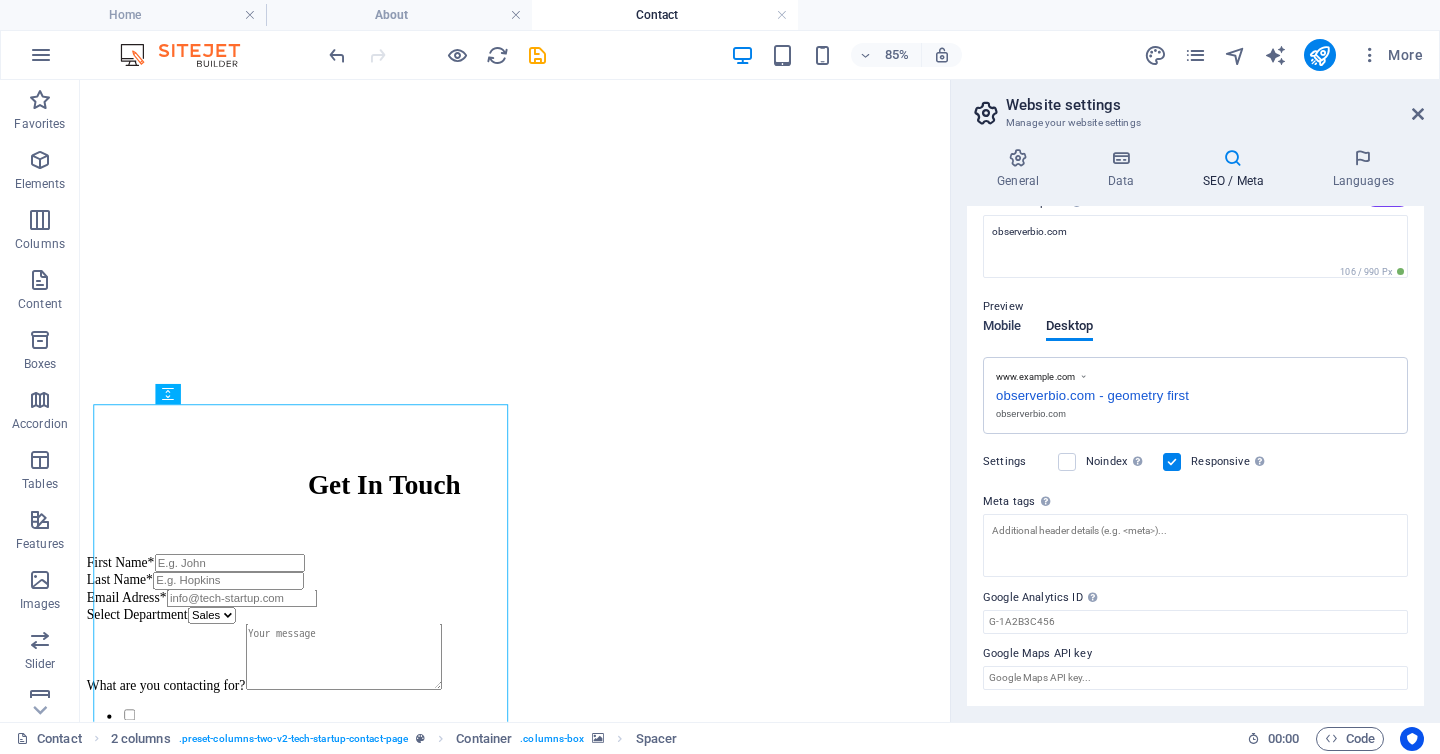 click on "Mobile" at bounding box center (1002, 328) 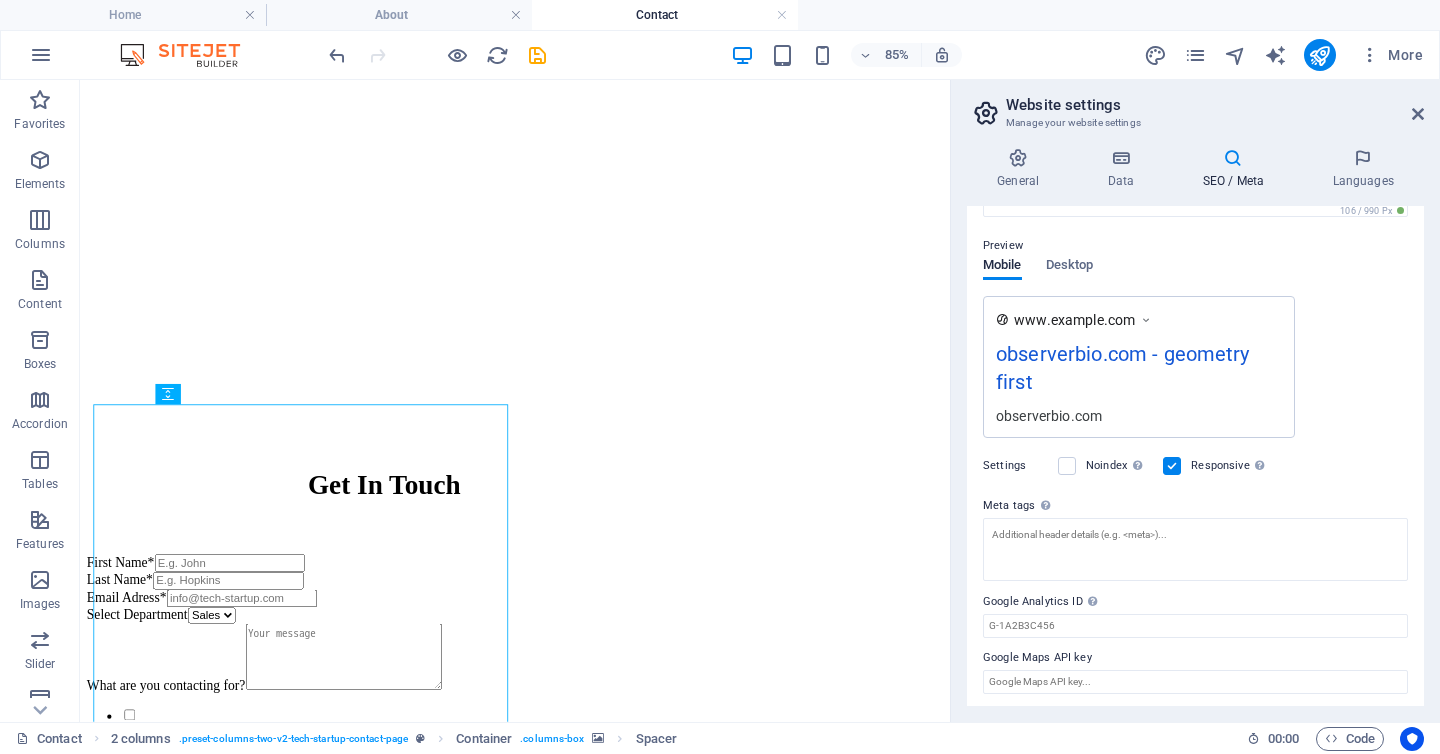 scroll, scrollTop: 263, scrollLeft: 0, axis: vertical 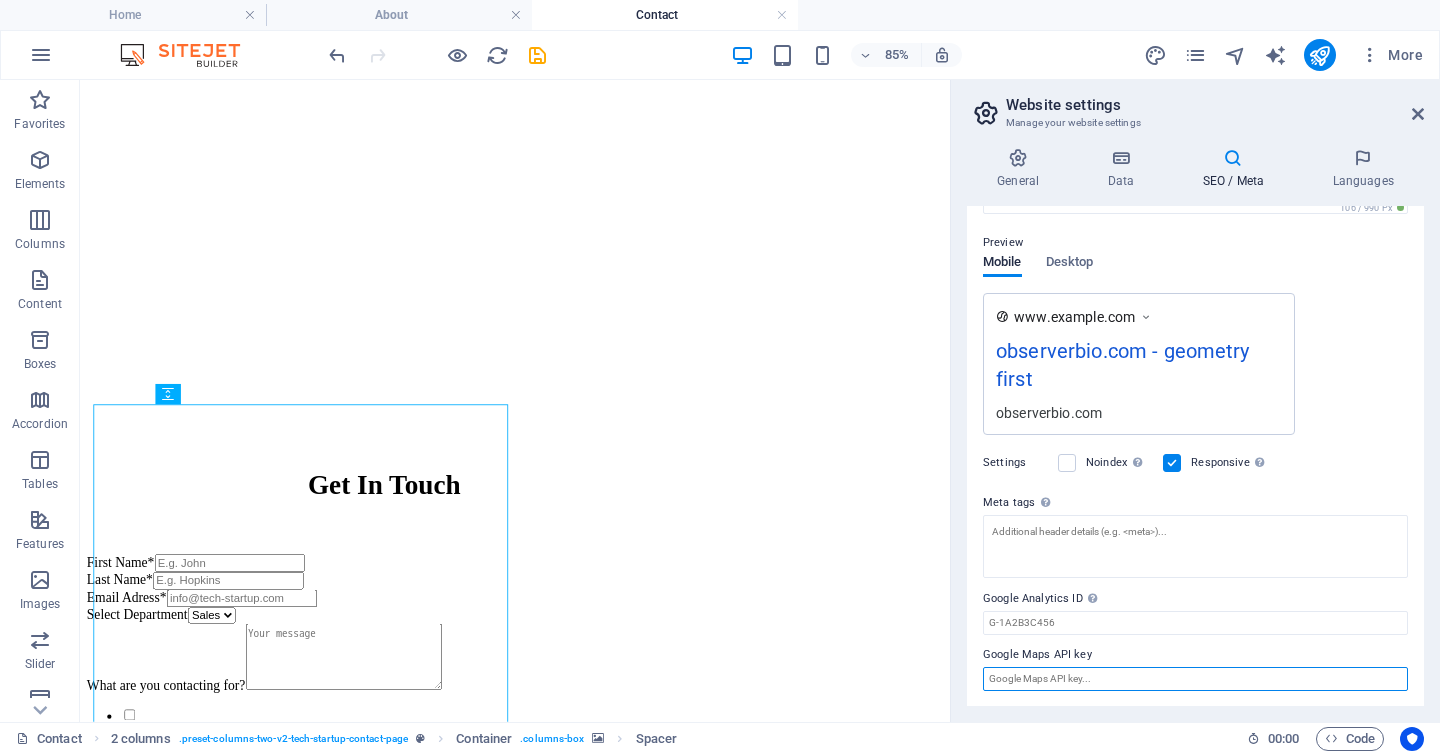 click on "Google Maps API key" at bounding box center (1195, 679) 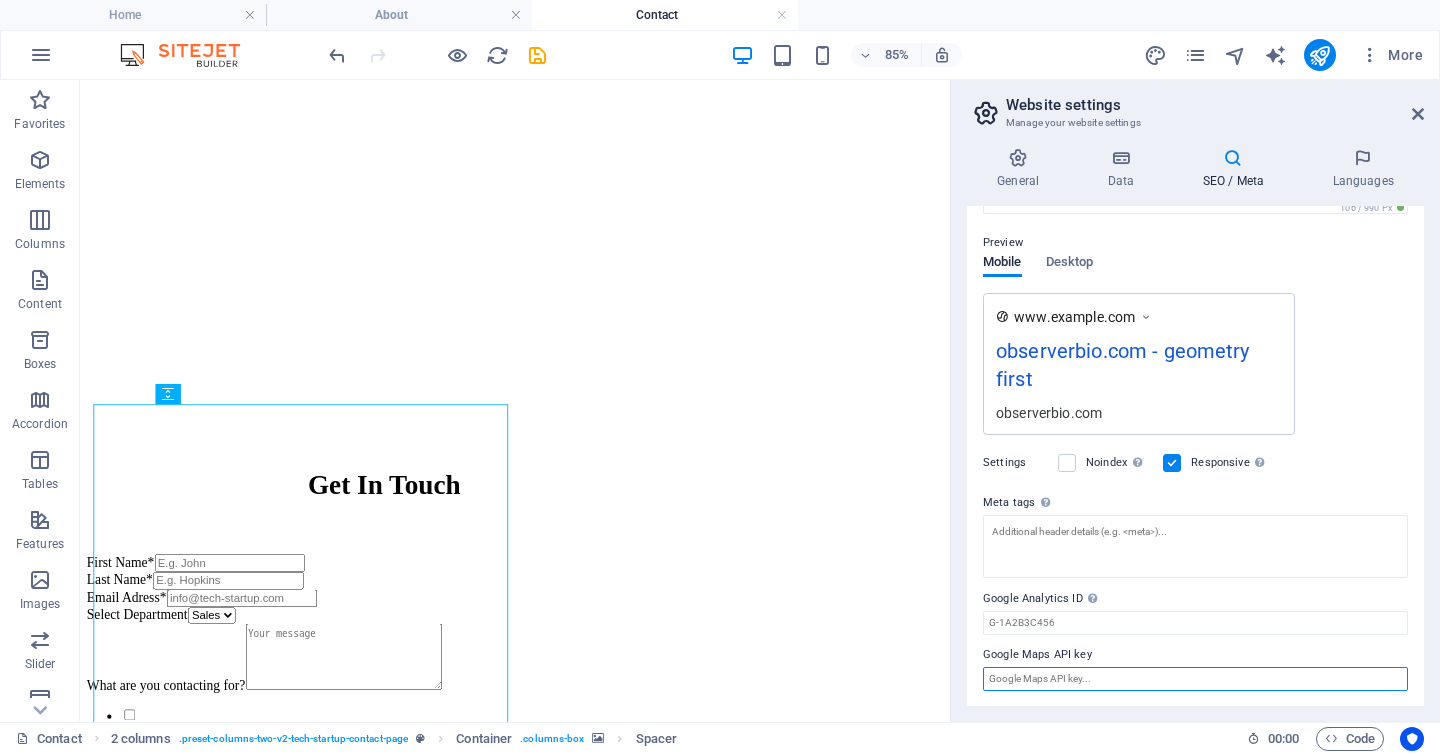 click on "Google Maps API key" at bounding box center (1195, 679) 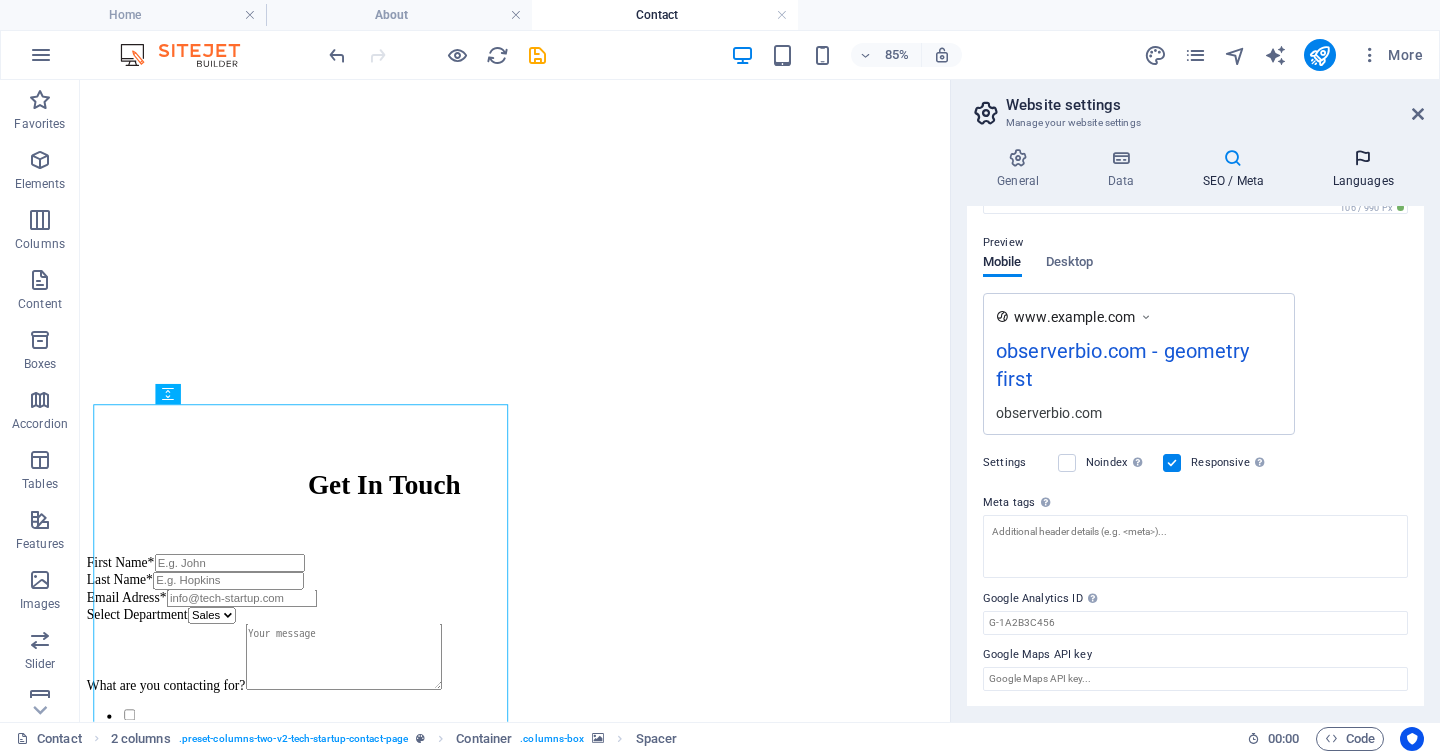click at bounding box center [1363, 158] 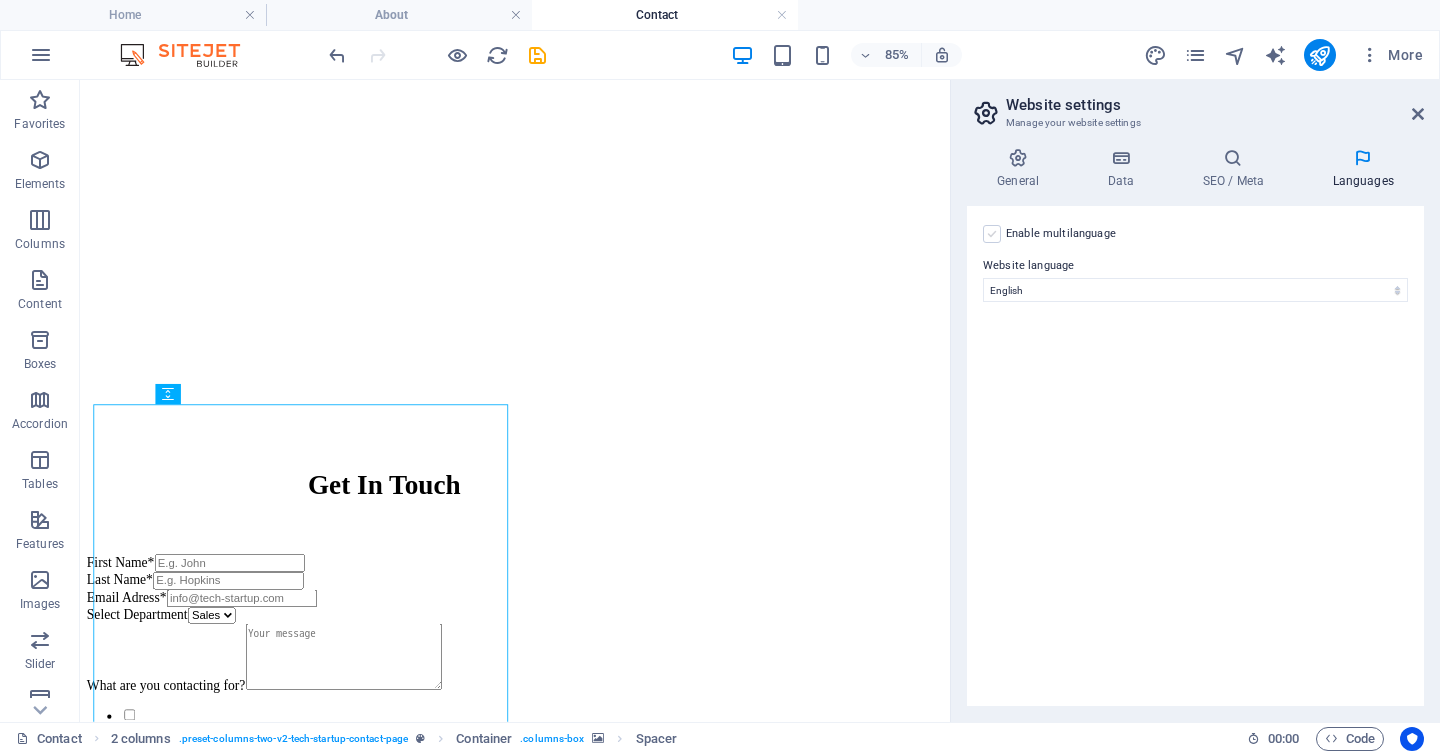click at bounding box center (992, 234) 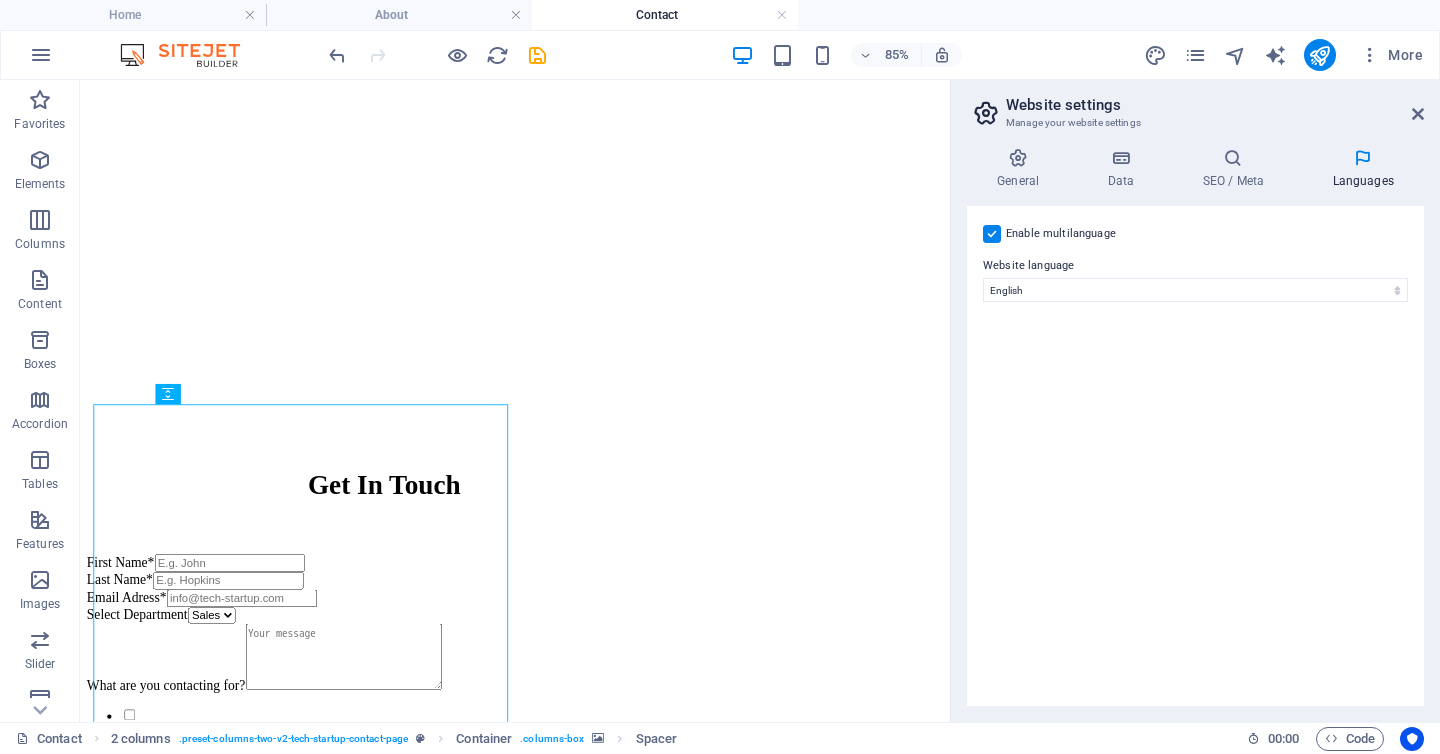 select 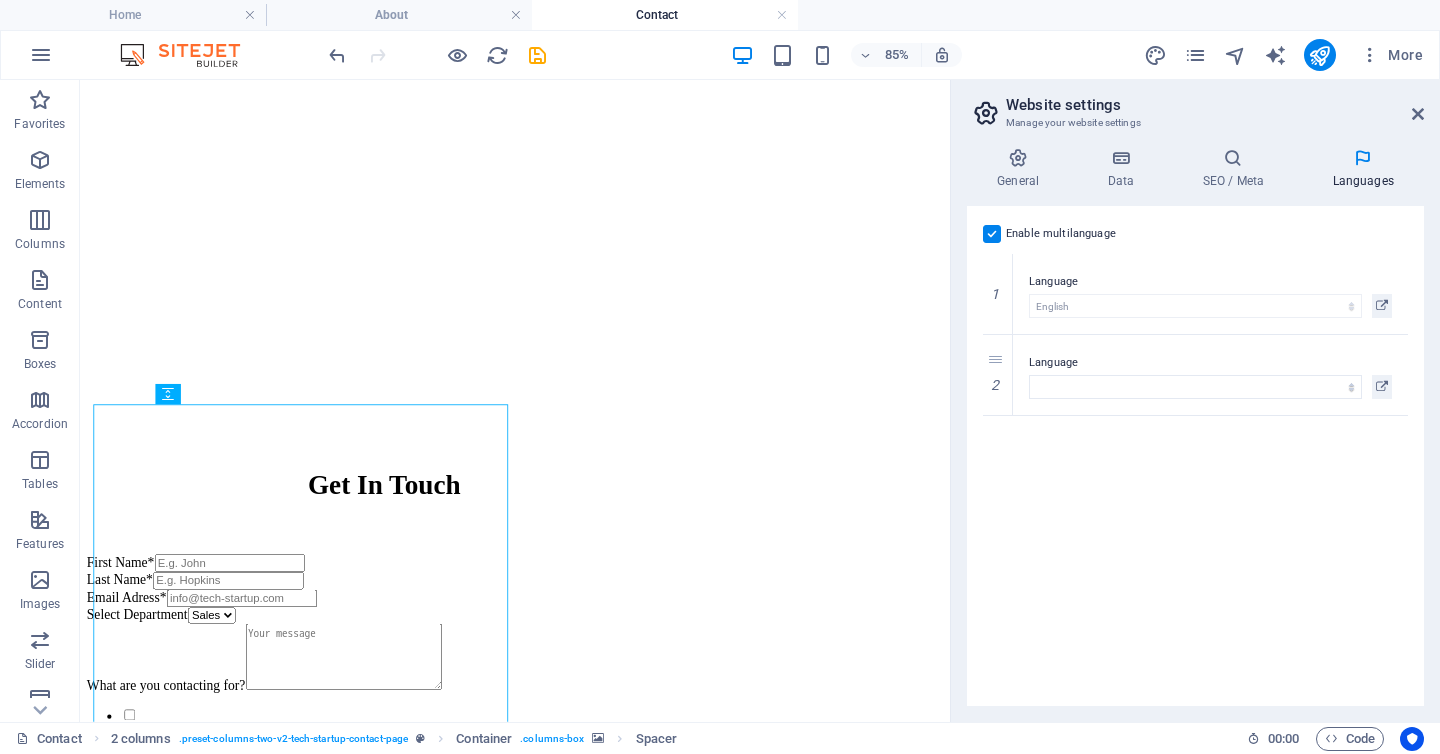 click at bounding box center (992, 234) 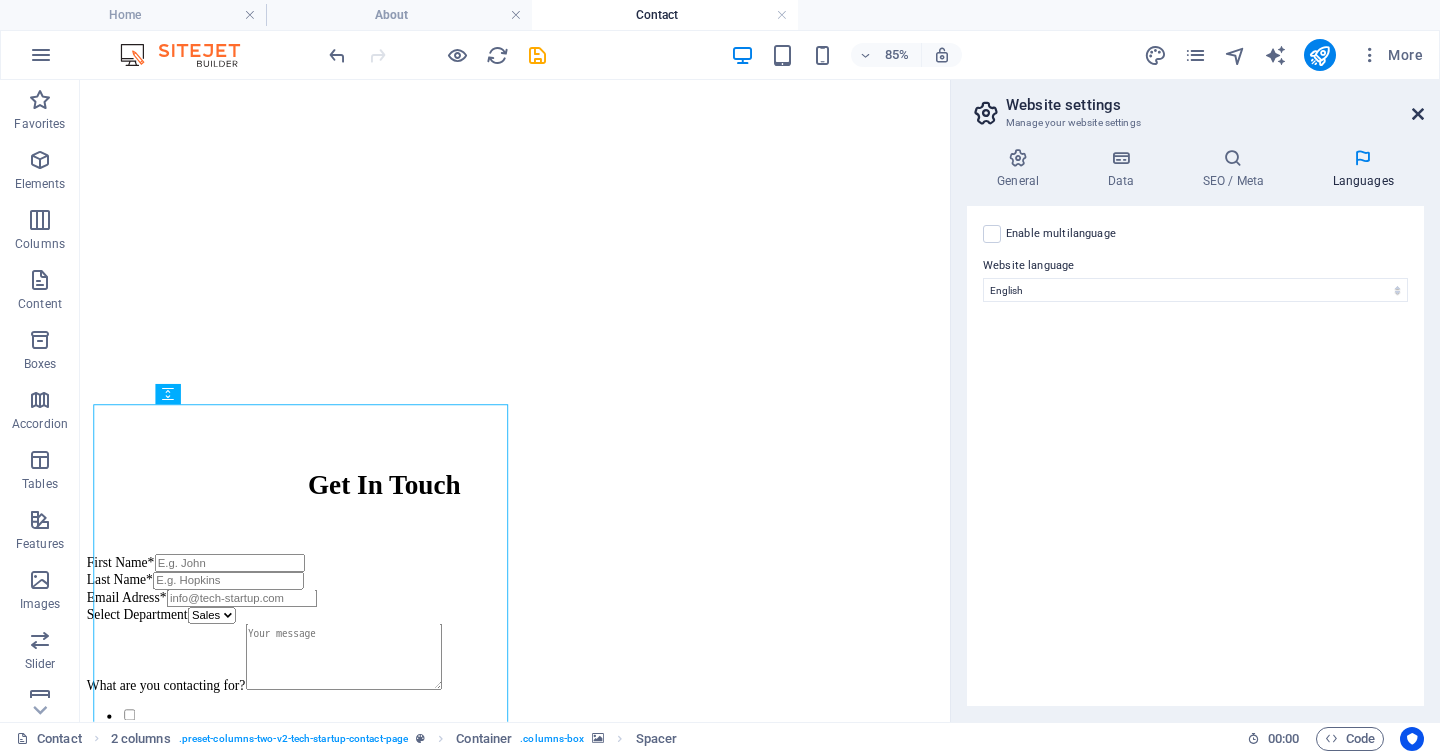 click at bounding box center [1418, 114] 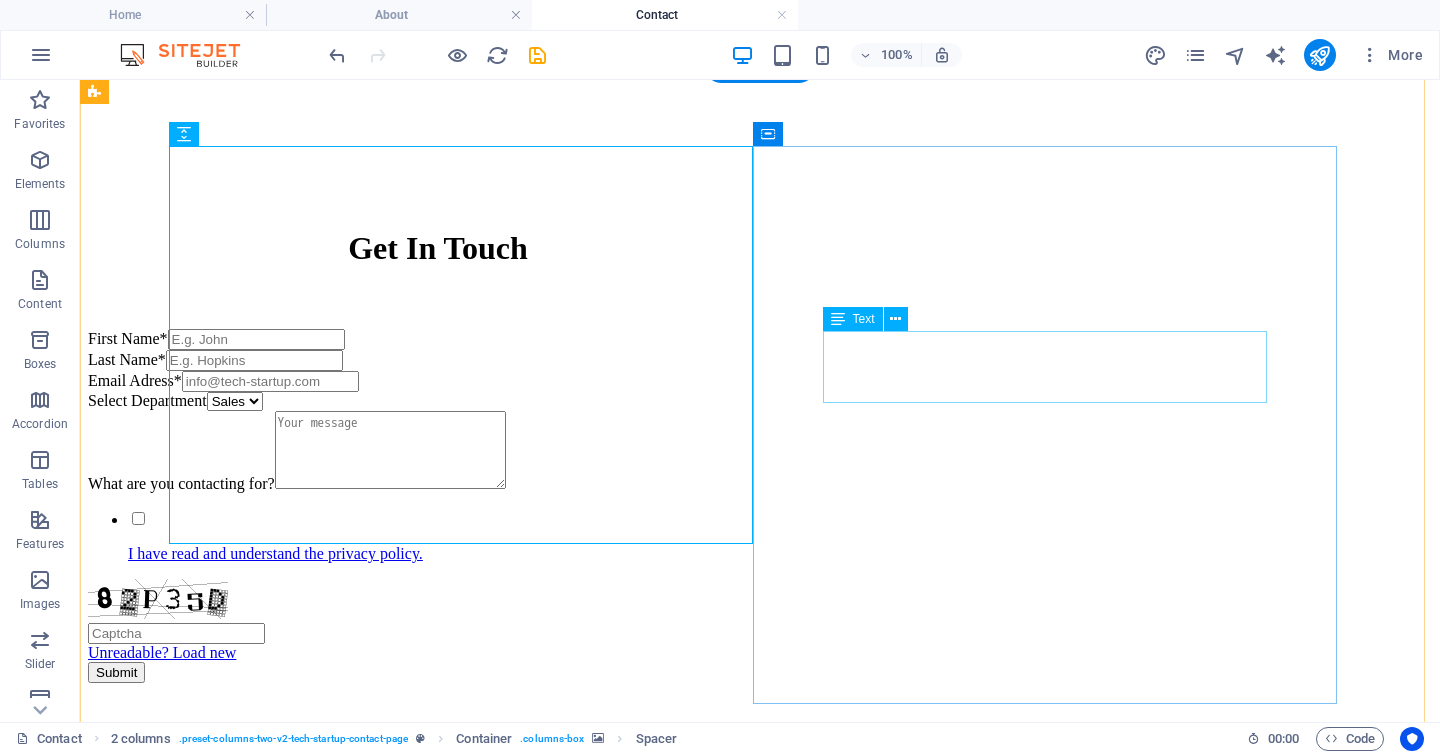 scroll, scrollTop: 984, scrollLeft: 0, axis: vertical 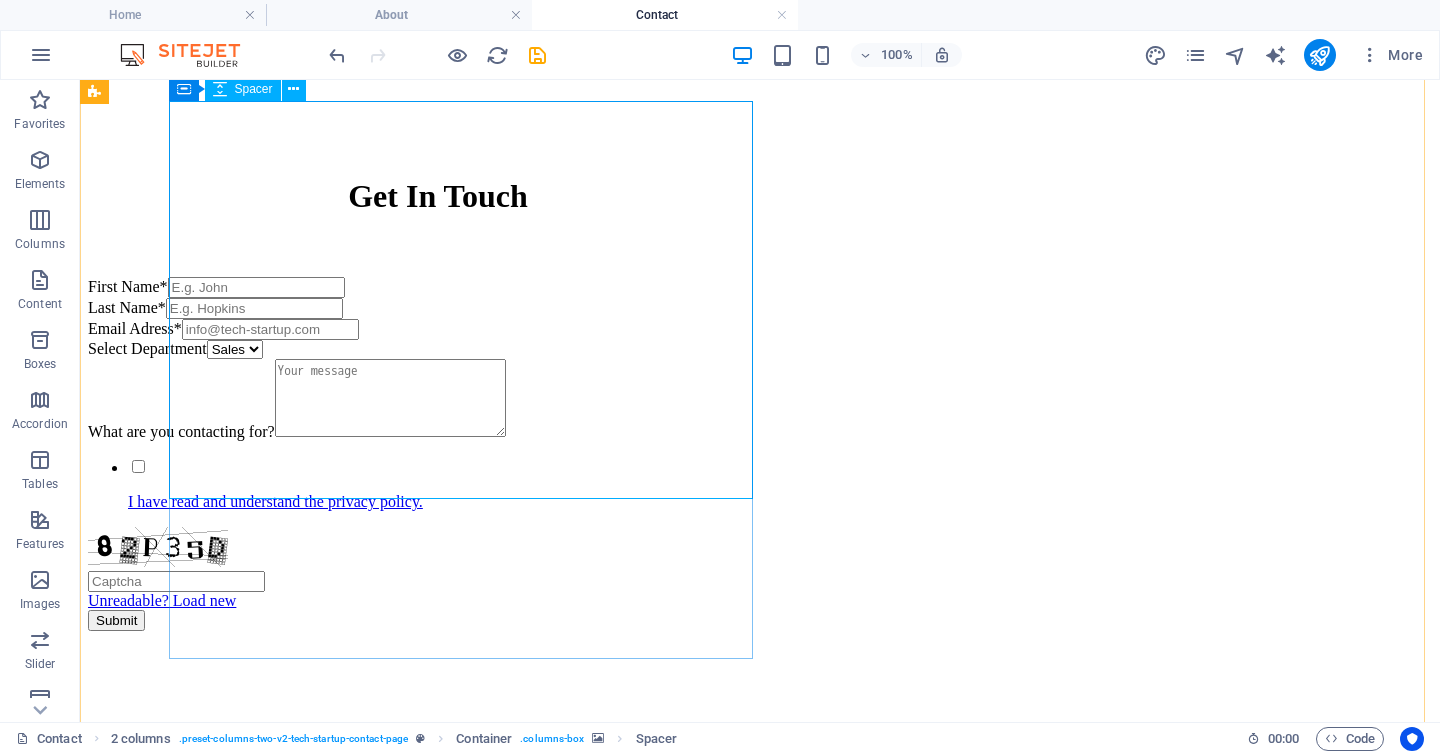click at bounding box center [760, 1388] 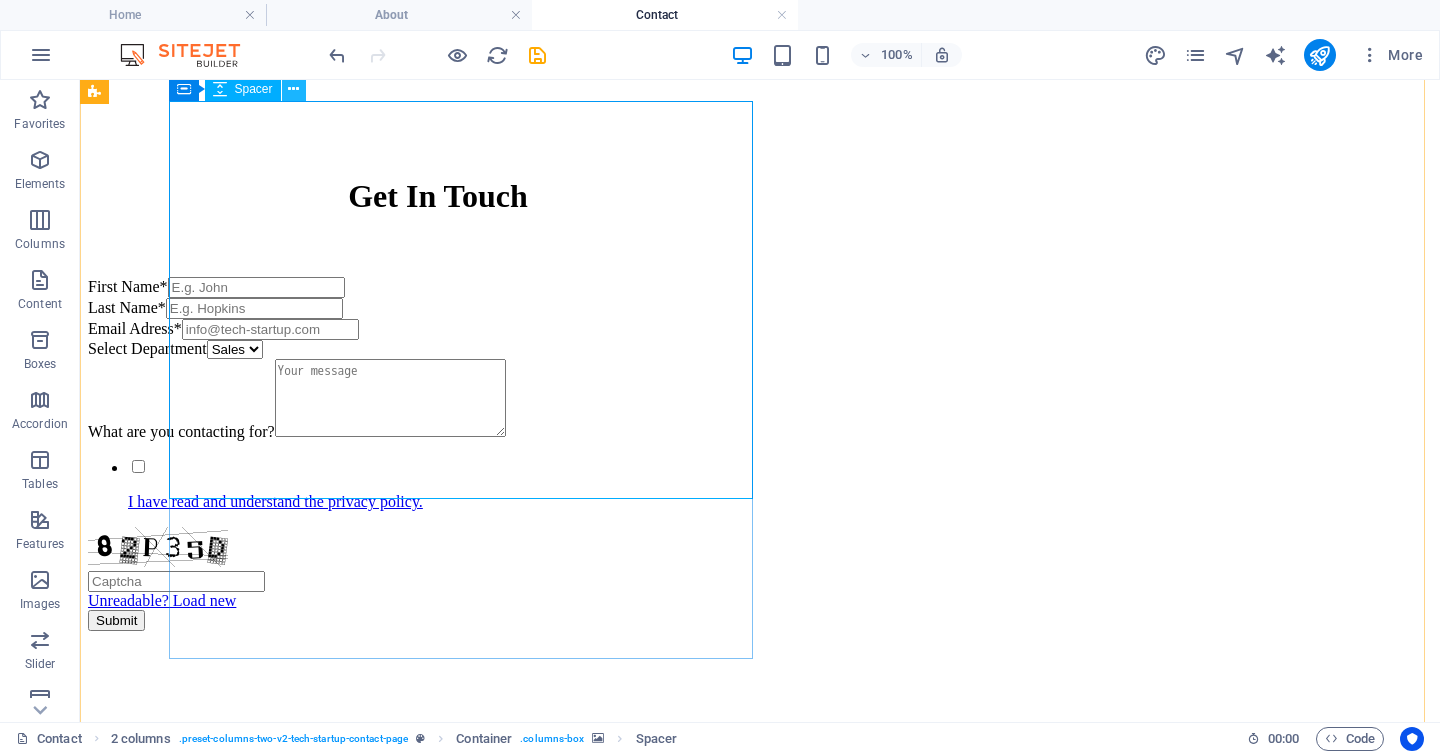 click at bounding box center [293, 89] 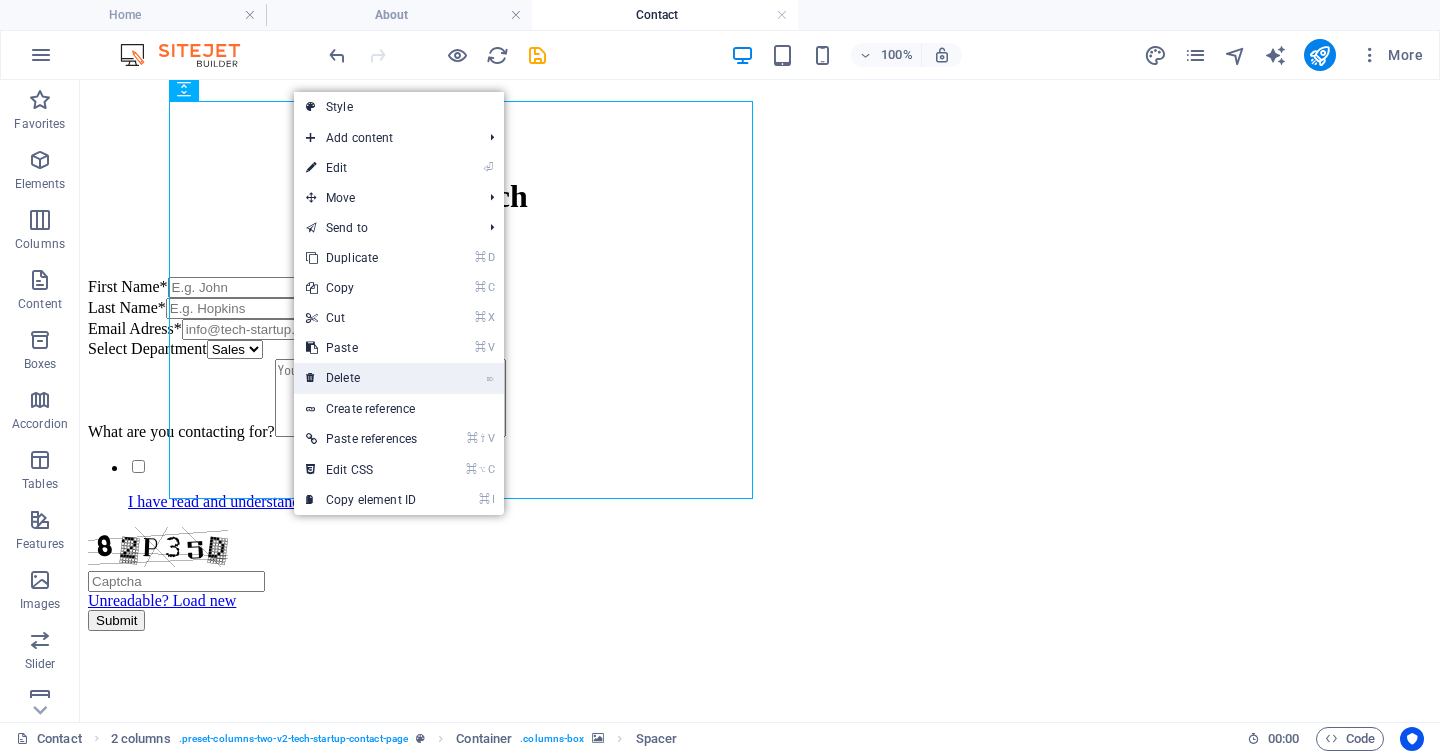 click on "⌦  Delete" at bounding box center (361, 378) 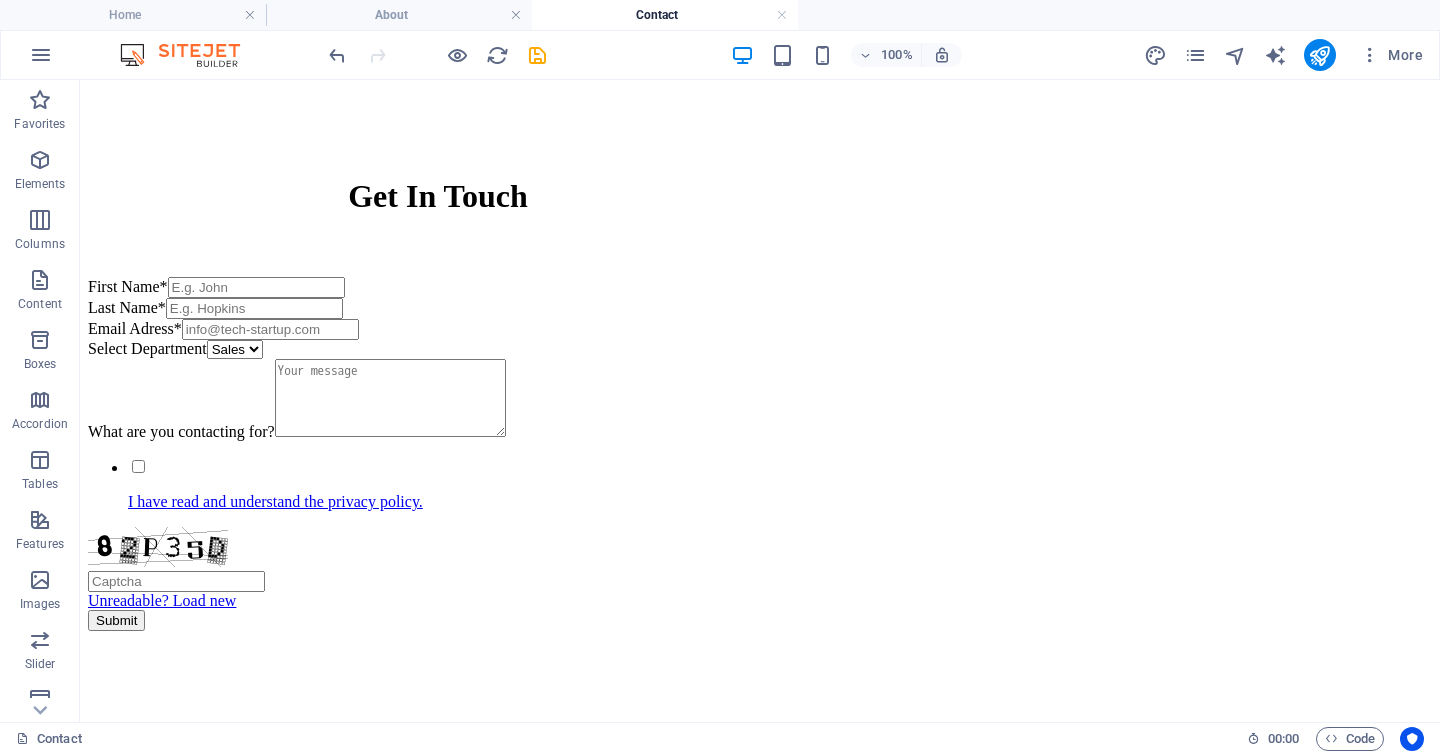 click at bounding box center [760, 811] 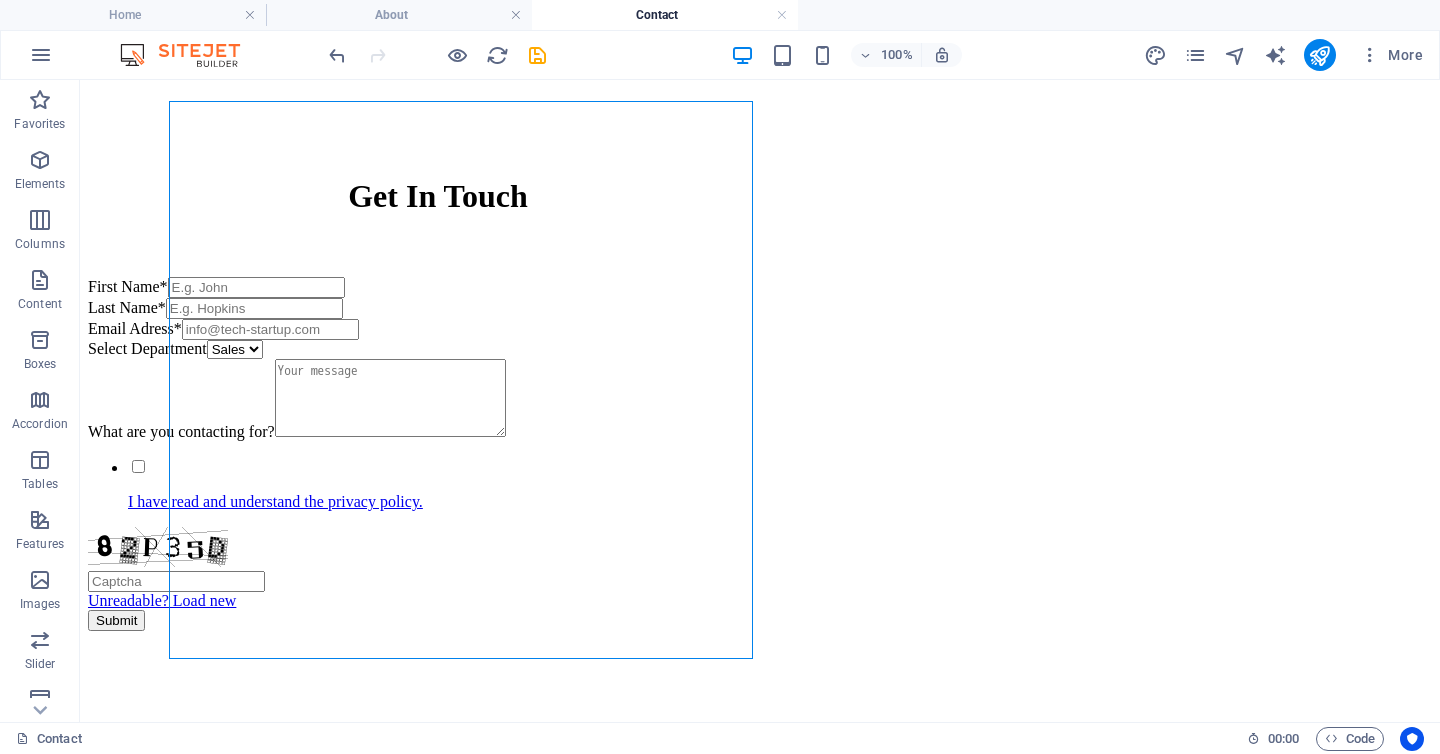 click at bounding box center [760, 811] 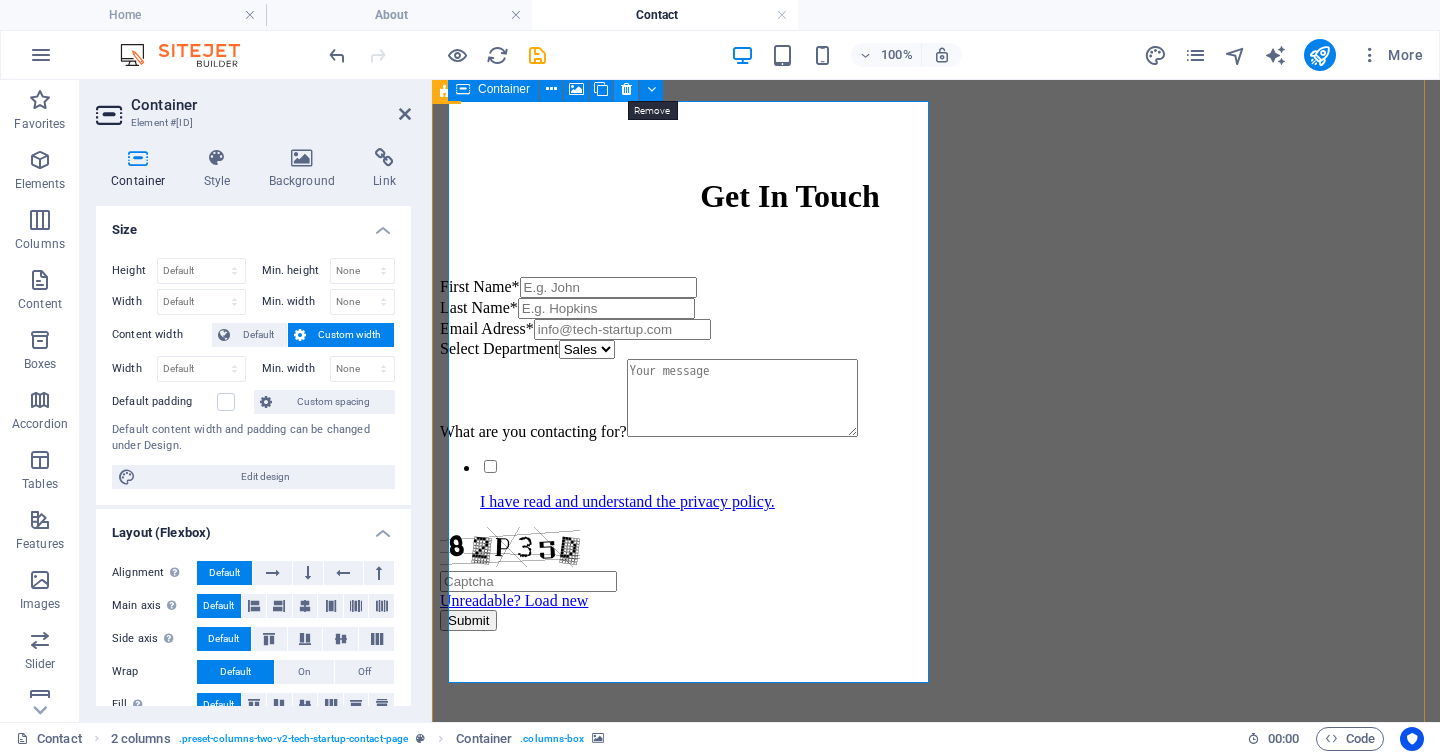 drag, startPoint x: 626, startPoint y: 92, endPoint x: 546, endPoint y: 11, distance: 113.84639 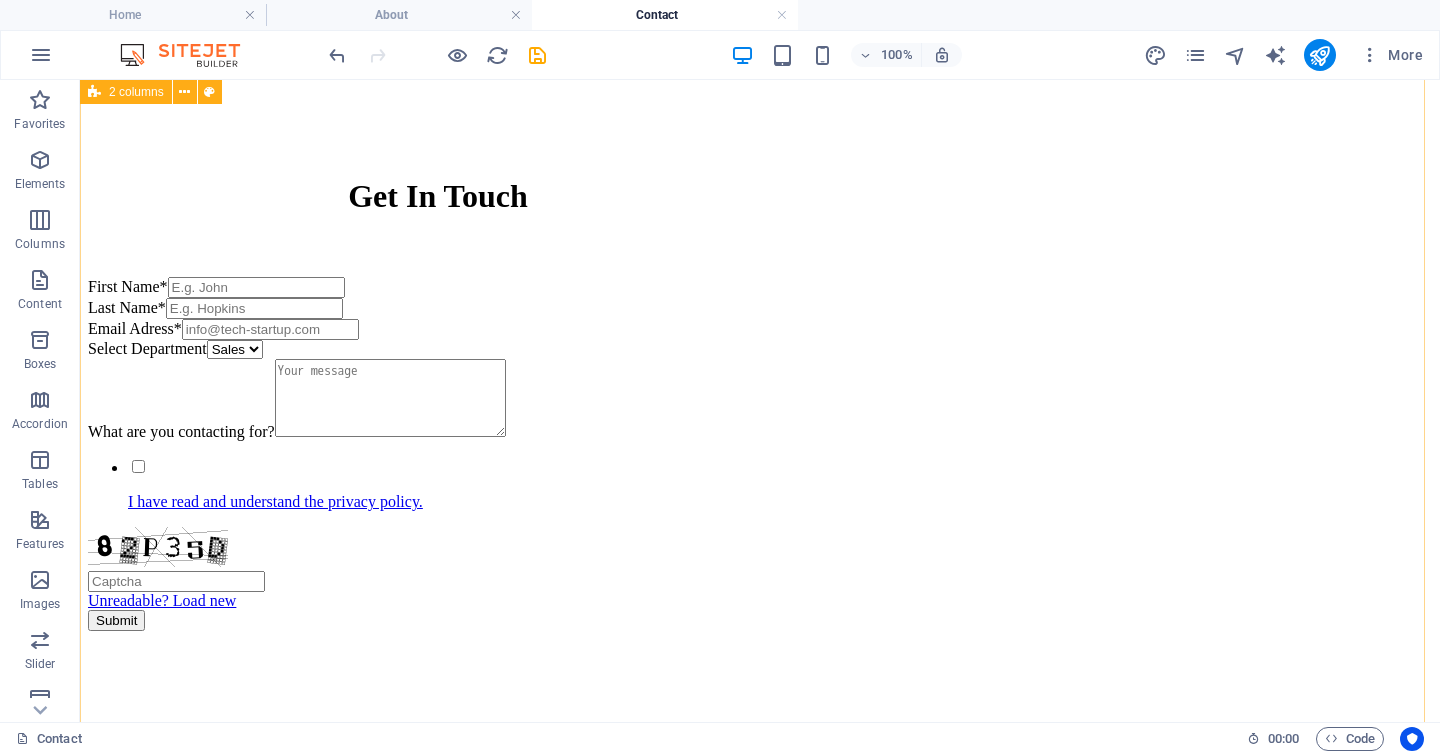 click on "Visit Us [TEXT] [PHONE] [EMAIL]" at bounding box center (760, 4191) 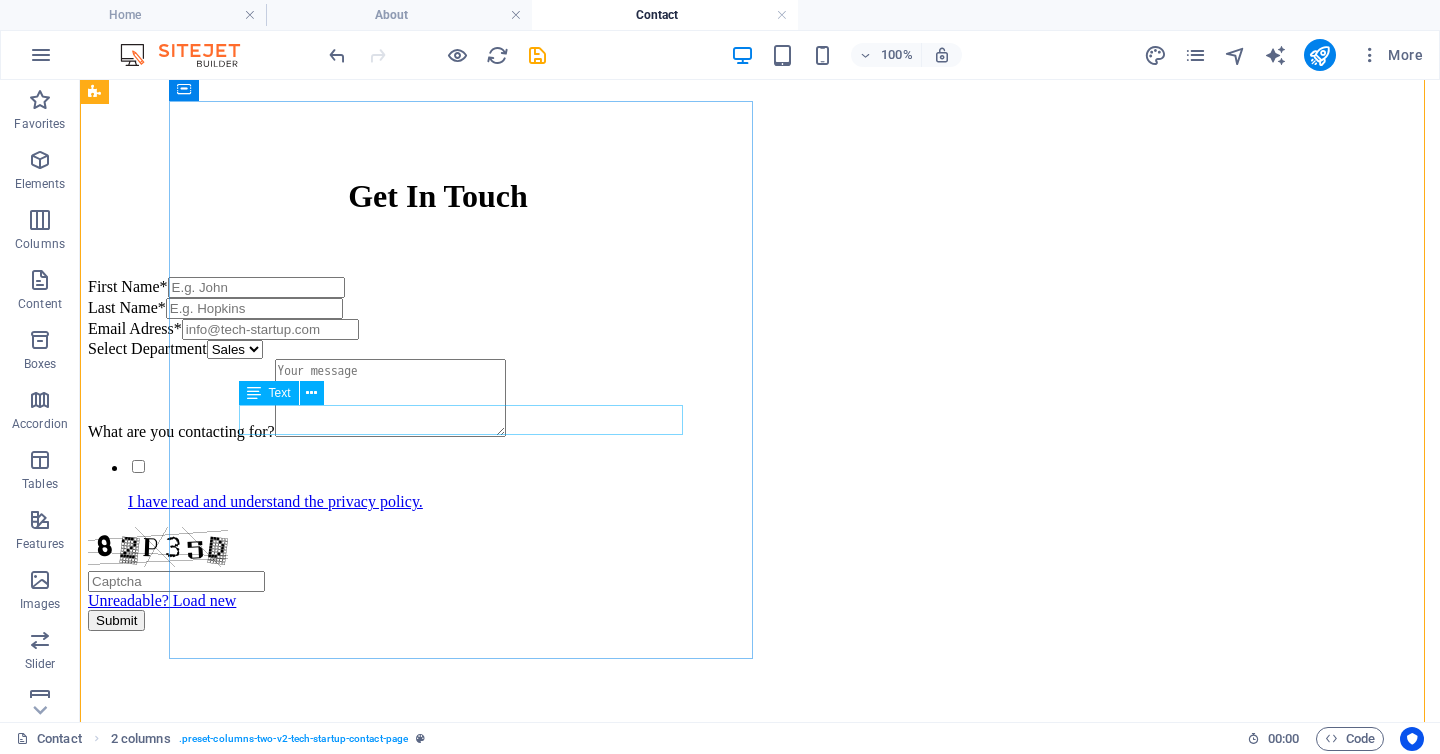 click on "[PHONE]" at bounding box center (200, 955) 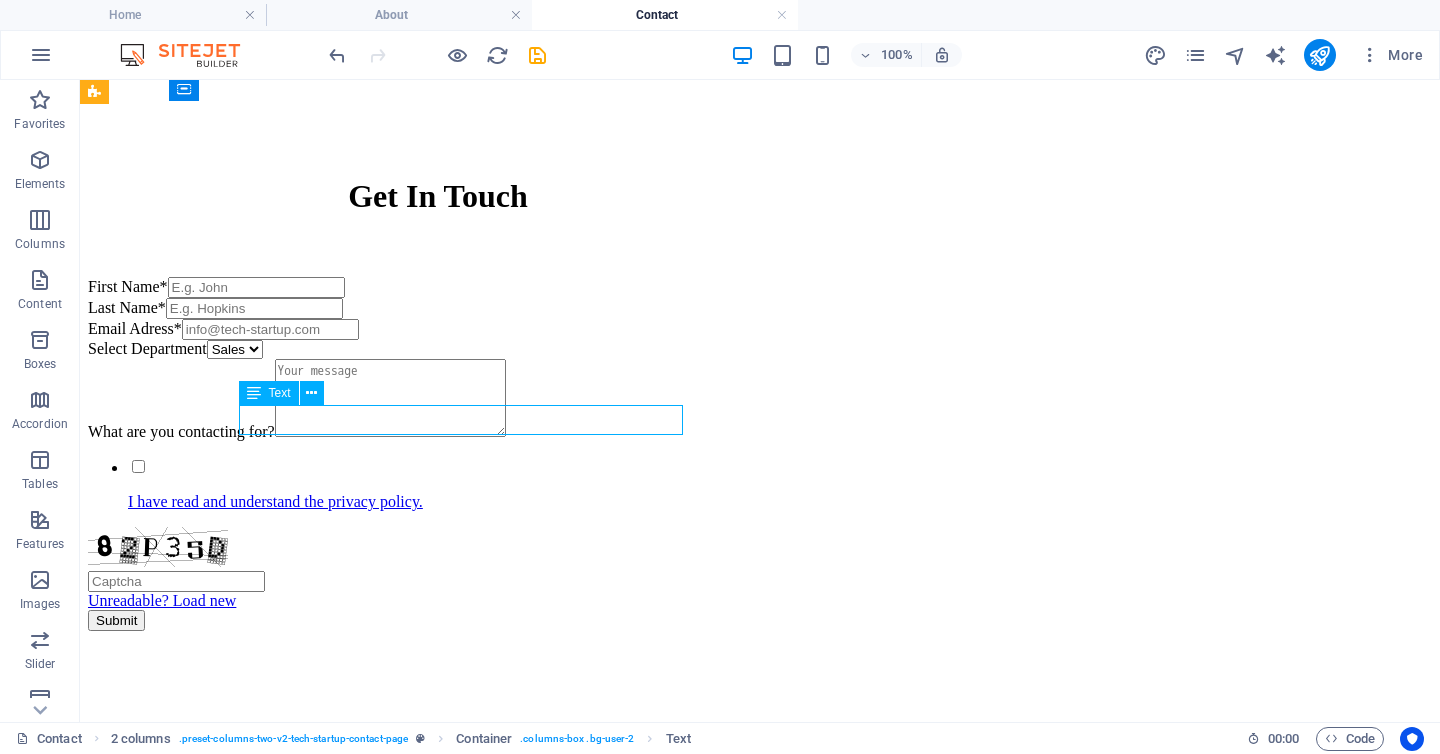 click on "[PHONE]" at bounding box center (200, 955) 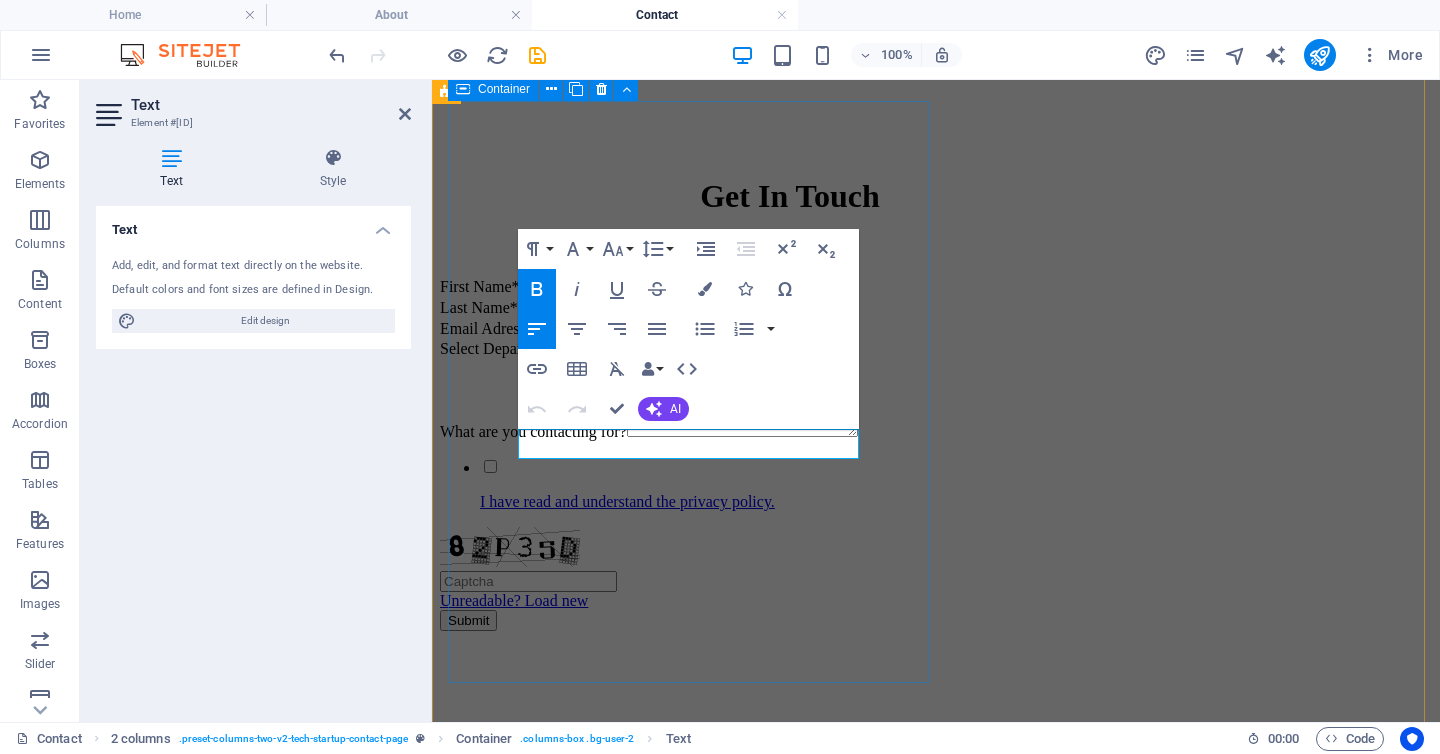 drag, startPoint x: 660, startPoint y: 446, endPoint x: 492, endPoint y: 448, distance: 168.0119 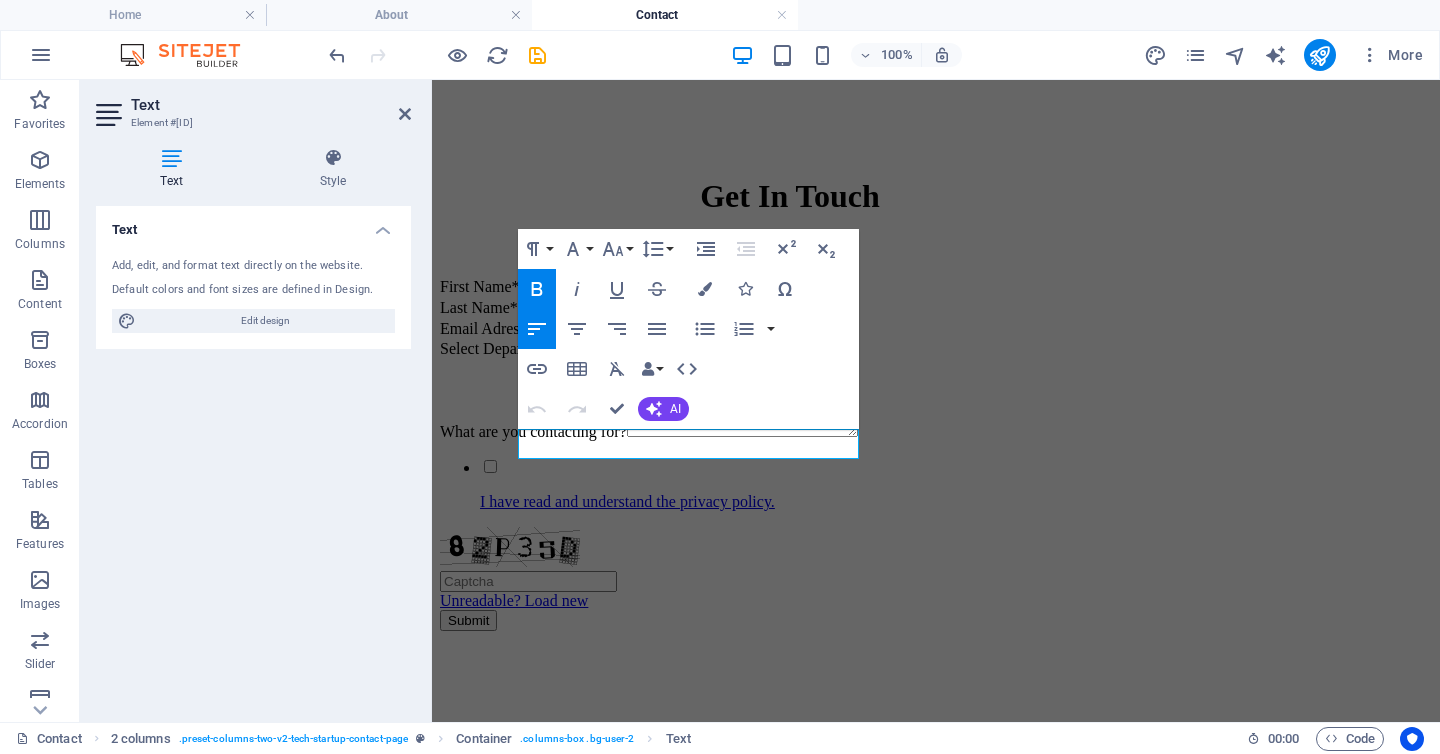click 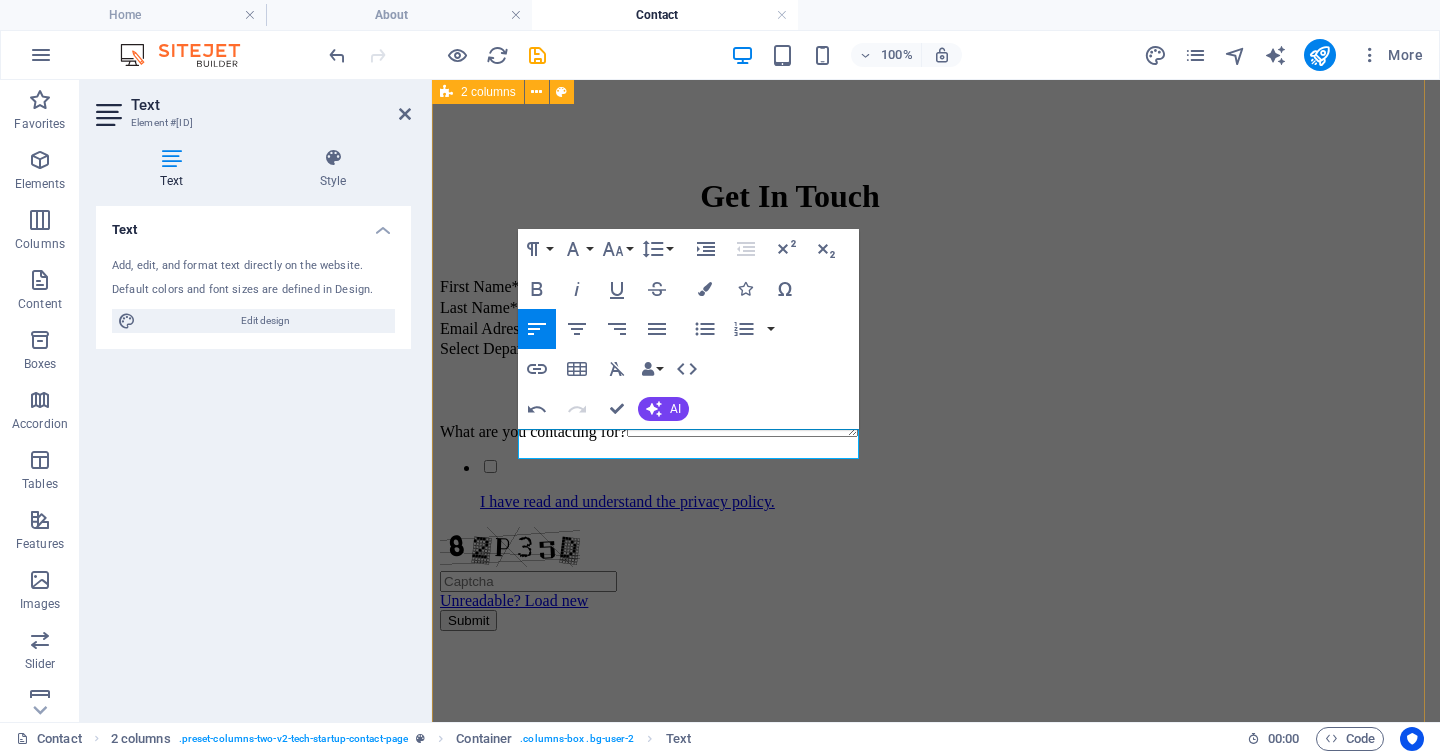 click on "Visit Us [TEXT] [PHONE] [EMAIL]" at bounding box center (936, 3245) 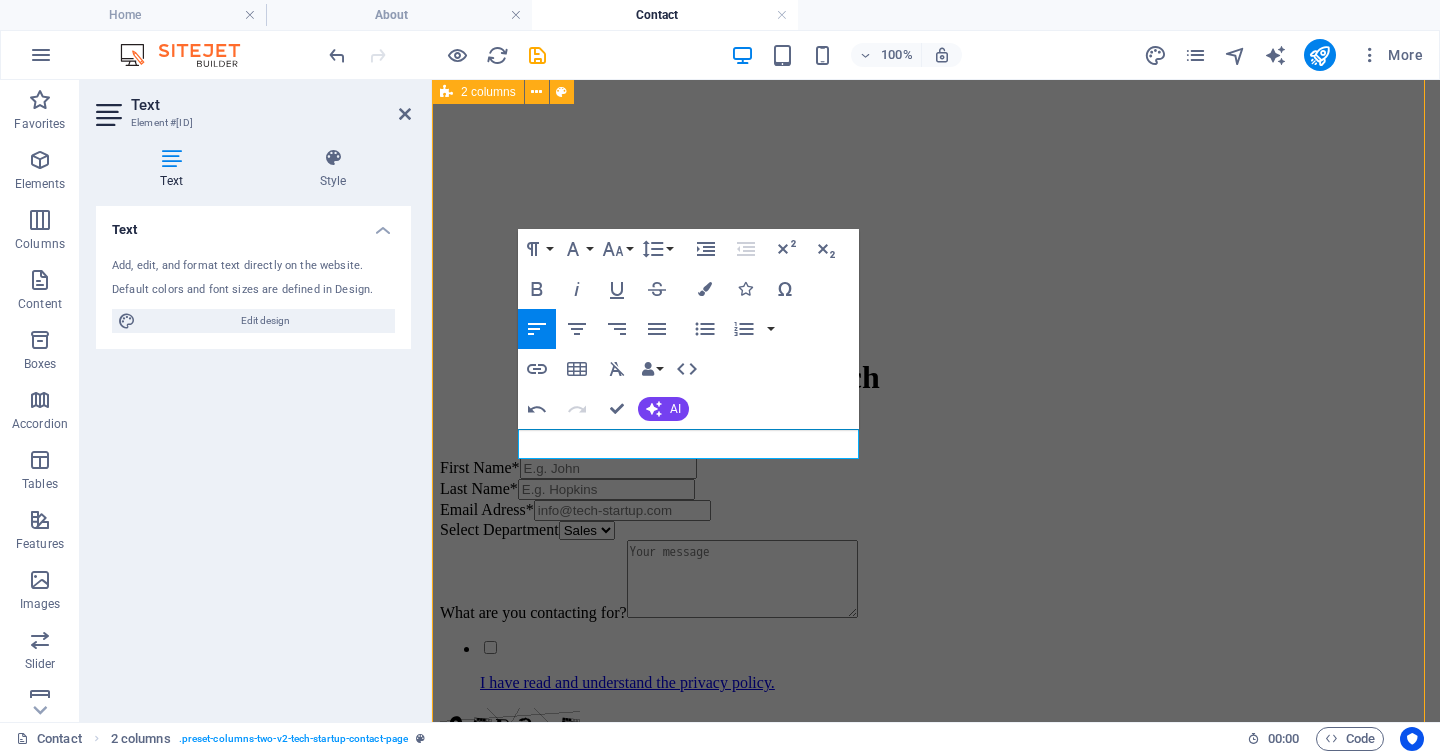 scroll, scrollTop: 960, scrollLeft: 0, axis: vertical 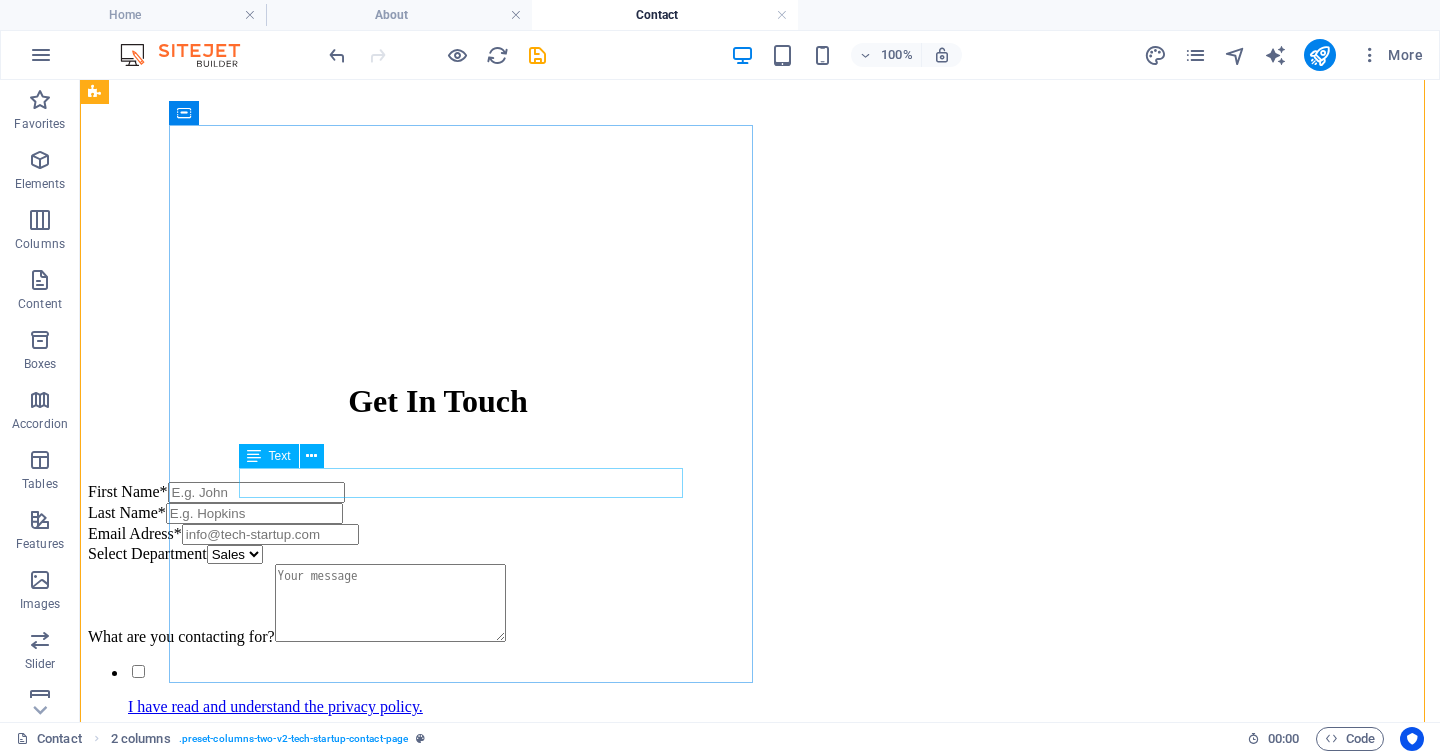click on "[EMAIL]" at bounding box center (198, 1224) 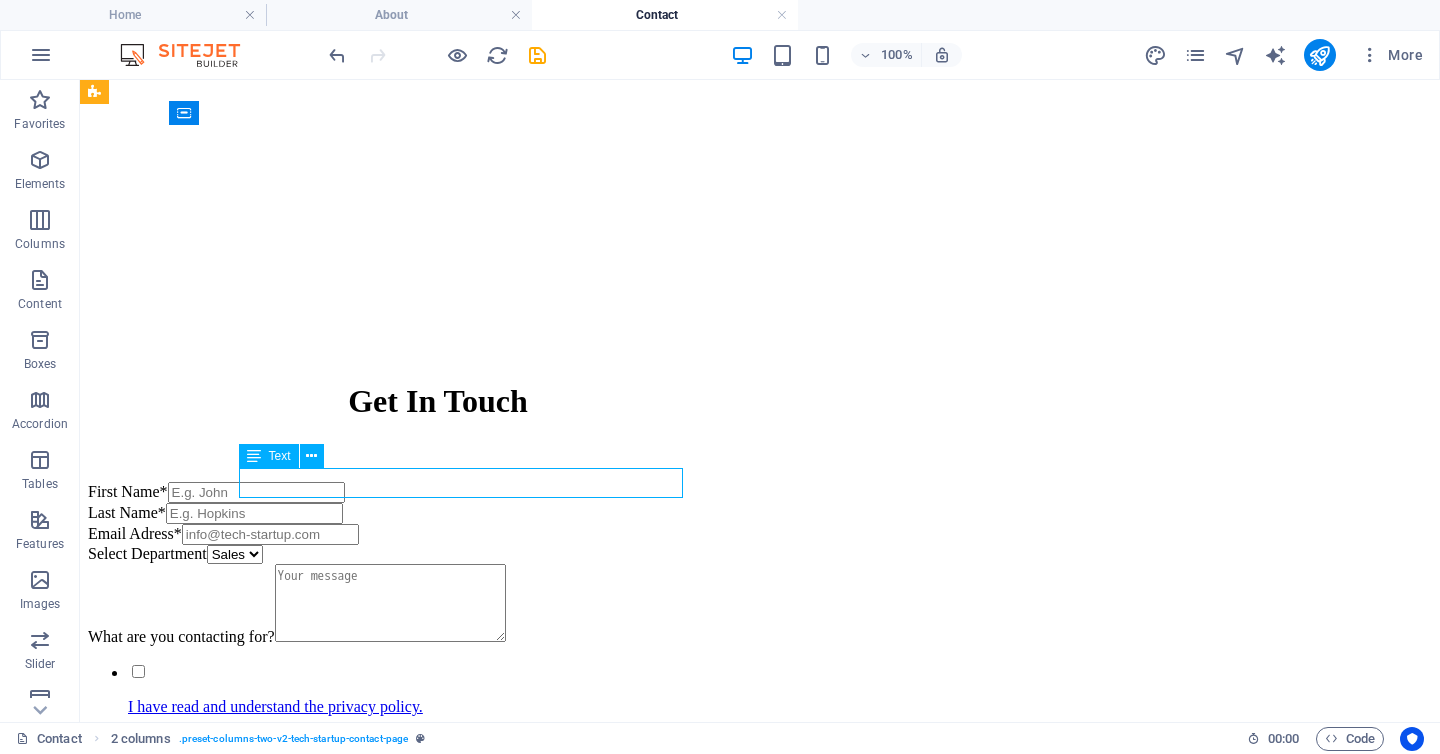 click on "[EMAIL]" at bounding box center [198, 1224] 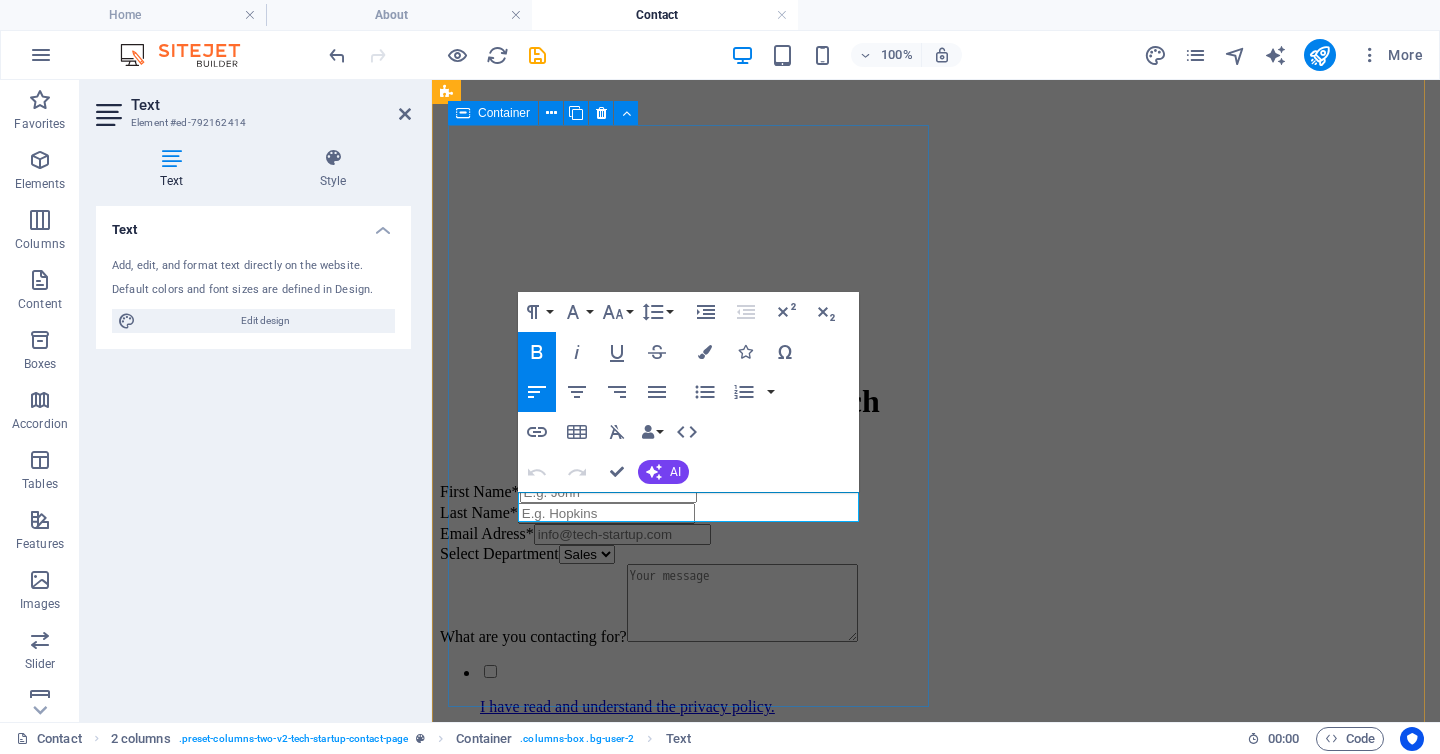 drag, startPoint x: 721, startPoint y: 505, endPoint x: 516, endPoint y: 505, distance: 205 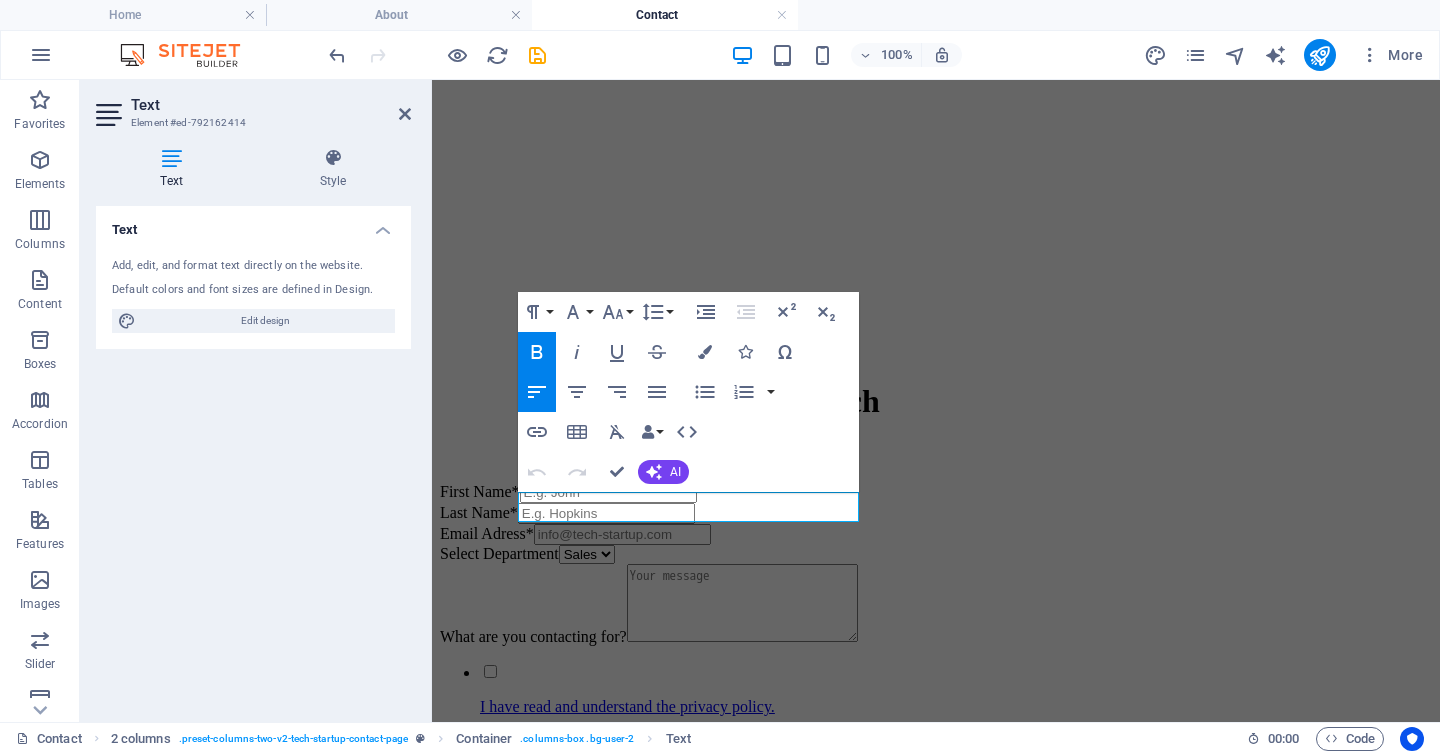 click 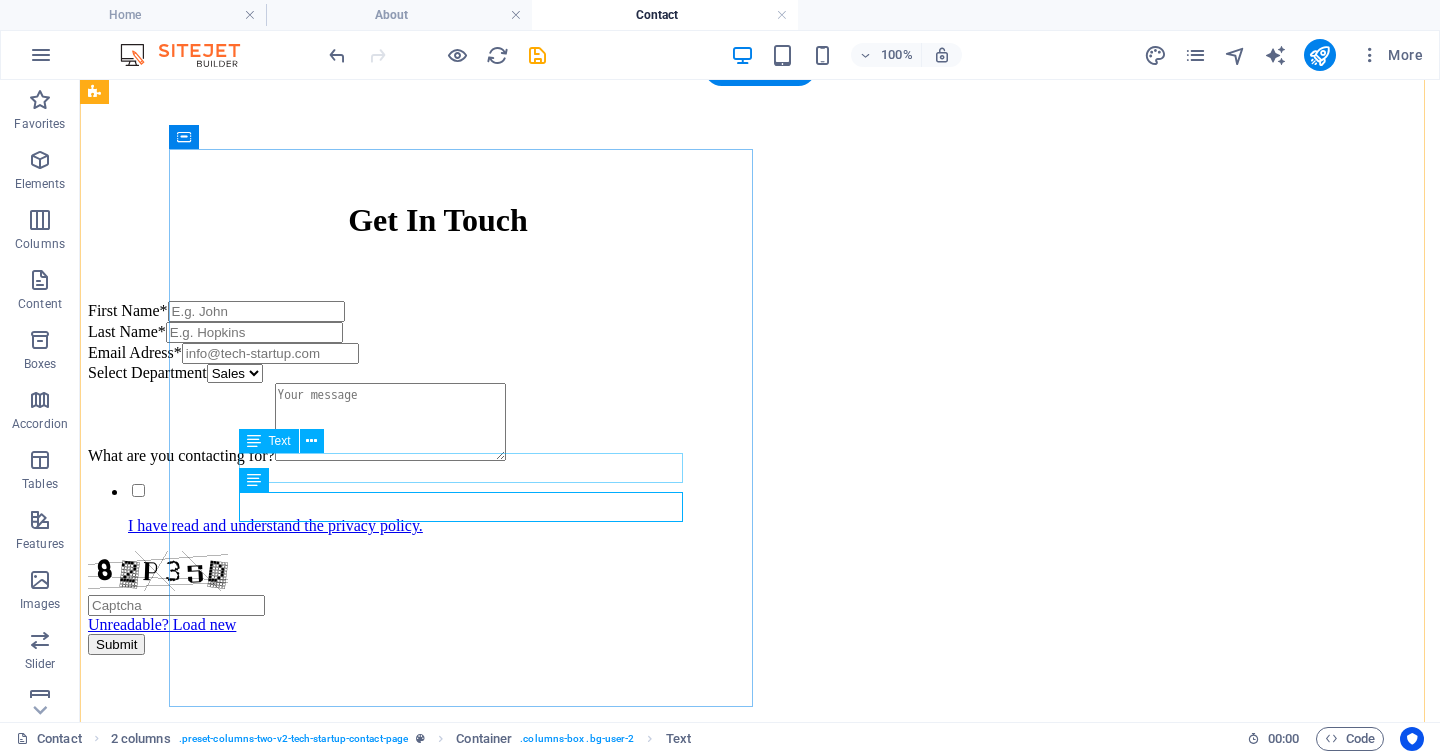 scroll, scrollTop: 936, scrollLeft: 0, axis: vertical 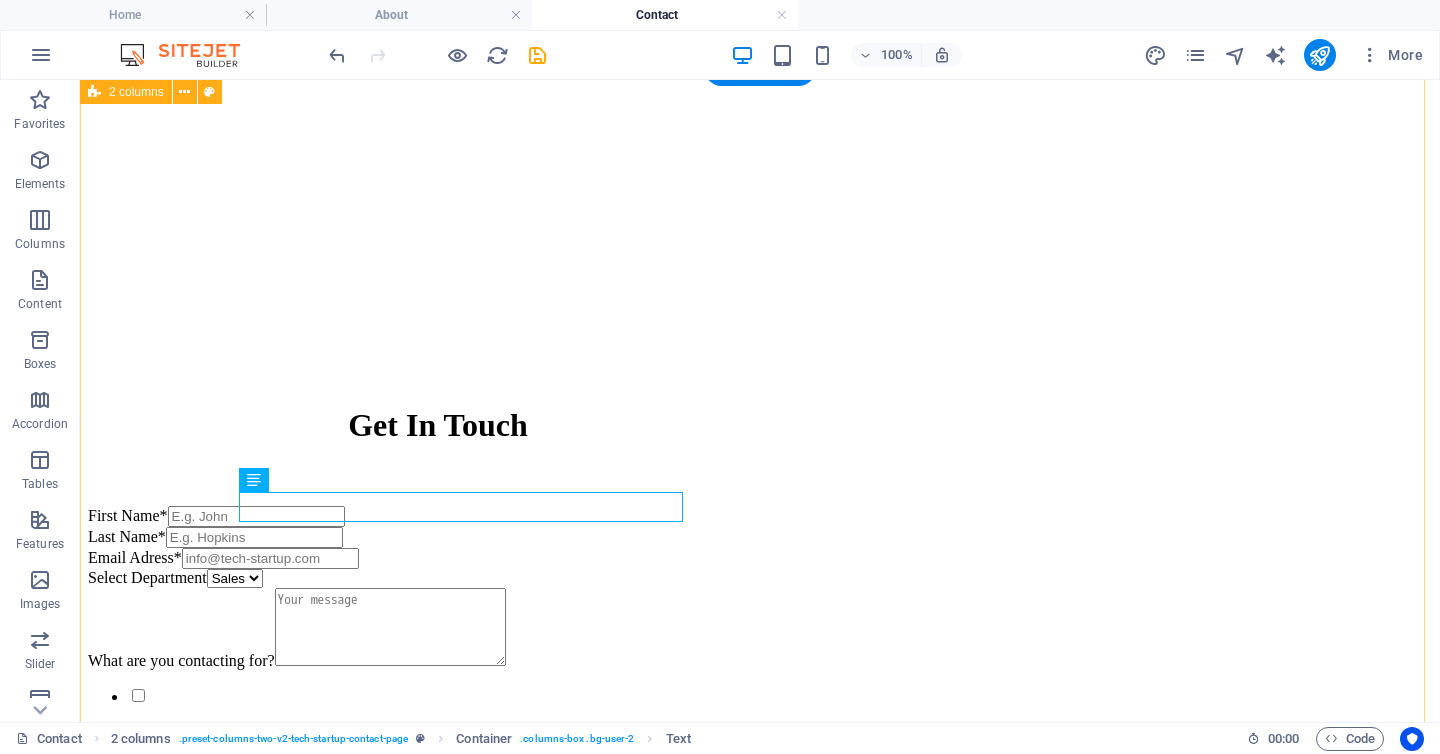 click on "Visit Us [TEXT] [PHONE] [EMAIL]" at bounding box center (760, 4420) 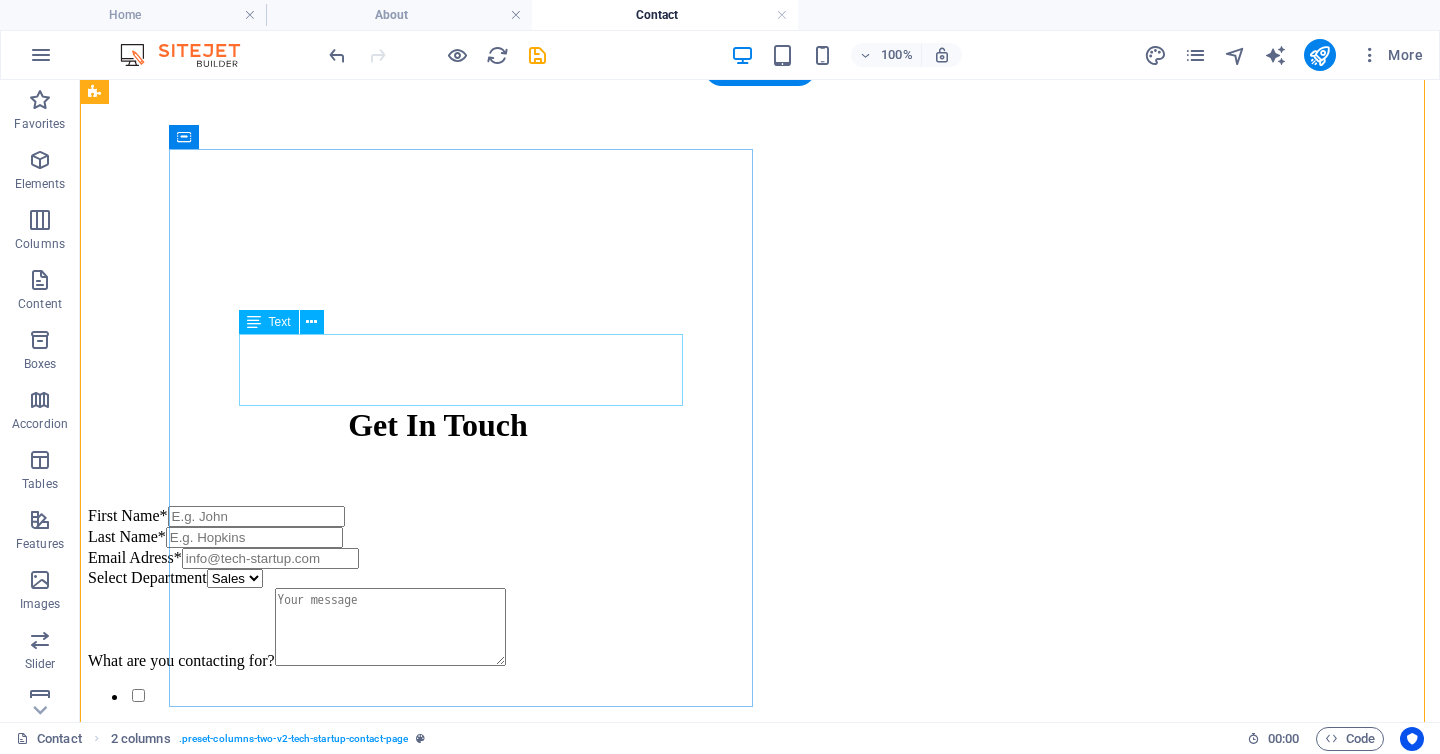 click on "Lorem ipsum dolor sit amet, consectetur adipiscing elit. Nulla porttitor accumsan tincidunt. Cras ultricies ligula sed magna dictum porta." at bounding box center [760, 1085] 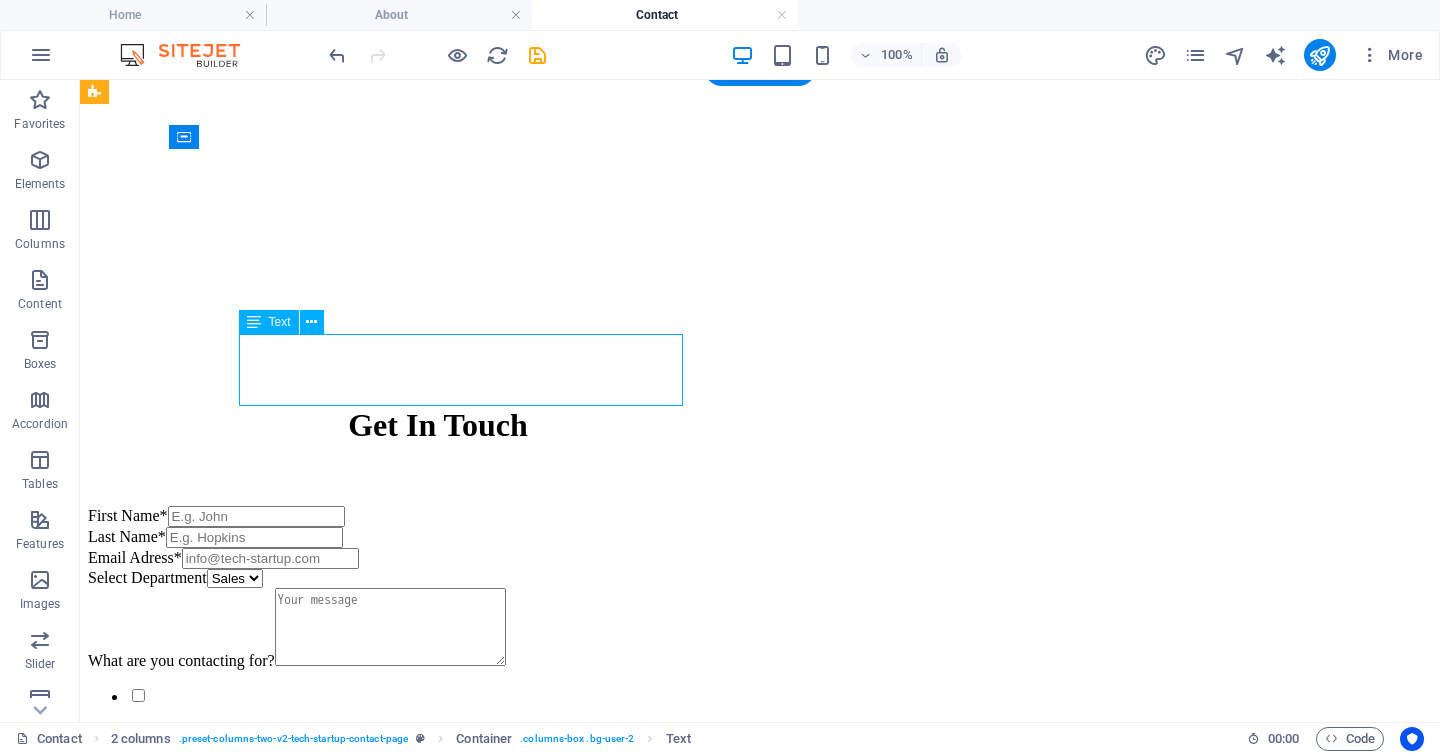 click on "Lorem ipsum dolor sit amet, consectetur adipiscing elit. Nulla porttitor accumsan tincidunt. Cras ultricies ligula sed magna dictum porta." at bounding box center [760, 1085] 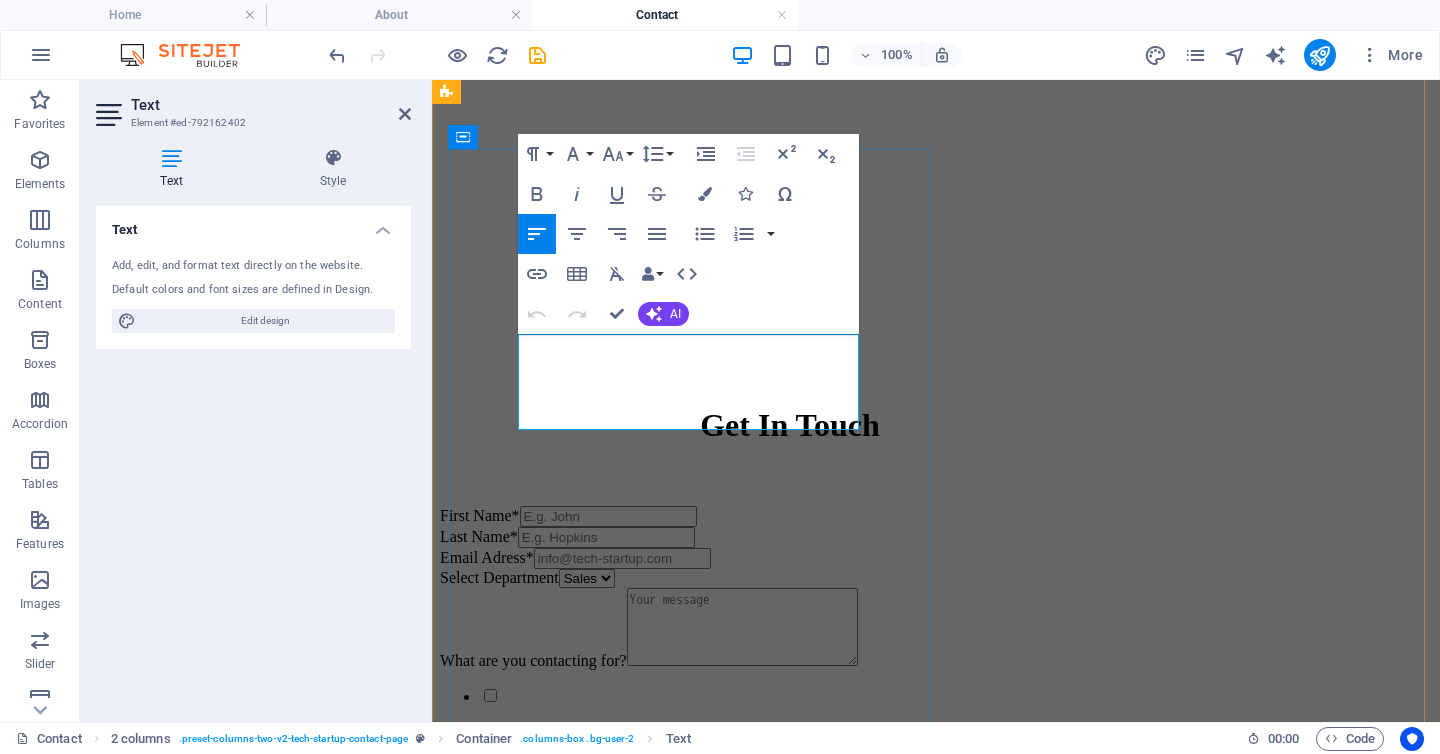 click on "Lorem ipsum dolor sit amet, consectetur adipiscing elit. Nulla porttitor accumsan tincidunt. Cras ultricies ligula sed magna dictum porta." at bounding box center [936, 1094] 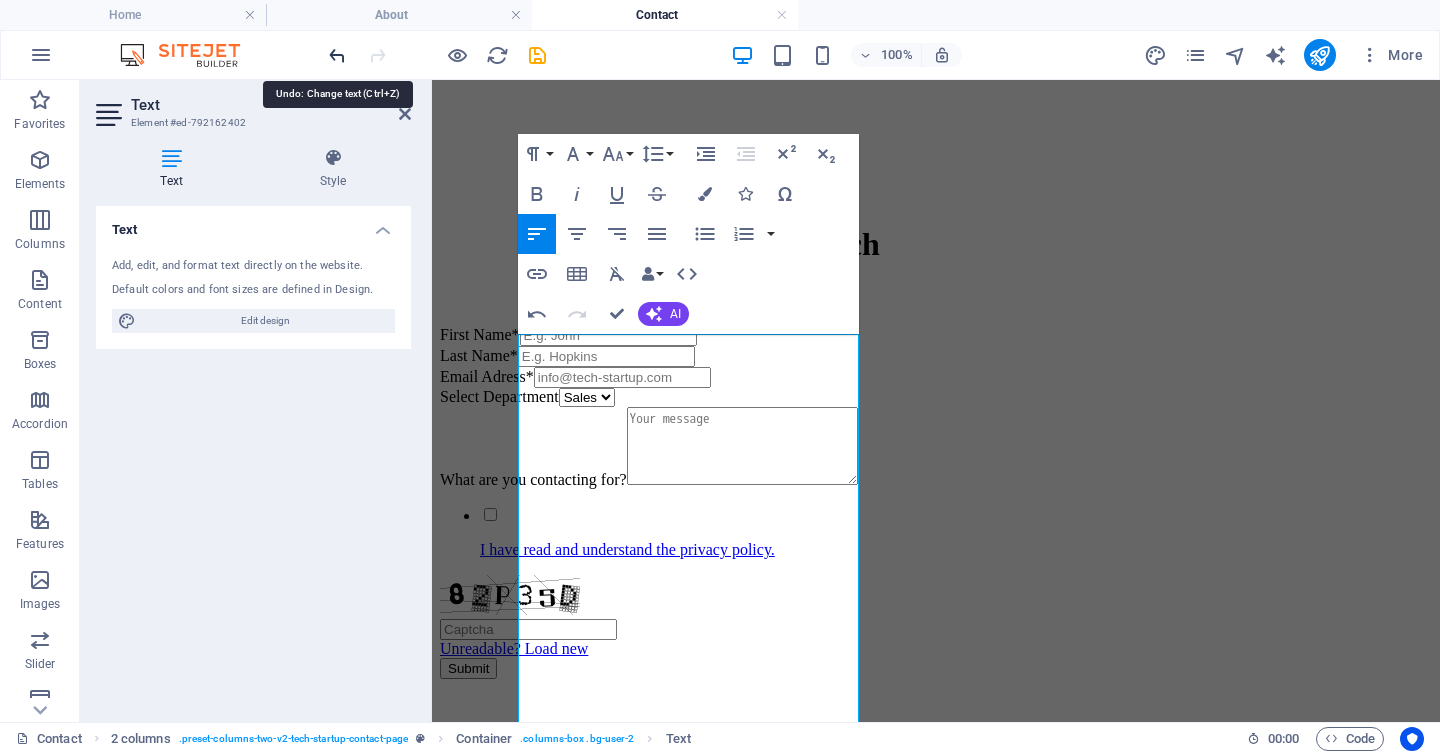 click at bounding box center [337, 55] 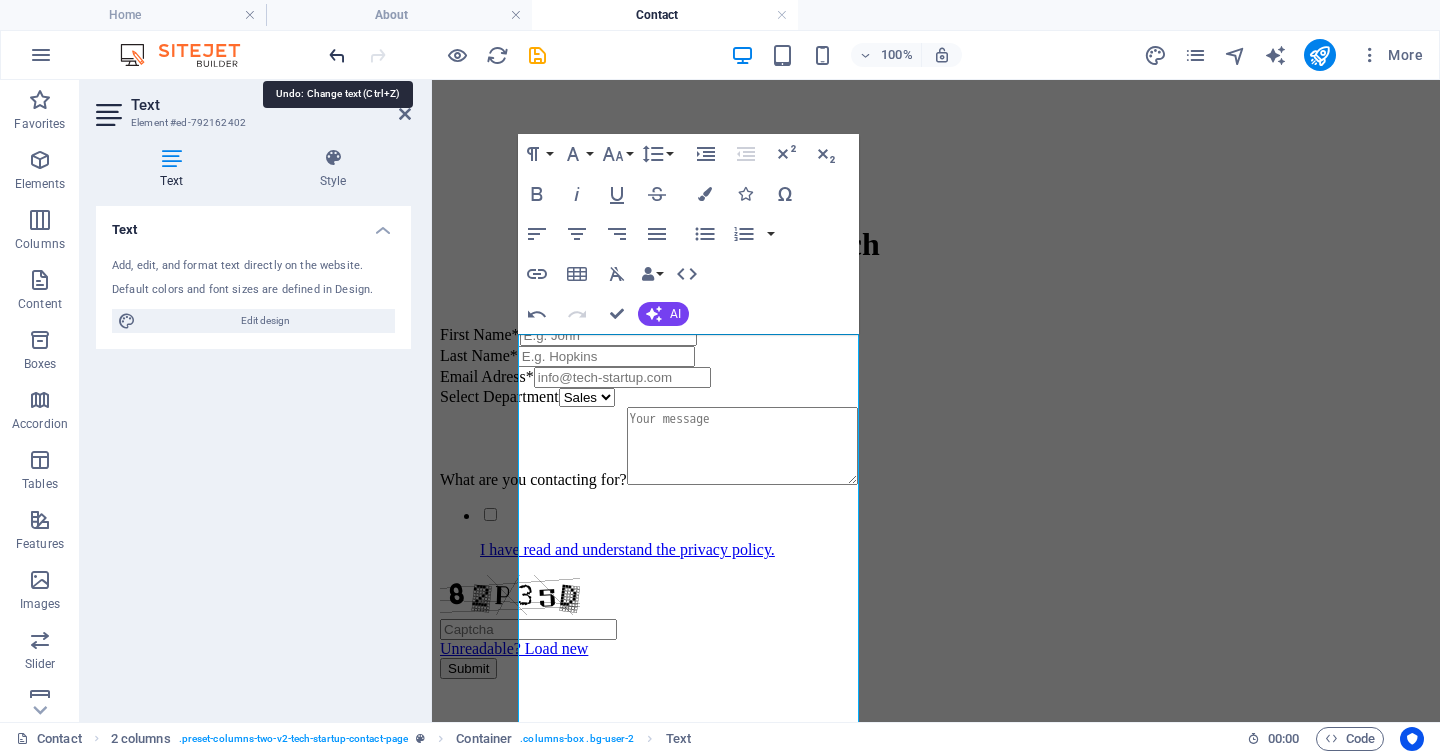 click at bounding box center [337, 55] 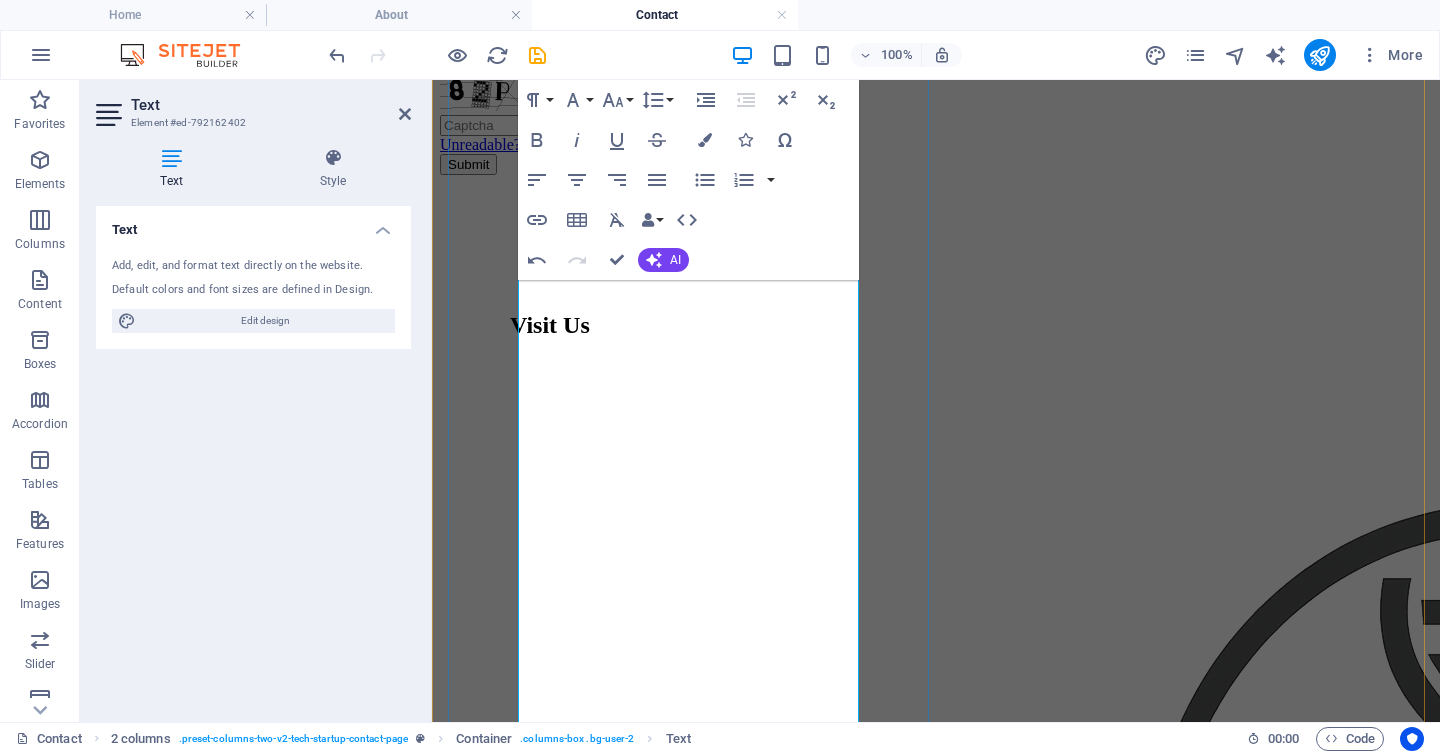 scroll, scrollTop: 1262, scrollLeft: 0, axis: vertical 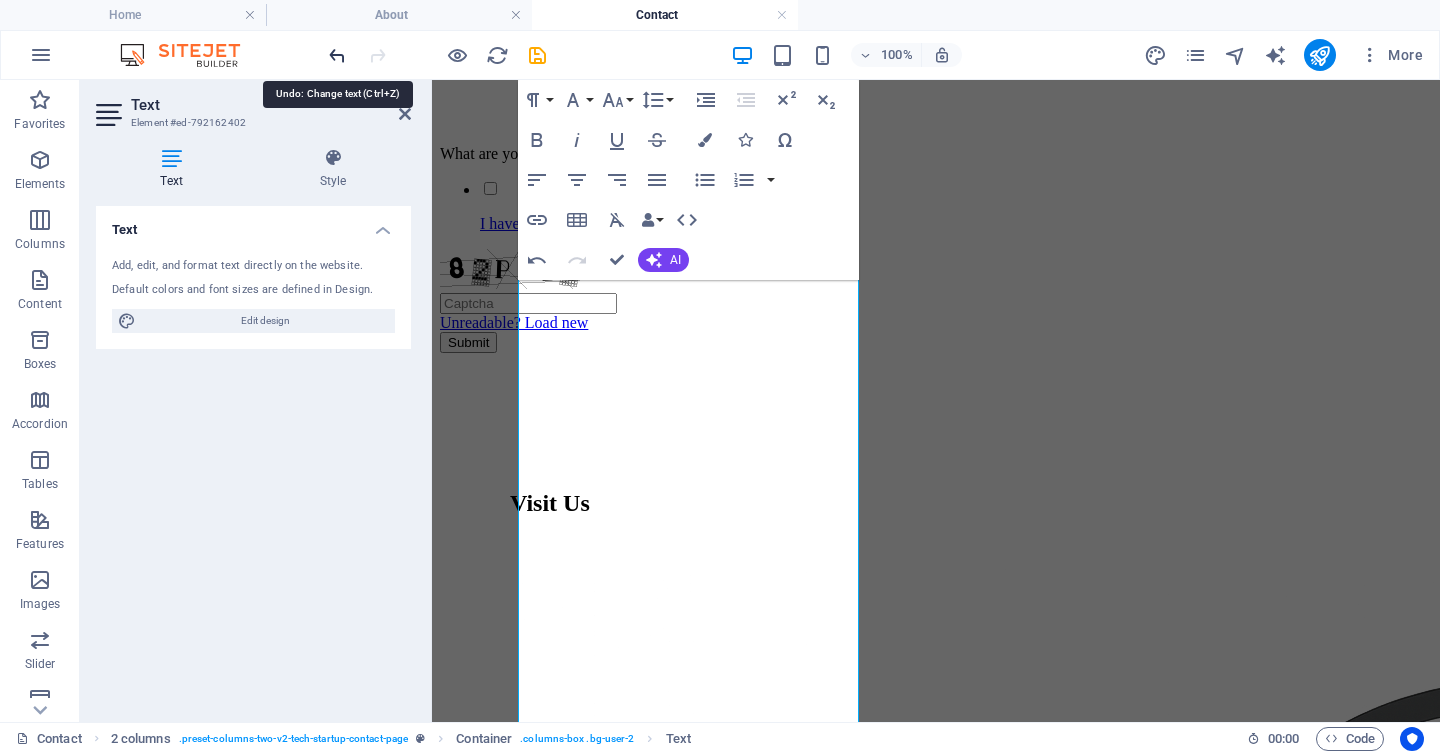 click at bounding box center (337, 55) 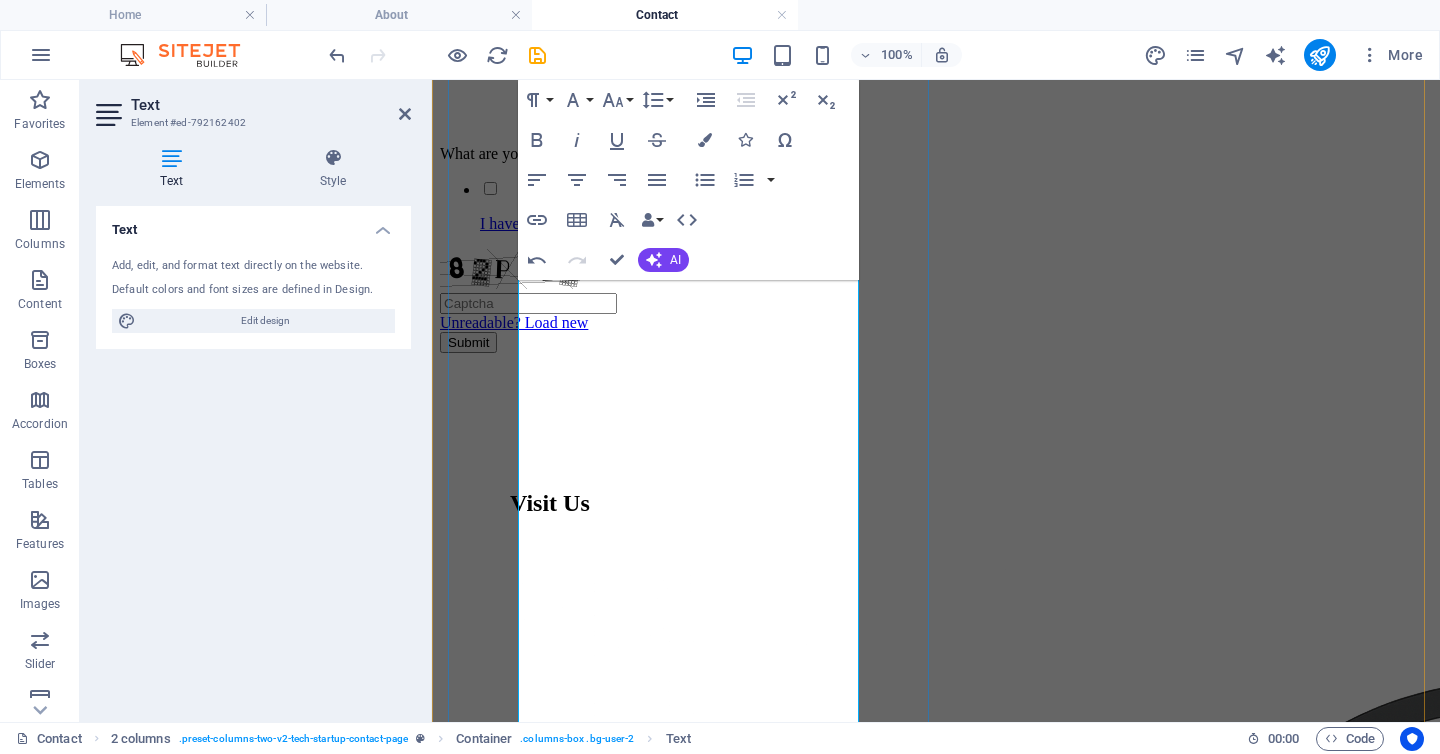 click at bounding box center (1278, 1081) 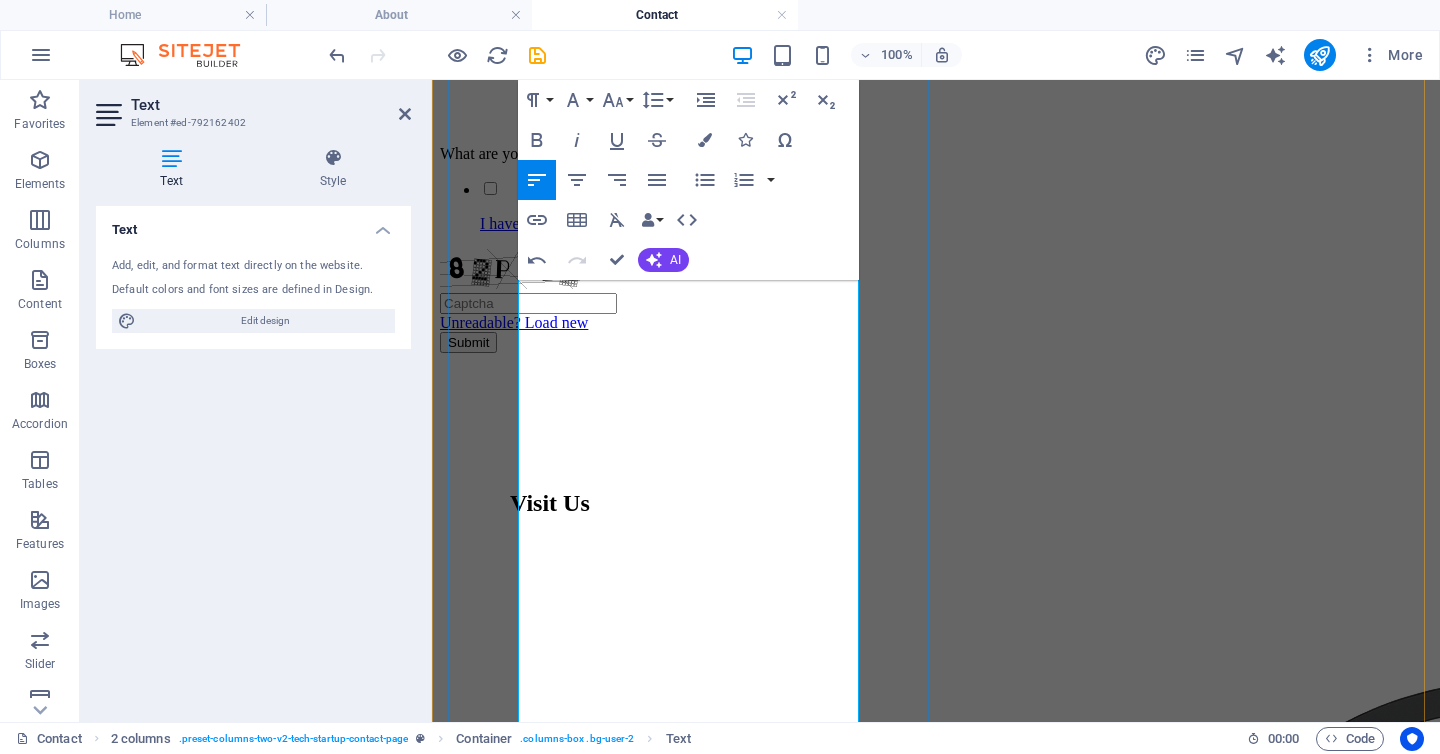 click at bounding box center (1278, 1081) 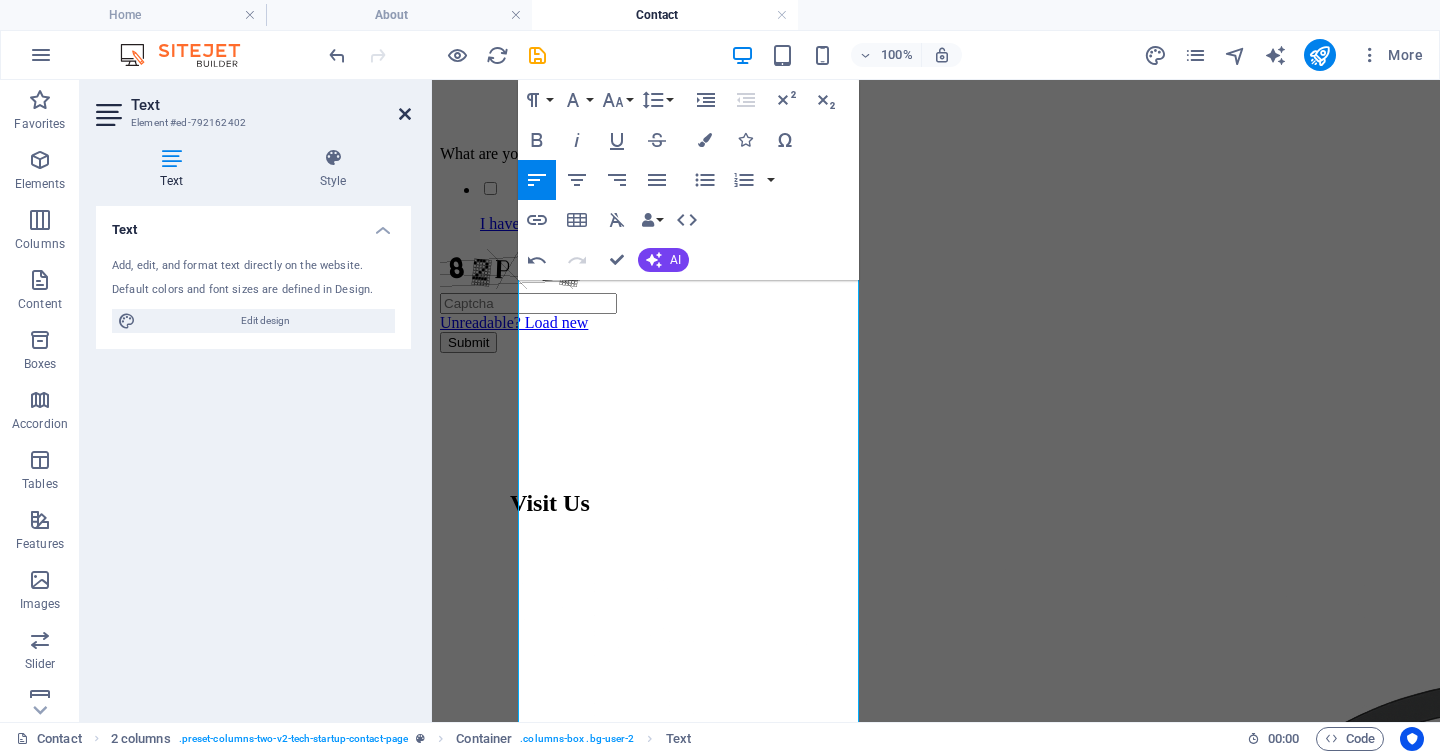 click at bounding box center [405, 114] 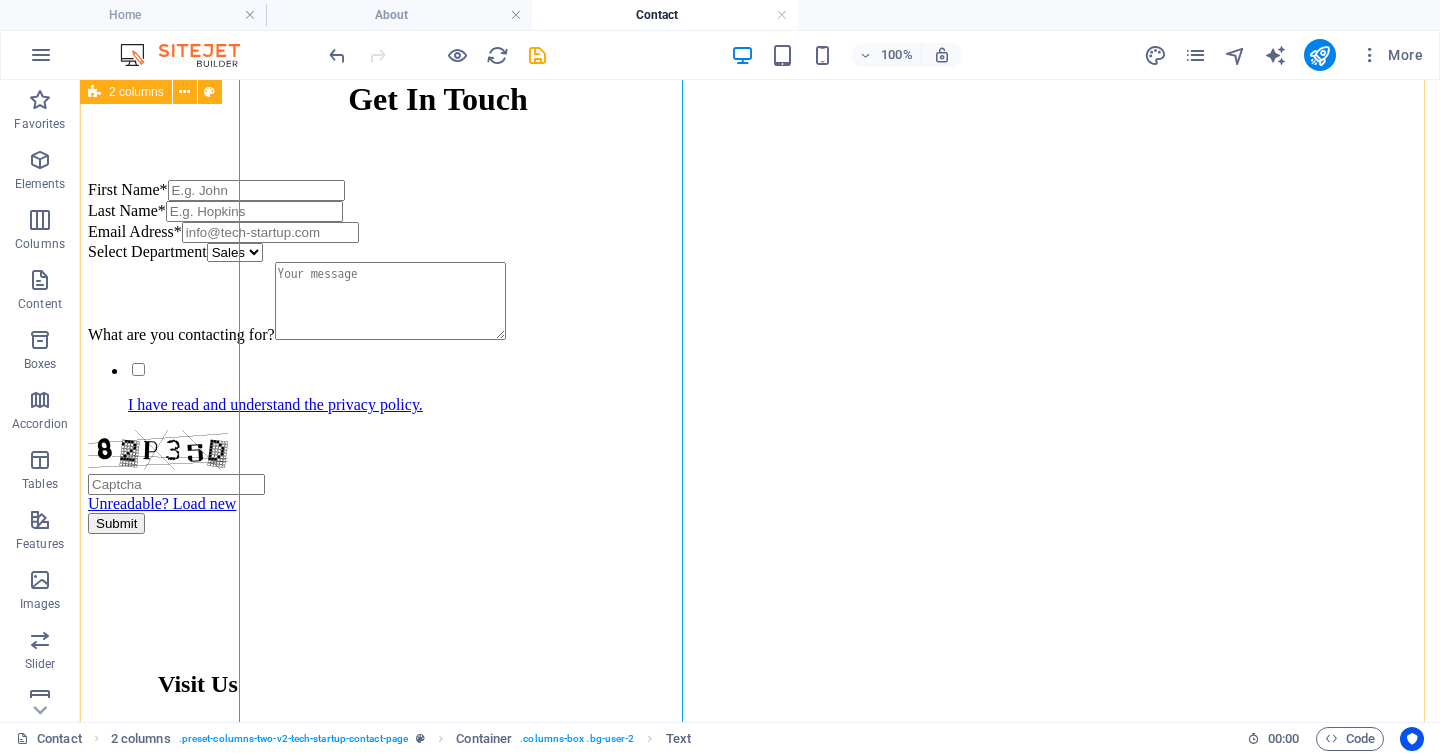click on "Visit Us [PHONE] [EMAIL]" at bounding box center [760, 4599] 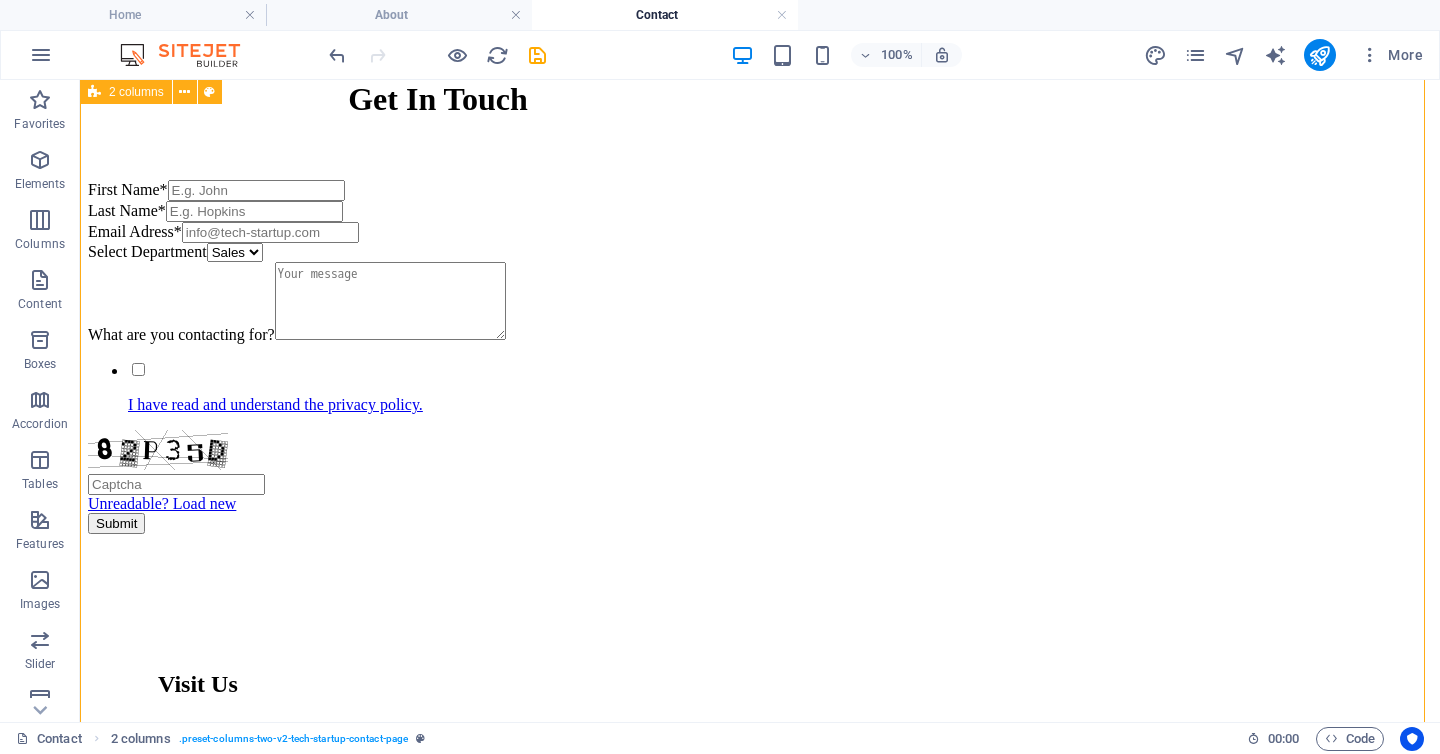 click on "Visit Us [PHONE] [EMAIL]" at bounding box center [760, 4599] 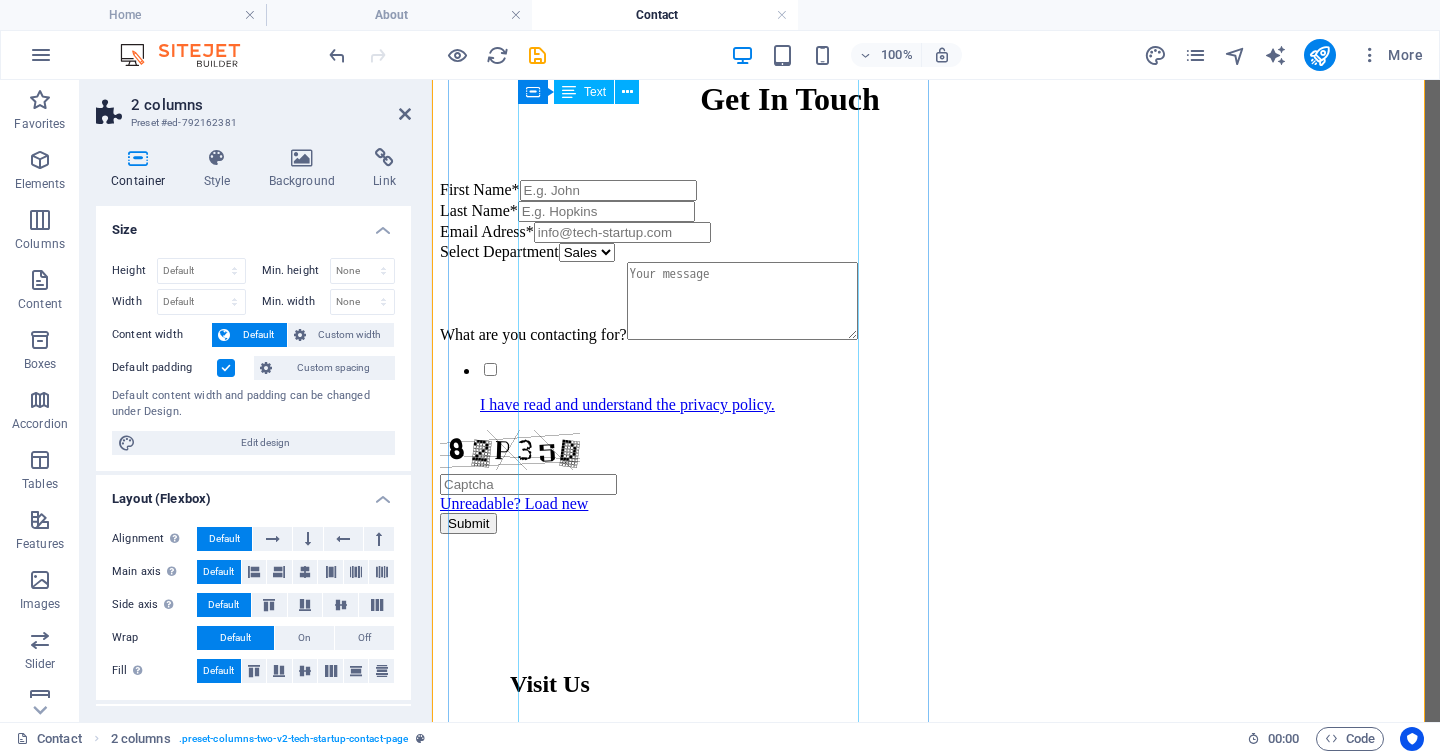 click at bounding box center (936, 1264) 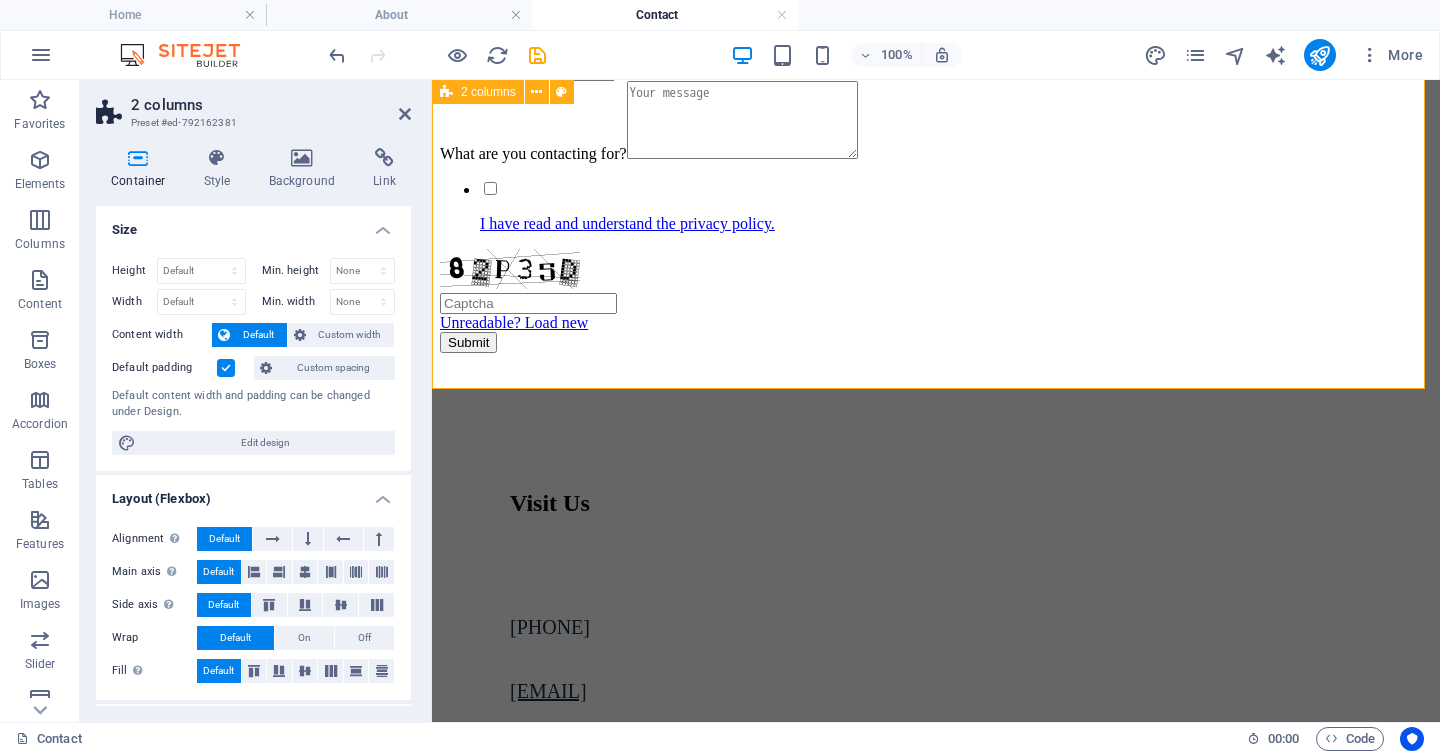 click on "Visit Us [PHONE] [EMAIL]" at bounding box center (936, 2933) 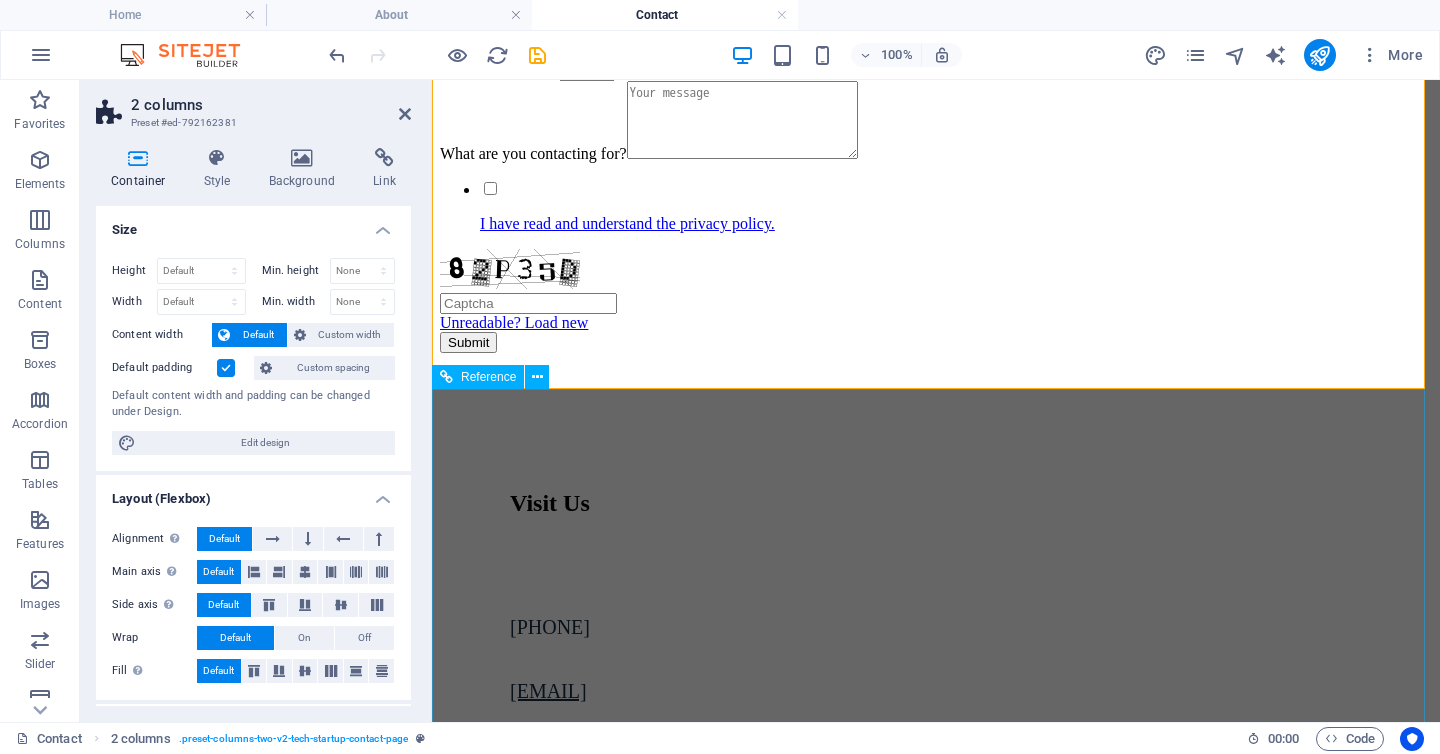 click on "What we Looking to work withWhats  W hat’s involved: cfDNA extraction   Next‑generation sequencing (NGS)   Fragmentomics analysis   Signal processing   Optional overlays  — methylation at Observer‑linked CpGs, histone PTMs, NAD⁺ redox markers Get Started Now Get Started Now" at bounding box center (936, 6454) 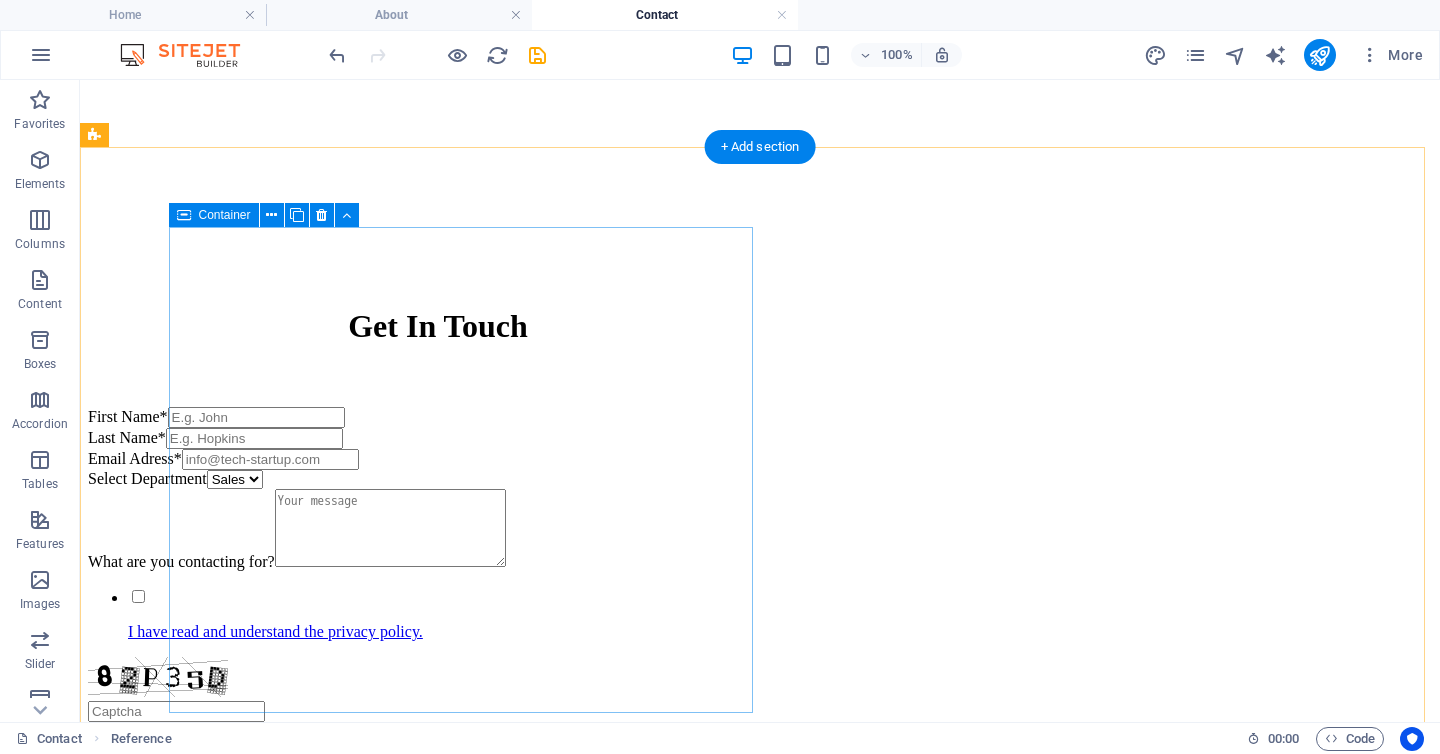 scroll, scrollTop: 851, scrollLeft: 0, axis: vertical 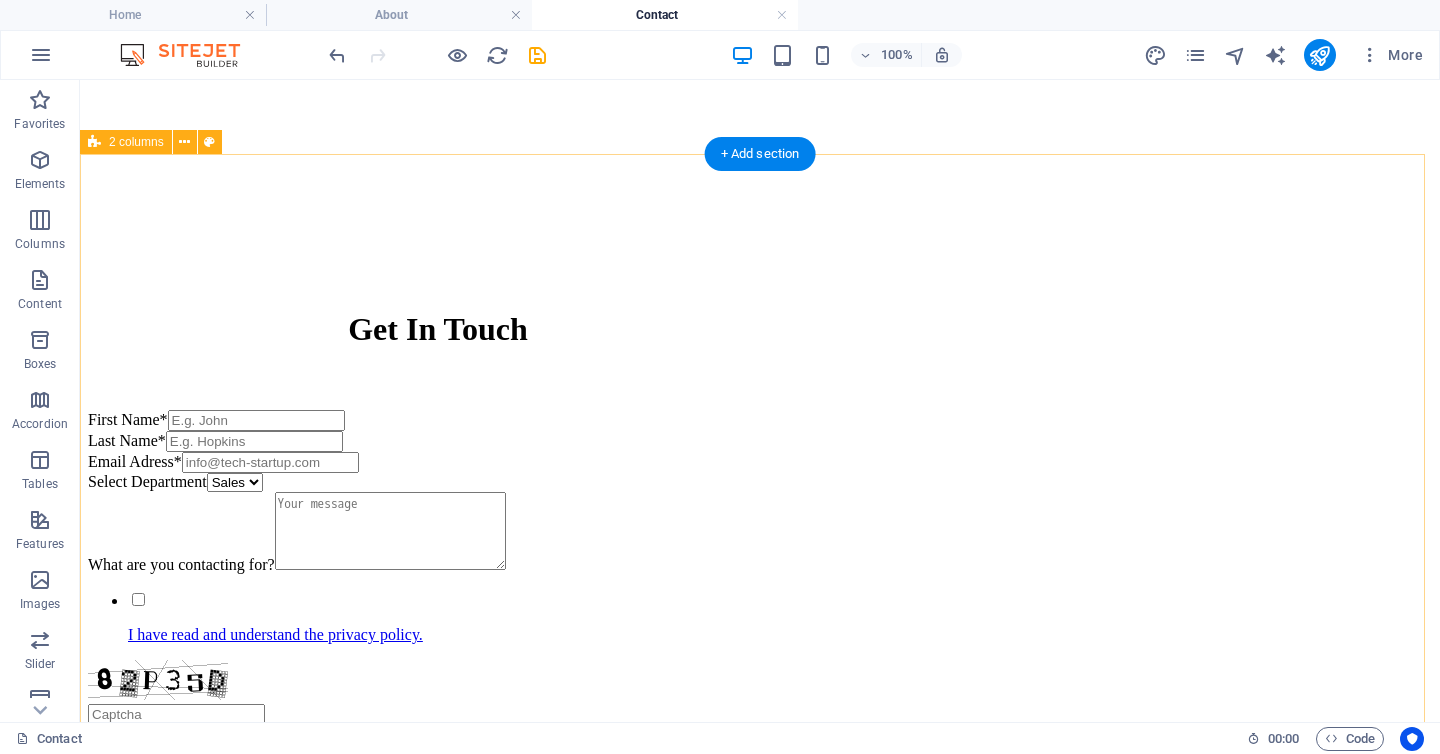 click on "Visit Us [PHONE] [EMAIL]" at bounding box center (760, 4299) 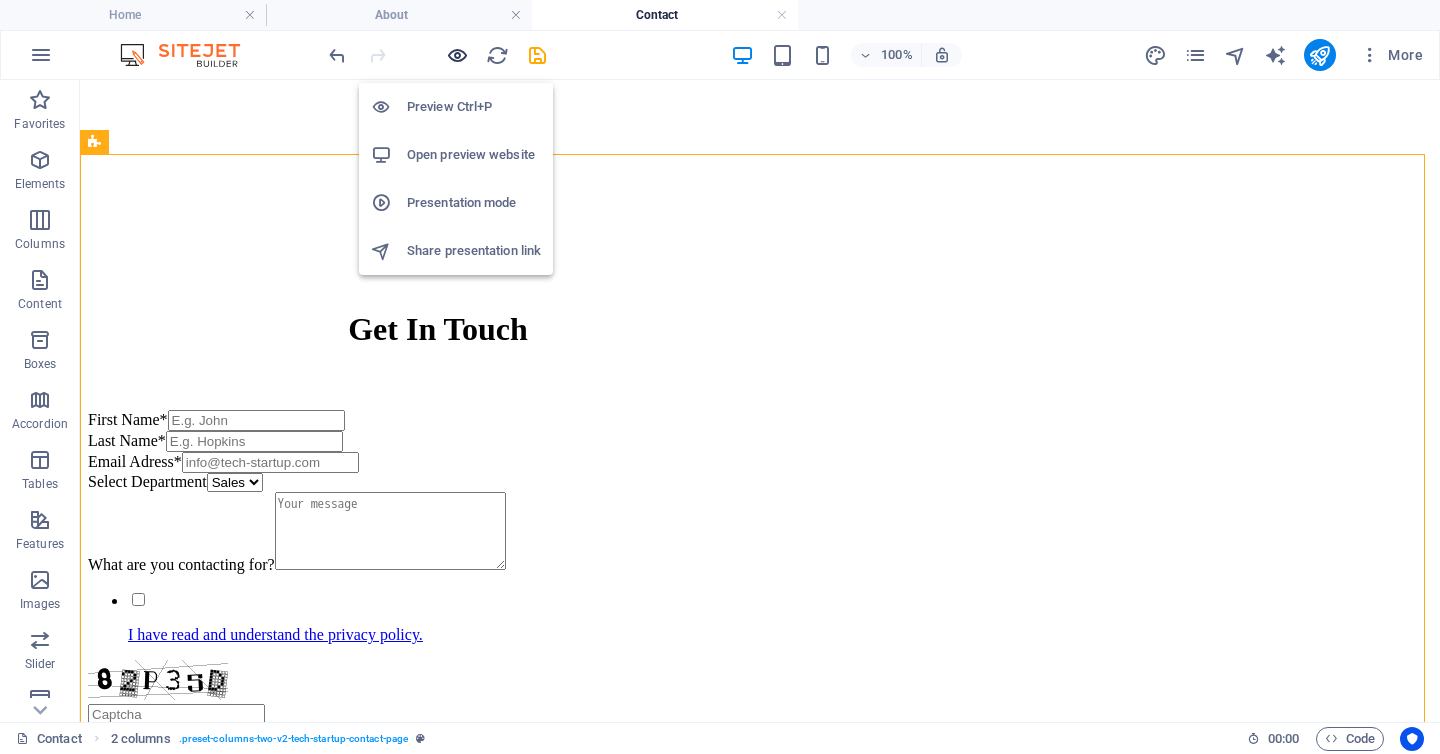 click at bounding box center [457, 55] 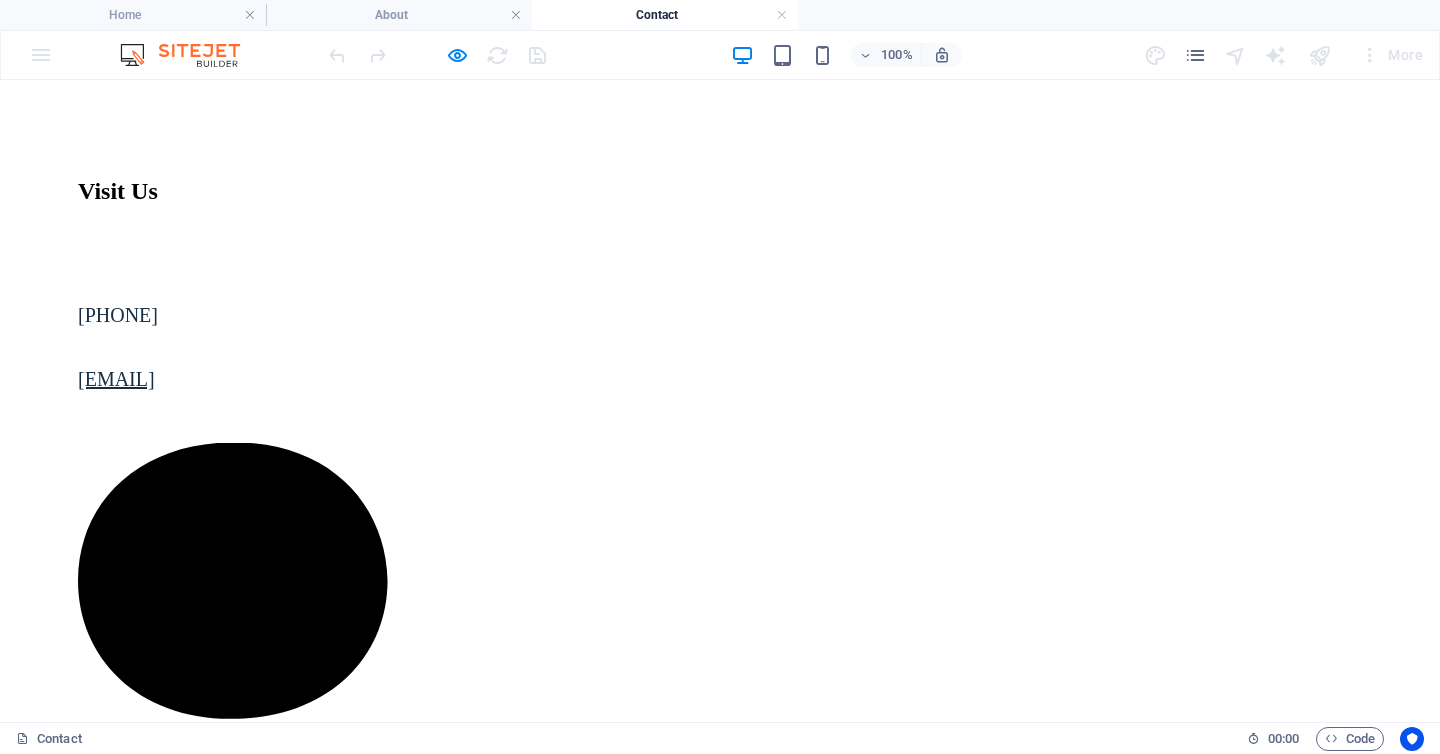 scroll, scrollTop: 1630, scrollLeft: 0, axis: vertical 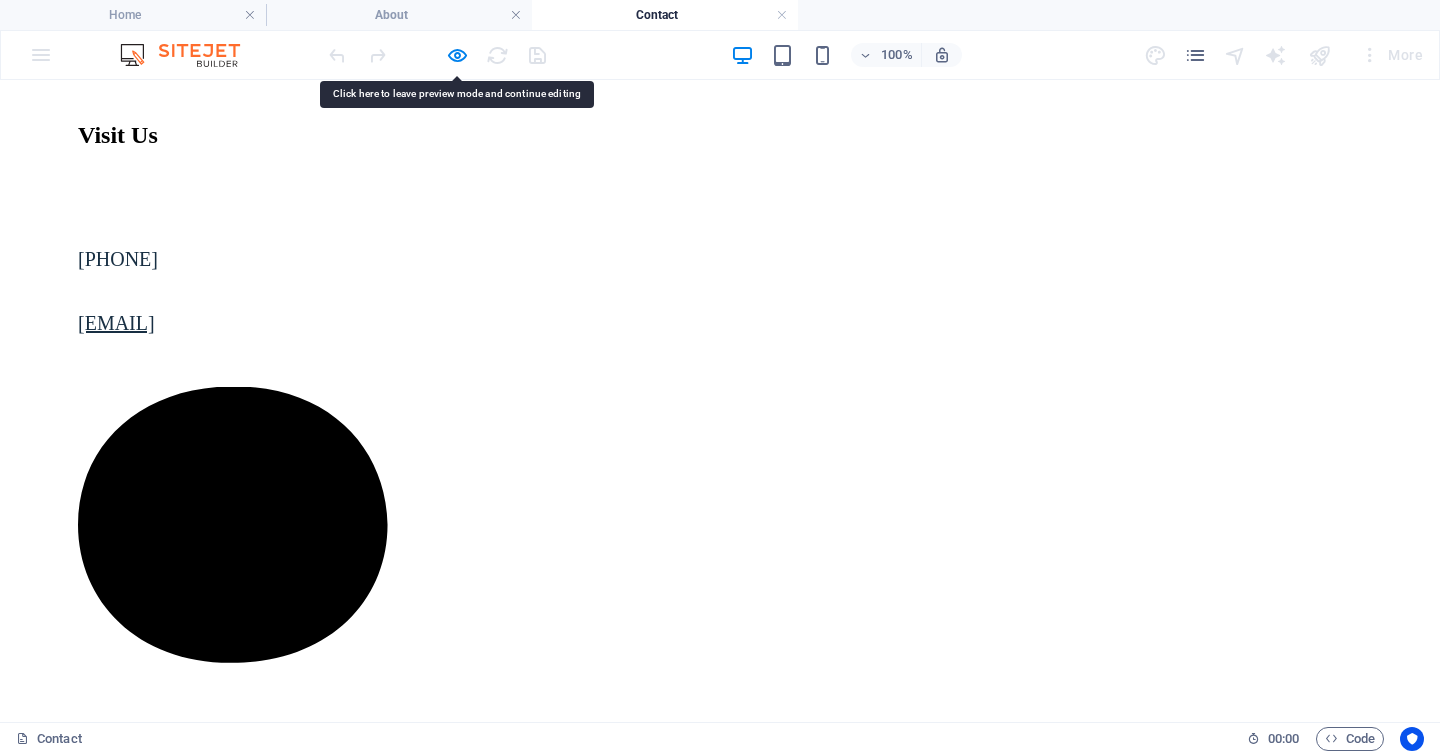 click on "What we Looking to work withWhats  W hat’s involved: cfDNA extraction   Next‑generation sequencing (NGS)   Fragmentomics analysis   Signal processing   Optional overlays  — methylation at Observer‑linked CpGs, histone PTMs, NAD⁺ redox markers Get Started Now Get Started Now" at bounding box center [720, 7817] 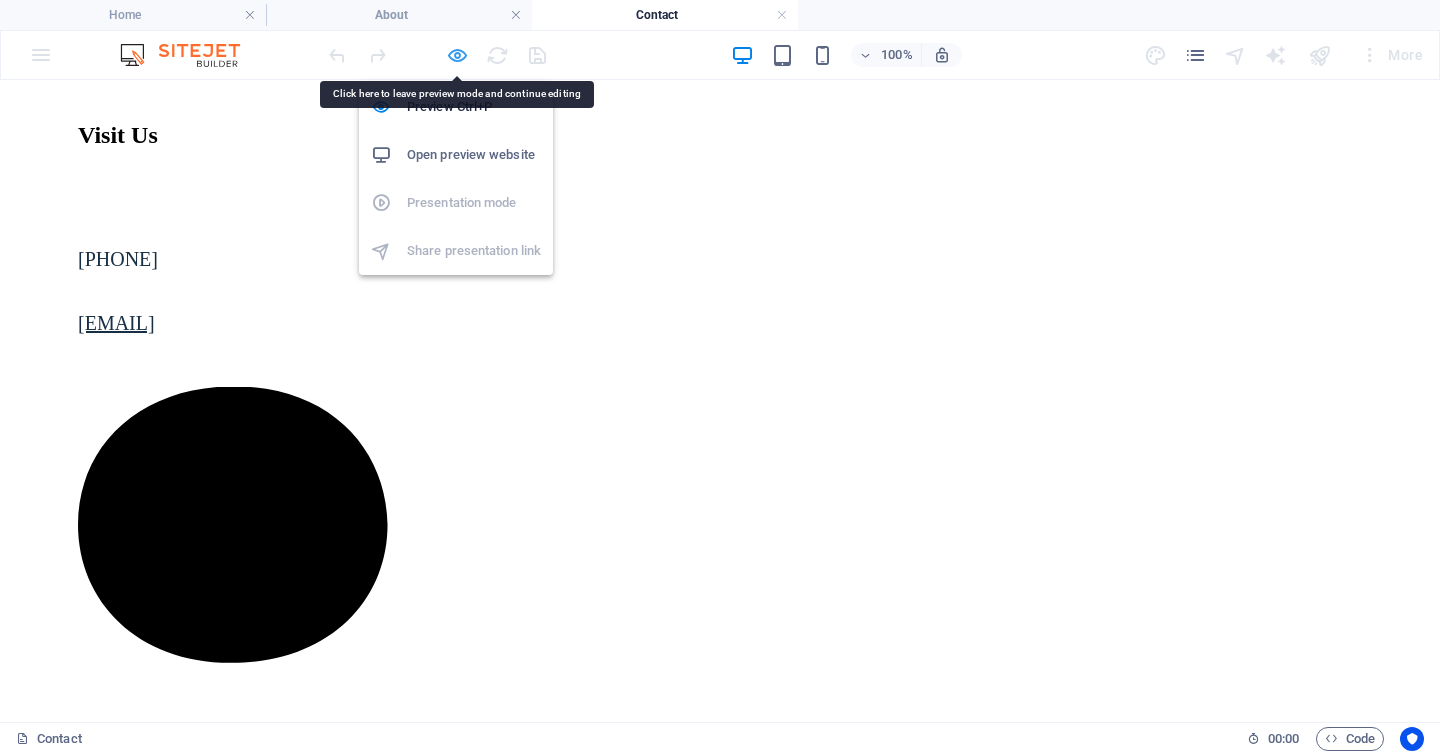 click at bounding box center [457, 55] 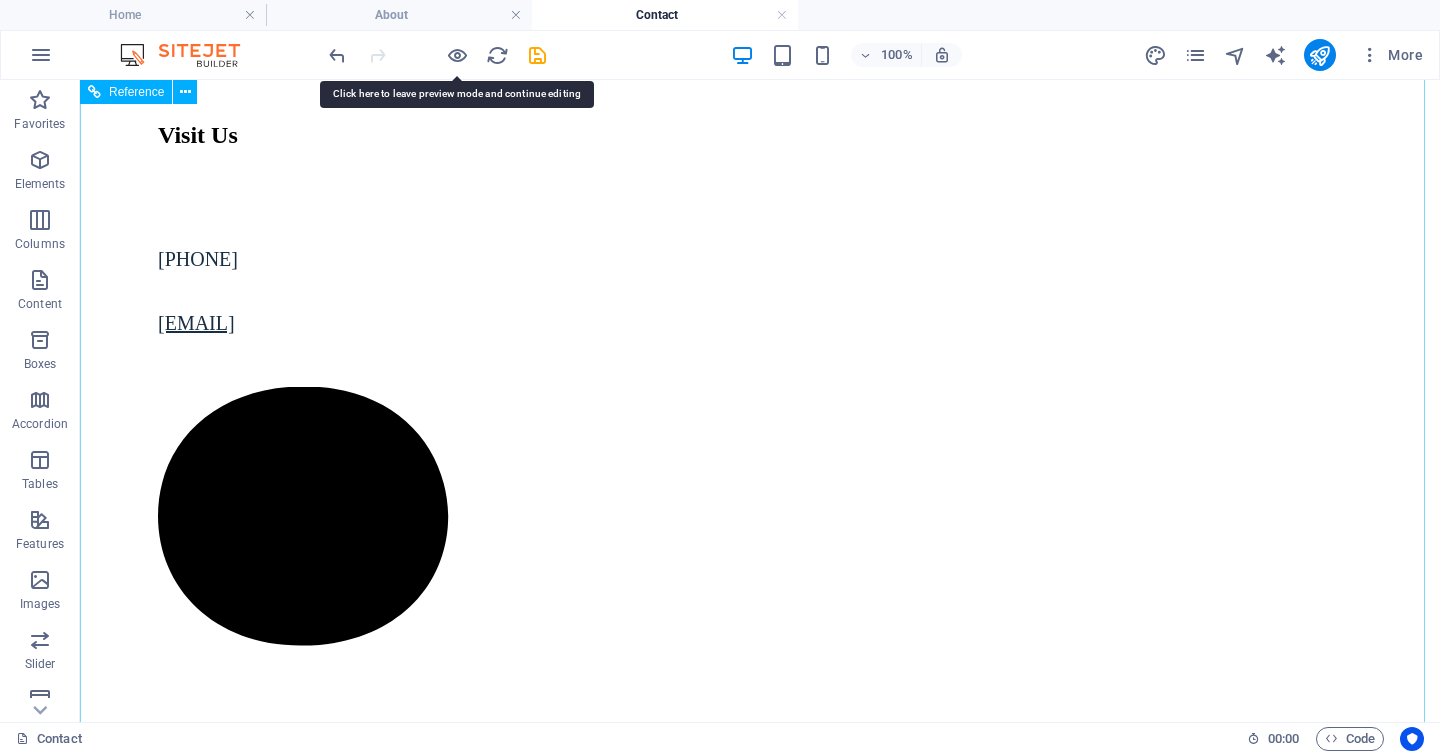 click on "What we Looking to work withWhats  W hat’s involved: cfDNA extraction   Next‑generation sequencing (NGS)   Fragmentomics analysis   Signal processing   Optional overlays  — methylation at Observer‑linked CpGs, histone PTMs, NAD⁺ redox markers Get Started Now Get Started Now" at bounding box center (760, 7383) 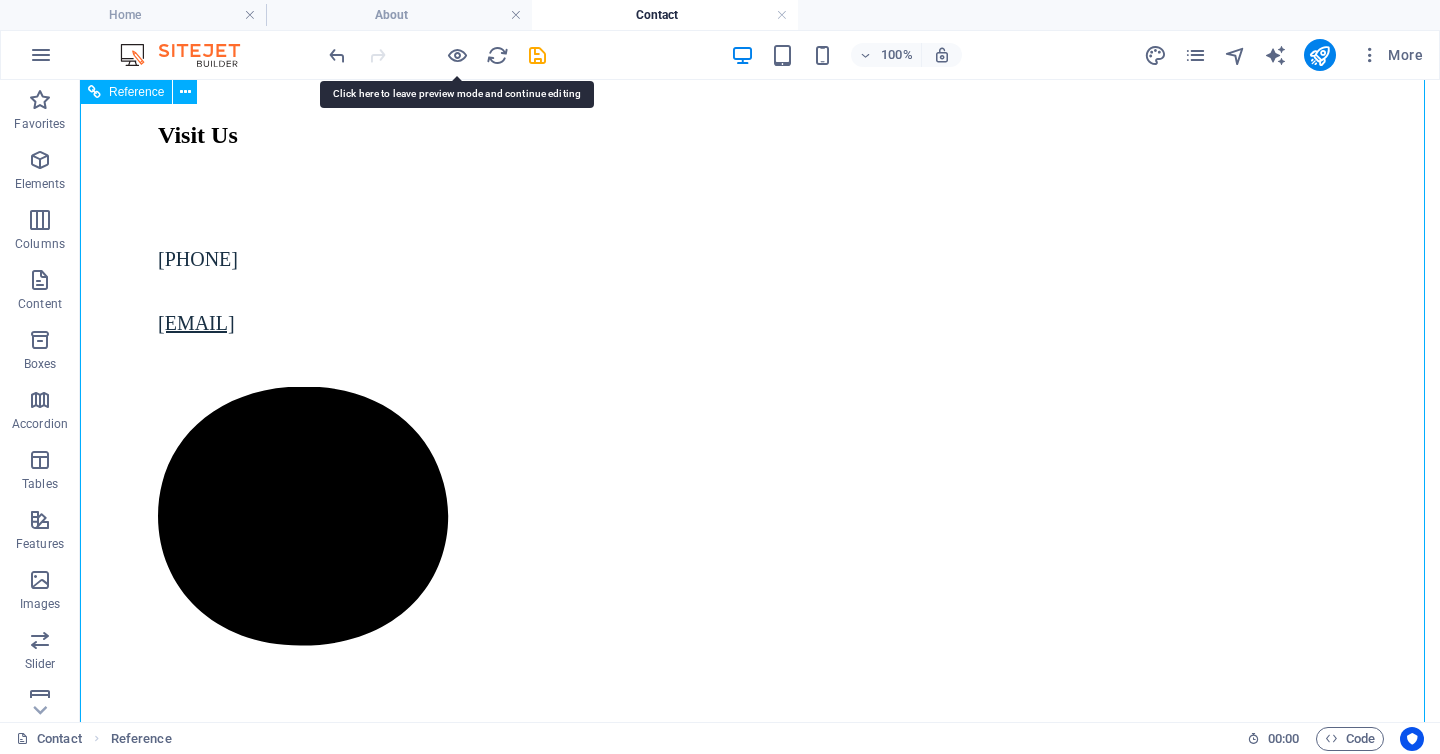 click on "What we Looking to work withWhats  W hat’s involved: cfDNA extraction   Next‑generation sequencing (NGS)   Fragmentomics analysis   Signal processing   Optional overlays  — methylation at Observer‑linked CpGs, histone PTMs, NAD⁺ redox markers Get Started Now Get Started Now" at bounding box center (760, 7383) 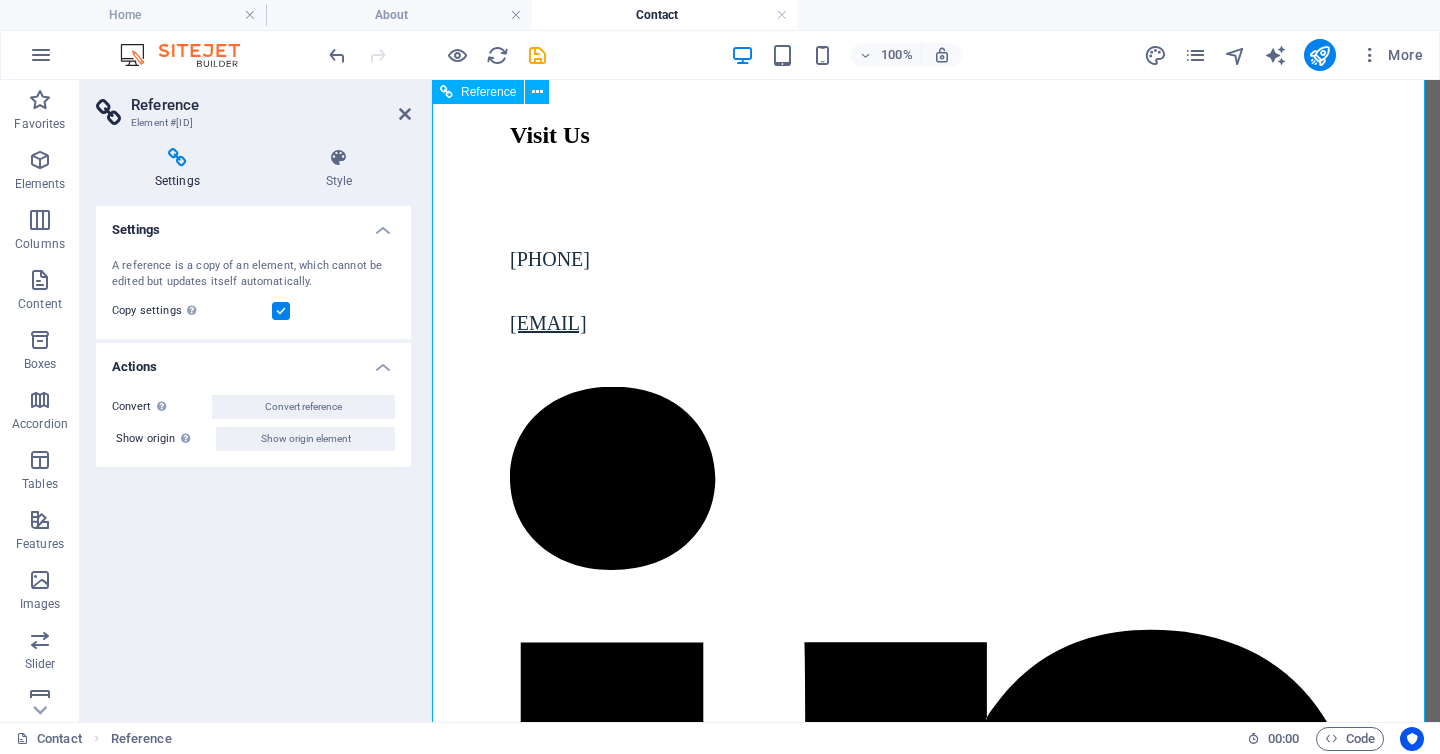 click on "W hat’s involved: cfDNA extraction   Next‑generation sequencing (NGS)   Fragmentomics analysis   Signal processing   Optional overlays  — methylation at Observer‑linked CpGs, histone PTMs, NAD⁺ redox markers" at bounding box center [936, 5460] 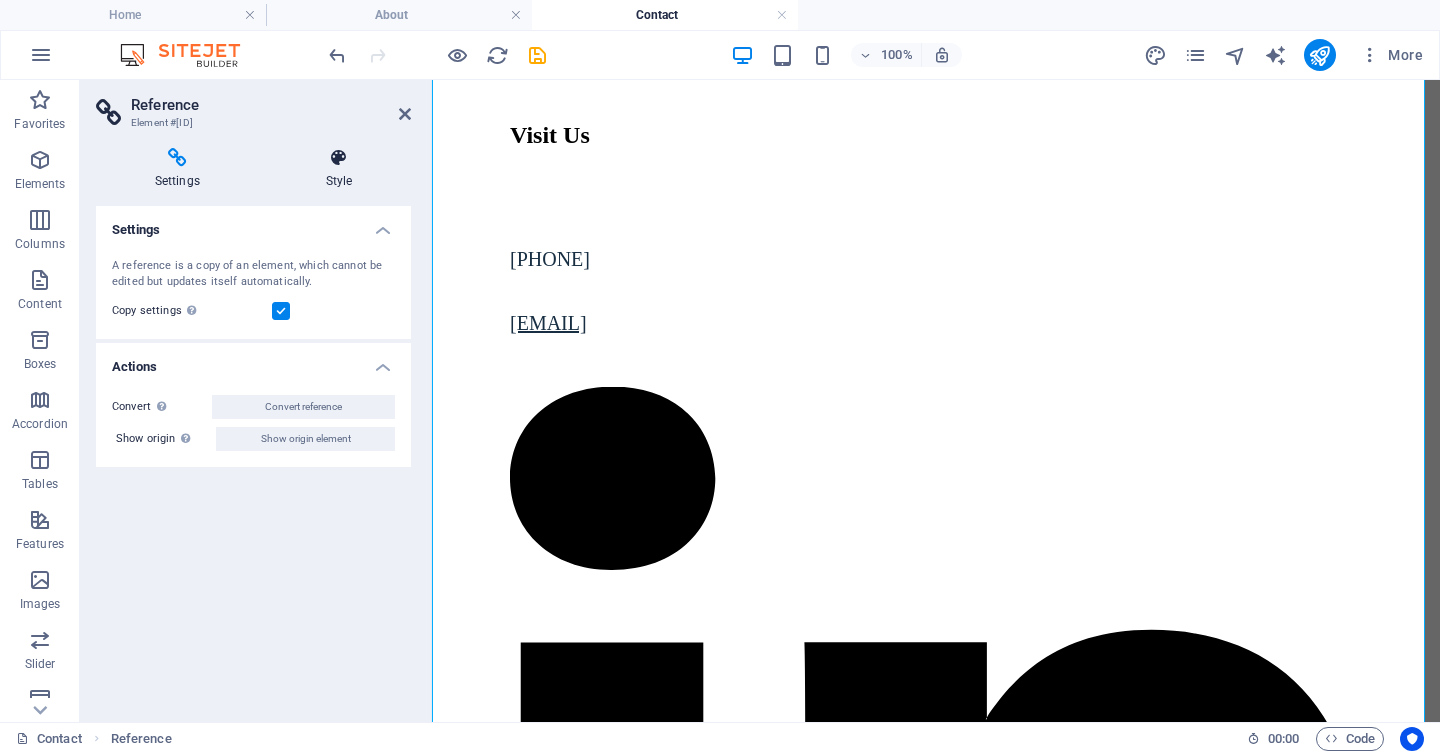 click at bounding box center (339, 158) 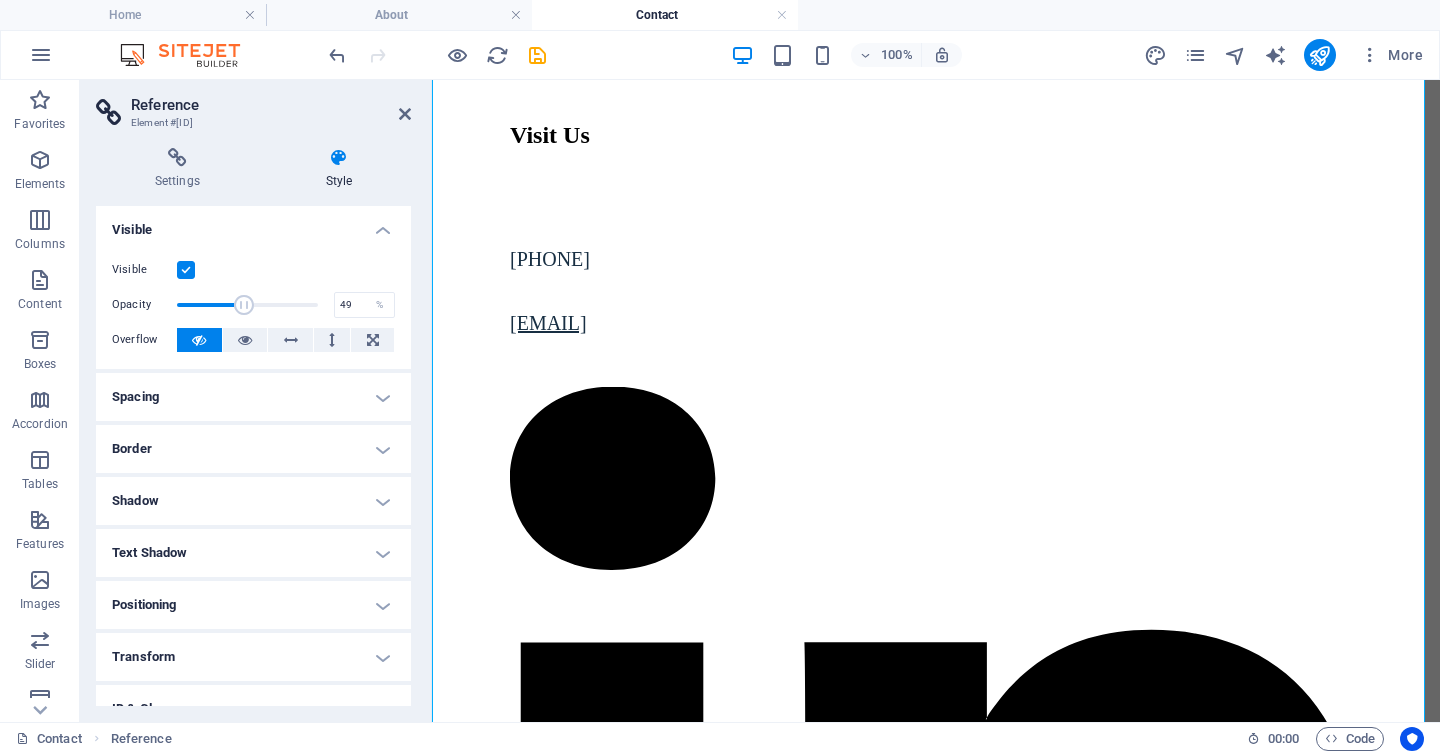 drag, startPoint x: 313, startPoint y: 302, endPoint x: 243, endPoint y: 302, distance: 70 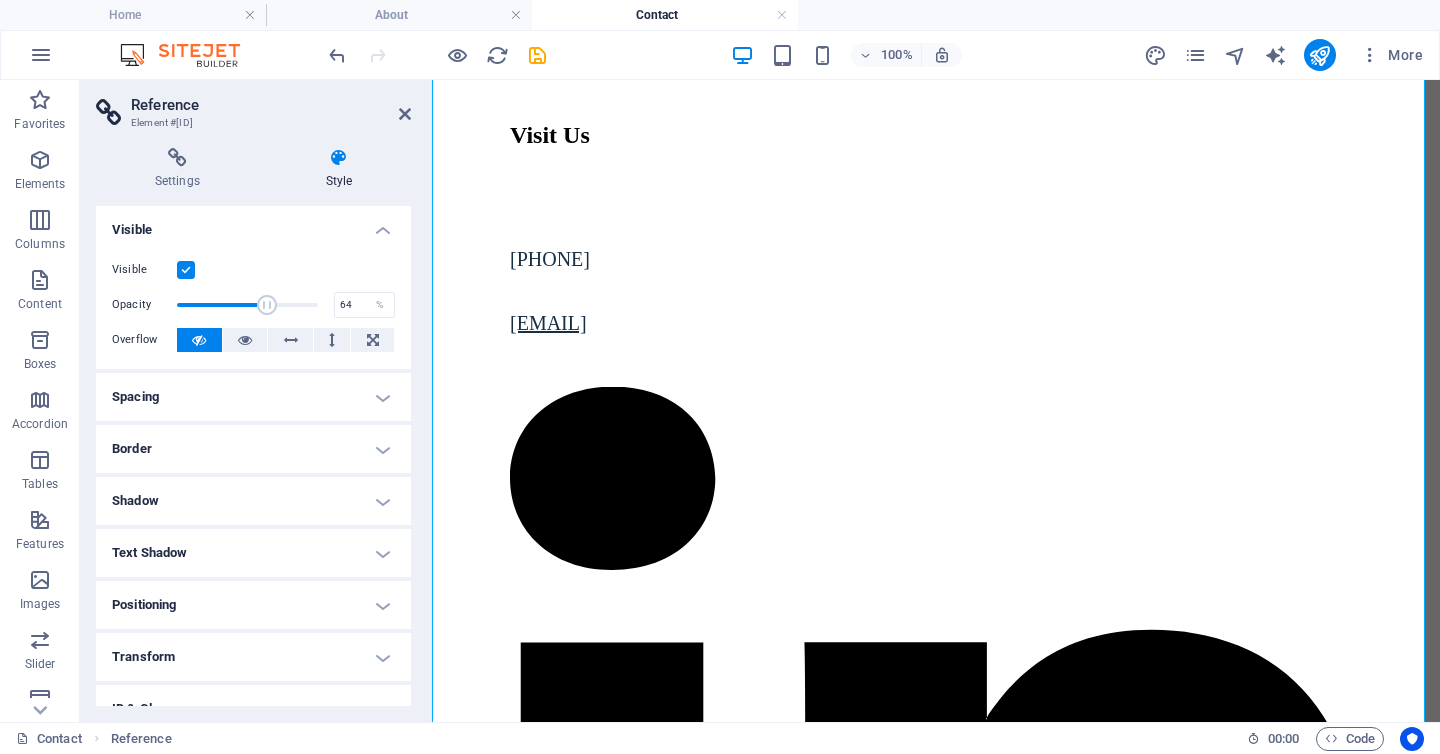 drag, startPoint x: 246, startPoint y: 303, endPoint x: 264, endPoint y: 303, distance: 18 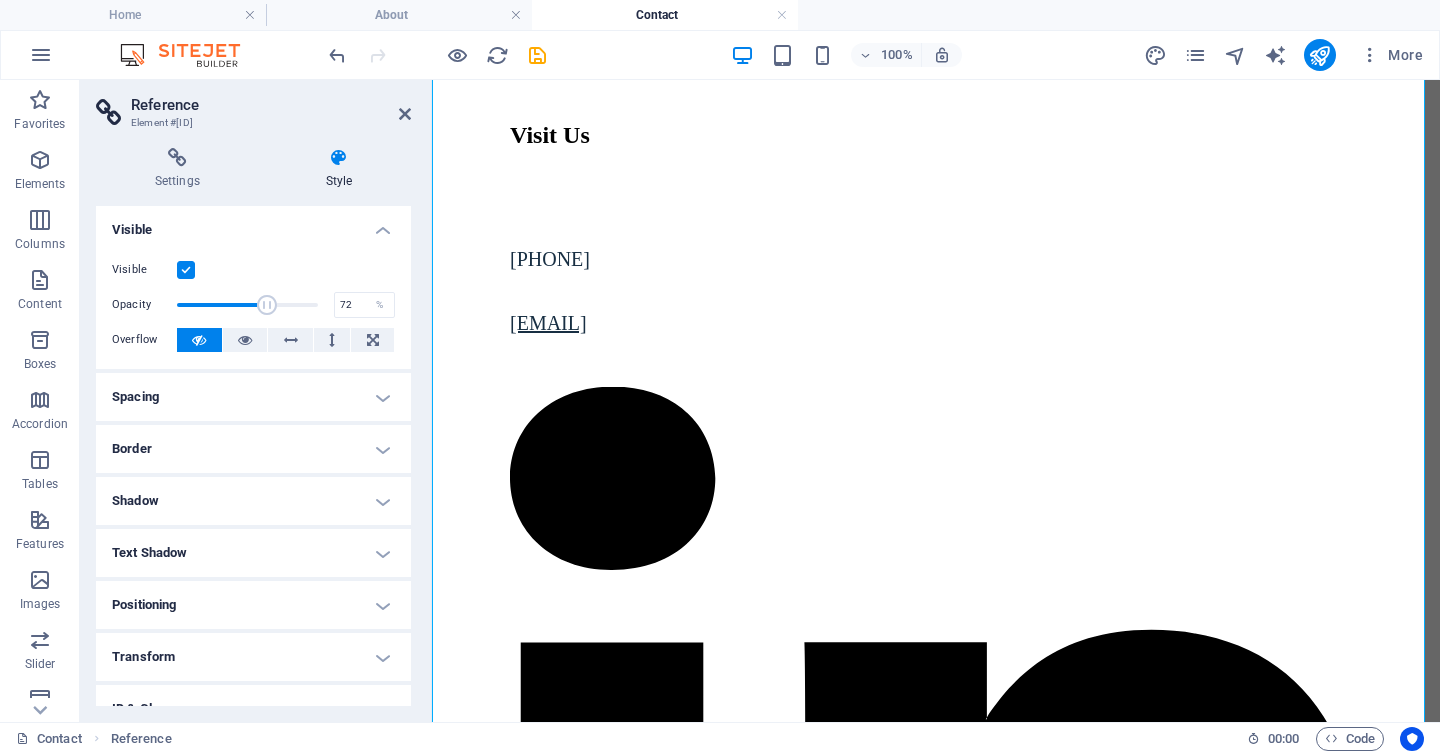 type on "73" 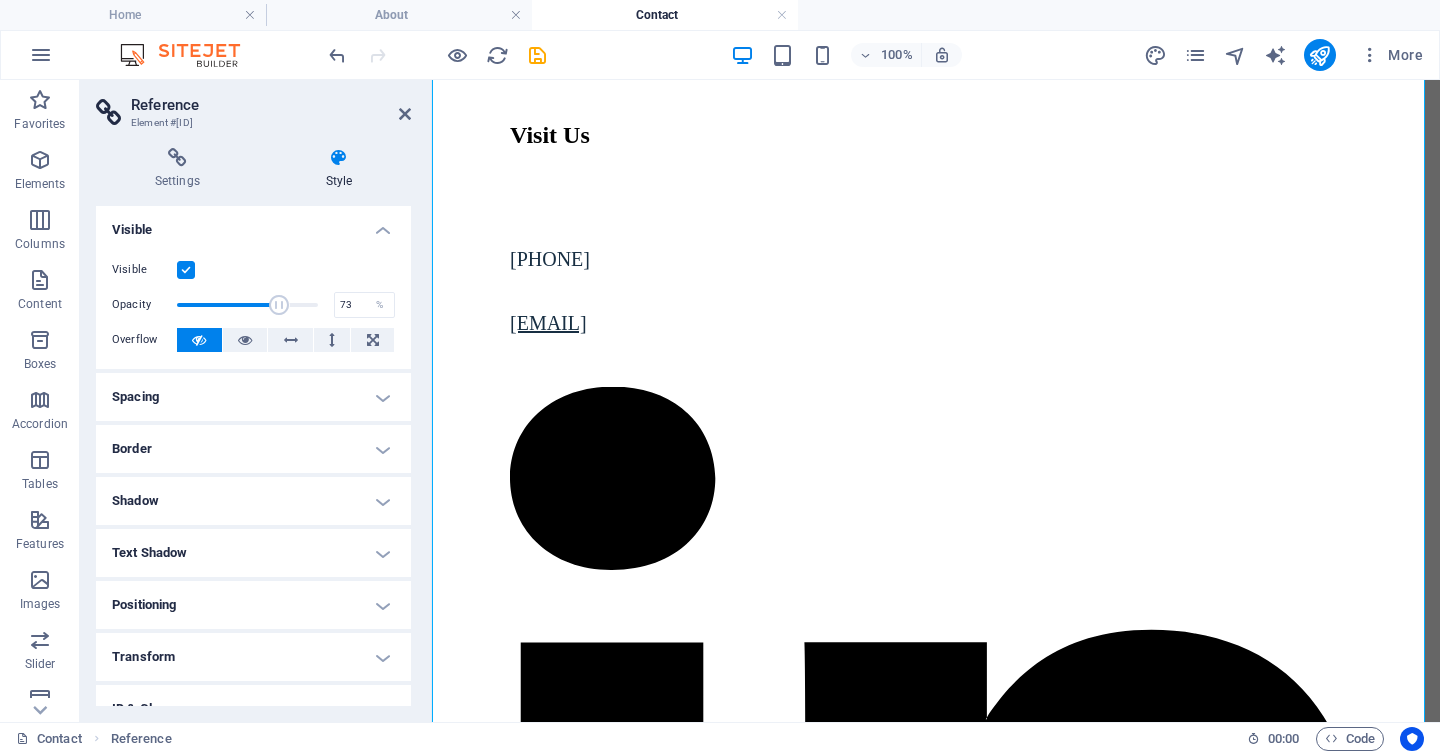drag, startPoint x: 264, startPoint y: 303, endPoint x: 276, endPoint y: 305, distance: 12.165525 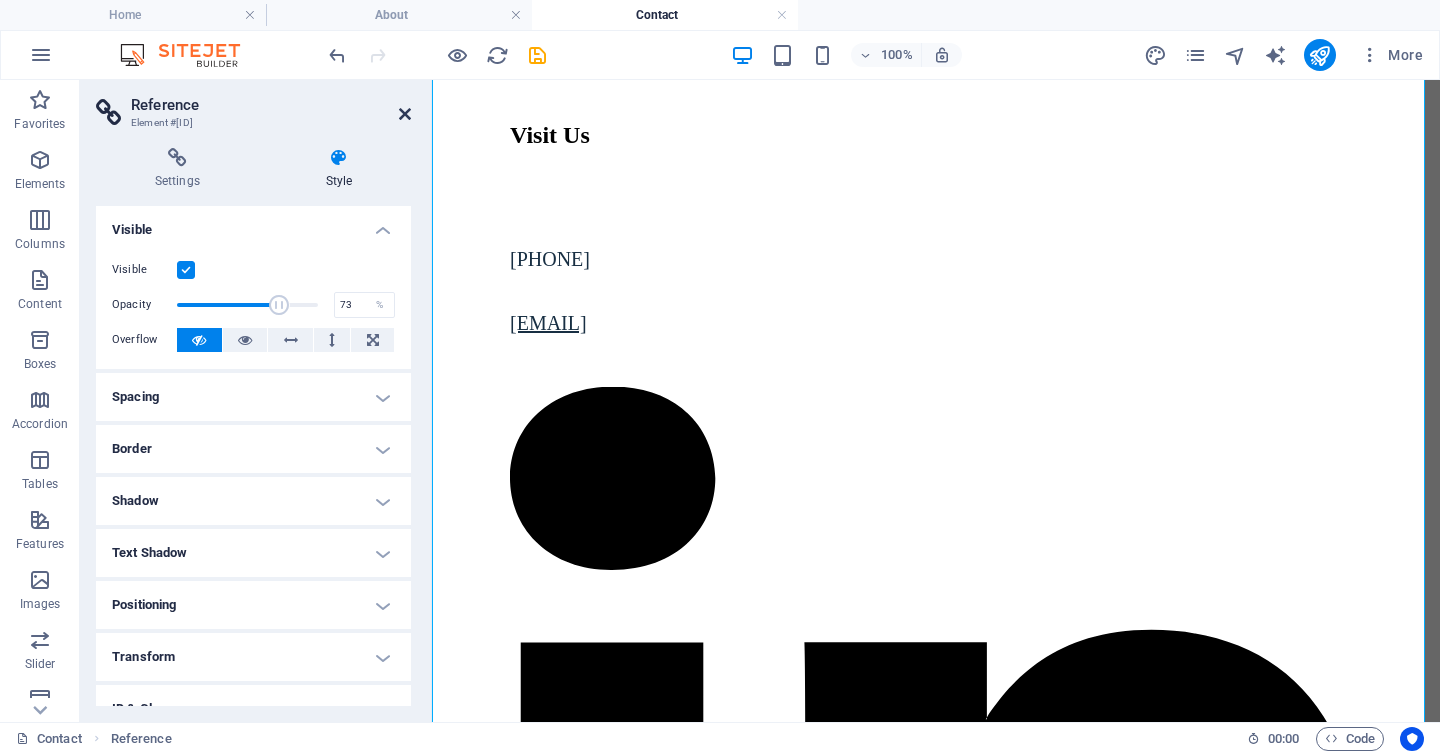 drag, startPoint x: 402, startPoint y: 109, endPoint x: 322, endPoint y: 28, distance: 113.84639 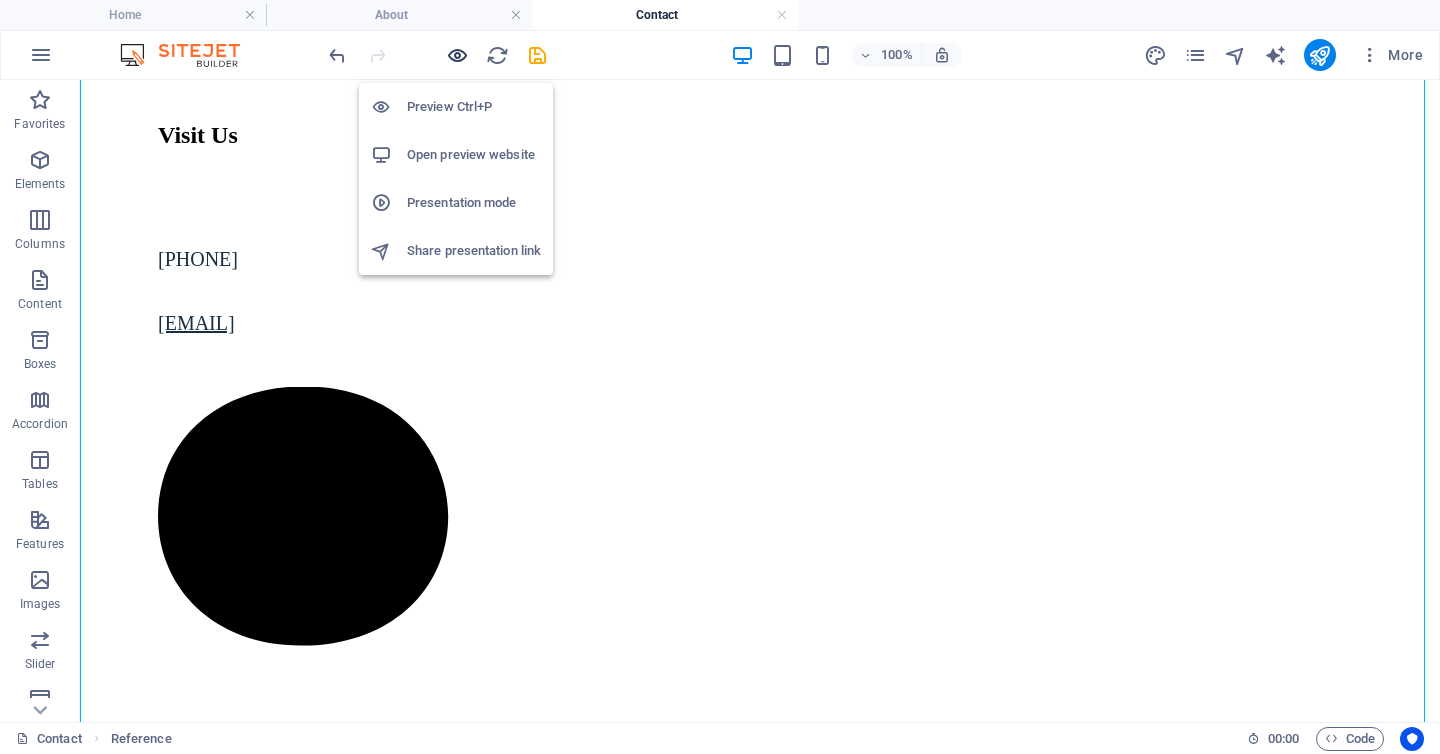click at bounding box center [457, 55] 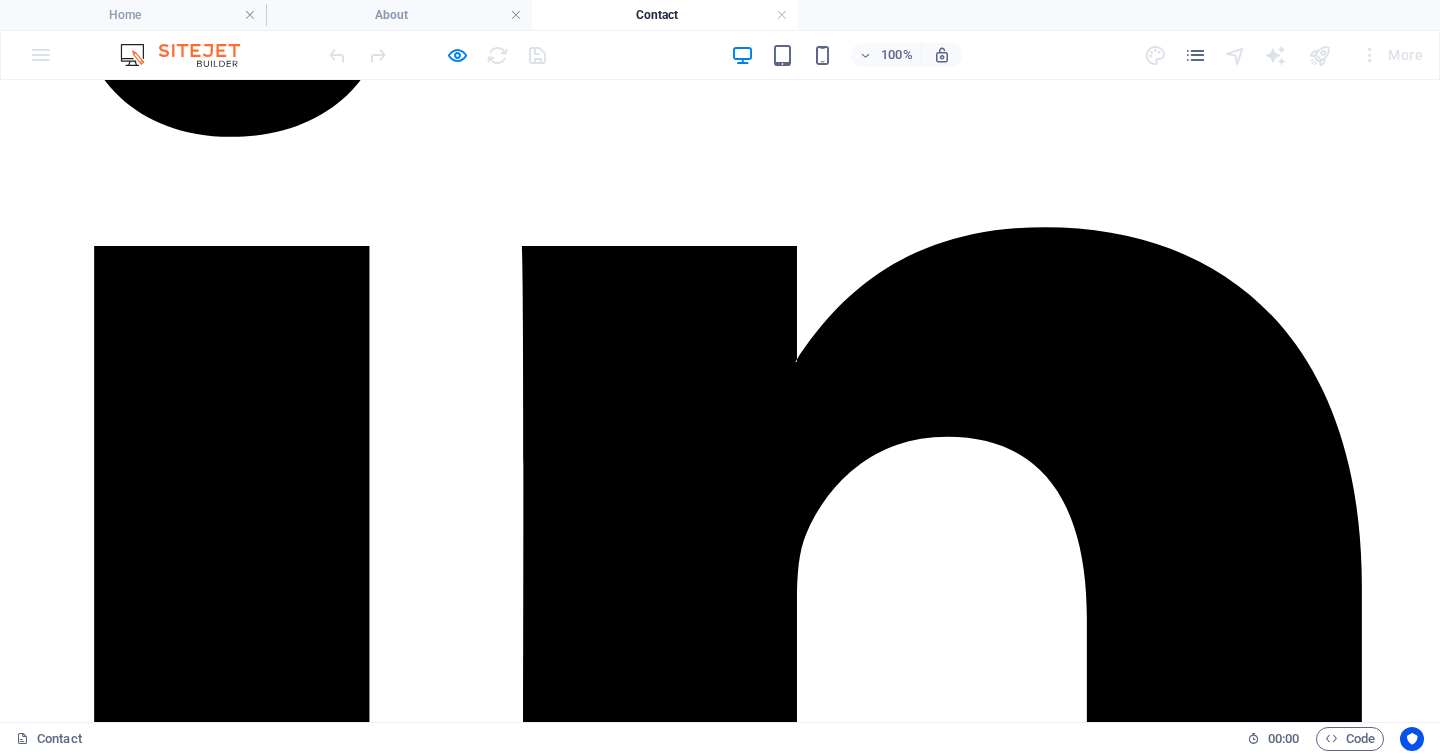 scroll, scrollTop: 2222, scrollLeft: 0, axis: vertical 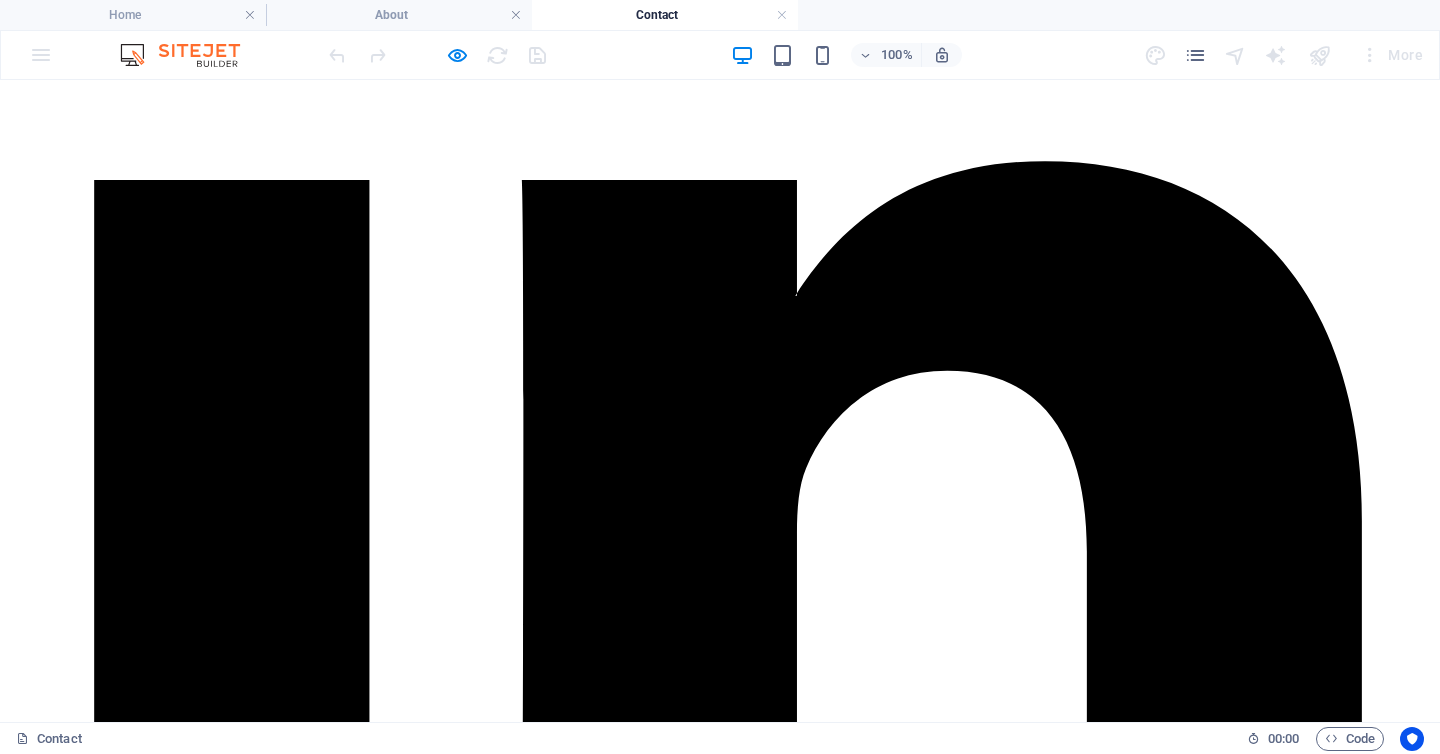 click on "ABOUT PRICING CONTACT BLOG" at bounding box center [720, 9687] 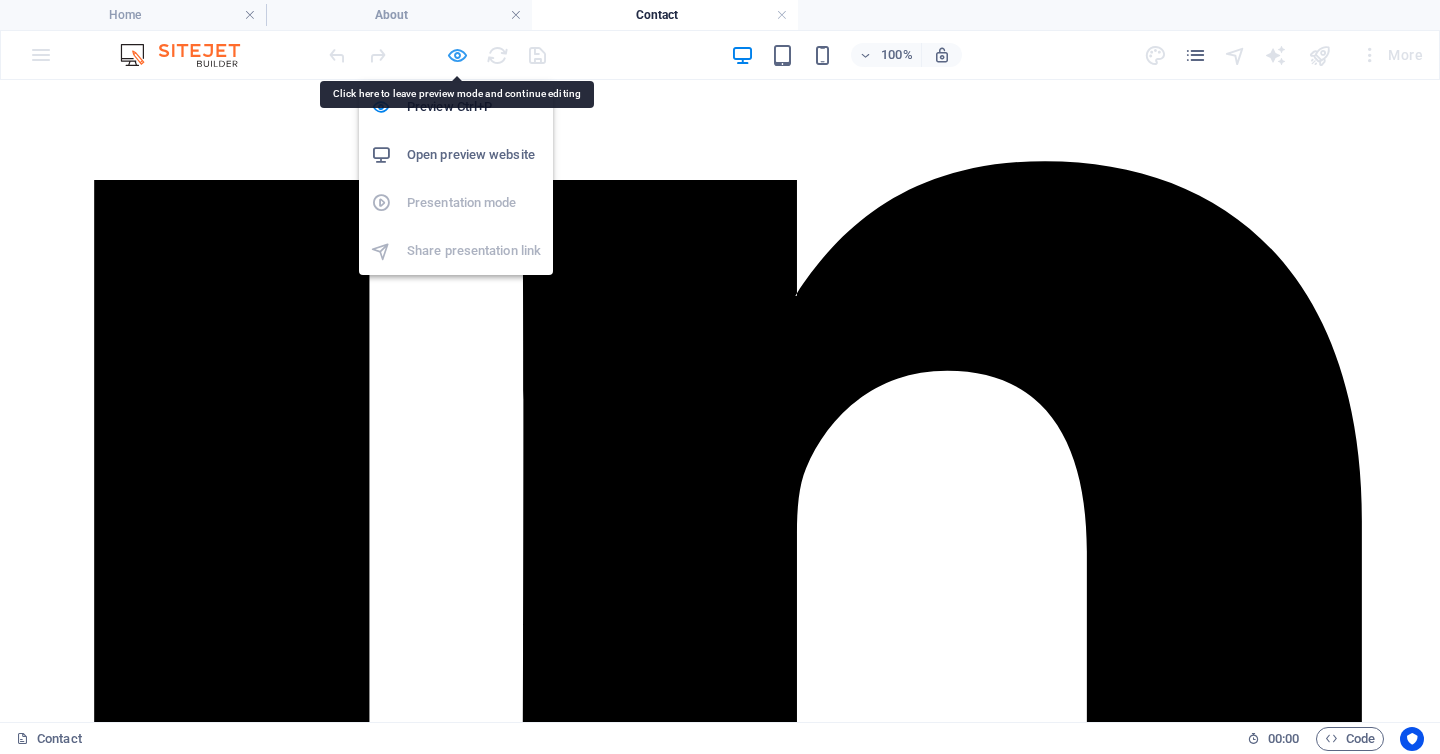 click at bounding box center [457, 55] 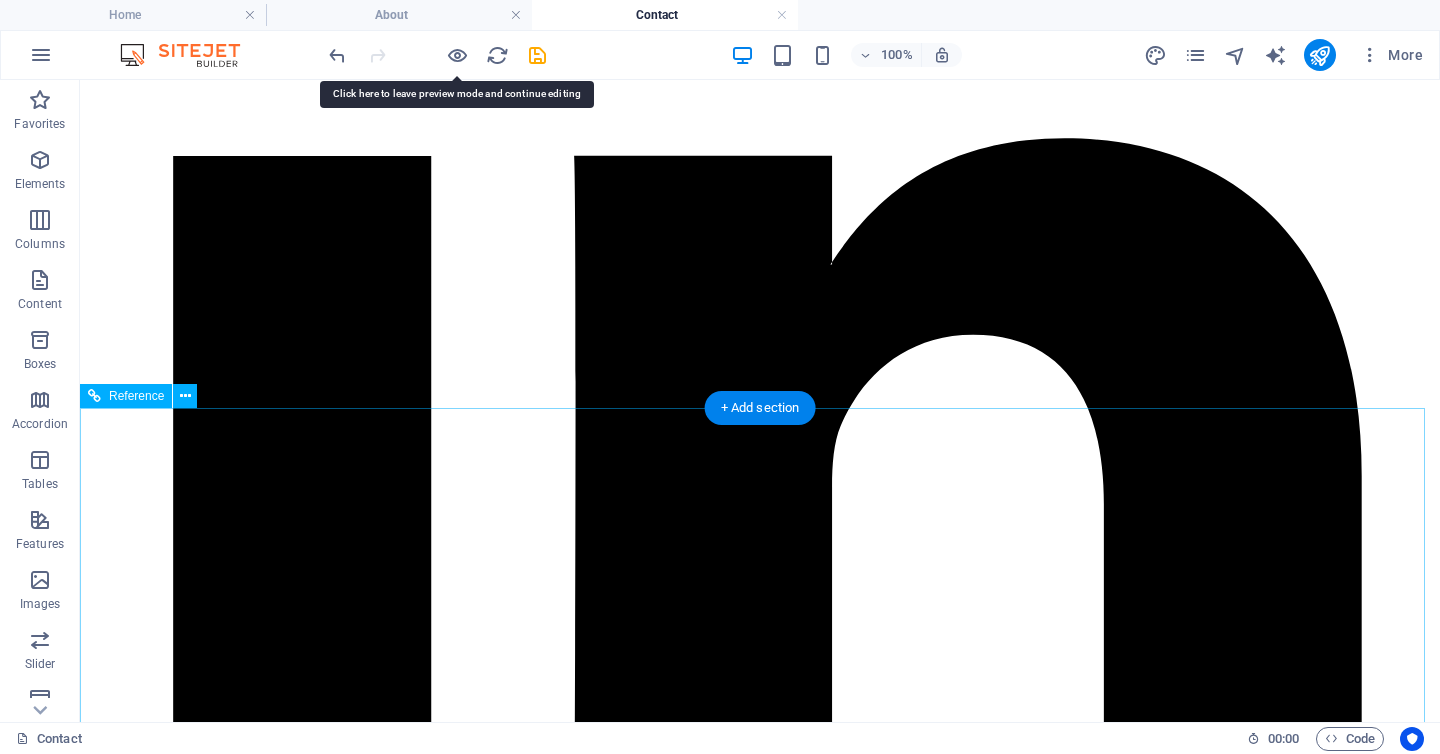 click on "ABOUT PRICING CONTACT BLOG" at bounding box center (760, 9156) 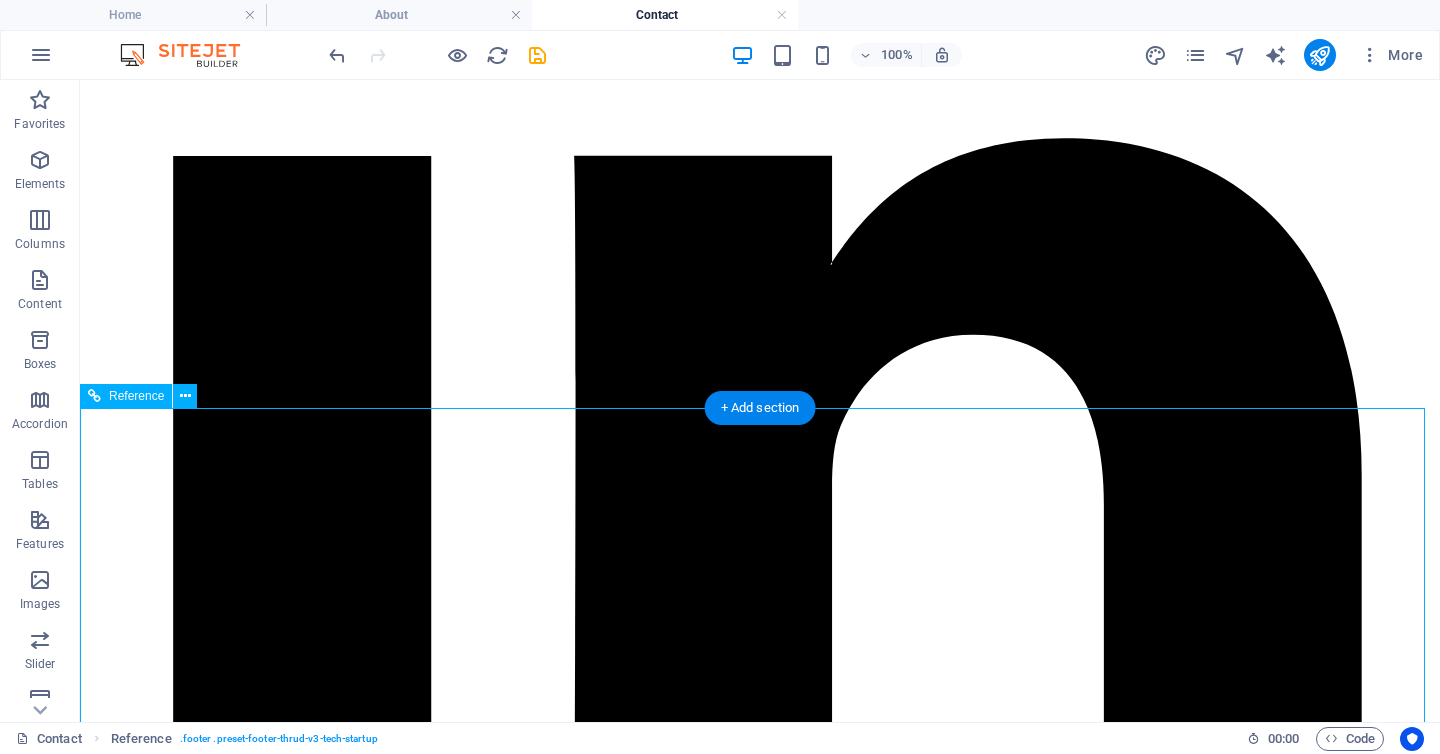 click on "ABOUT PRICING CONTACT BLOG" at bounding box center (760, 9156) 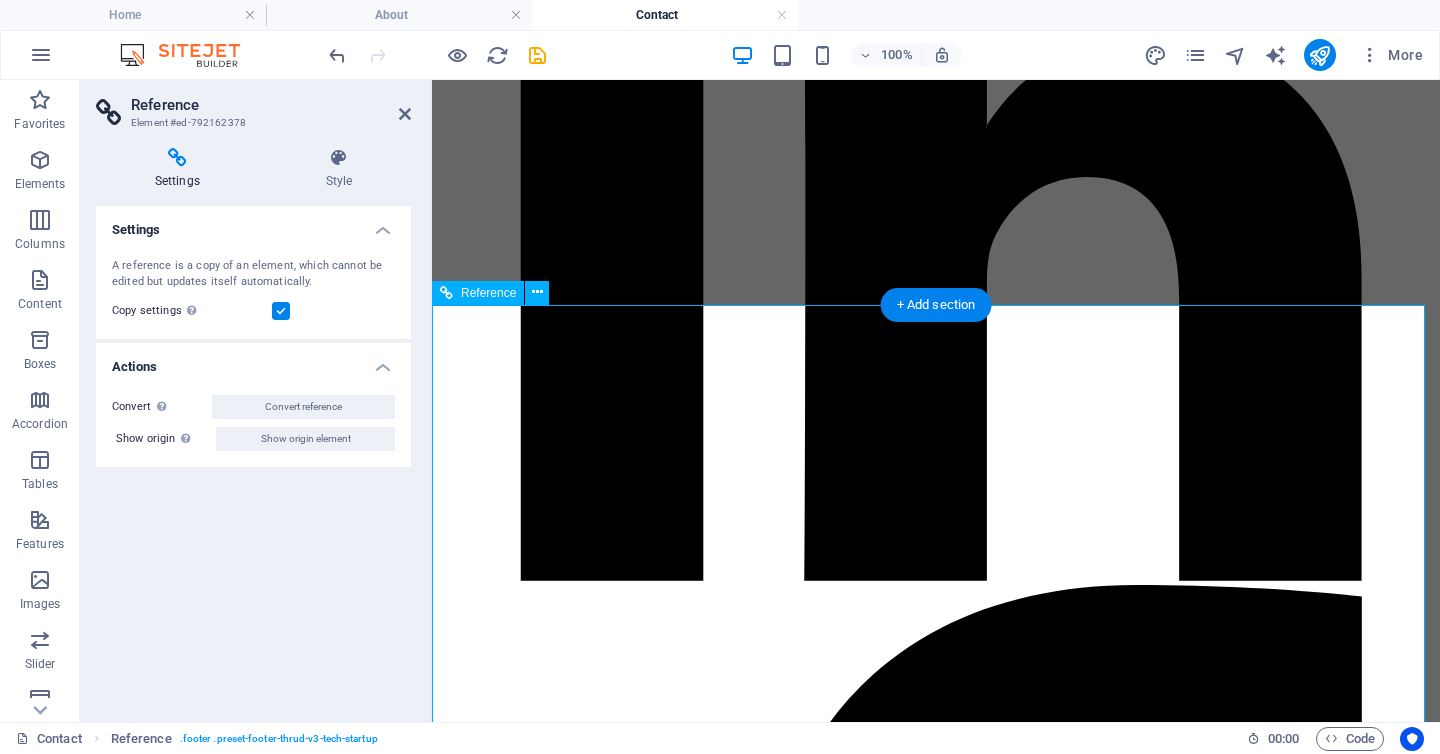 click on "ABOUT PRICING CONTACT BLOG" at bounding box center (936, 6837) 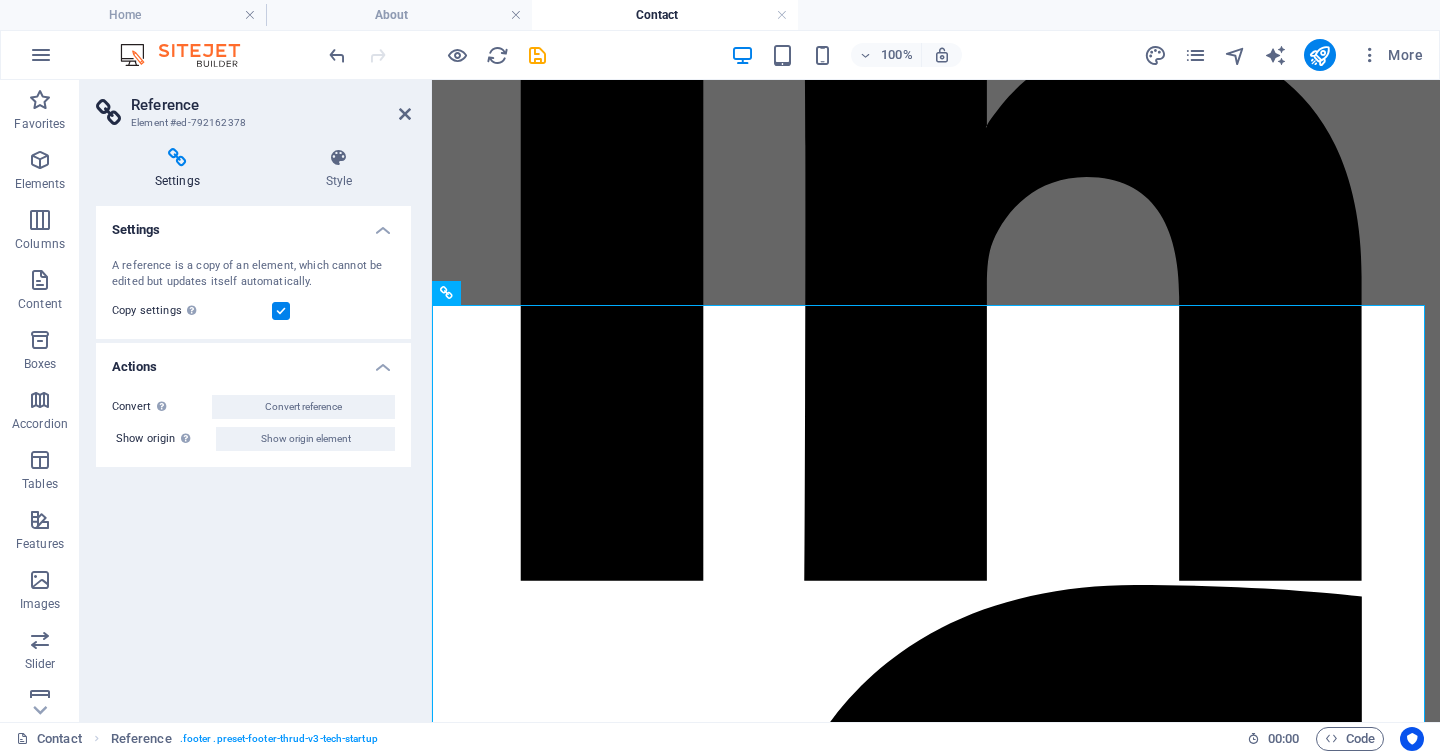 click on "Settings" at bounding box center (253, 224) 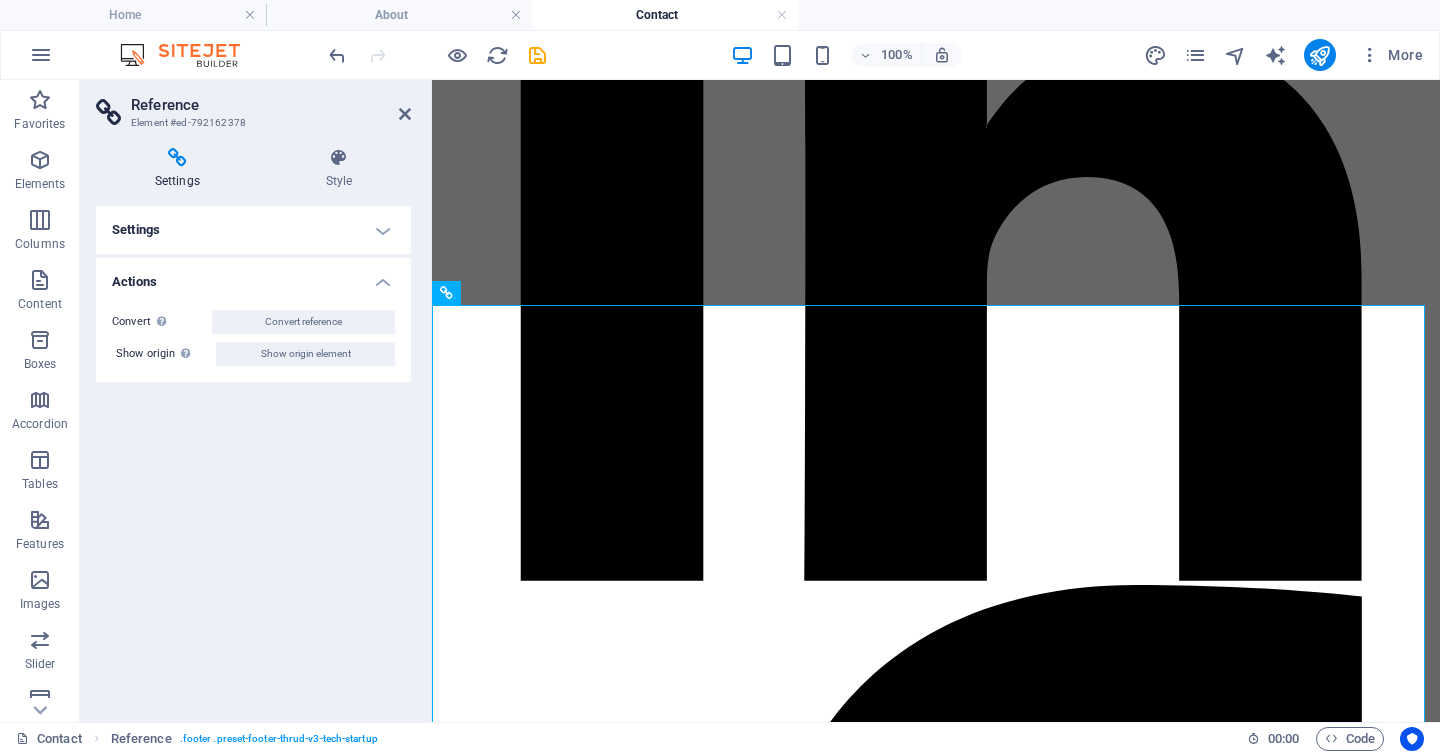 click on "Settings" at bounding box center (253, 230) 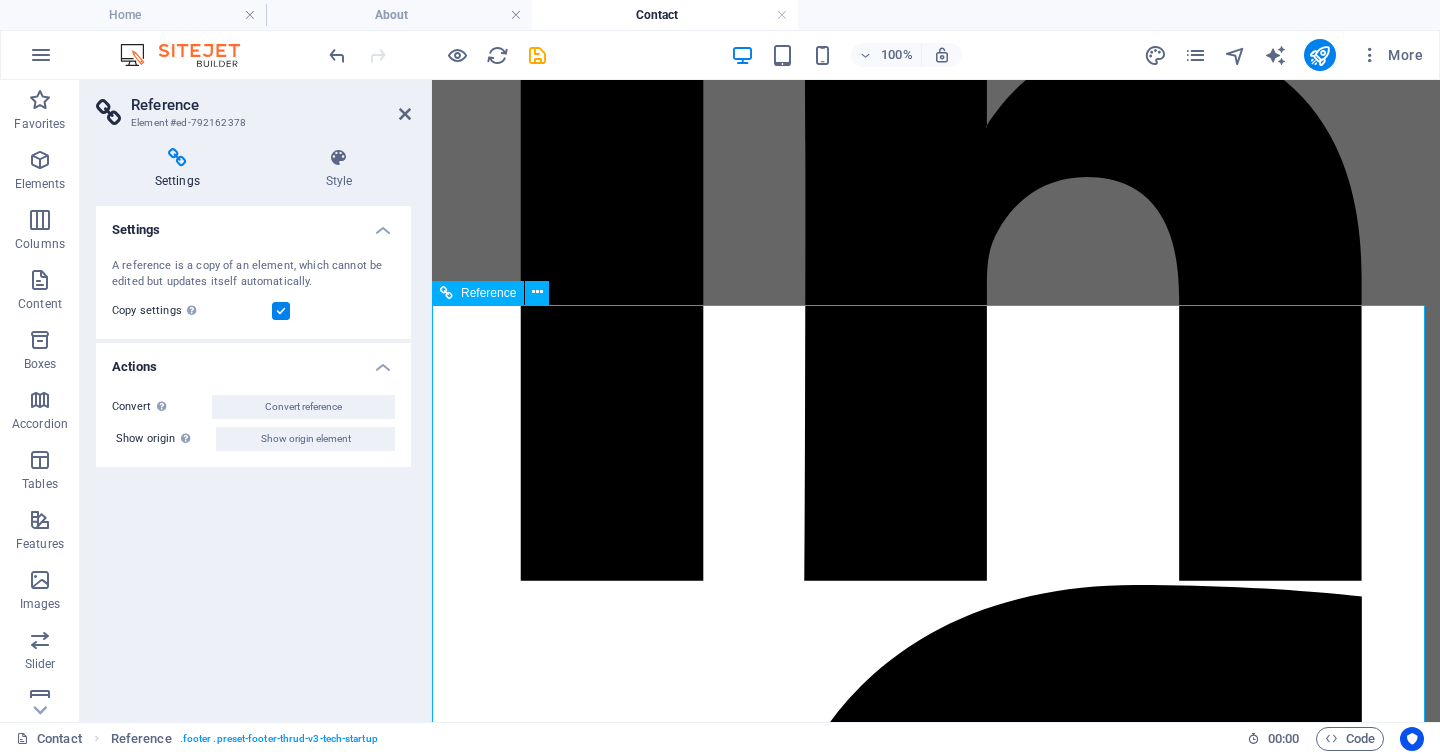 click on "[STREET] [CITY]   [ZIP] [PHONE]" at bounding box center (936, 6981) 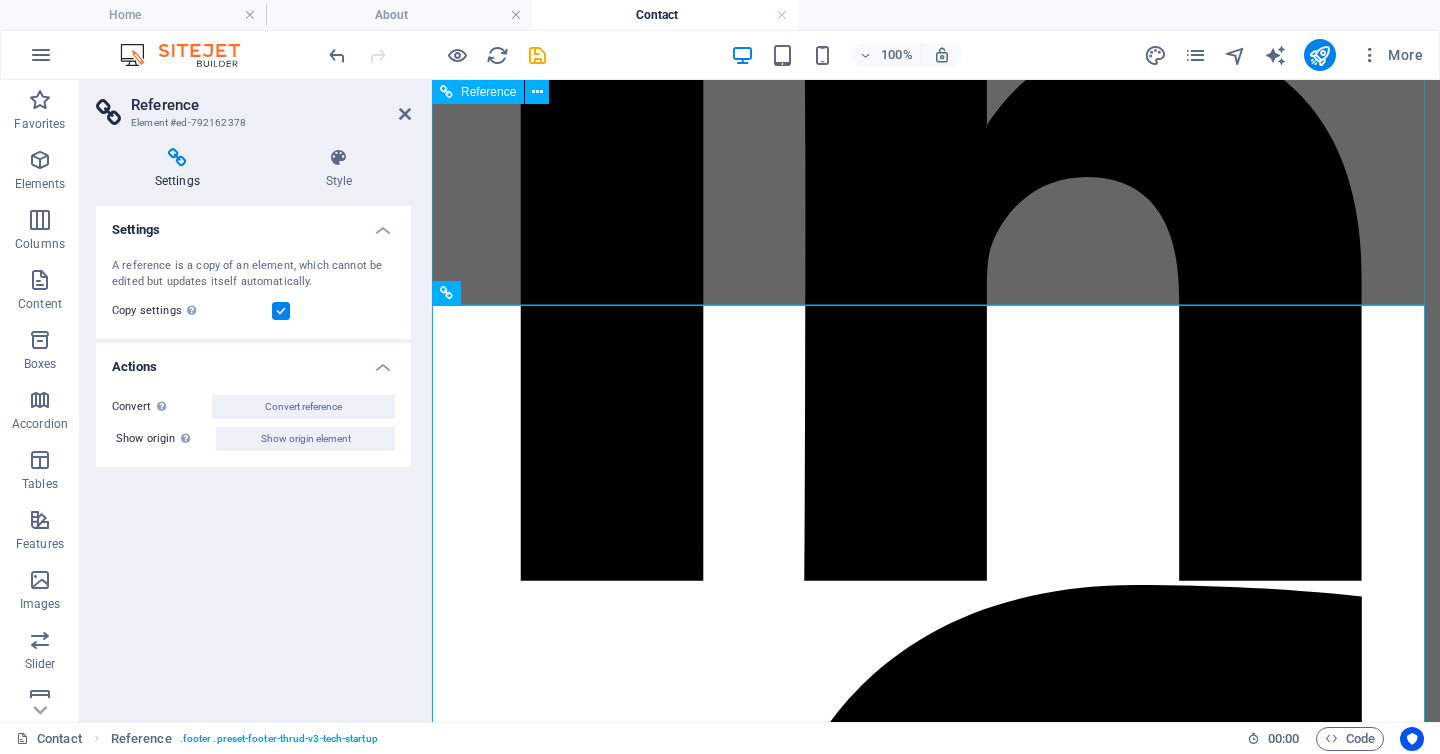 click on "What we Looking to work withWhats  W hat’s involved: cfDNA extraction   Next‑generation sequencing (NGS)   Fragmentomics analysis   Signal processing   Optional overlays  — methylation at Observer‑linked CpGs, histone PTMs, NAD⁺ redox markers Get Started Now Get Started Now" at bounding box center (936, 5494) 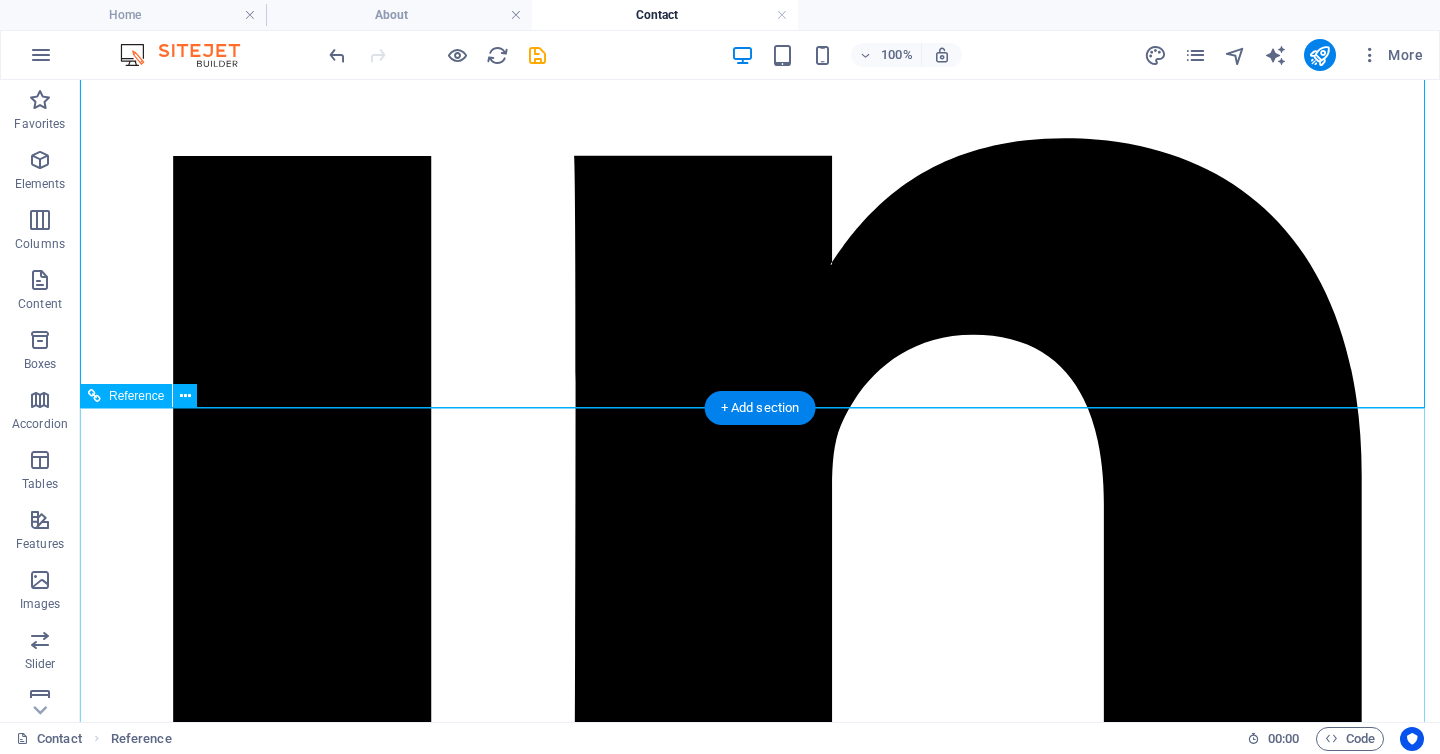 click on "Observer Bio is advancing longevity science through geometry-first biomarkers. All content is for research and informational purposes only. This site does not offer medical advice and is not intended to diagnose, treat, or prevent any disease. Observer Bio™ technologies are protected by patents pending in Australia and internationally. ABOUT PRICING CONTACT BLOG [STREET] [CITY]   [ZIP] [PHONE] [CITY]. [CITY] Australia [EMAIL] [PHONE] © 2025 Observer Bio Pty Ltd. All rights reserved. Legal Notice  |  Privacy Policy" at bounding box center [760, 12796] 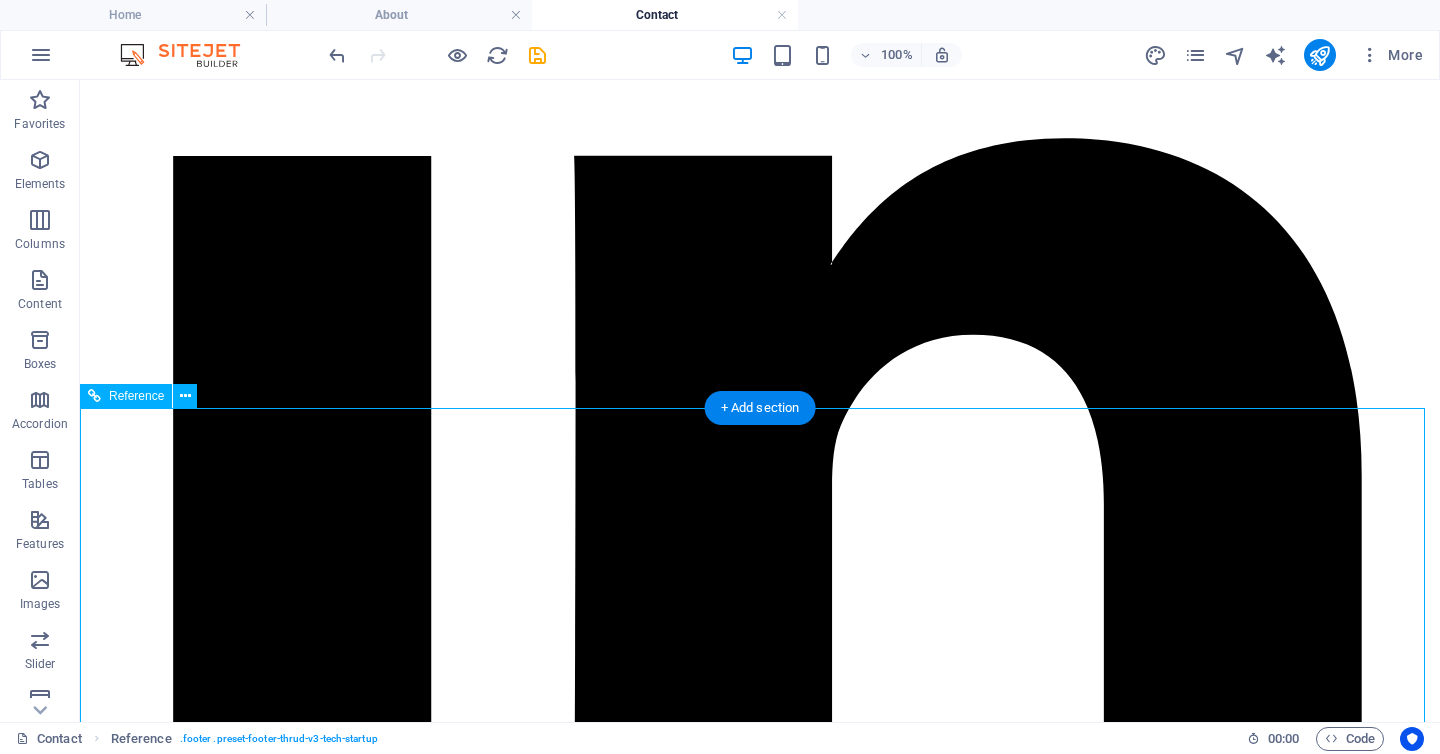 click on "Observer Bio is advancing longevity science through geometry-first biomarkers. All content is for research and informational purposes only. This site does not offer medical advice and is not intended to diagnose, treat, or prevent any disease. Observer Bio™ technologies are protected by patents pending in Australia and internationally. ABOUT PRICING CONTACT BLOG [STREET] [CITY]   [ZIP] [PHONE] [CITY]. [CITY] Australia [EMAIL] [PHONE] © 2025 Observer Bio Pty Ltd. All rights reserved. Legal Notice  |  Privacy Policy" at bounding box center [760, 12796] 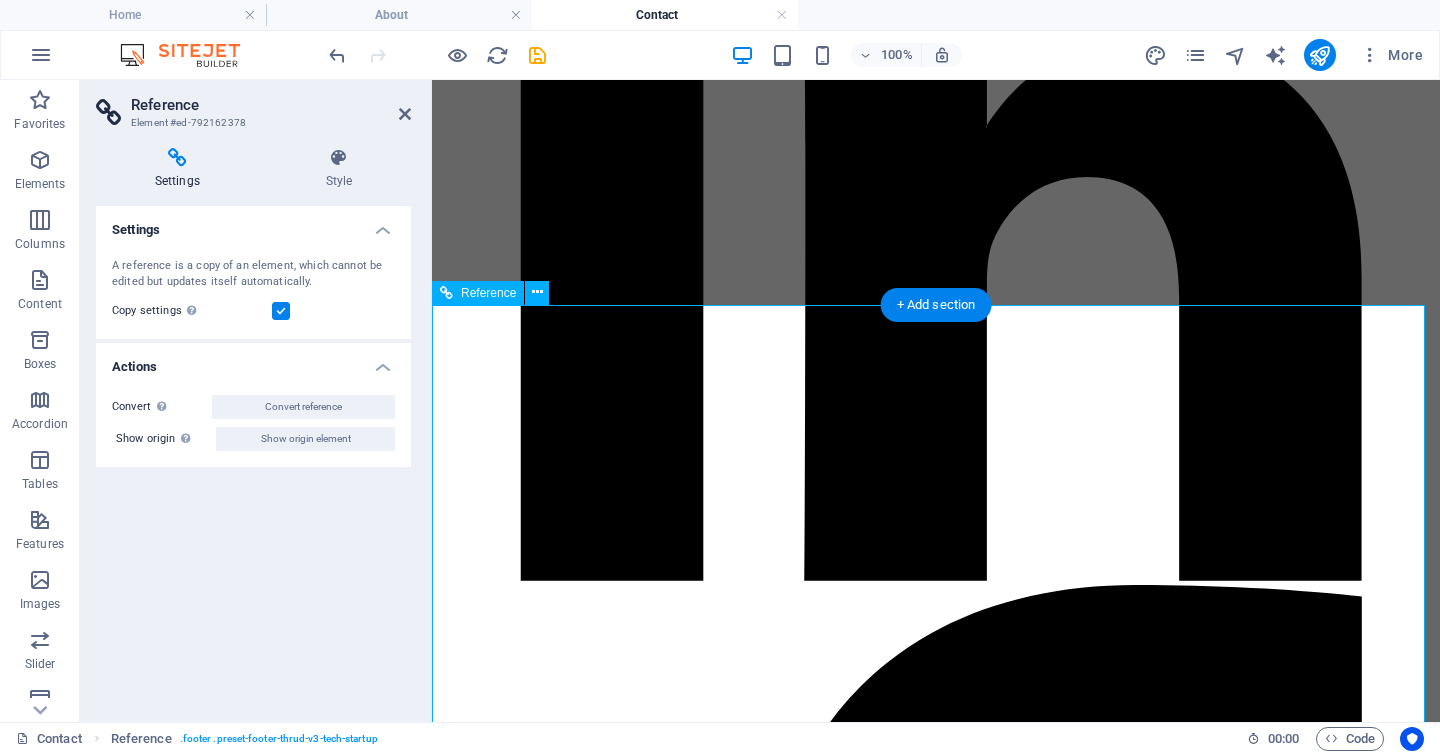 click on "ABOUT PRICING CONTACT BLOG" at bounding box center [936, 6837] 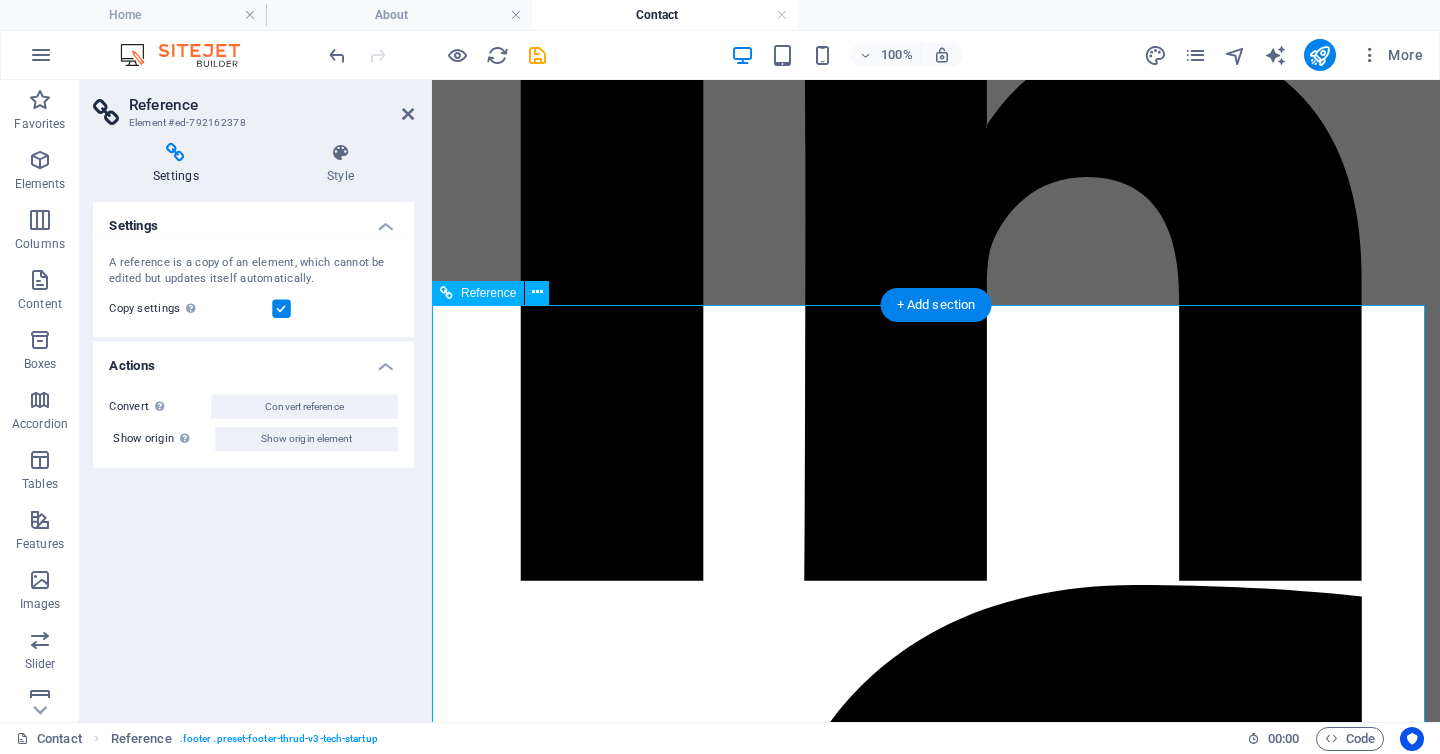 click on "Observer Bio is advancing longevity science through geometry-first biomarkers. All content is for research and informational purposes only. This site does not offer medical advice and is not intended to diagnose, treat, or prevent any disease. Observer Bio™ technologies are protected by patents pending in Australia and internationally. ABOUT PRICING CONTACT BLOG [STREET] [CITY]   [ZIP] [PHONE] [CITY]. [CITY] Australia [EMAIL] [PHONE] © 2025 Observer Bio Pty Ltd. All rights reserved. Legal Notice  |  Privacy Policy" at bounding box center [936, 9522] 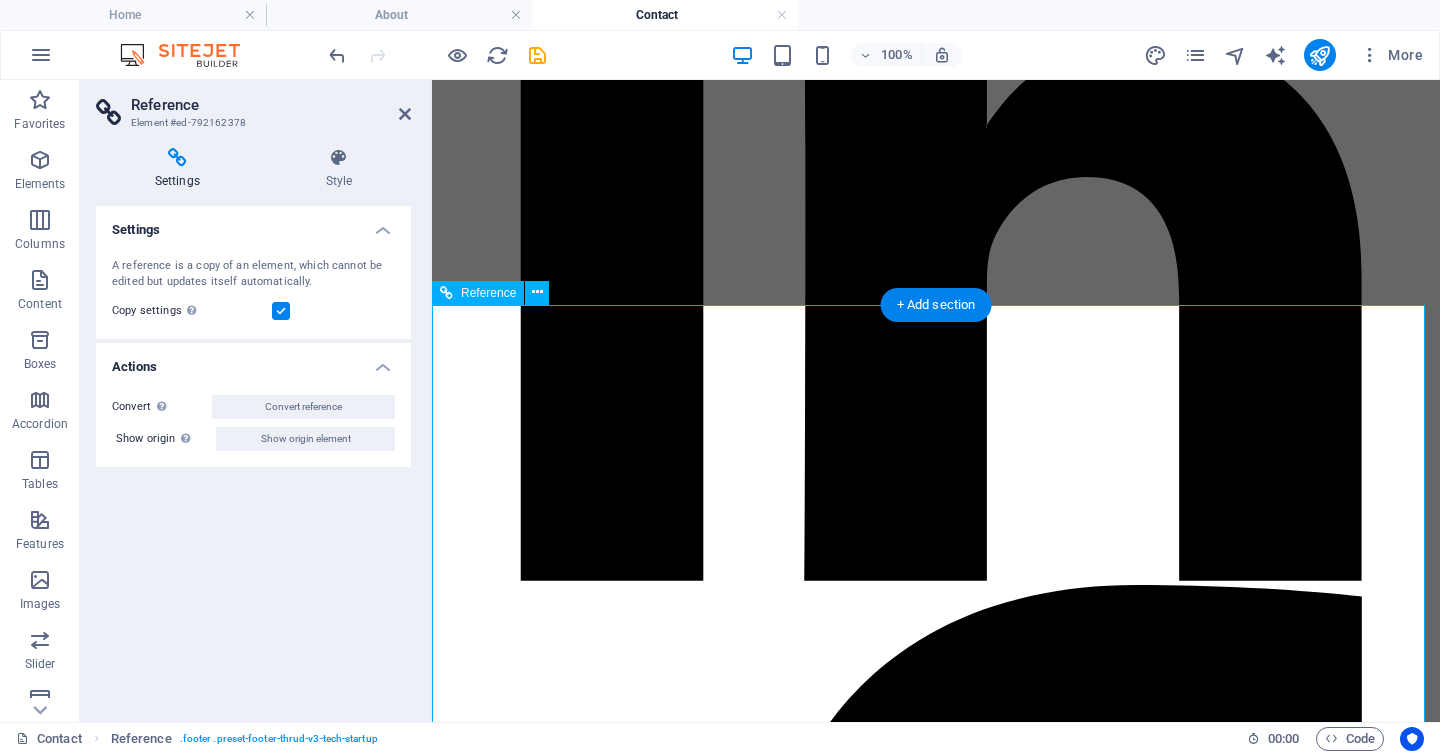 click on "ABOUT PRICING CONTACT BLOG" at bounding box center (936, 6837) 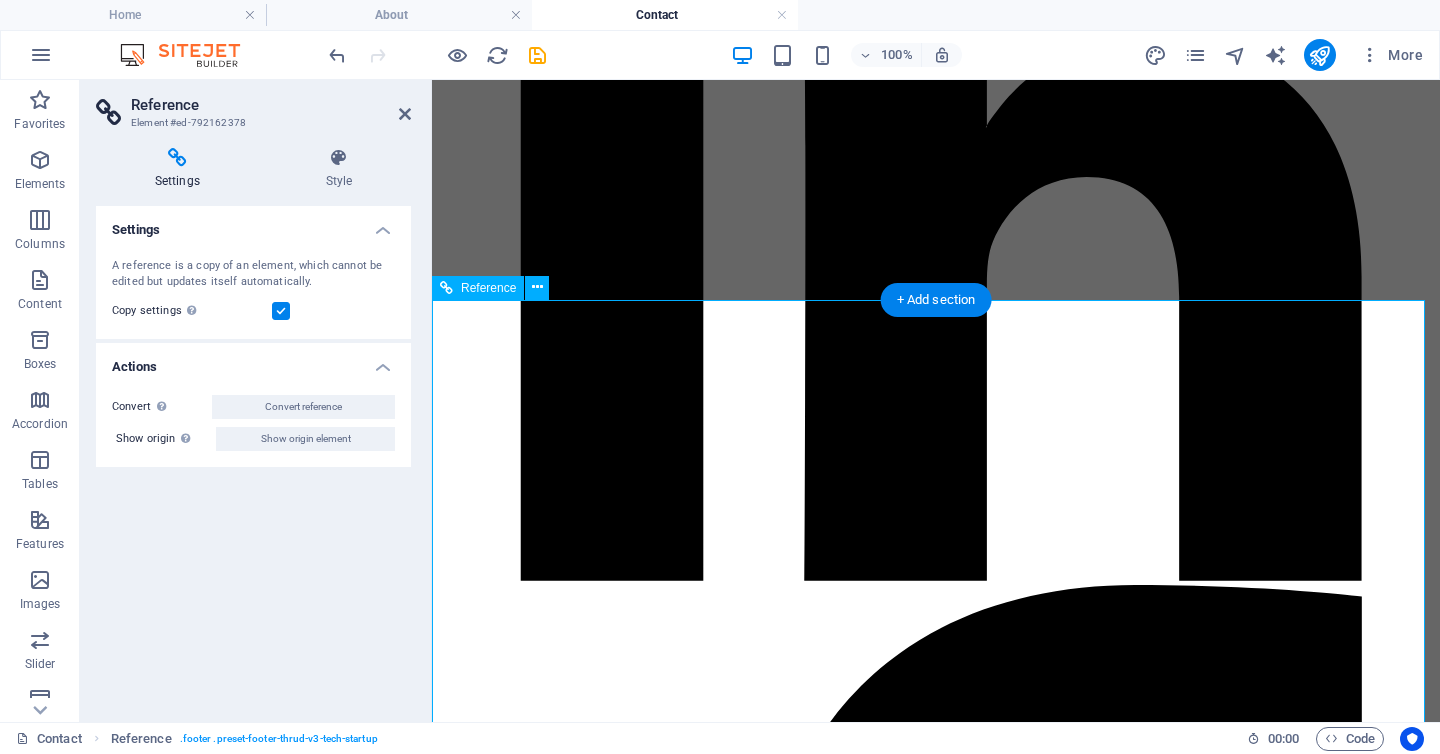 scroll, scrollTop: 2348, scrollLeft: 0, axis: vertical 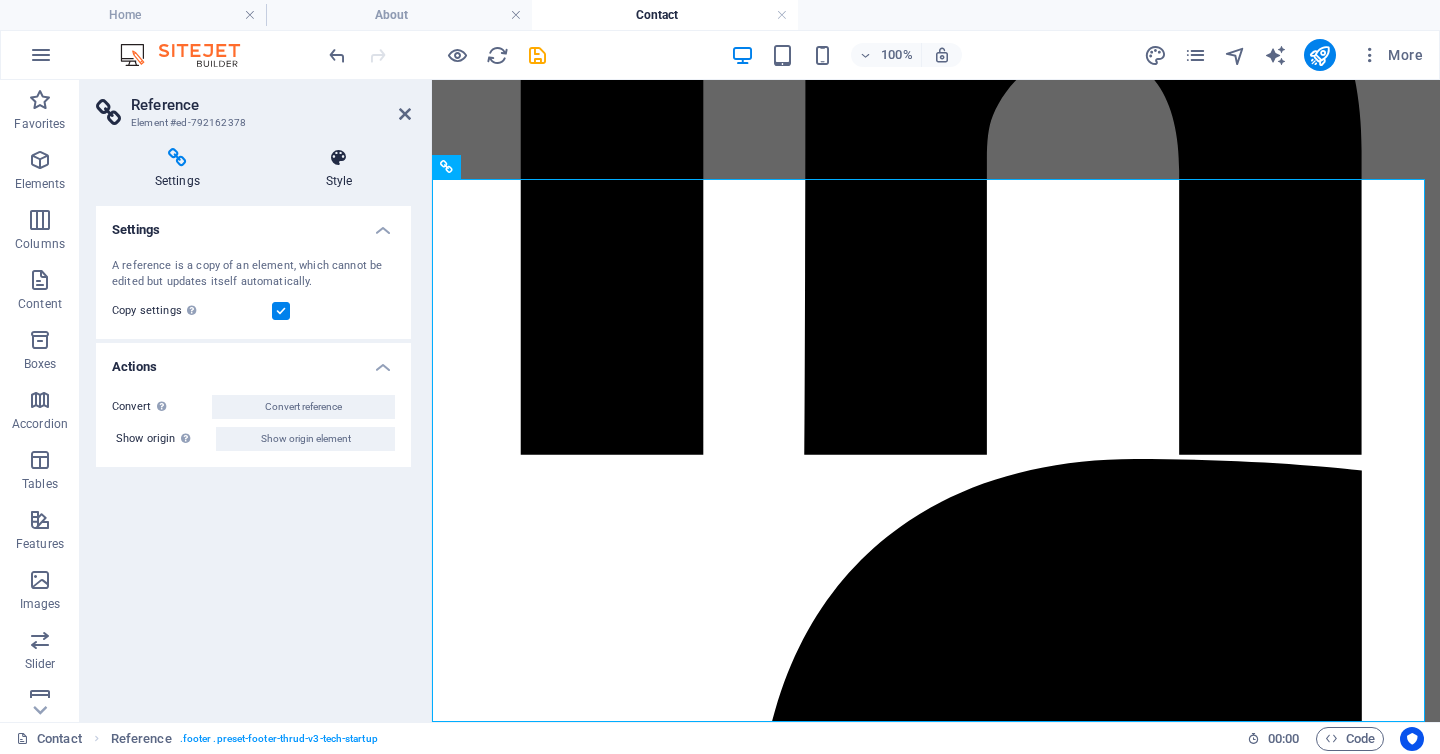 click at bounding box center (339, 158) 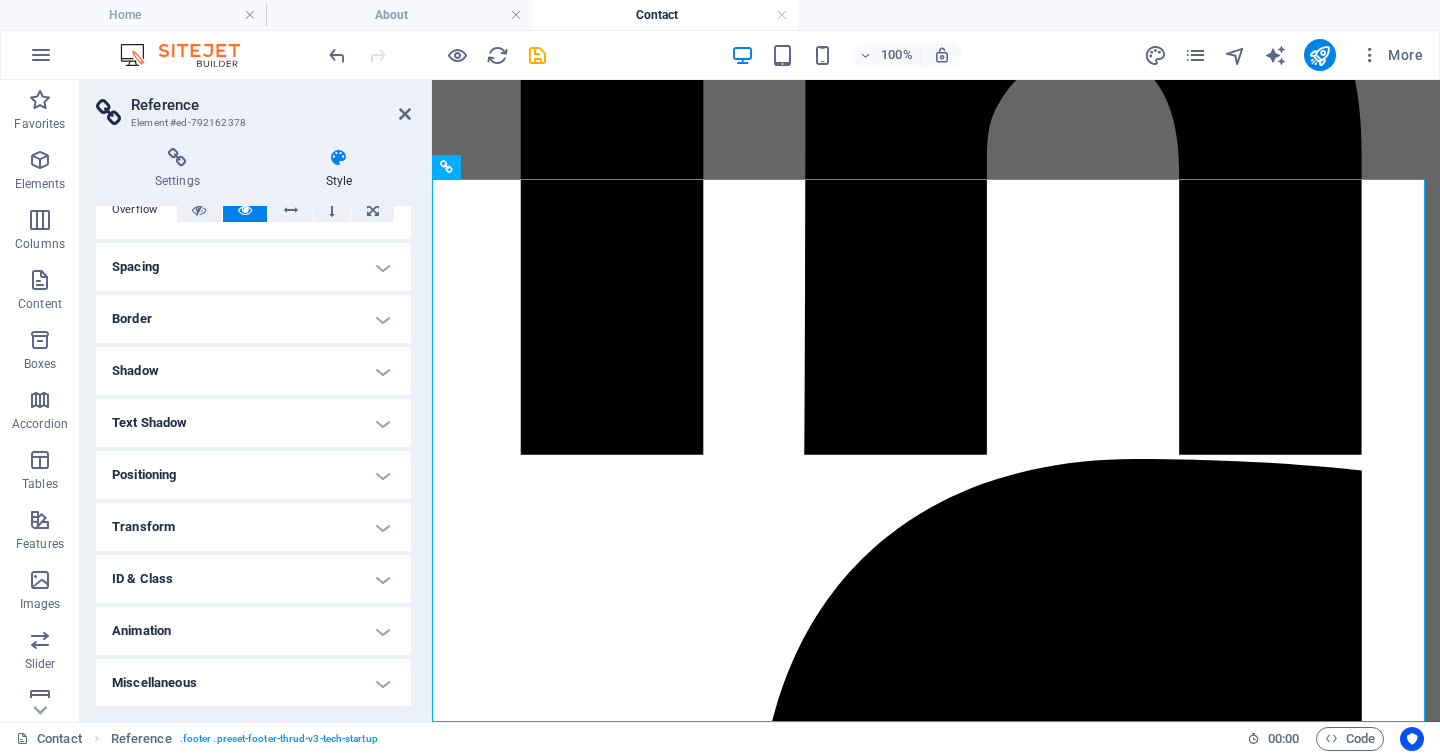 scroll, scrollTop: 0, scrollLeft: 0, axis: both 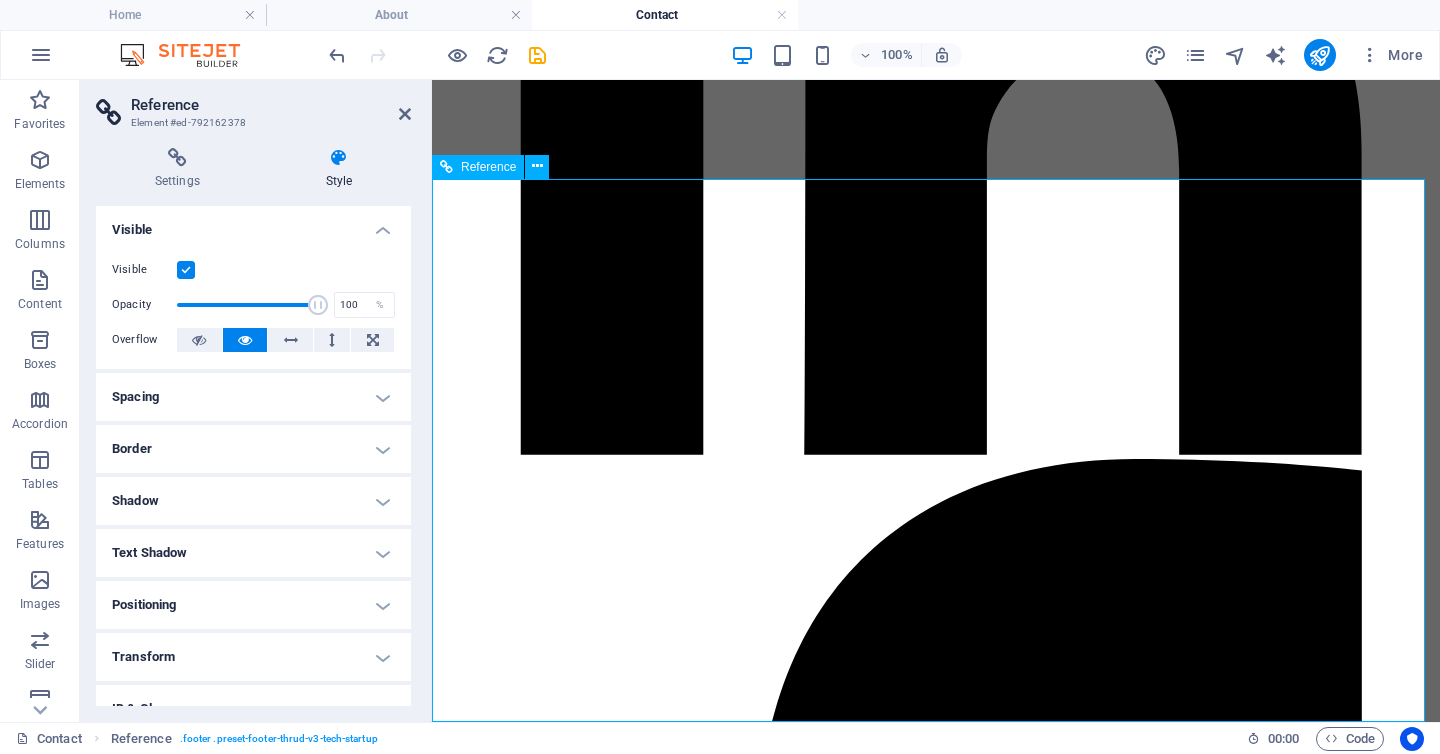 click at bounding box center (936, 6464) 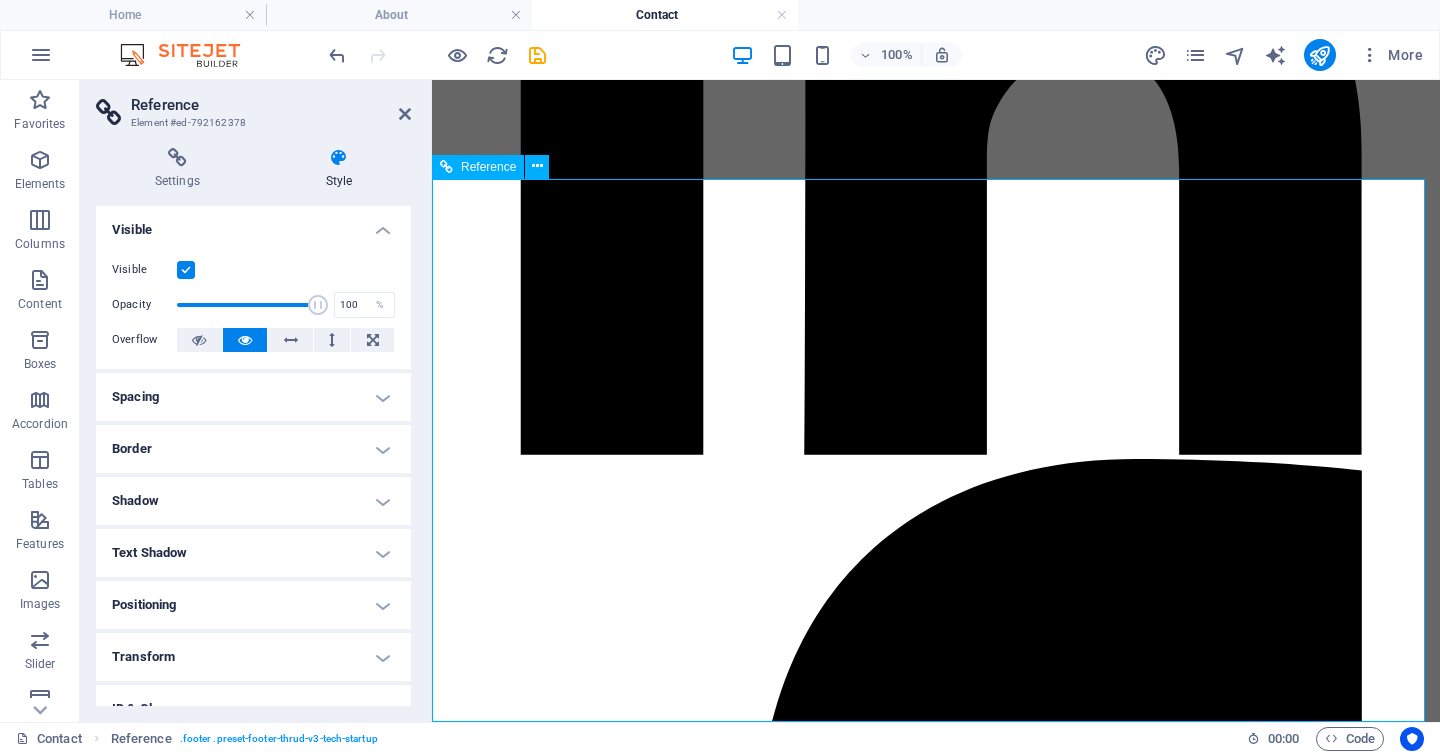 click on "ABOUT PRICING CONTACT BLOG" at bounding box center [936, 6711] 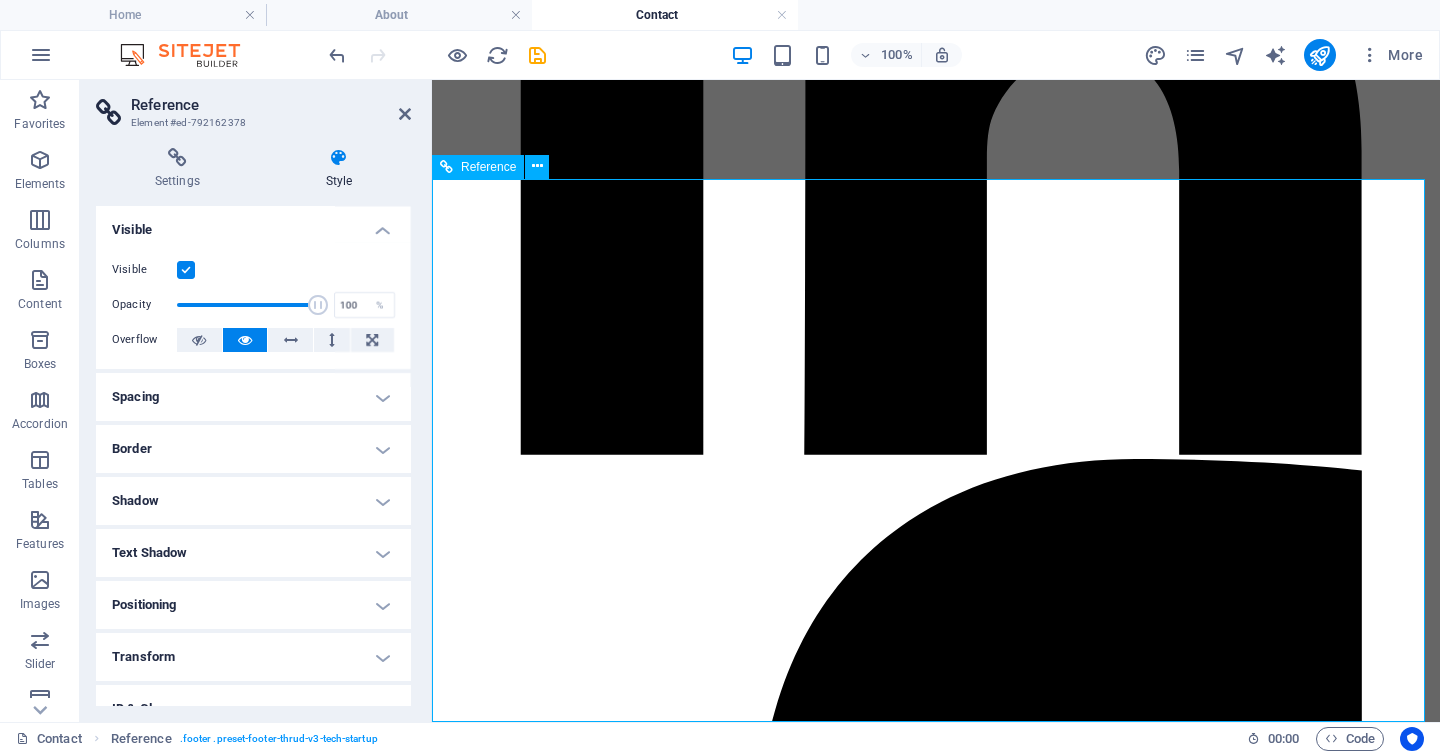 click on "ABOUT PRICING CONTACT BLOG" at bounding box center [936, 6711] 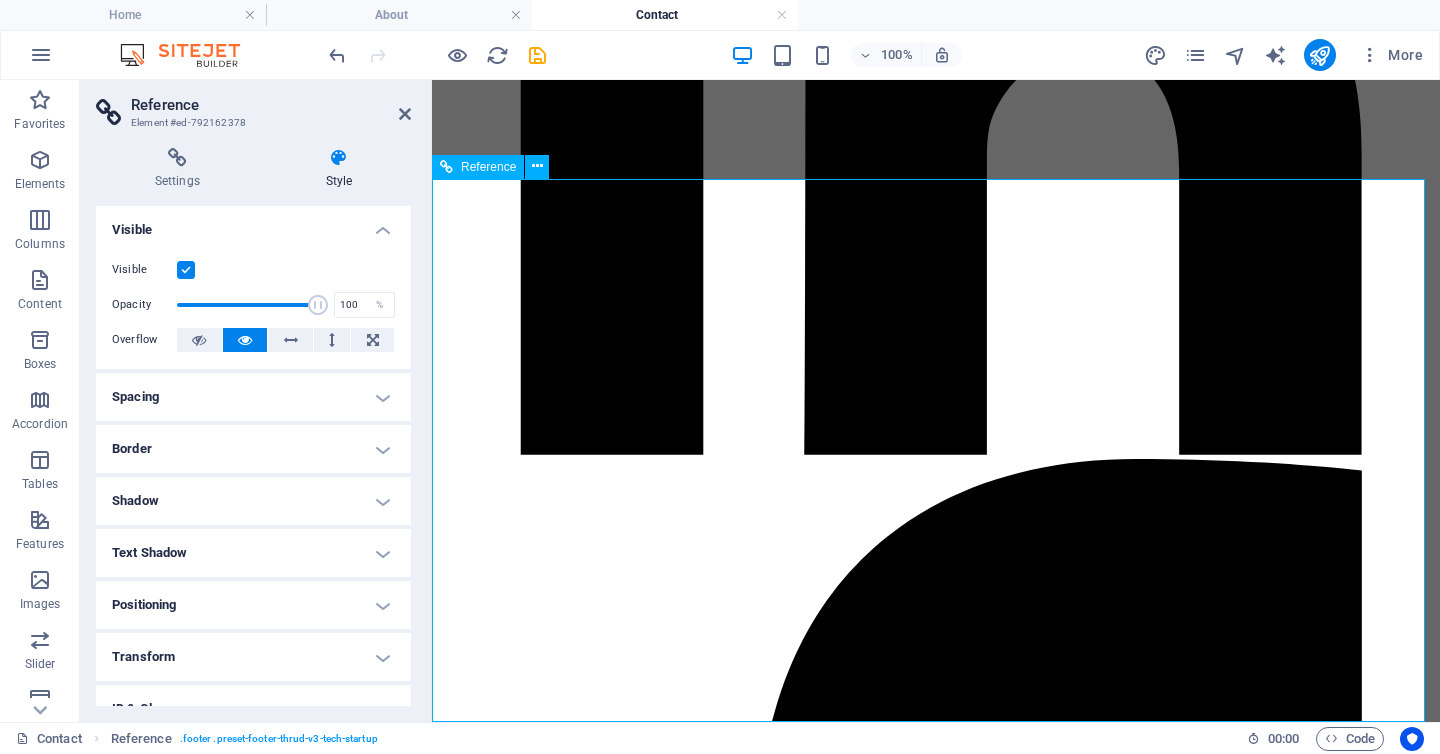 click on "[CITY]. [CITY] [COUNTRY] [EMAIL] [PHONE]" at bounding box center [936, 7025] 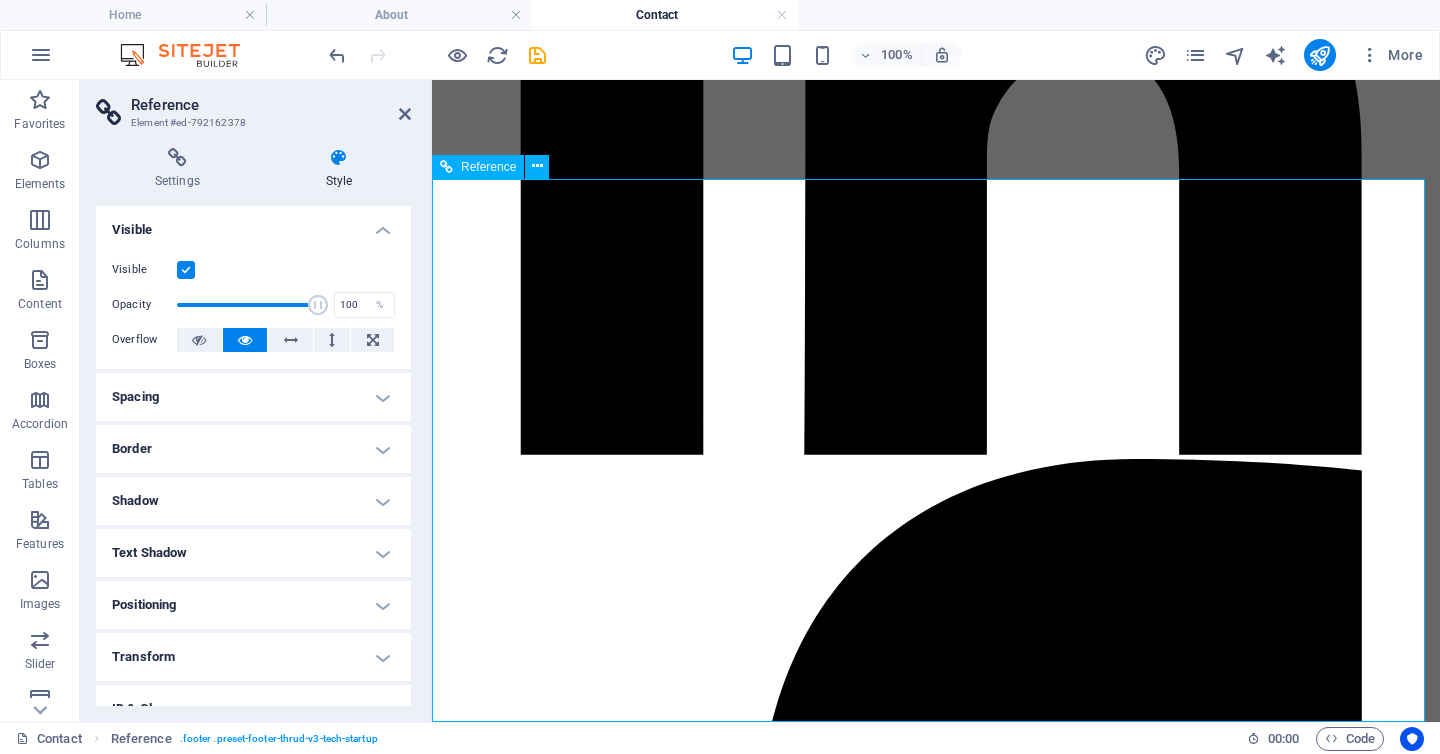 click on "[CITY]. [CITY] [COUNTRY] [EMAIL] [PHONE]" at bounding box center [936, 7025] 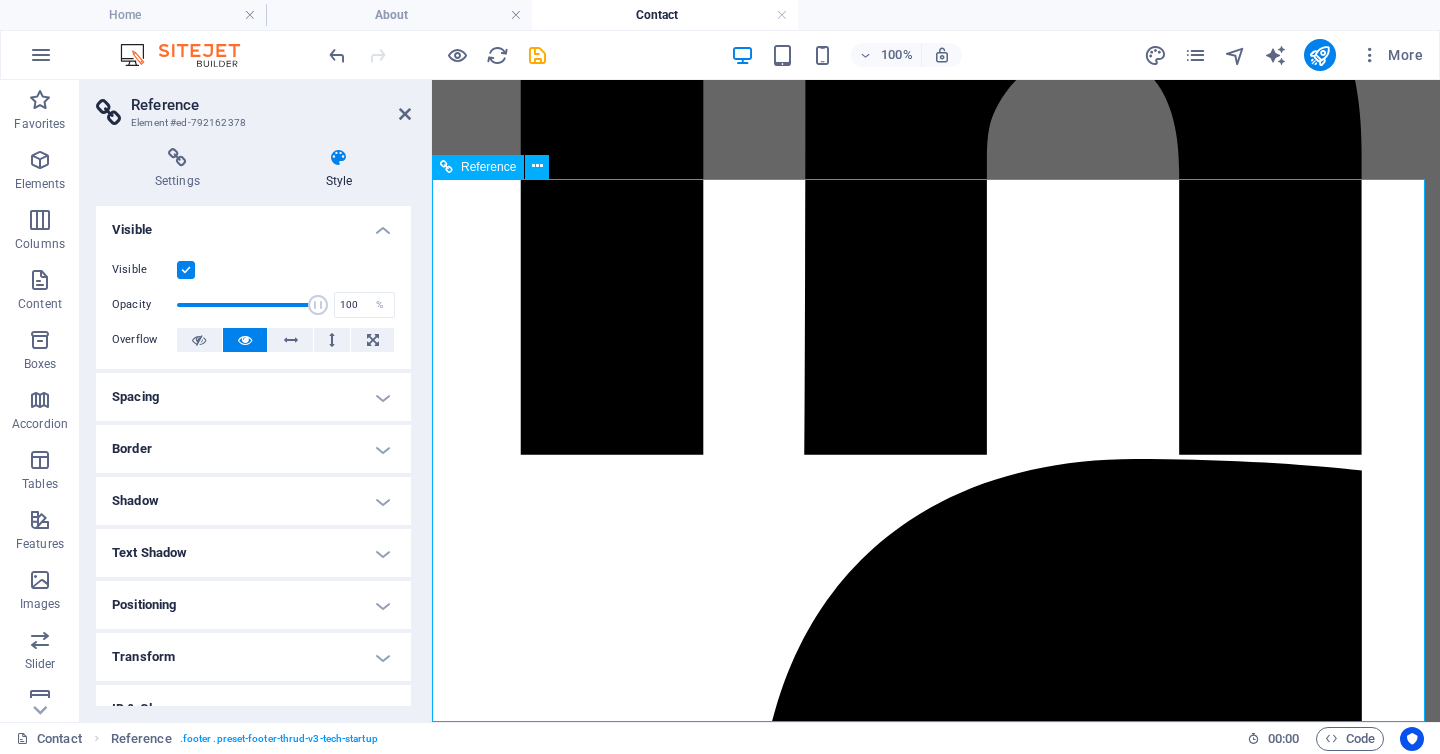 click on "[CITY]. [CITY] [COUNTRY] [EMAIL] [PHONE]" at bounding box center (936, 7025) 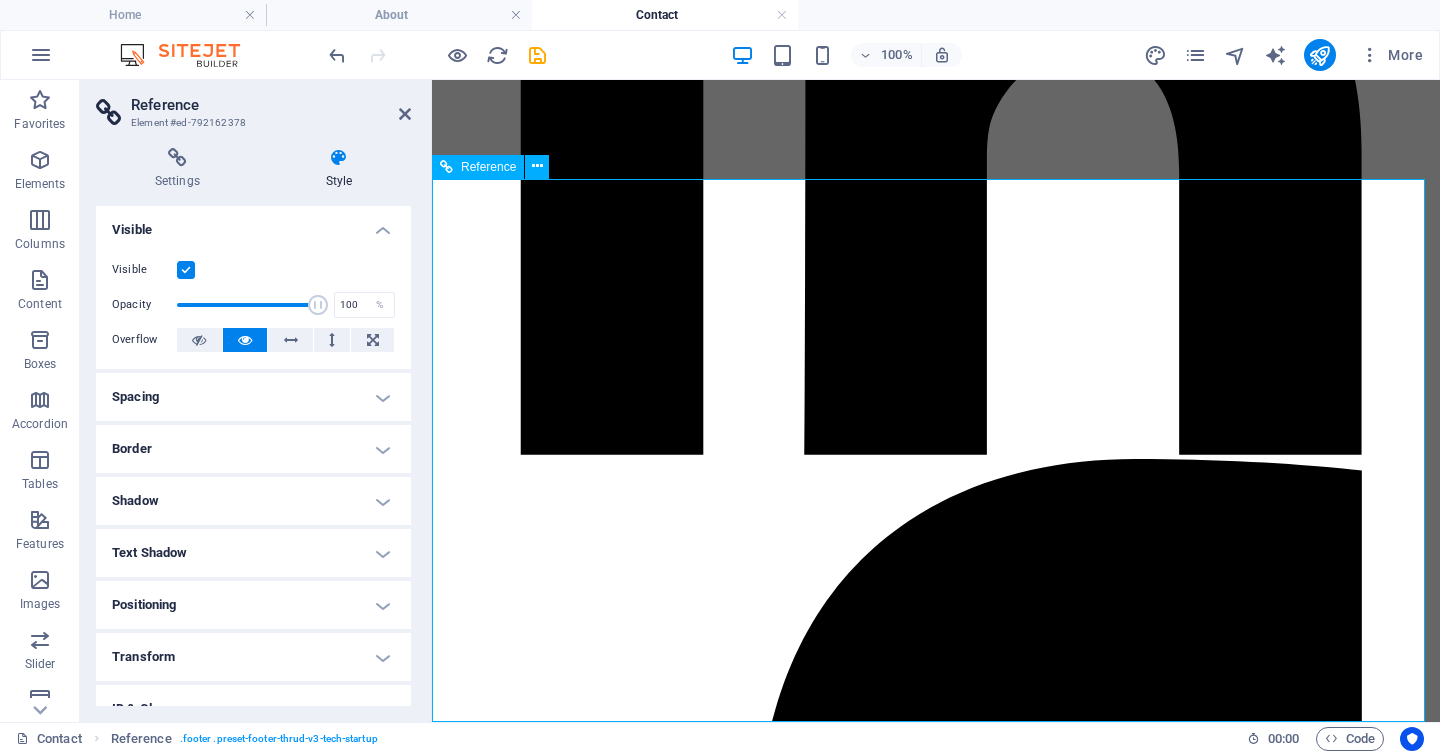 click on "ABOUT PRICING CONTACT BLOG" at bounding box center (936, 6711) 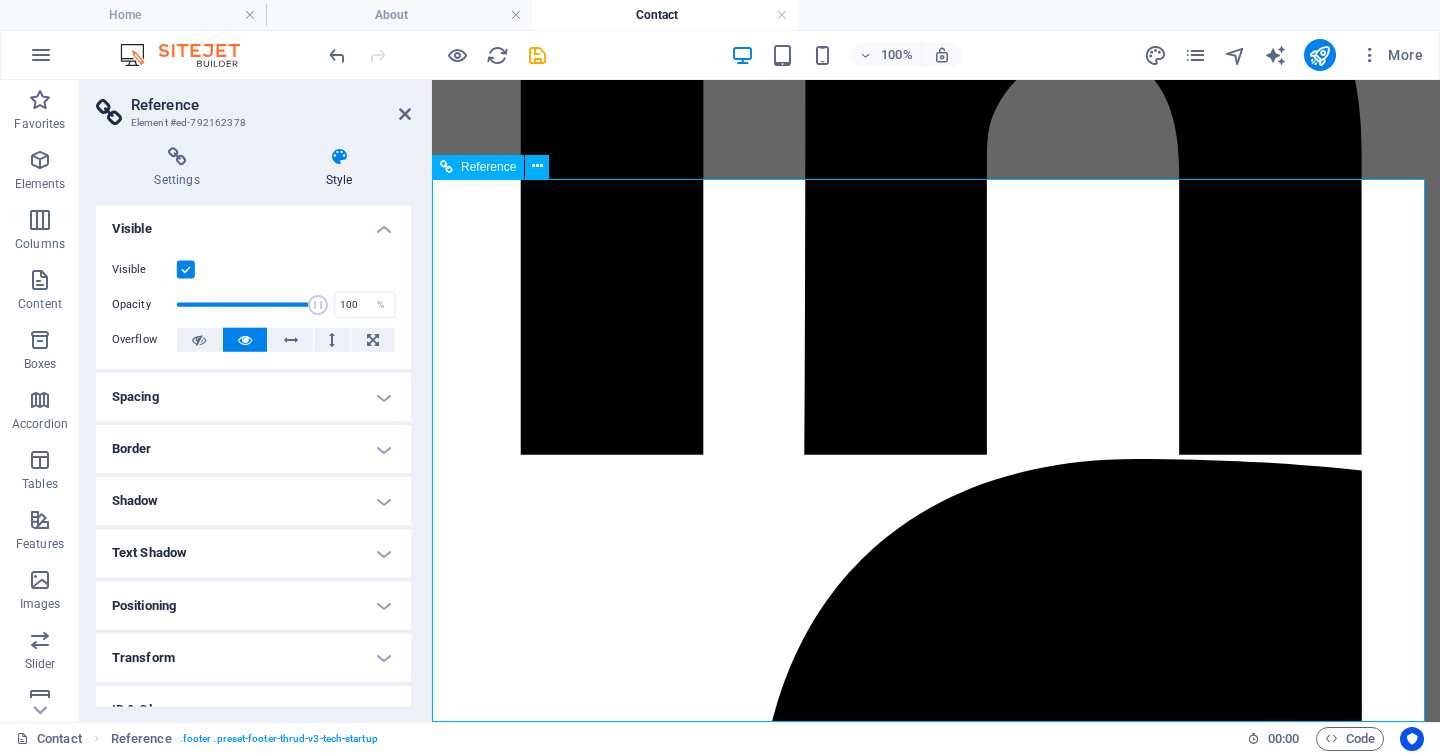 click on "ABOUT PRICING CONTACT BLOG" at bounding box center (936, 6711) 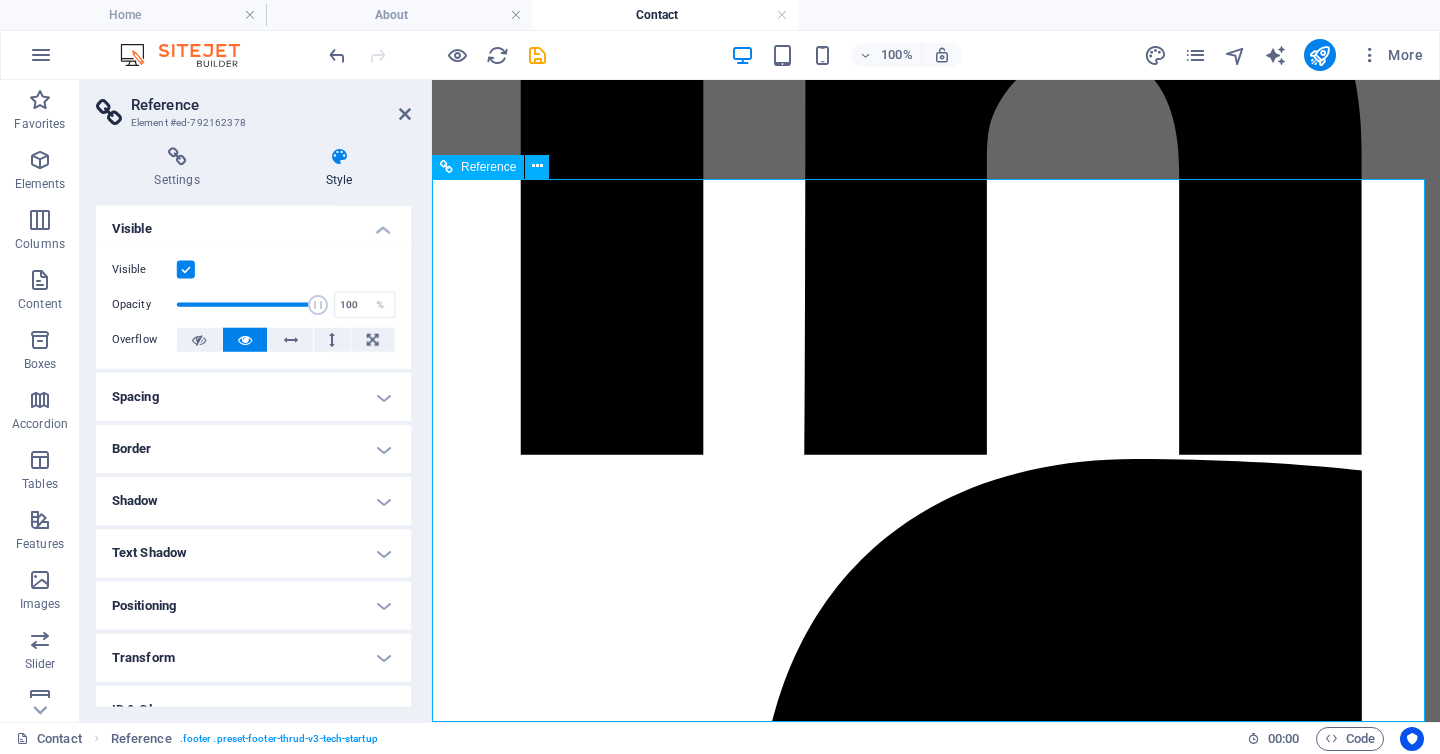 click on "ABOUT PRICING CONTACT BLOG" at bounding box center [936, 6711] 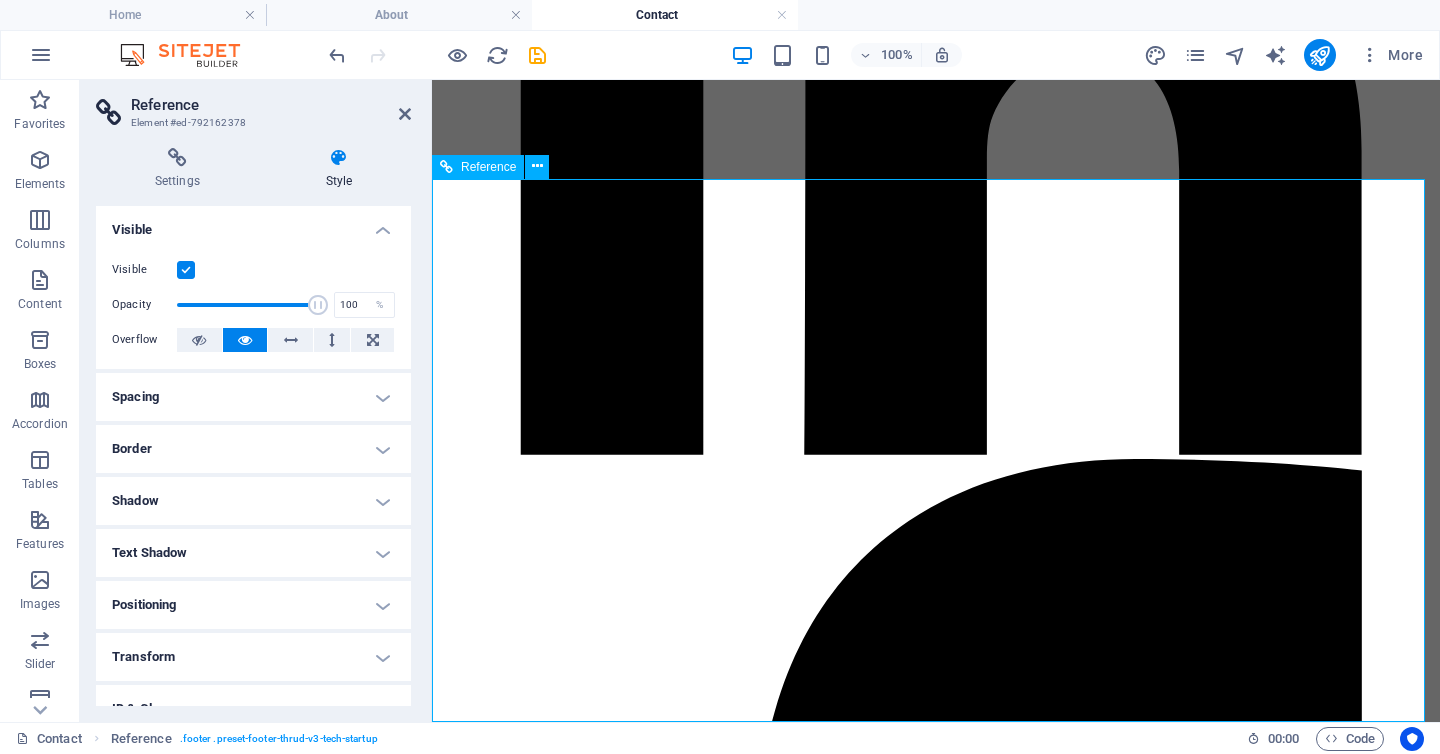 click on "ABOUT PRICING CONTACT BLOG" at bounding box center [936, 6711] 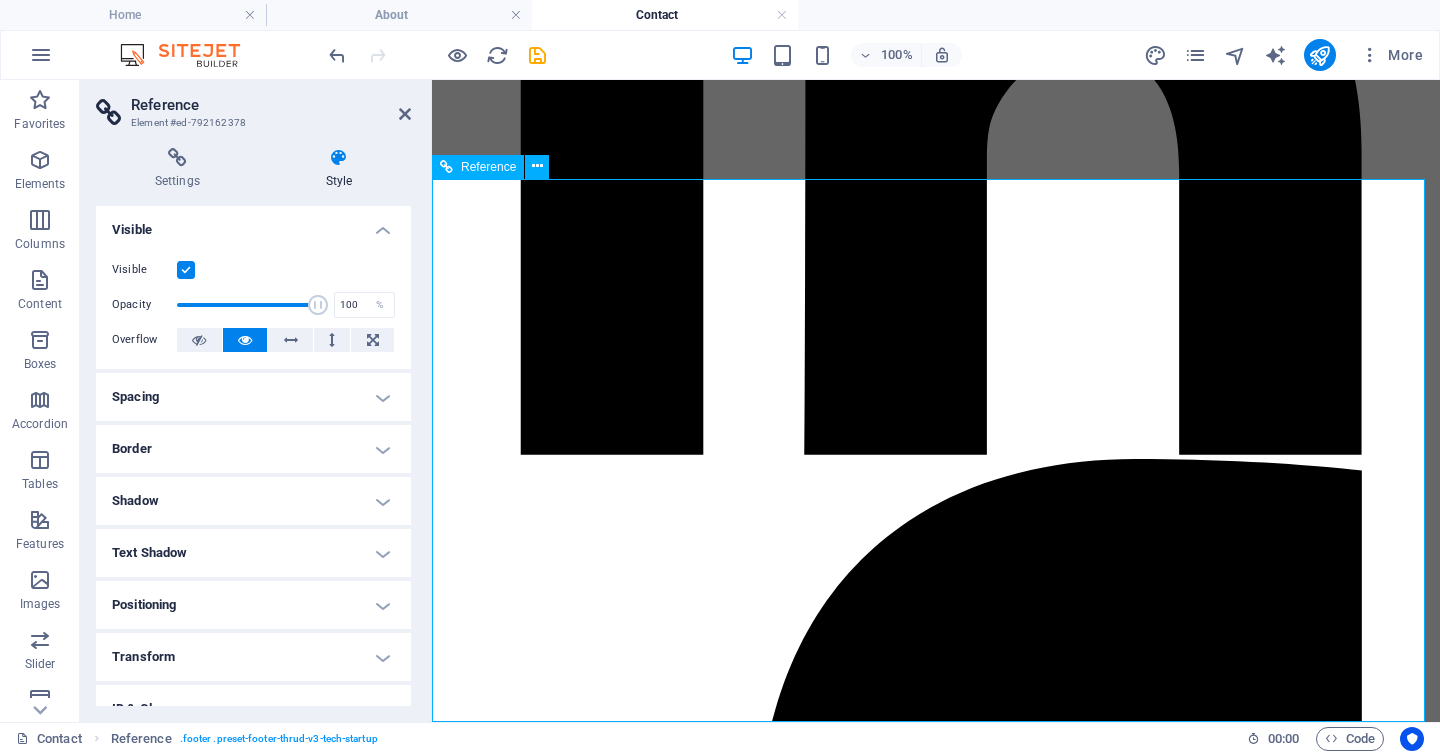 click on "ABOUT PRICING CONTACT BLOG" at bounding box center (936, 6711) 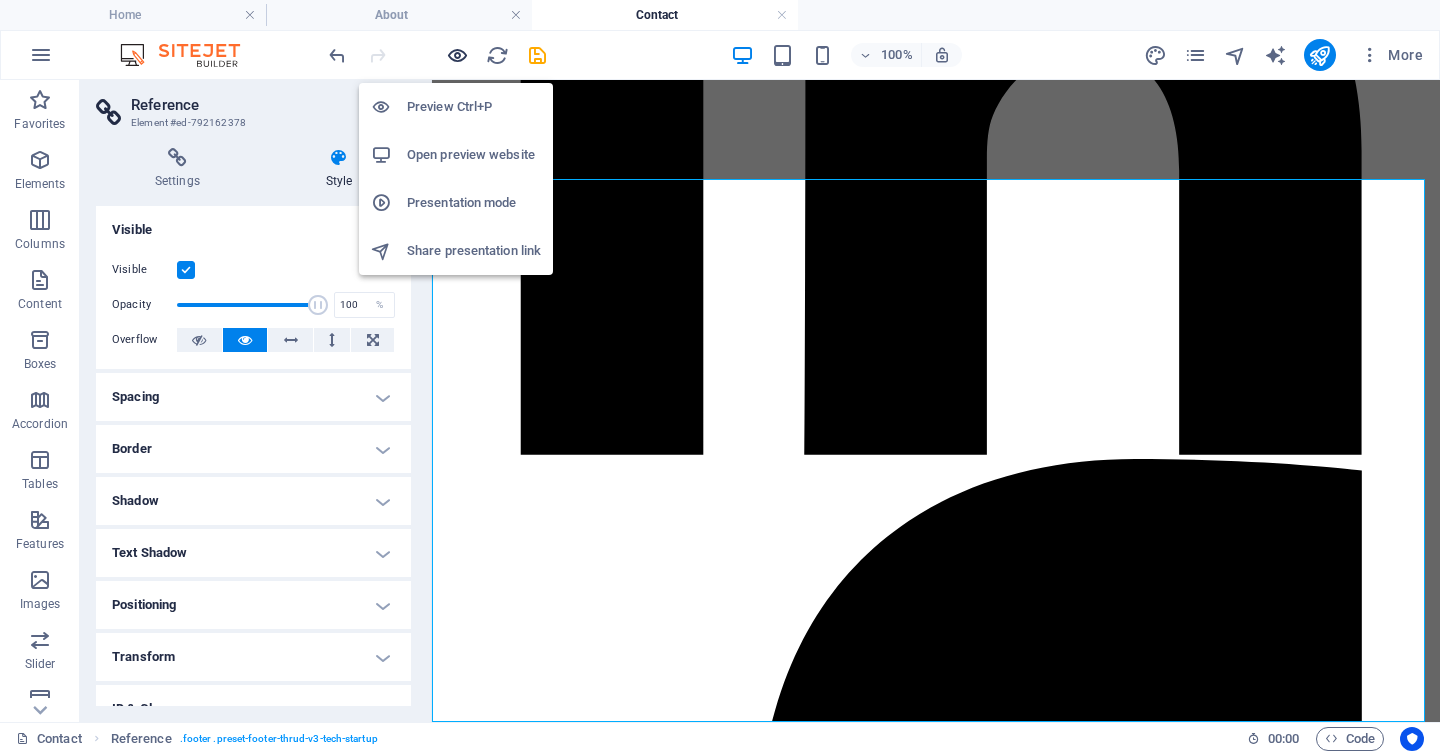click at bounding box center [457, 55] 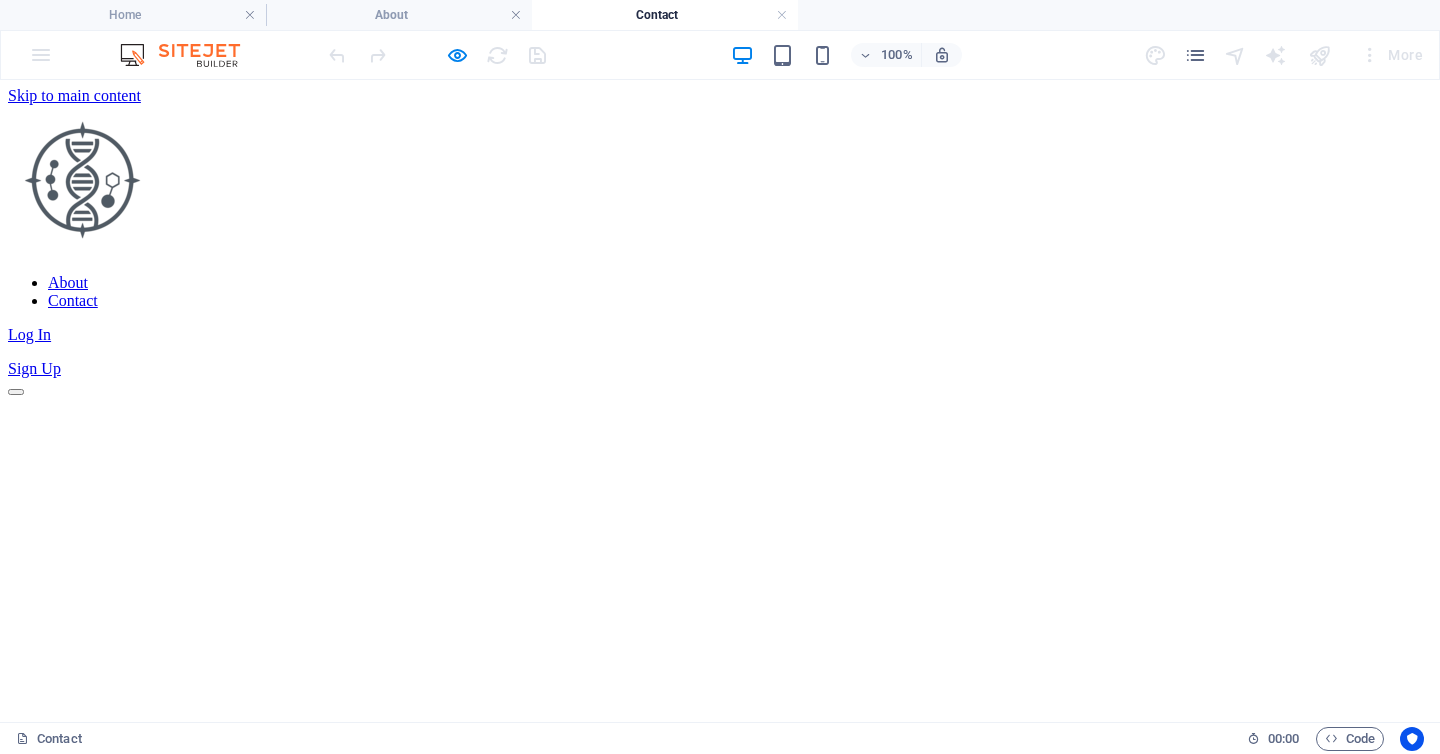 scroll, scrollTop: 0, scrollLeft: 0, axis: both 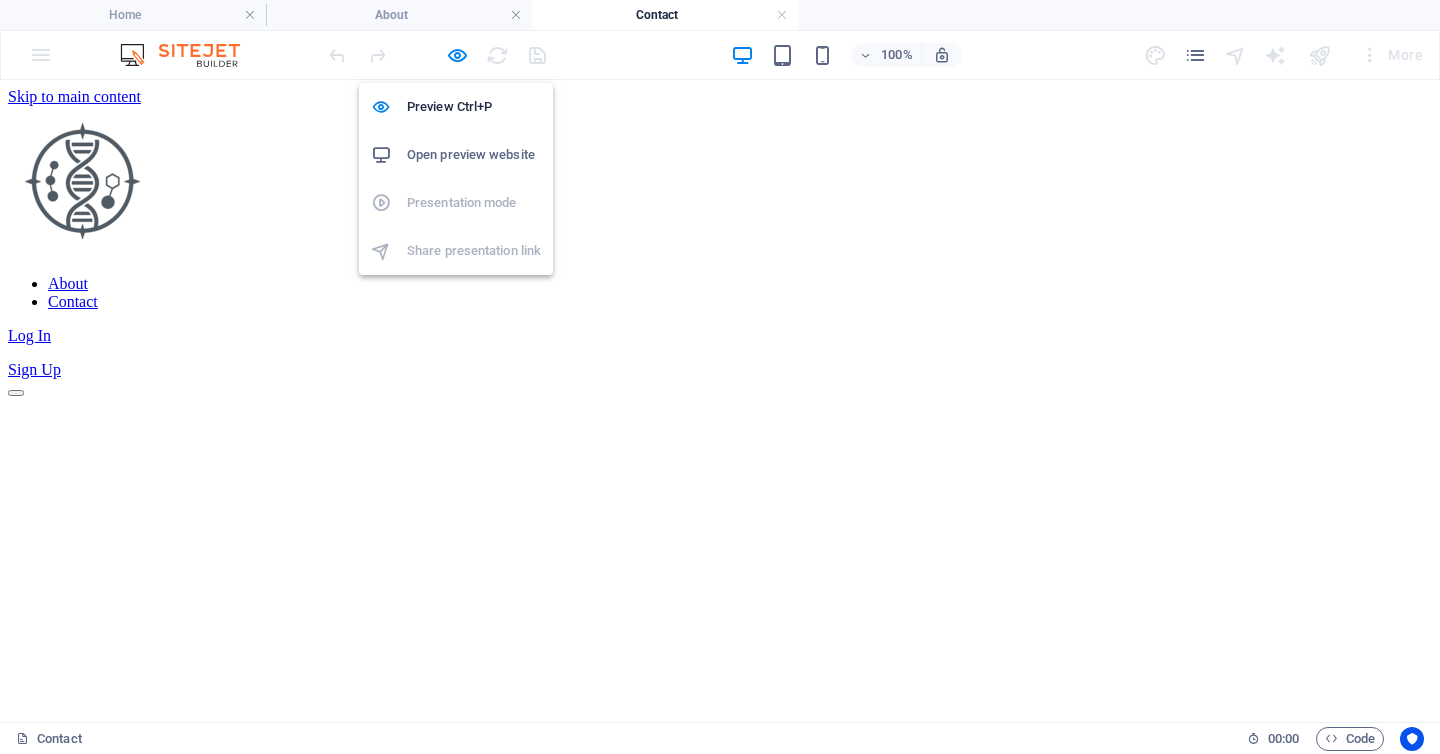 click on "Open preview website" at bounding box center (474, 155) 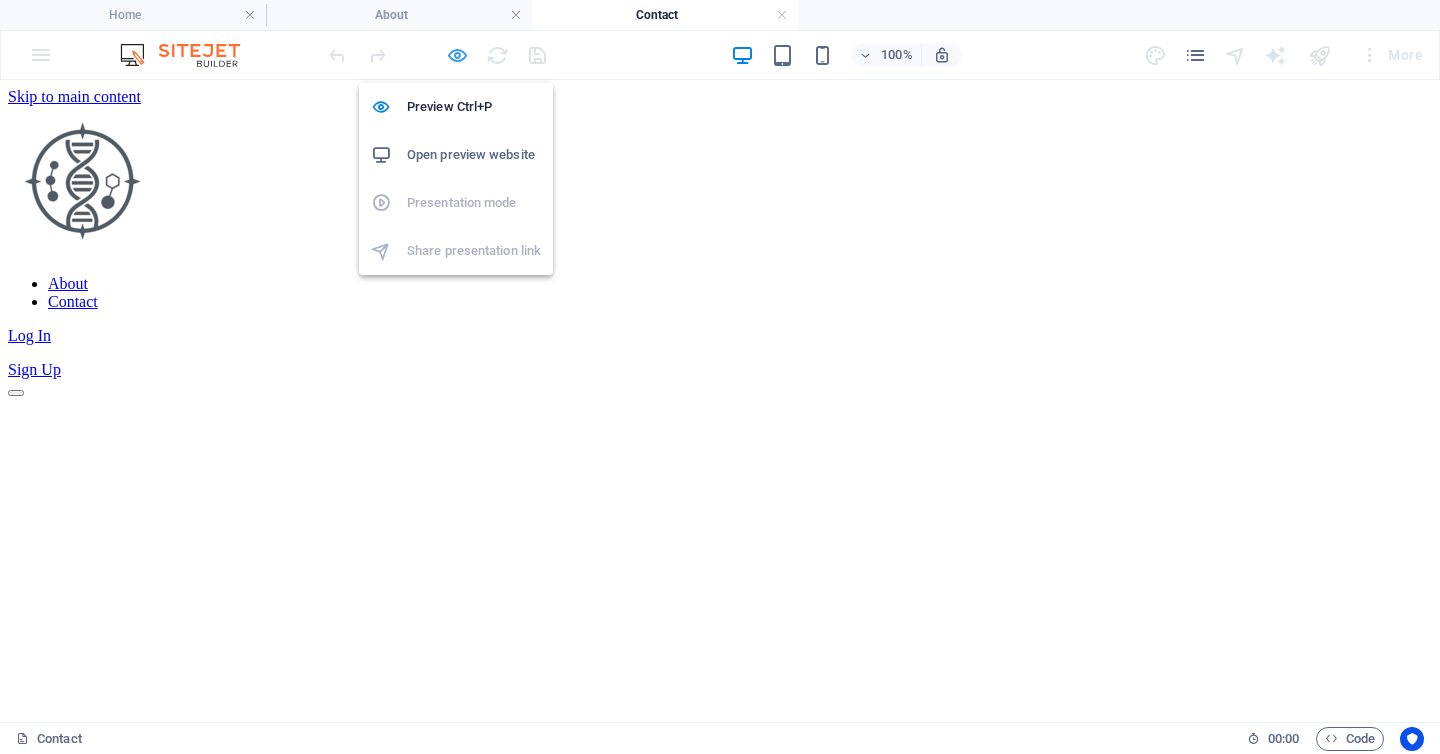 click at bounding box center (457, 55) 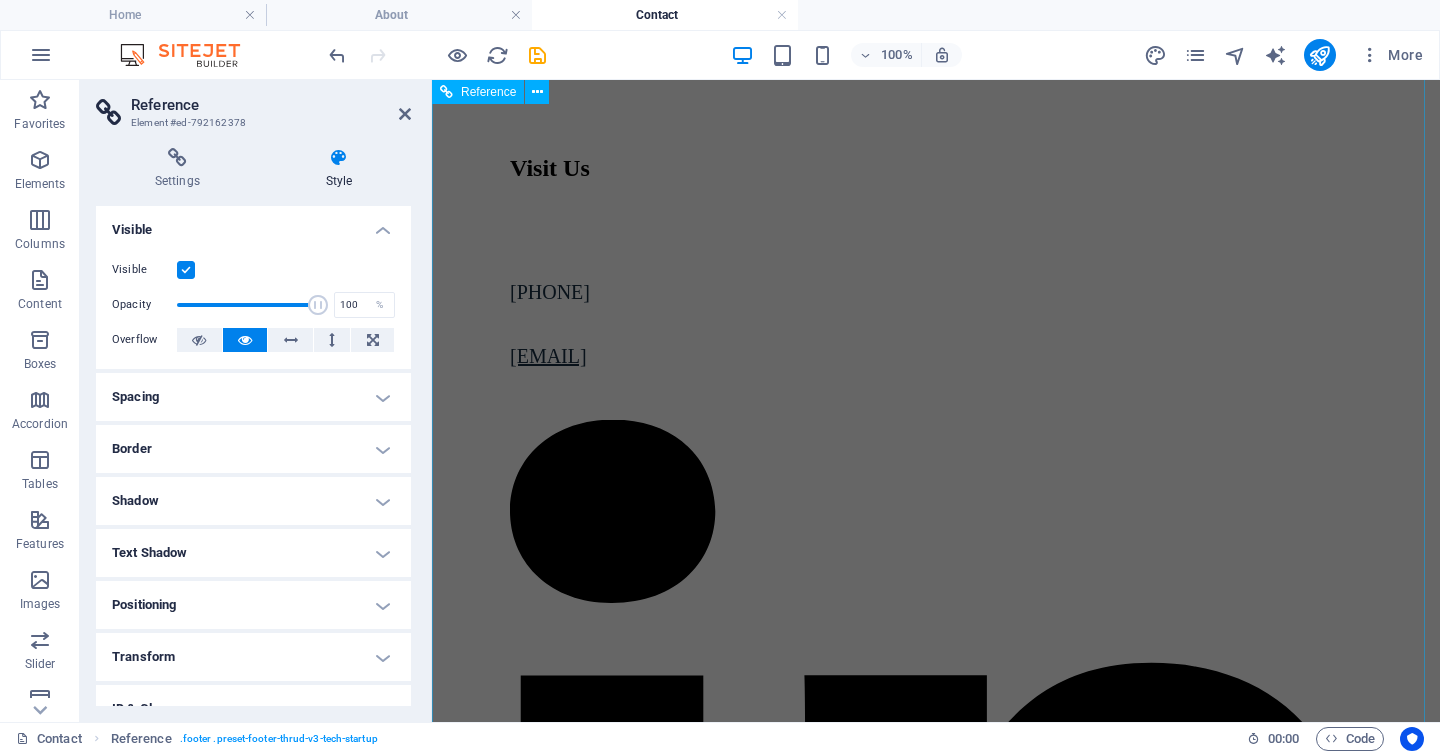 scroll, scrollTop: 1570, scrollLeft: 0, axis: vertical 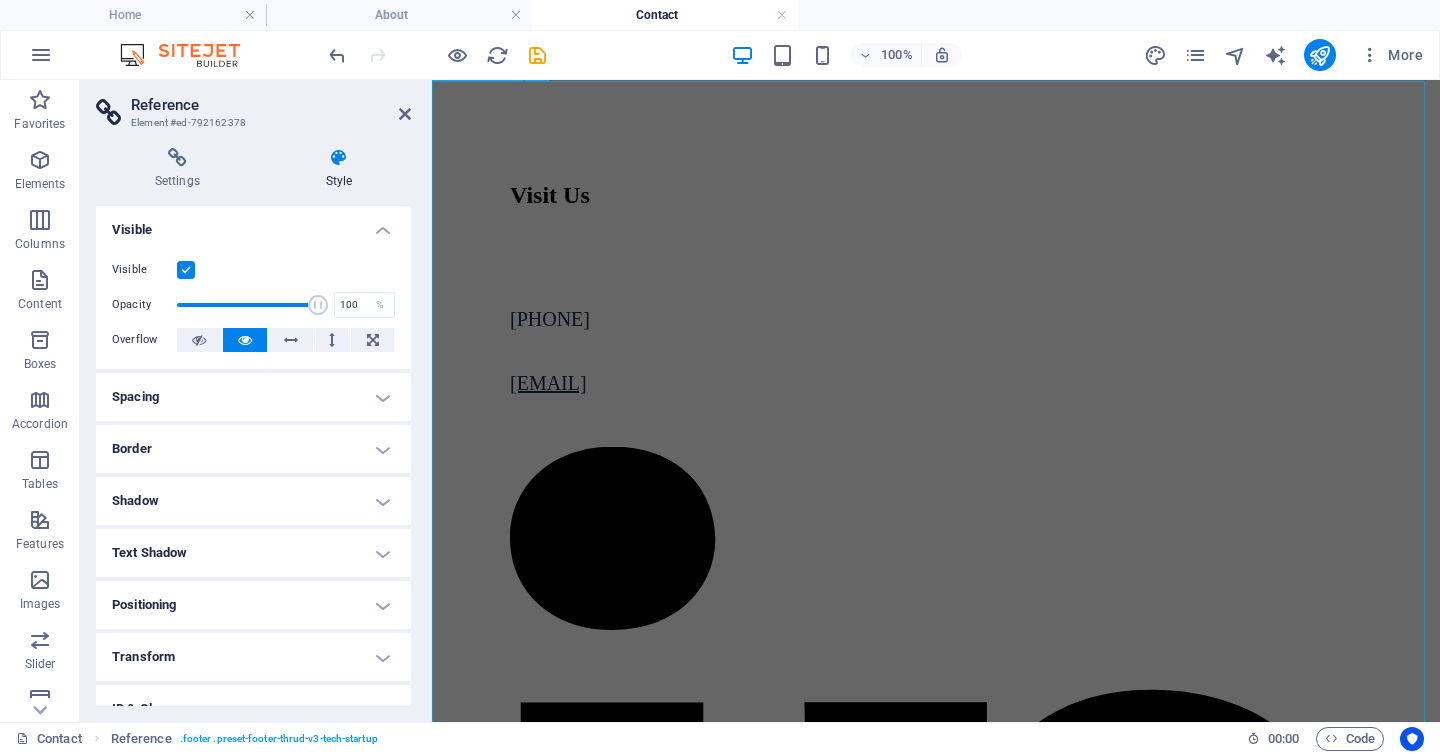click on "W hat’s involved: cfDNA extraction   Next‑generation sequencing (NGS)   Fragmentomics analysis   Signal processing   Optional overlays  — methylation at Observer‑linked CpGs, histone PTMs, NAD⁺ redox markers" at bounding box center (936, 5520) 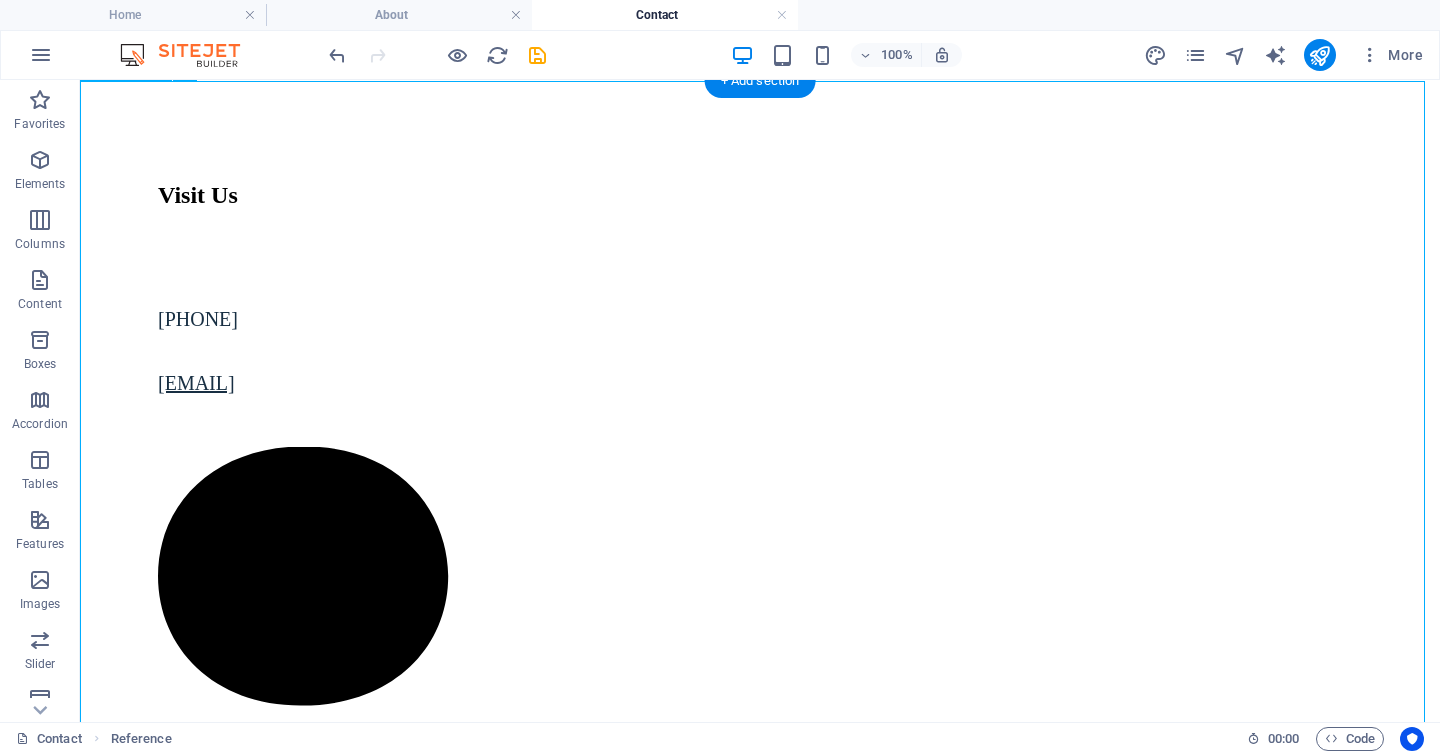 click on "What we Looking to work withWhats  W hat’s involved: cfDNA extraction   Next‑generation sequencing (NGS)   Fragmentomics analysis   Signal processing   Optional overlays  — methylation at Observer‑linked CpGs, histone PTMs, NAD⁺ redox markers Get Started Now Get Started Now" at bounding box center [760, 7443] 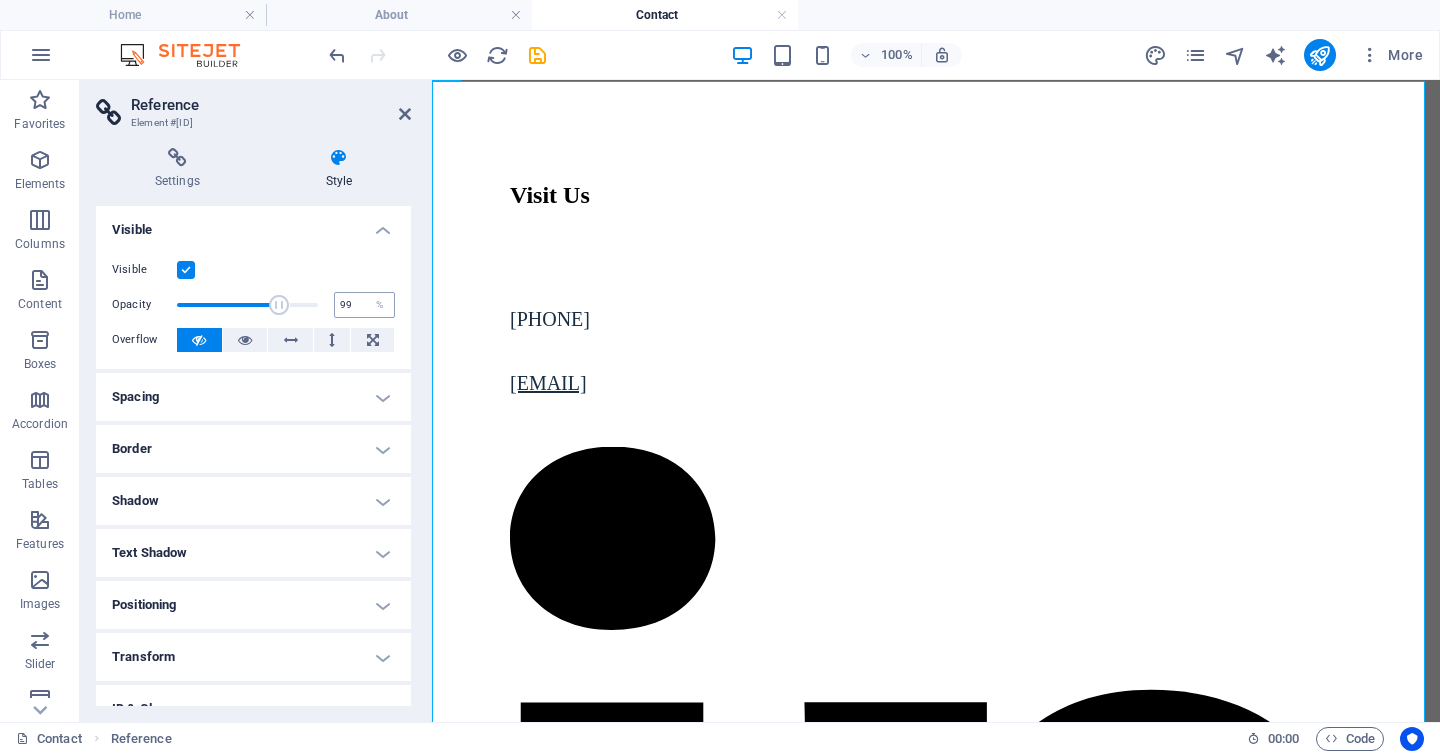 type on "100" 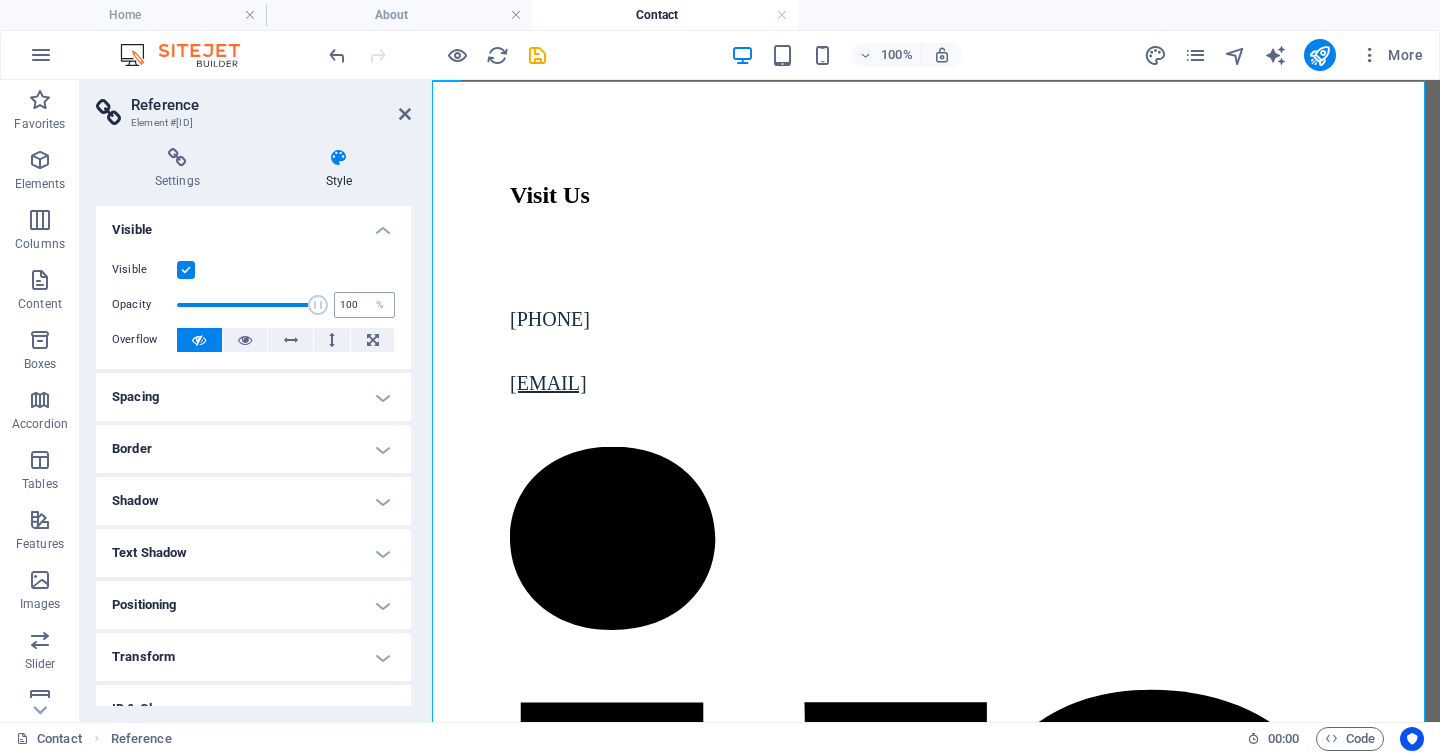 drag, startPoint x: 277, startPoint y: 300, endPoint x: 341, endPoint y: 305, distance: 64.195015 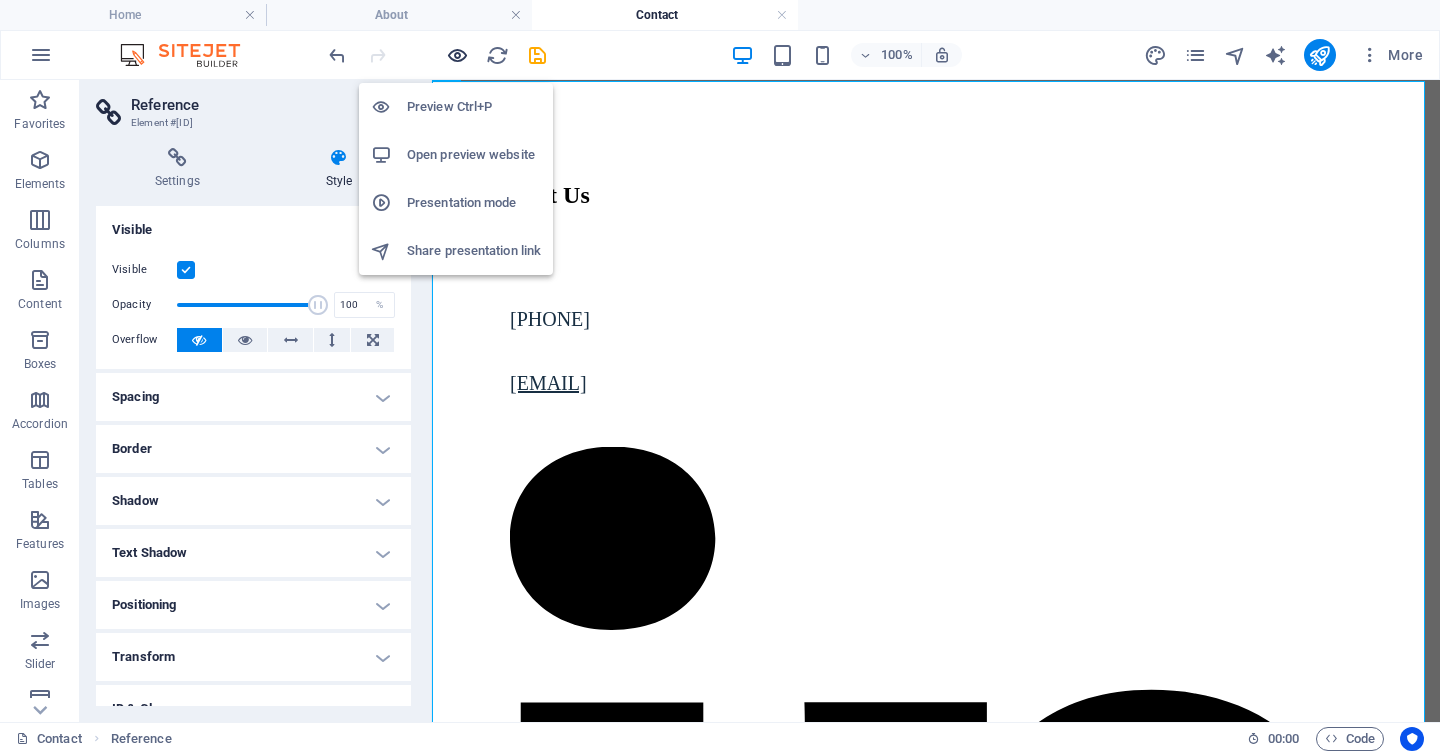 click at bounding box center (457, 55) 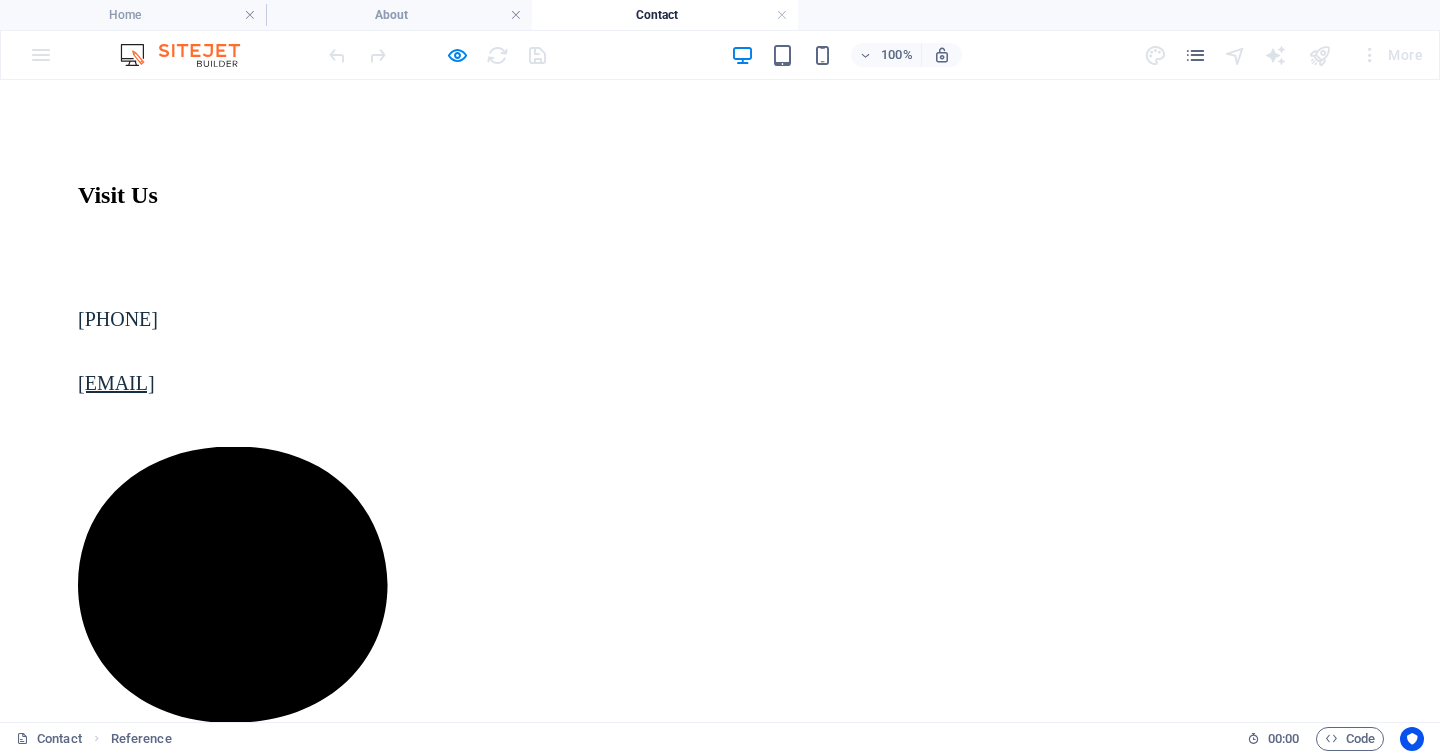 scroll, scrollTop: 2222, scrollLeft: 0, axis: vertical 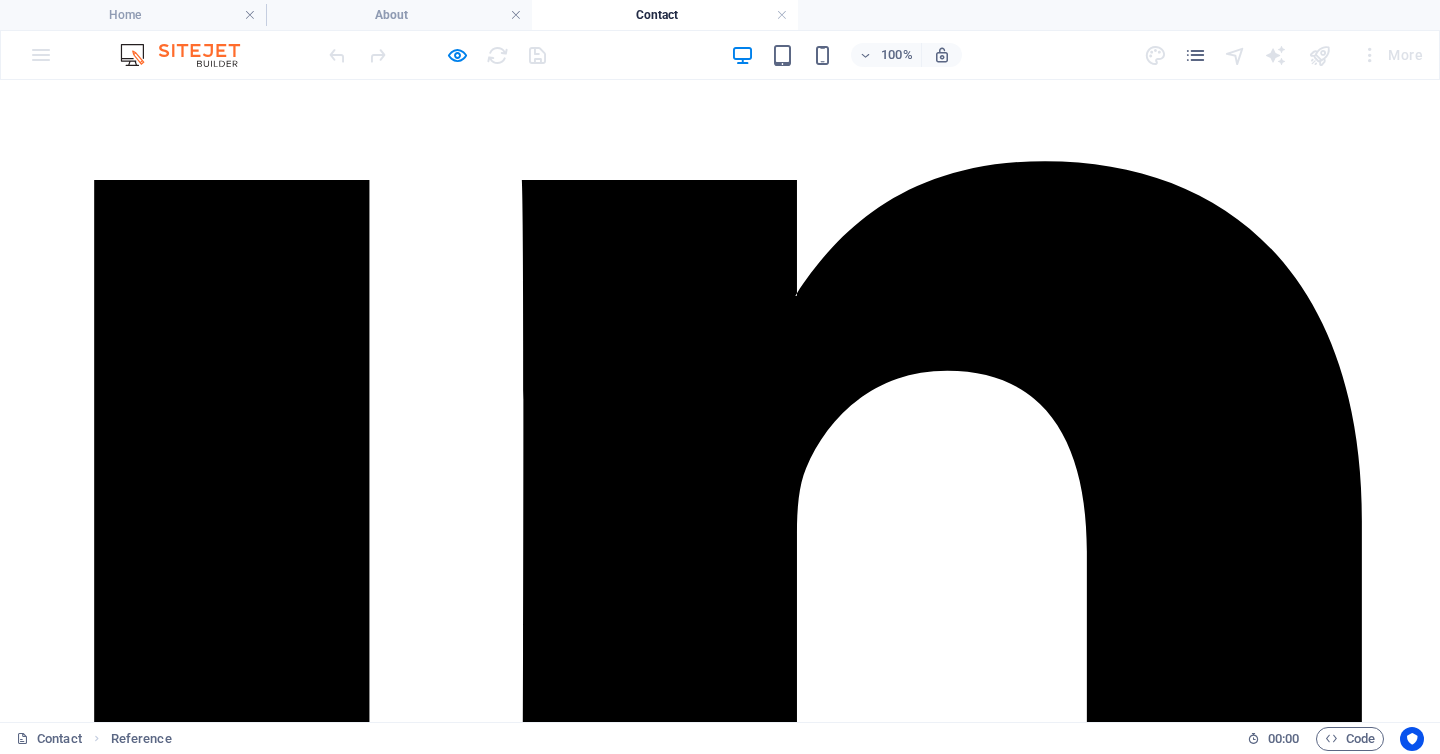 click on "ABOUT" at bounding box center [91, 9659] 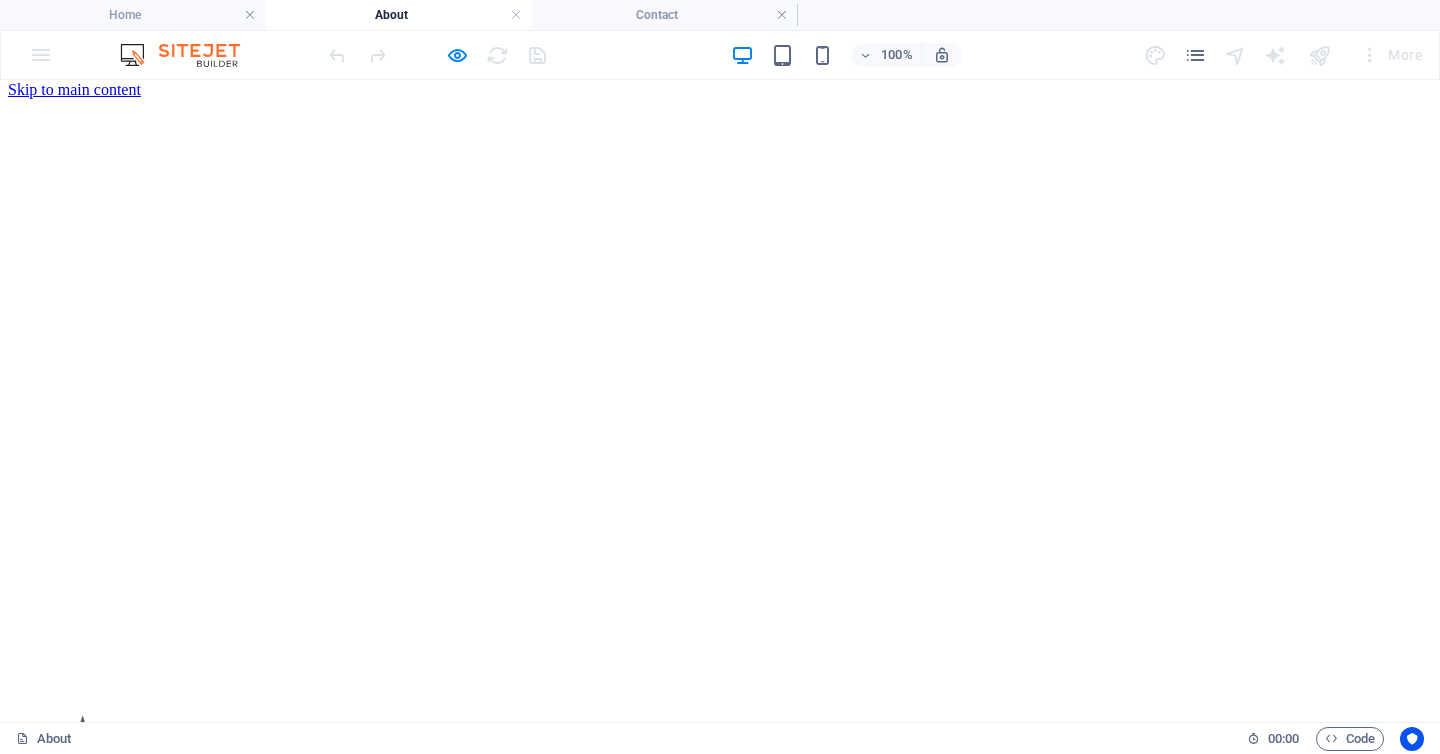 scroll, scrollTop: 0, scrollLeft: 0, axis: both 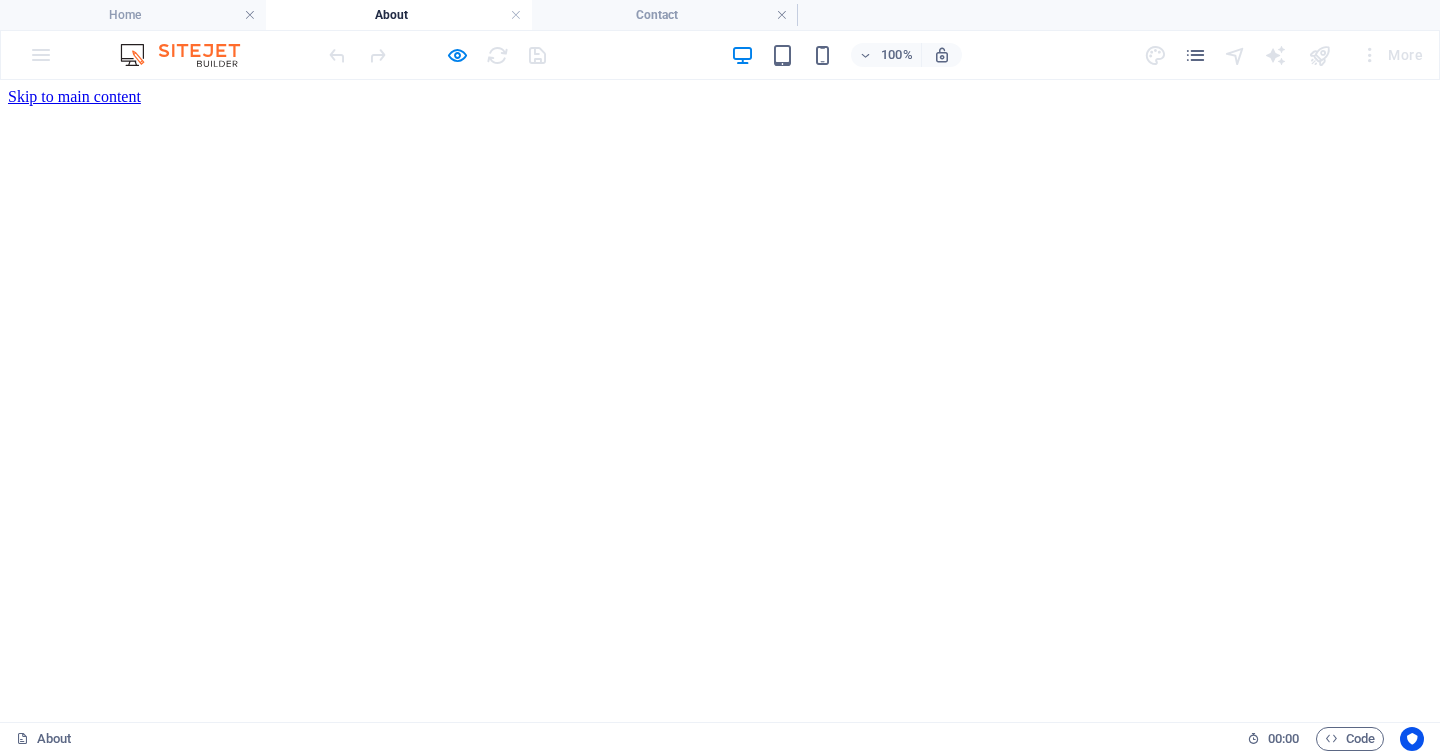 click on "About" at bounding box center (68, 883) 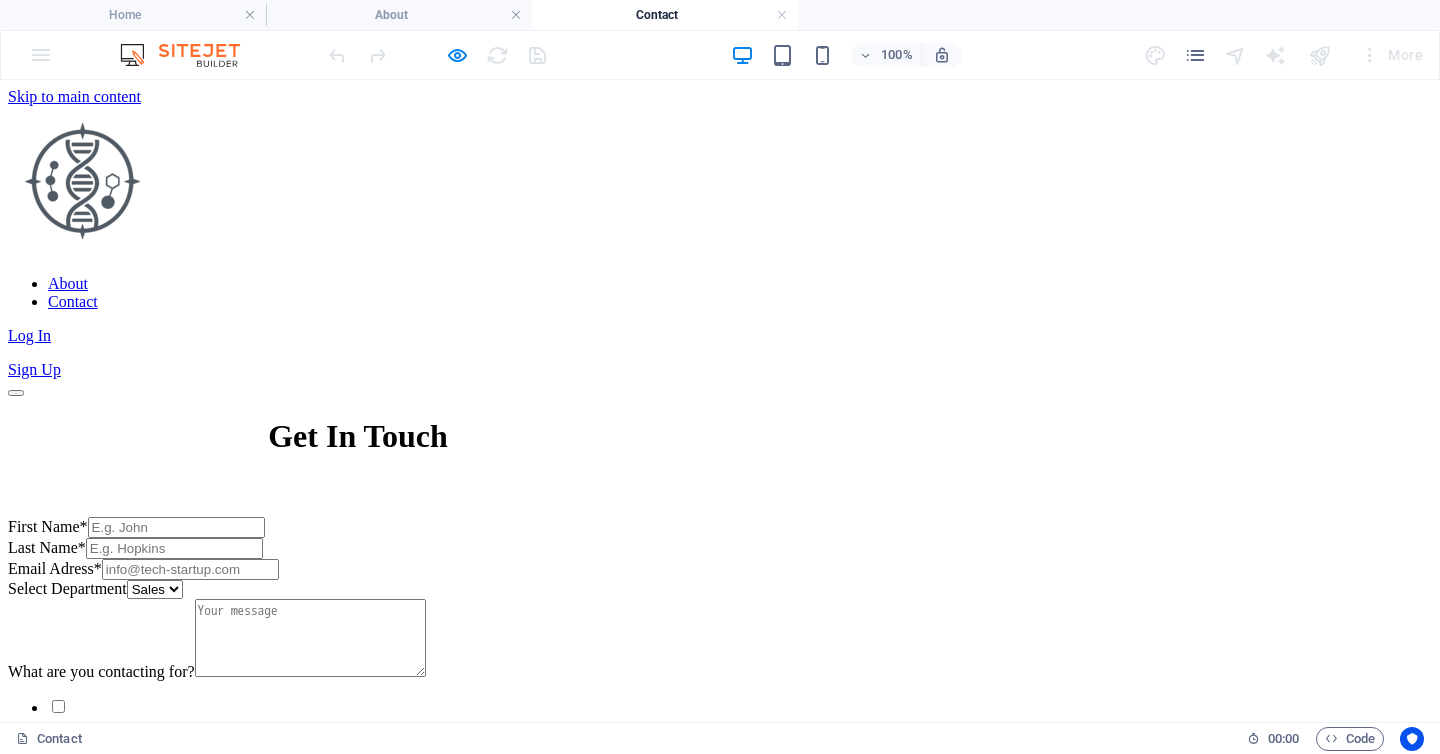 scroll, scrollTop: 2222, scrollLeft: 0, axis: vertical 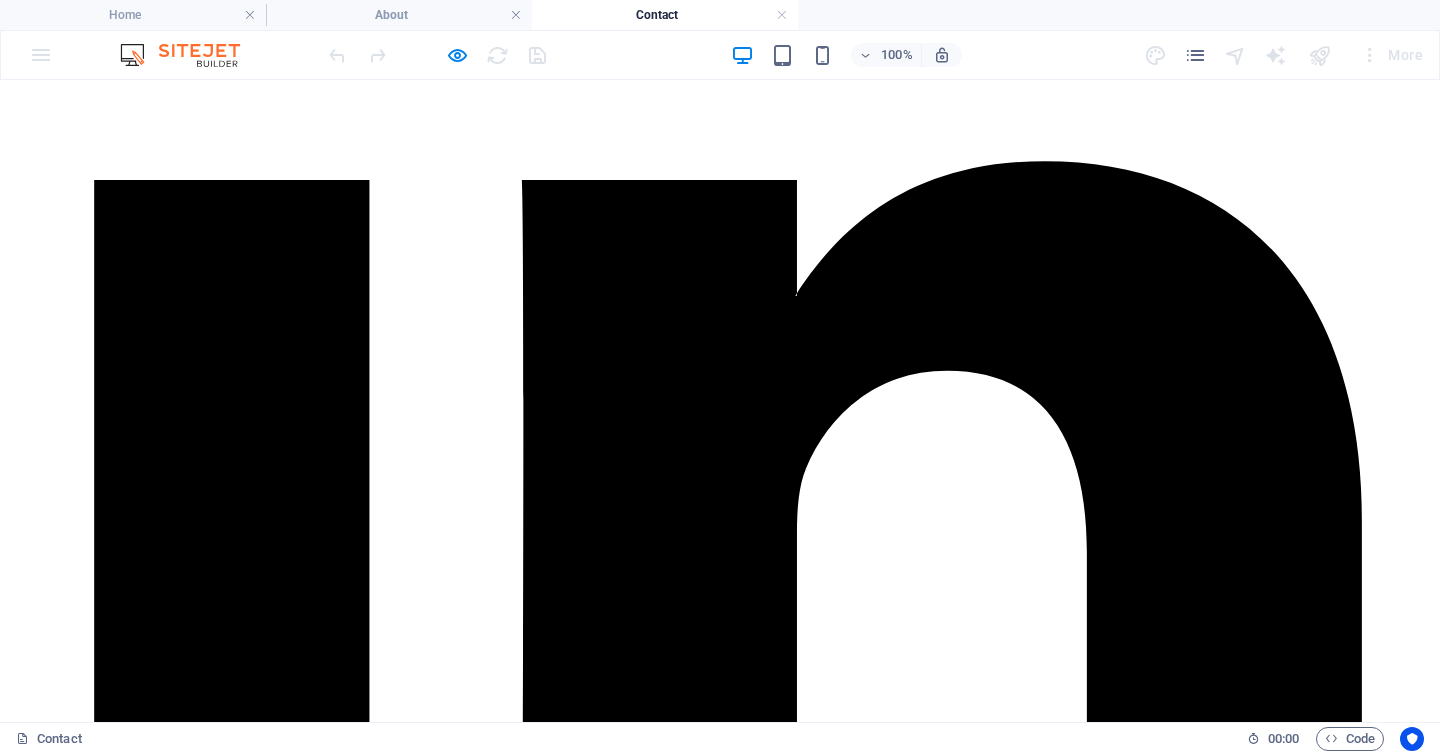 click on "PRICING" at bounding box center (96, 9677) 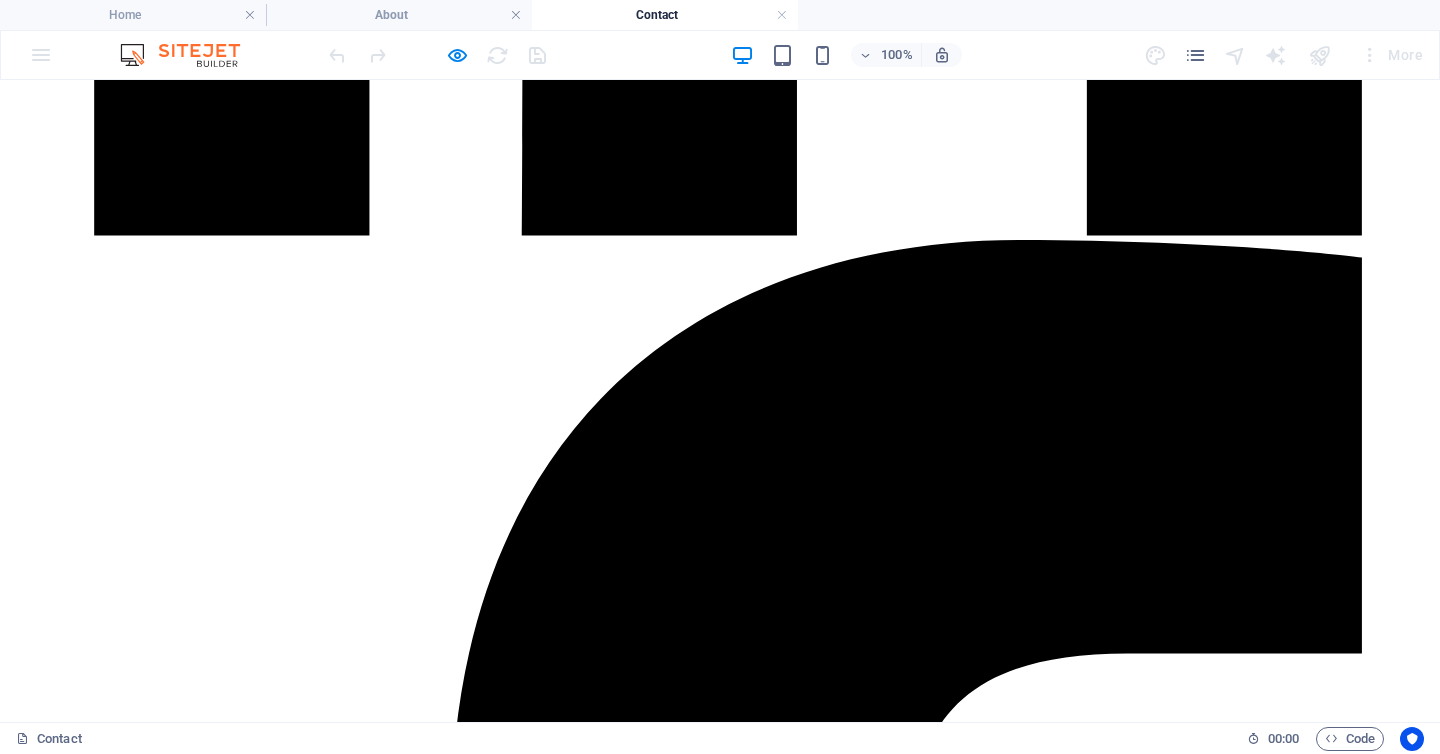 scroll, scrollTop: 0, scrollLeft: 0, axis: both 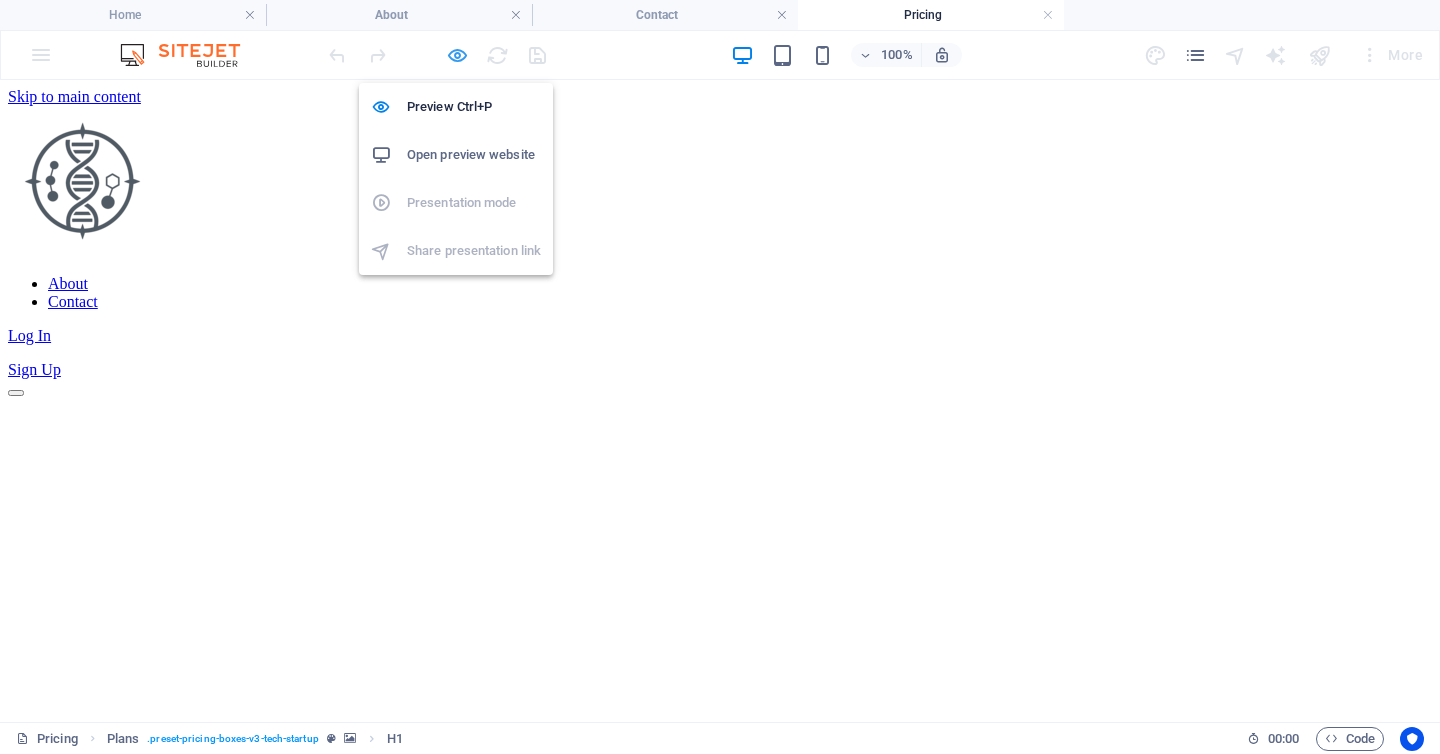 click at bounding box center (457, 55) 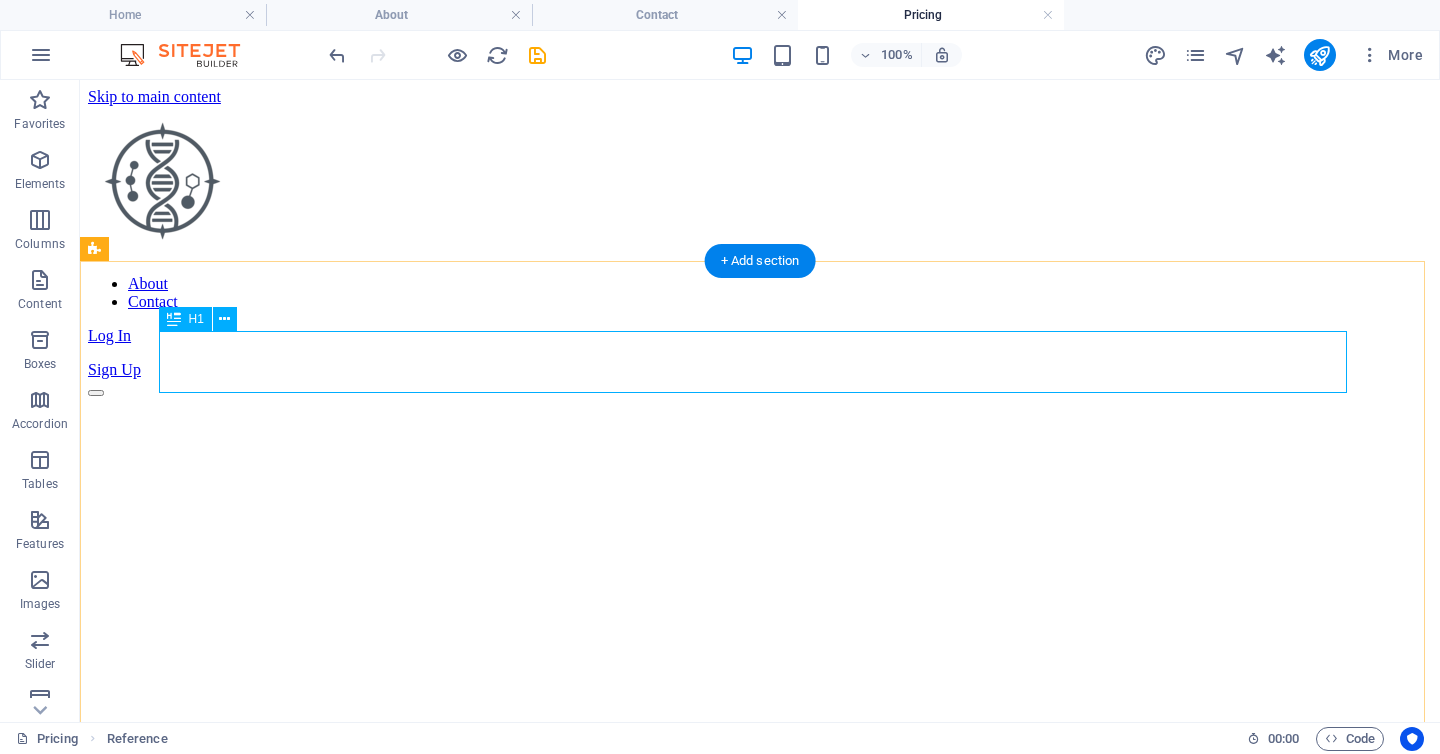 click on "Choose your plan" at bounding box center [760, 1247] 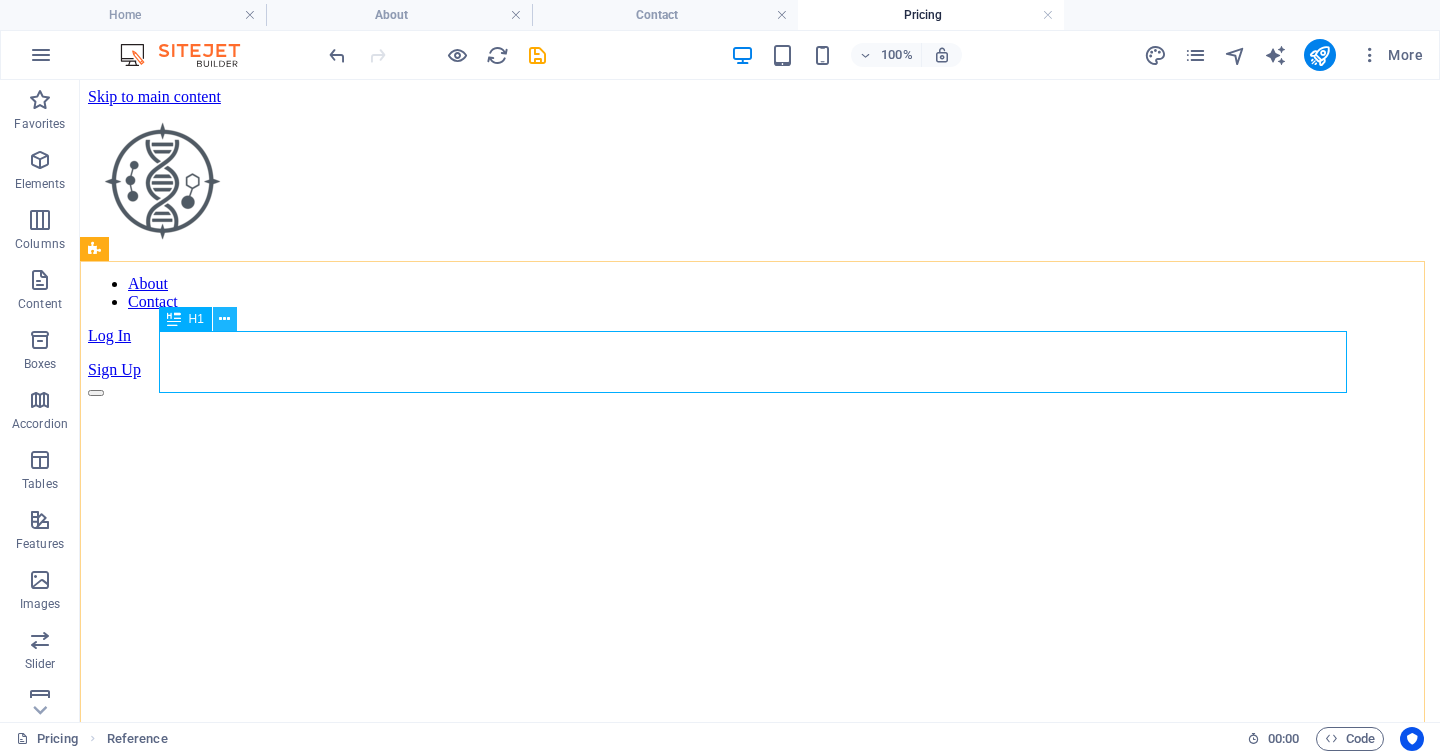 click at bounding box center [224, 319] 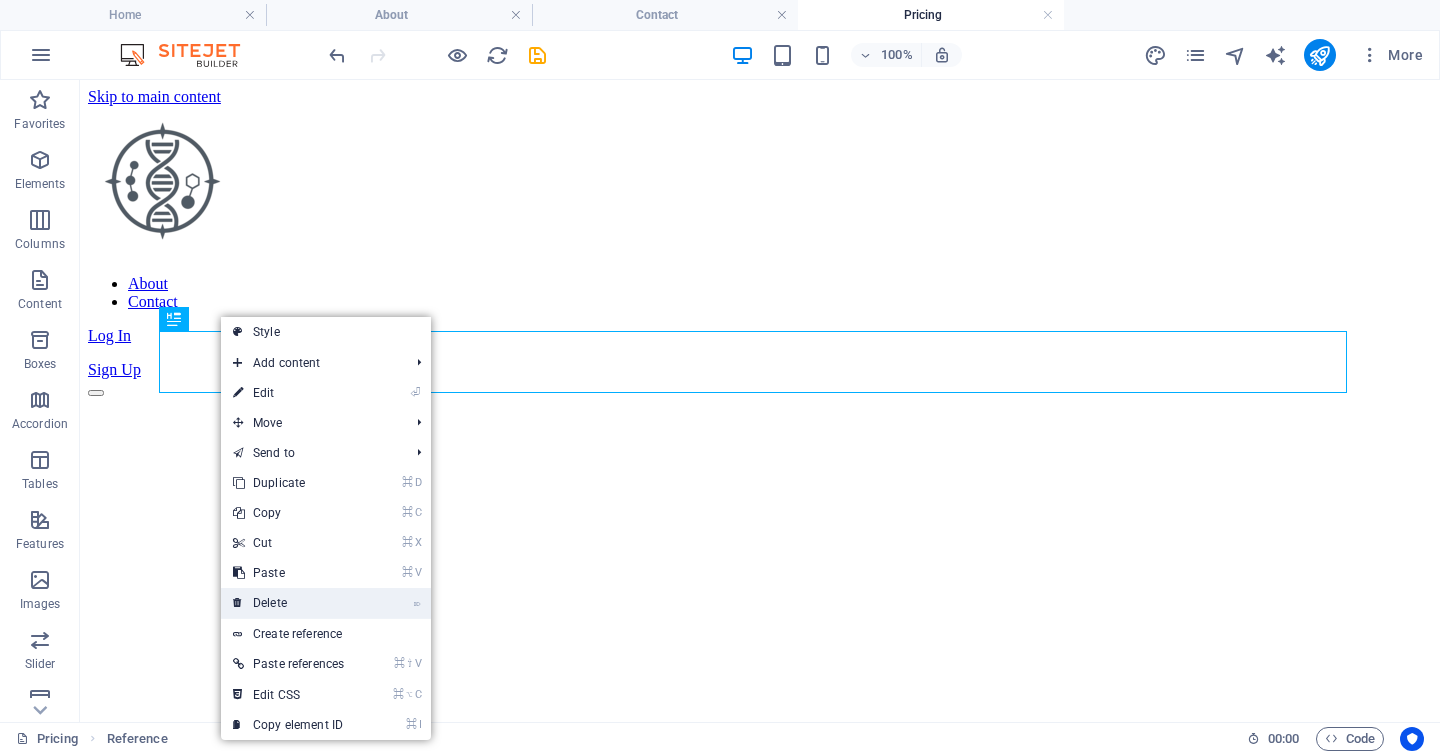 click on "⌦  Delete" at bounding box center [288, 603] 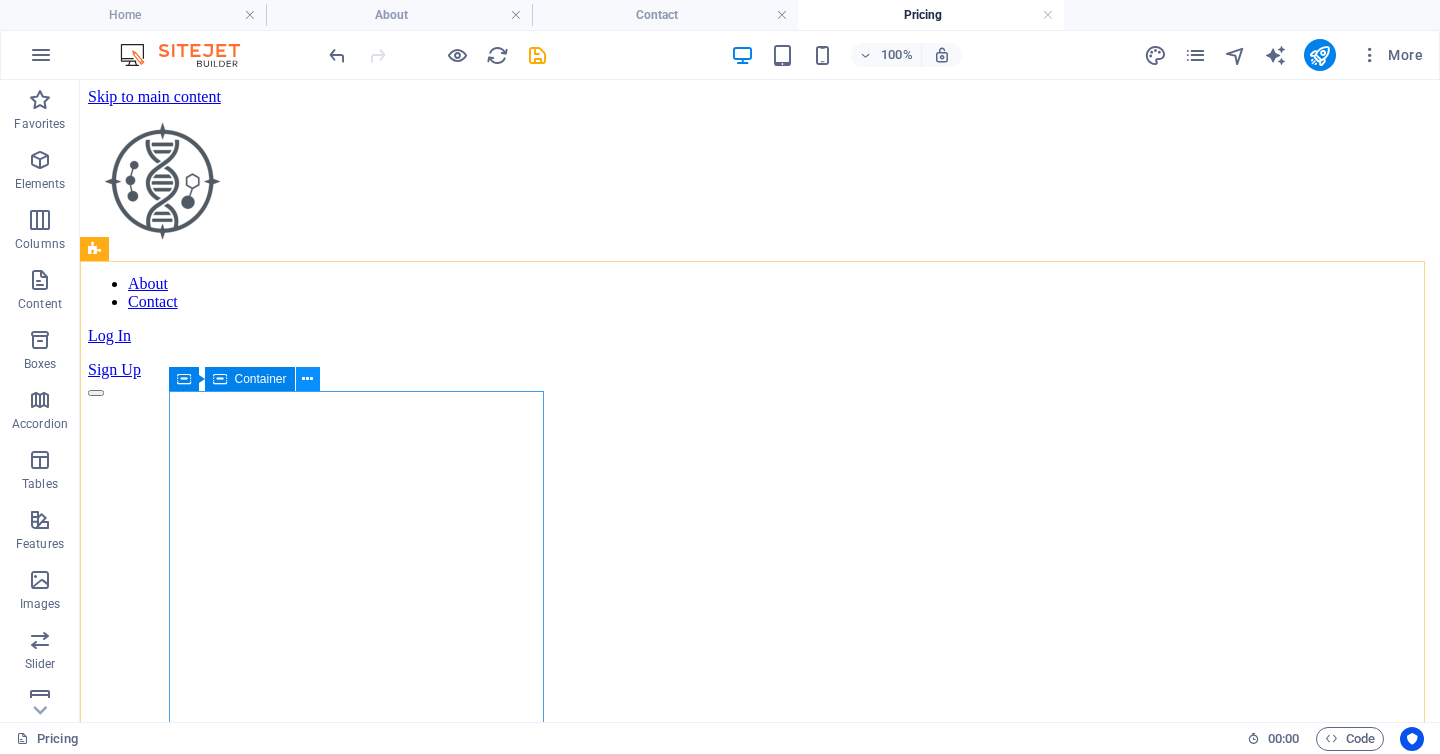 click at bounding box center [307, 379] 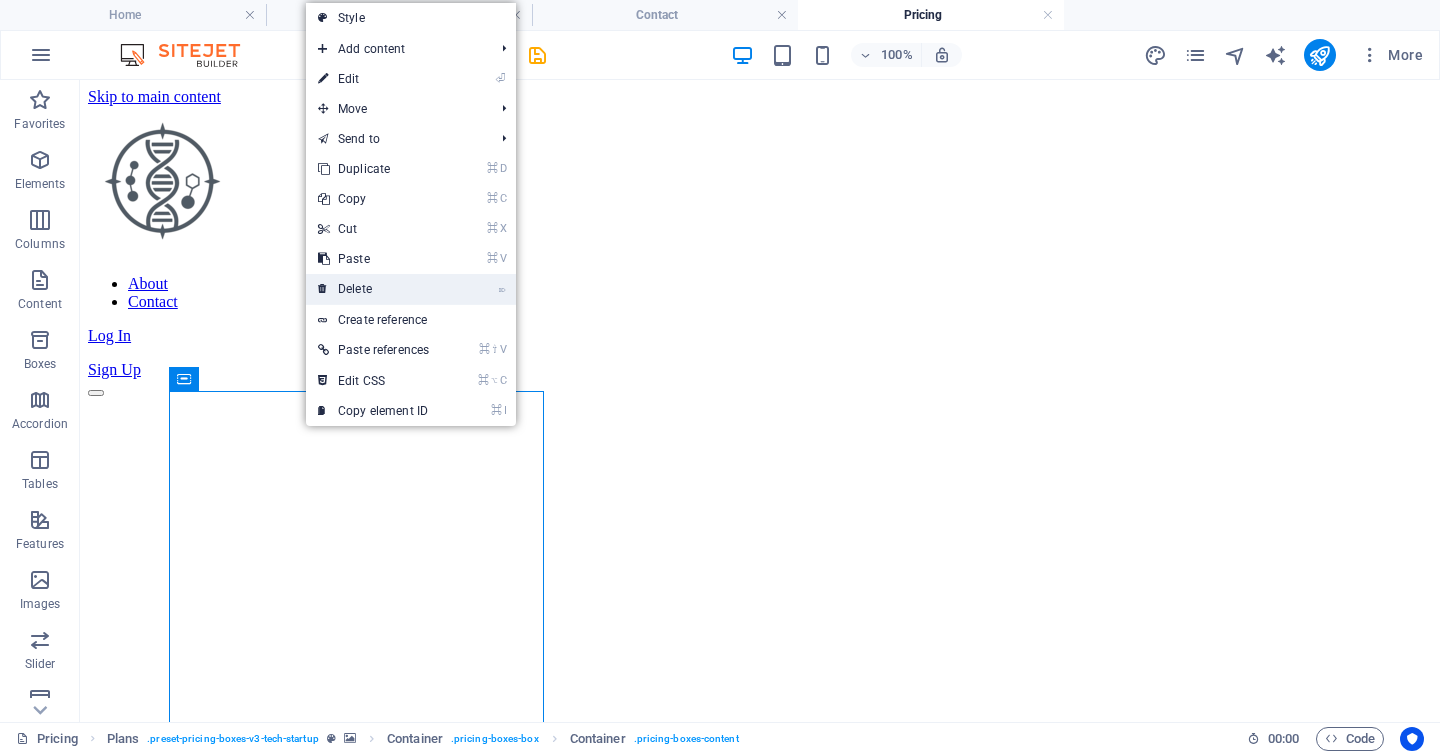 click on "⌦  Delete" at bounding box center [373, 289] 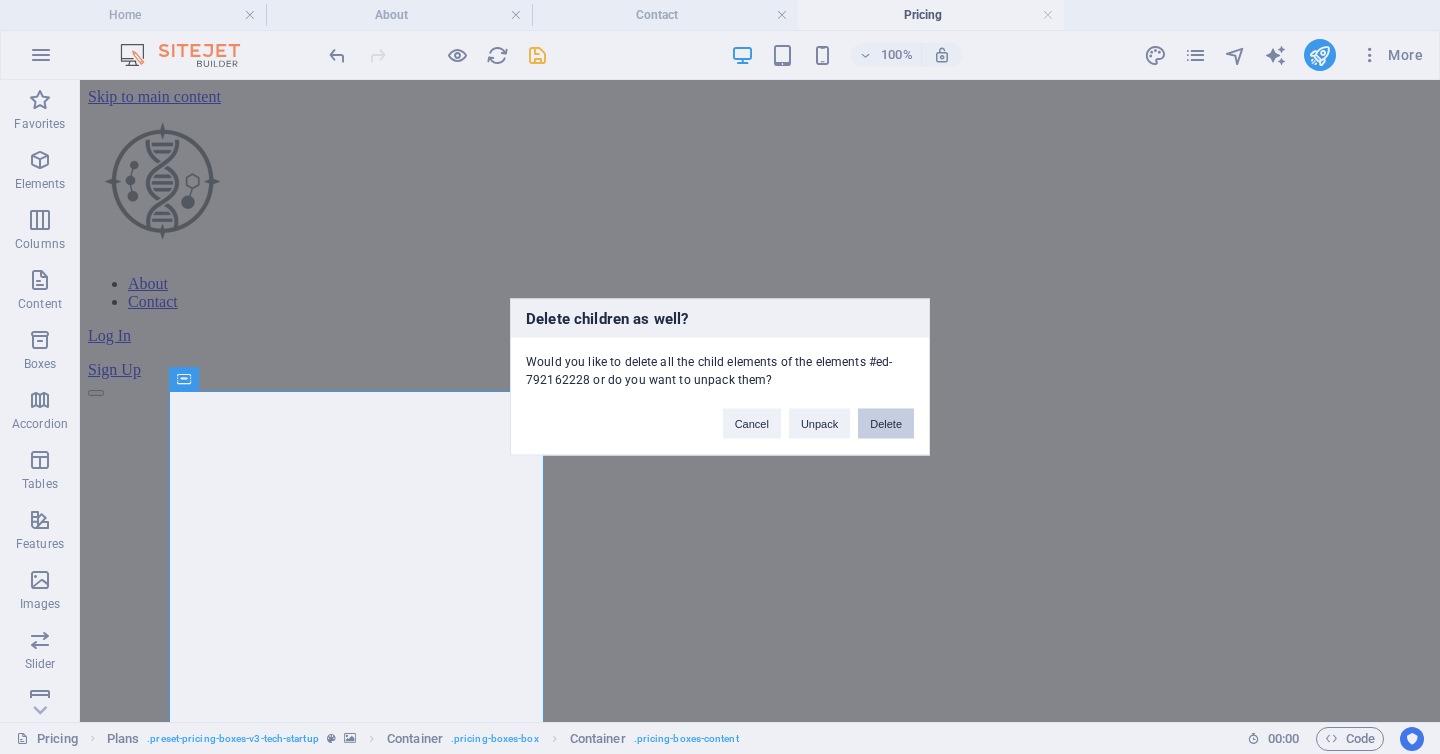 click on "Delete" at bounding box center (886, 424) 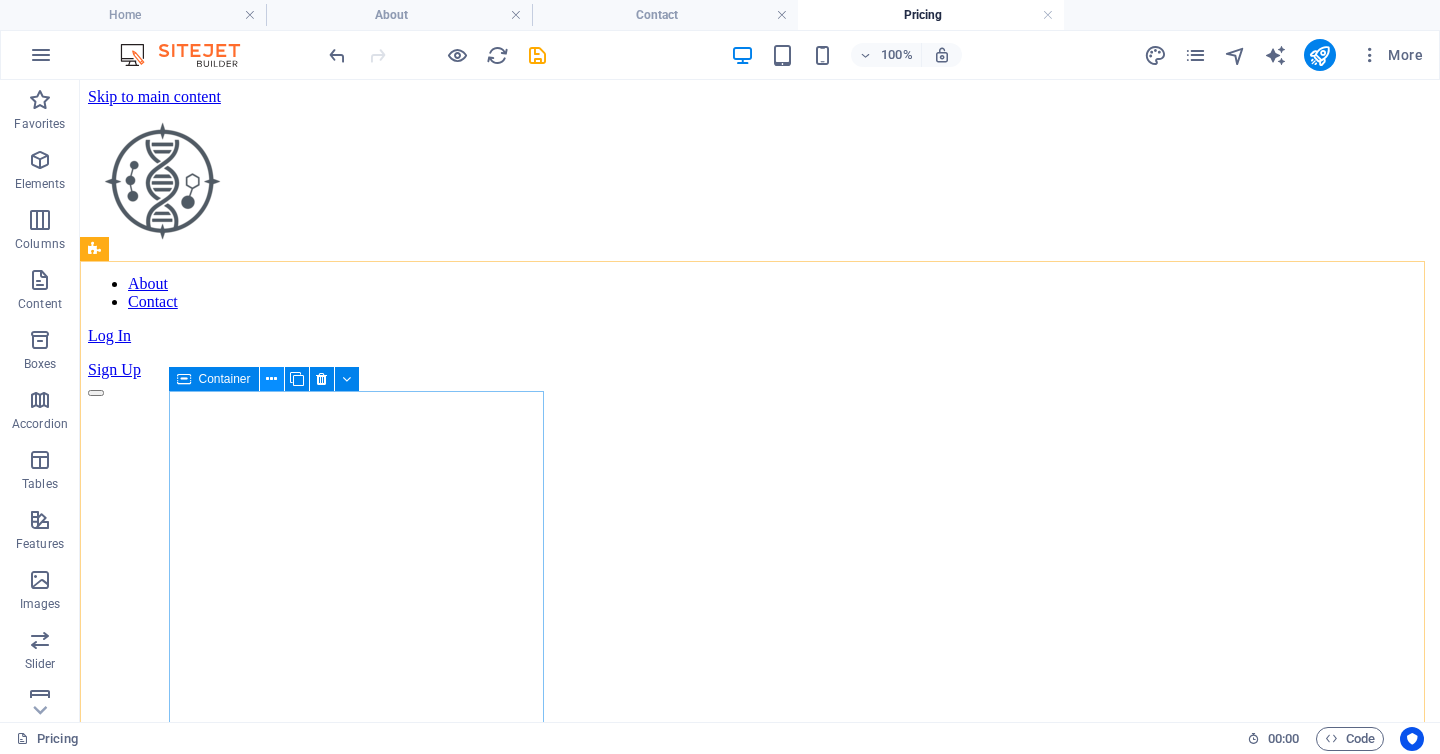 click at bounding box center [271, 379] 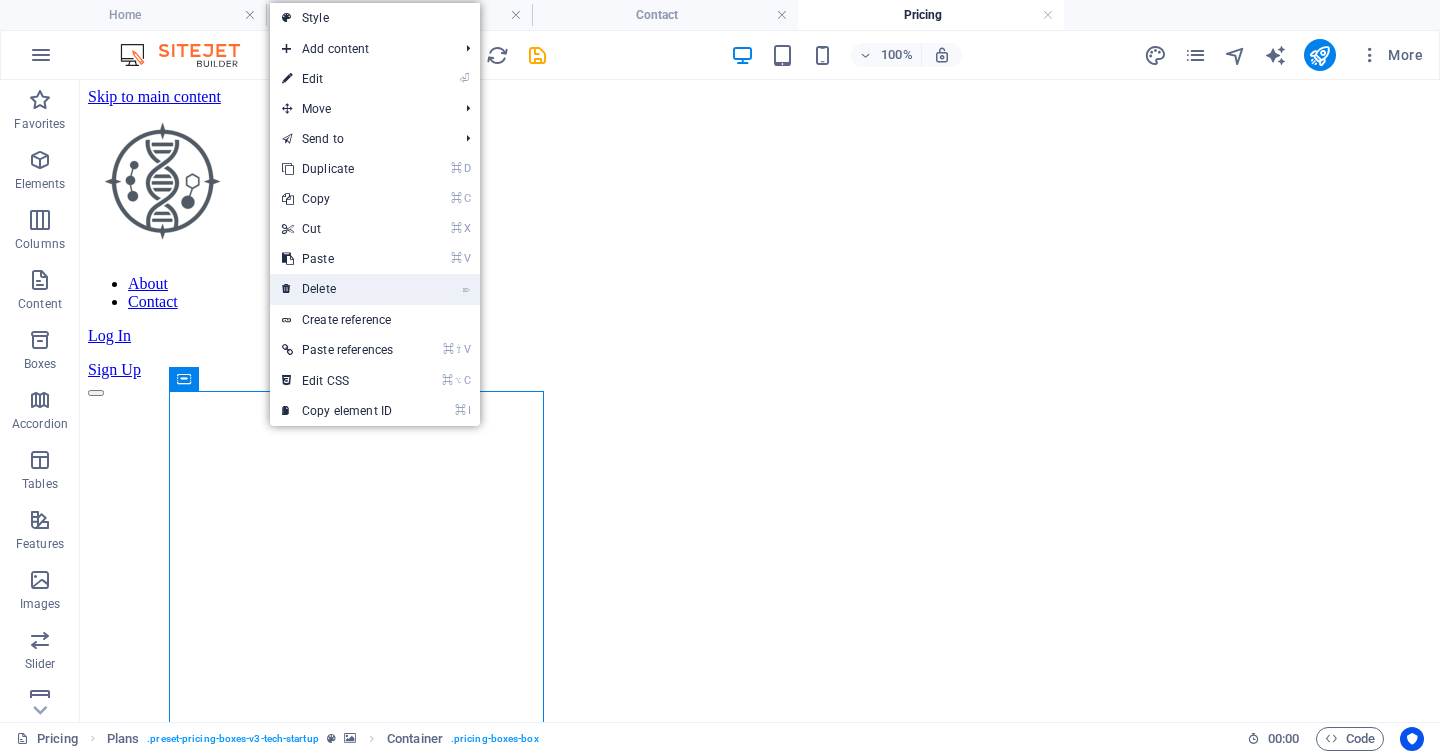click on "⌦  Delete" at bounding box center [337, 289] 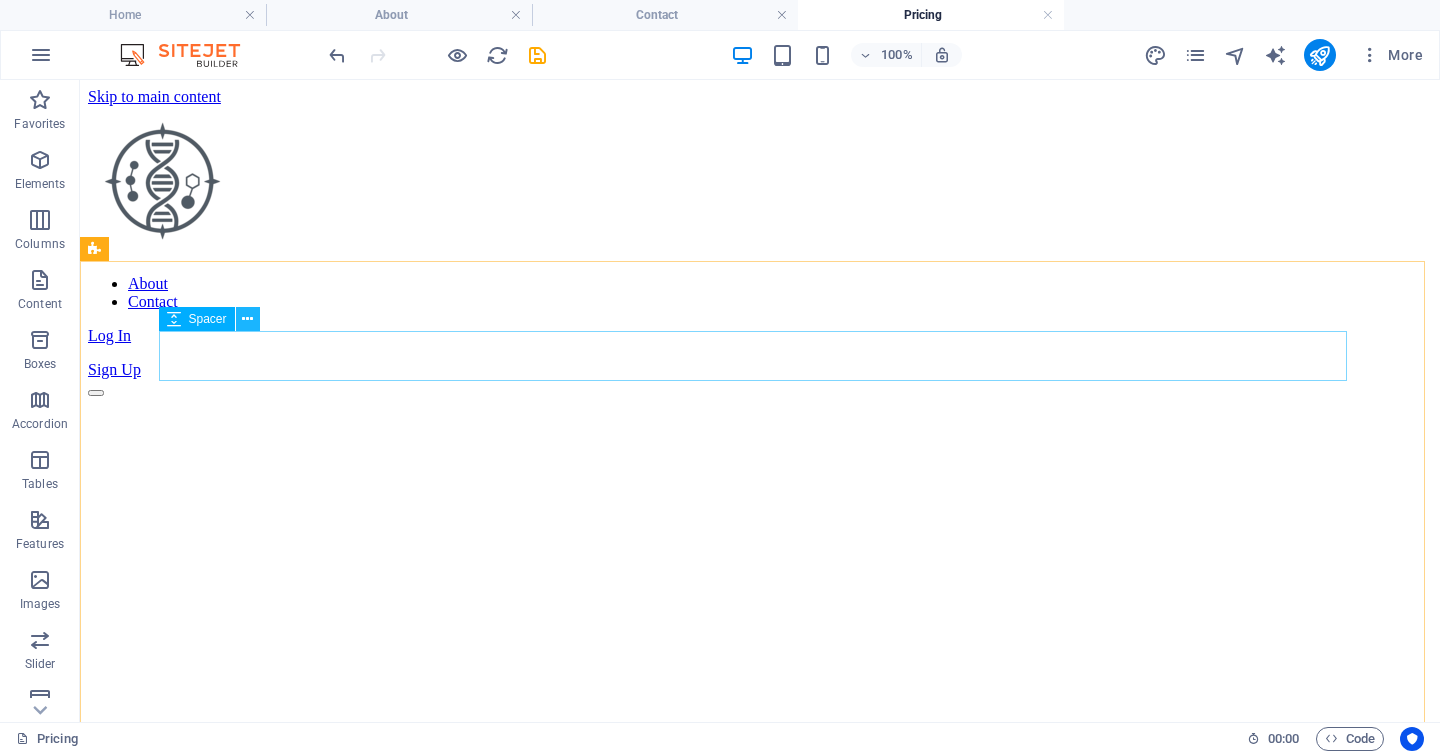 click at bounding box center (247, 319) 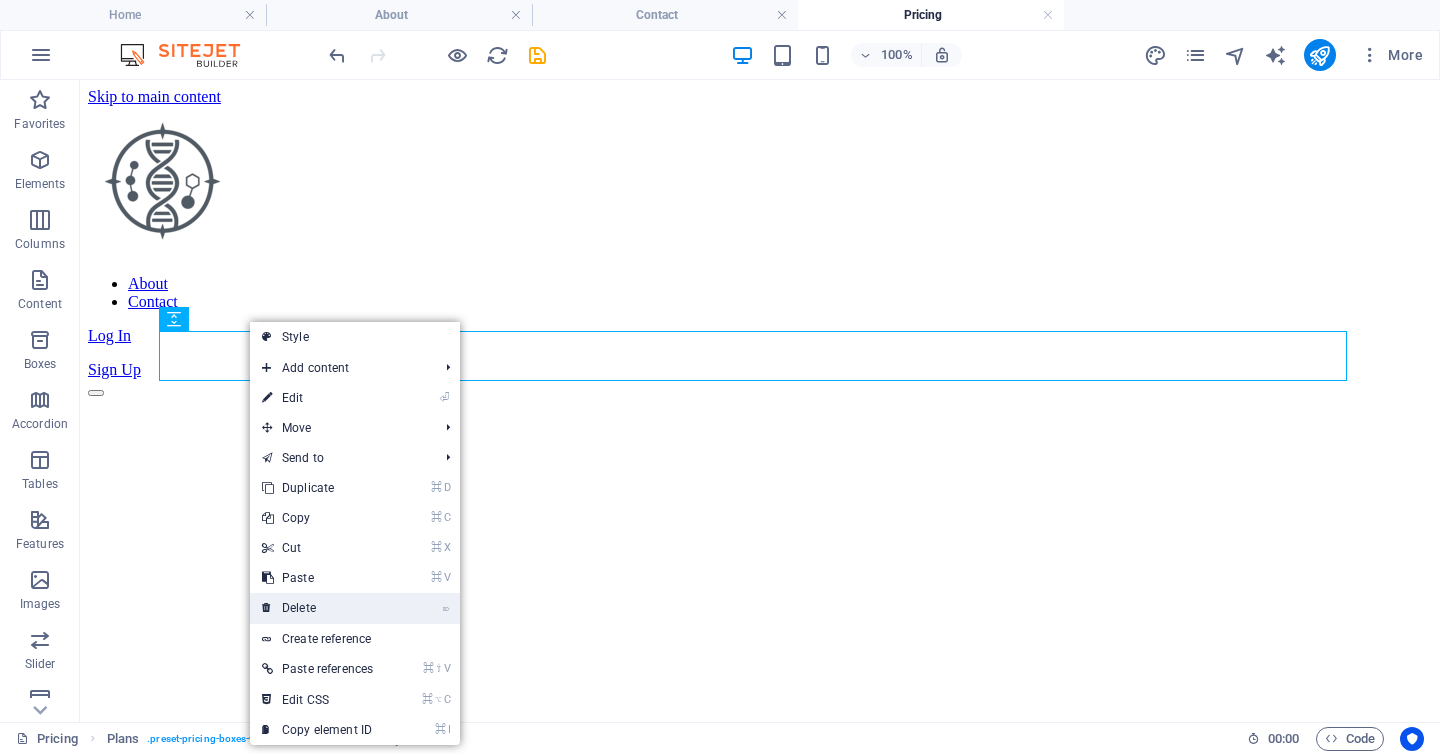 click on "⌦  Delete" at bounding box center [317, 608] 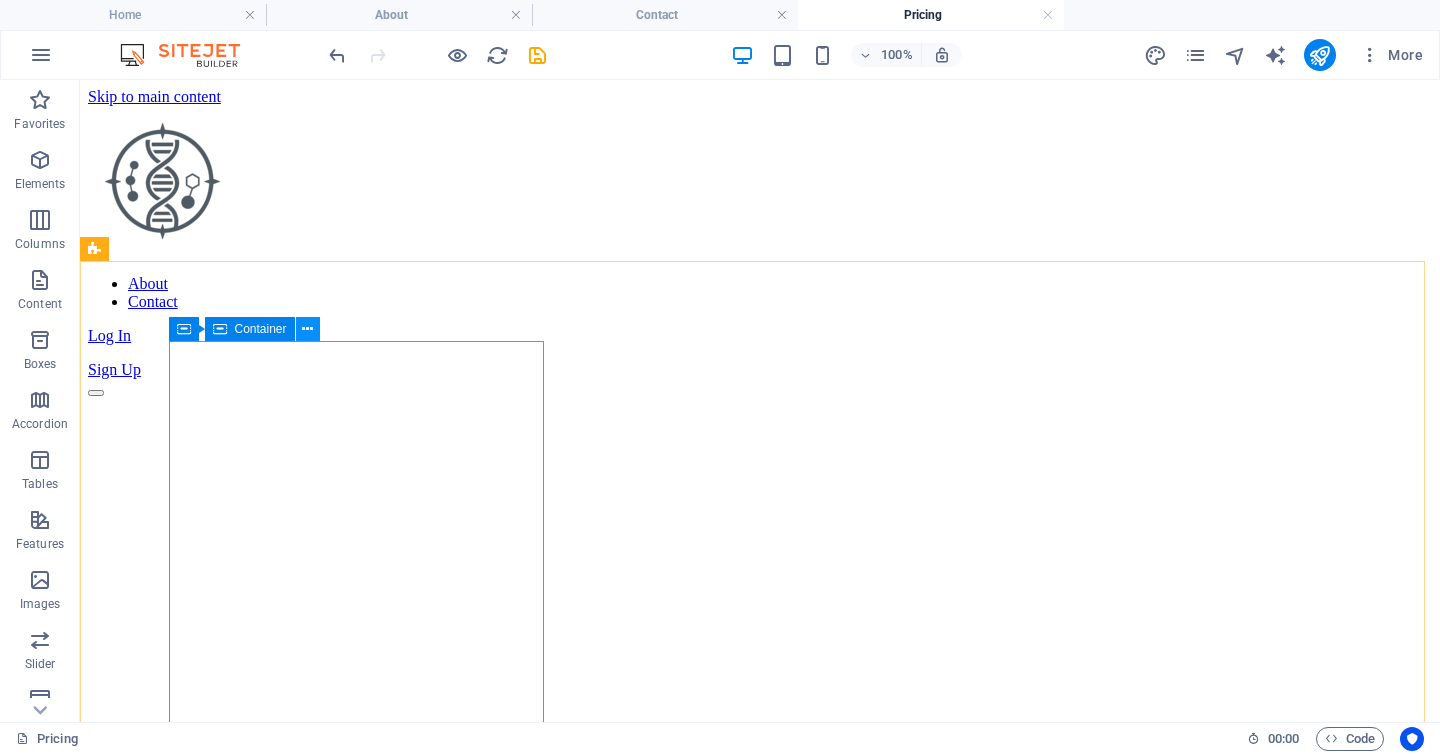 click at bounding box center (307, 329) 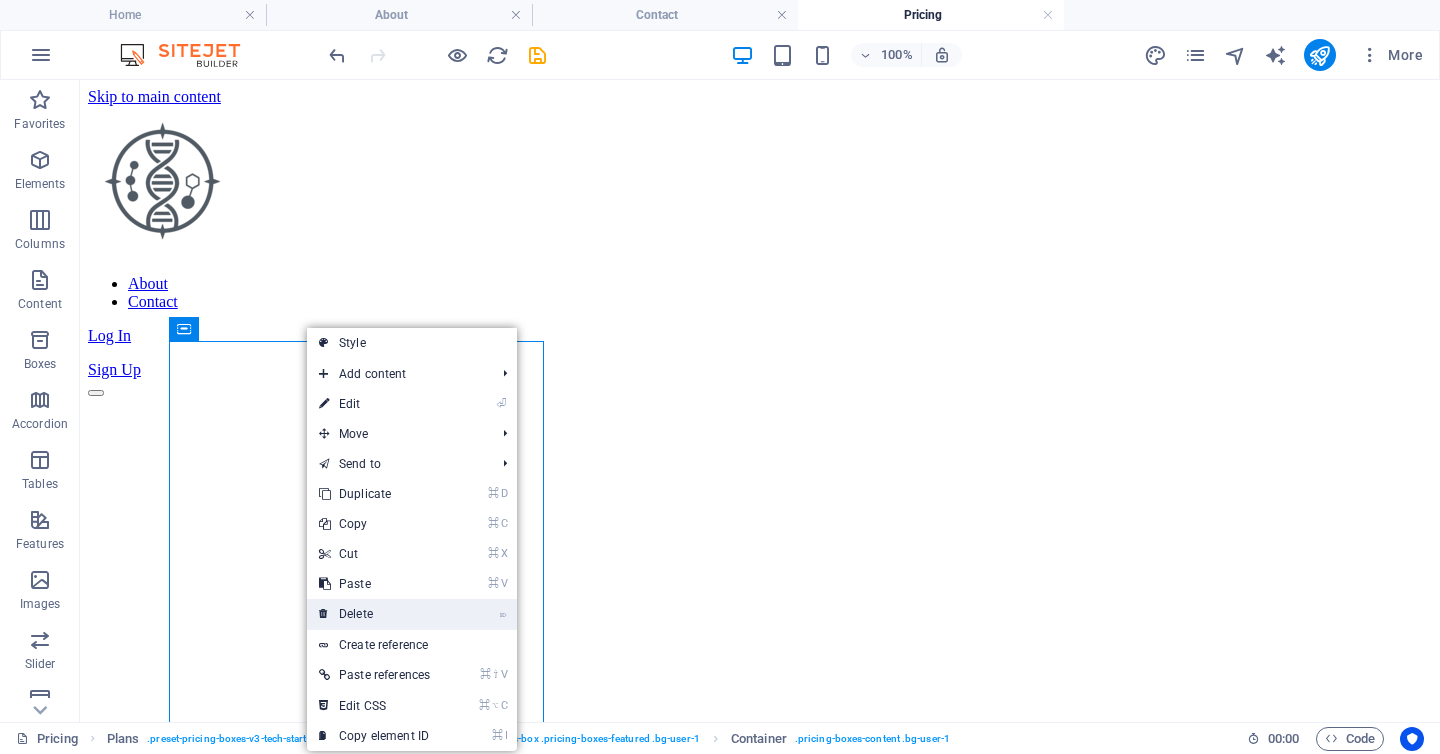 click on "⌦  Delete" at bounding box center (374, 614) 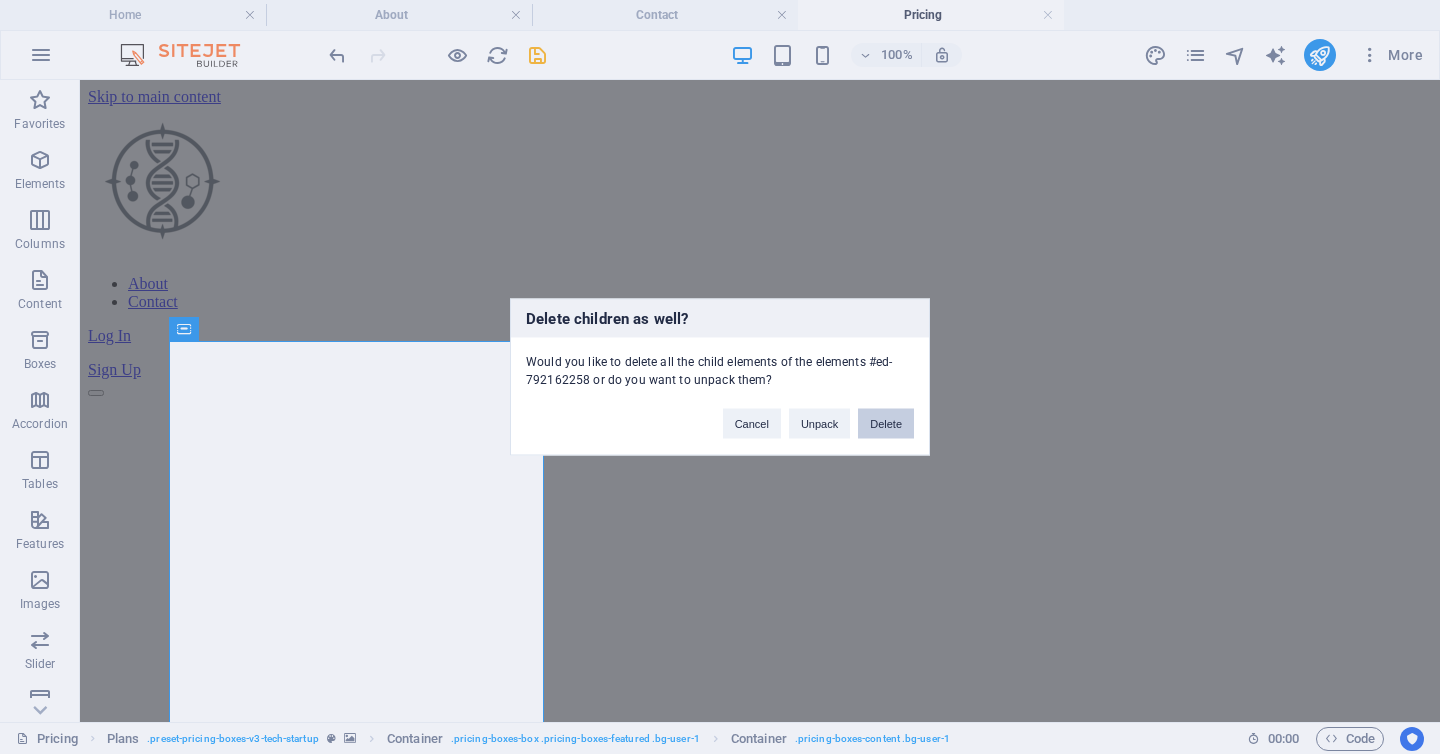 click on "Delete" at bounding box center [886, 424] 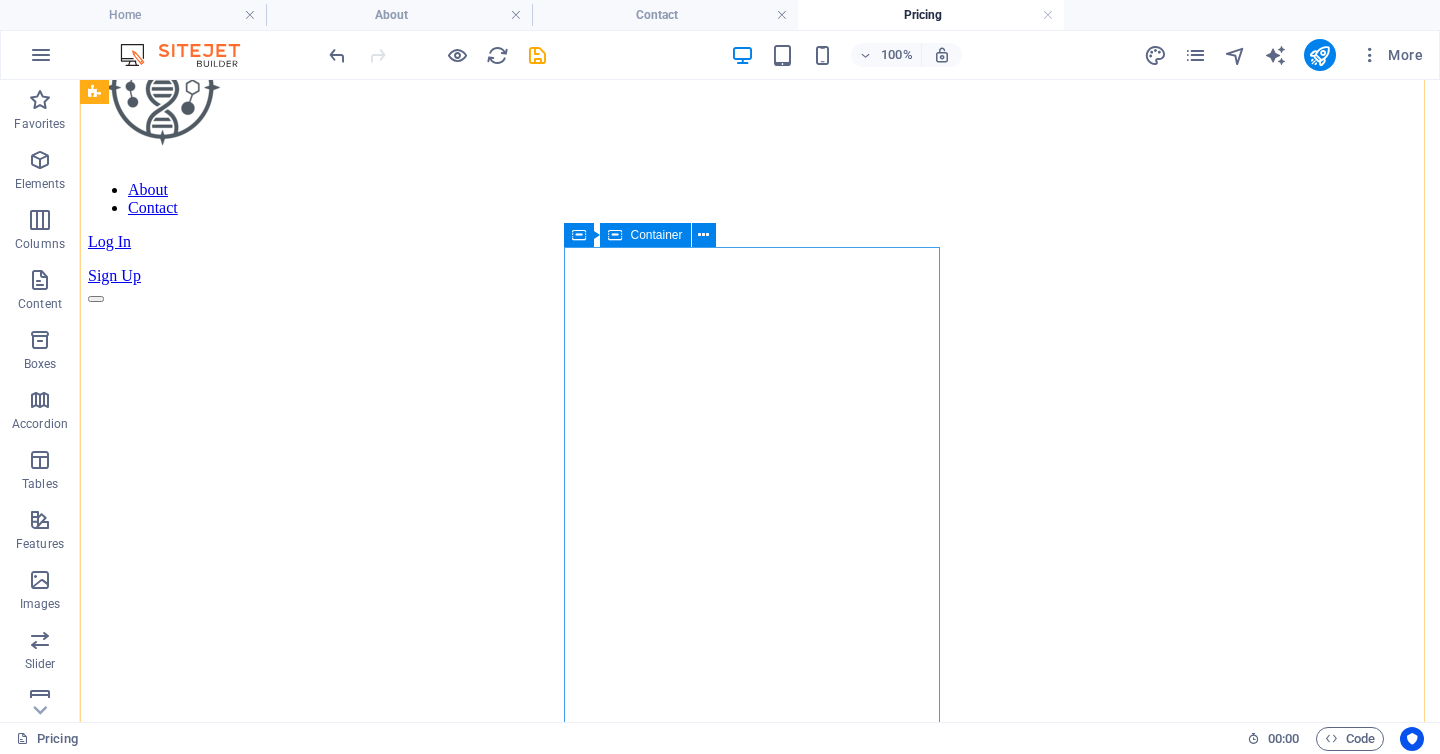 scroll, scrollTop: 77, scrollLeft: 0, axis: vertical 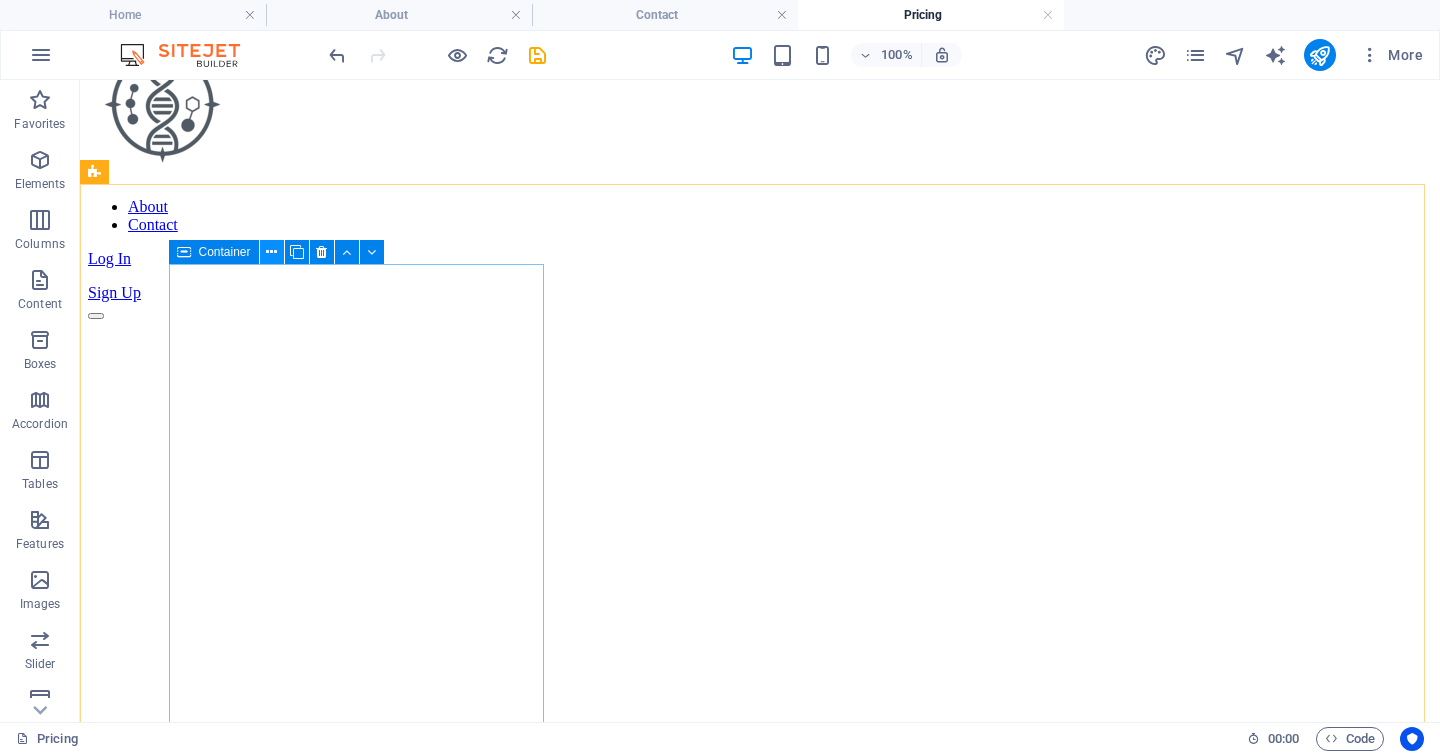 click at bounding box center [271, 252] 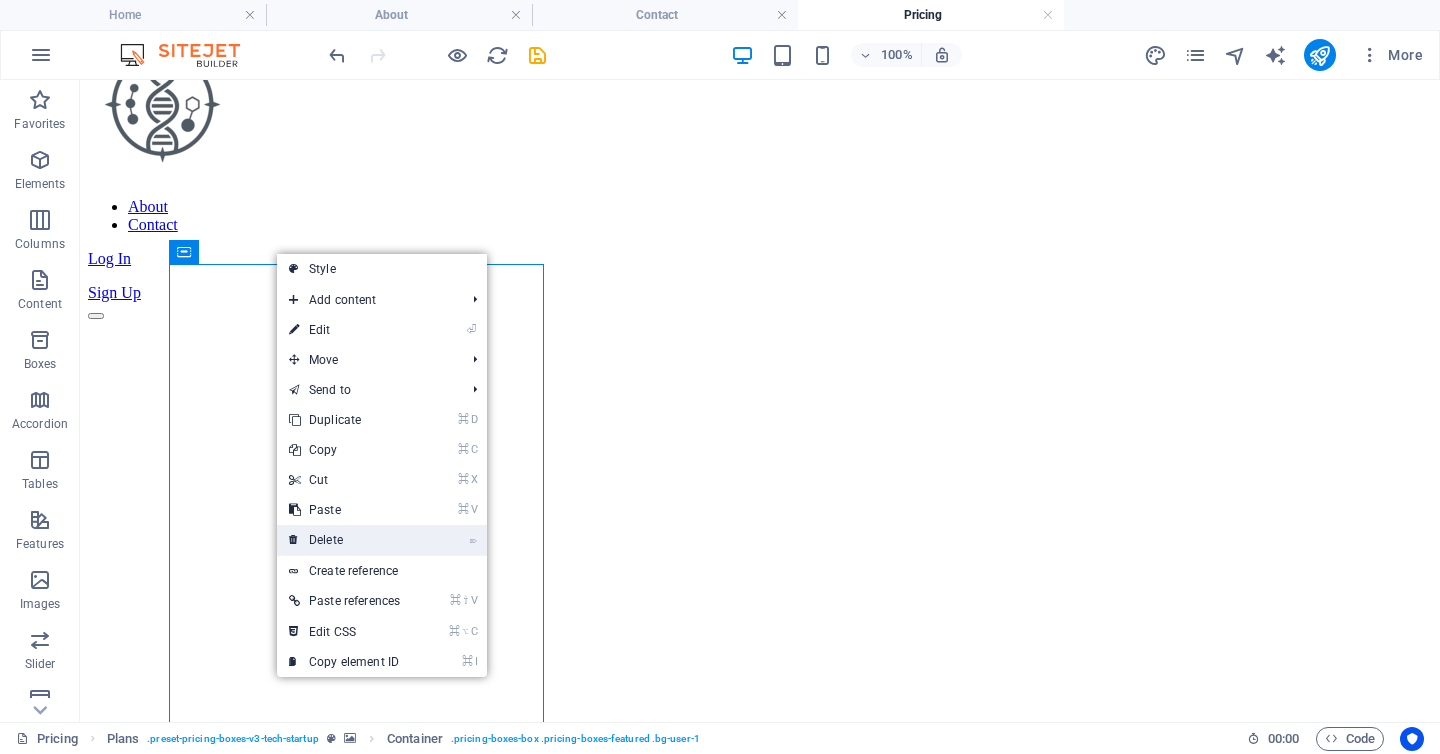 click on "⌦  Delete" at bounding box center (344, 540) 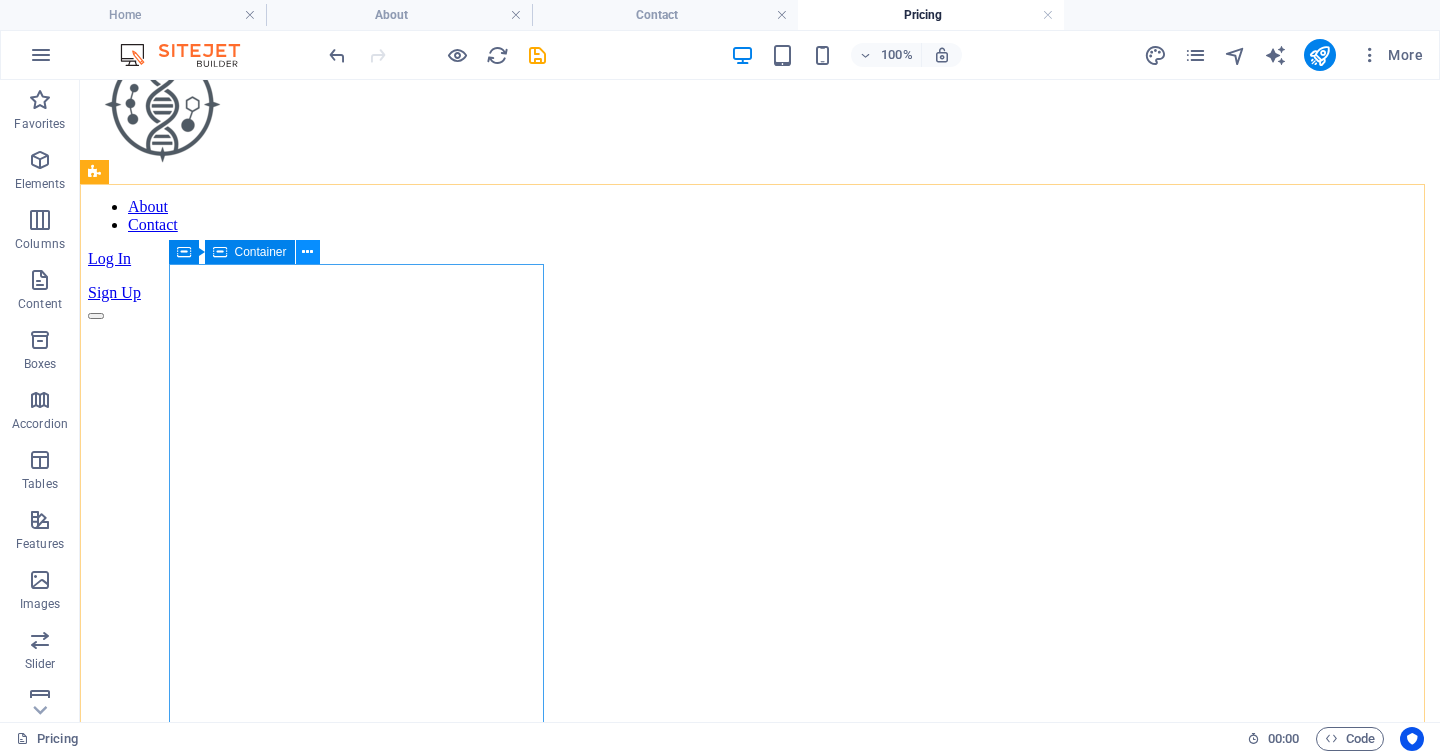 click at bounding box center (307, 252) 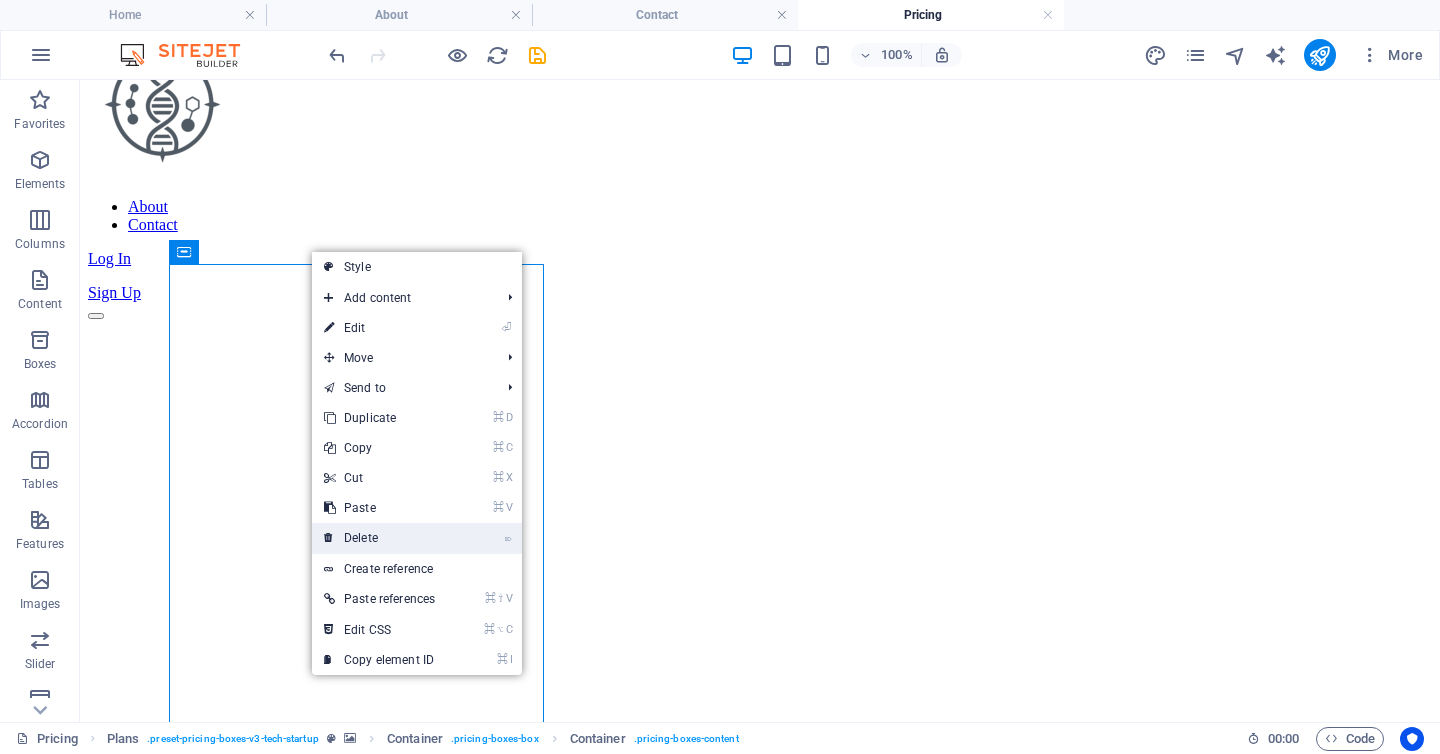 click on "⌦  Delete" at bounding box center (379, 538) 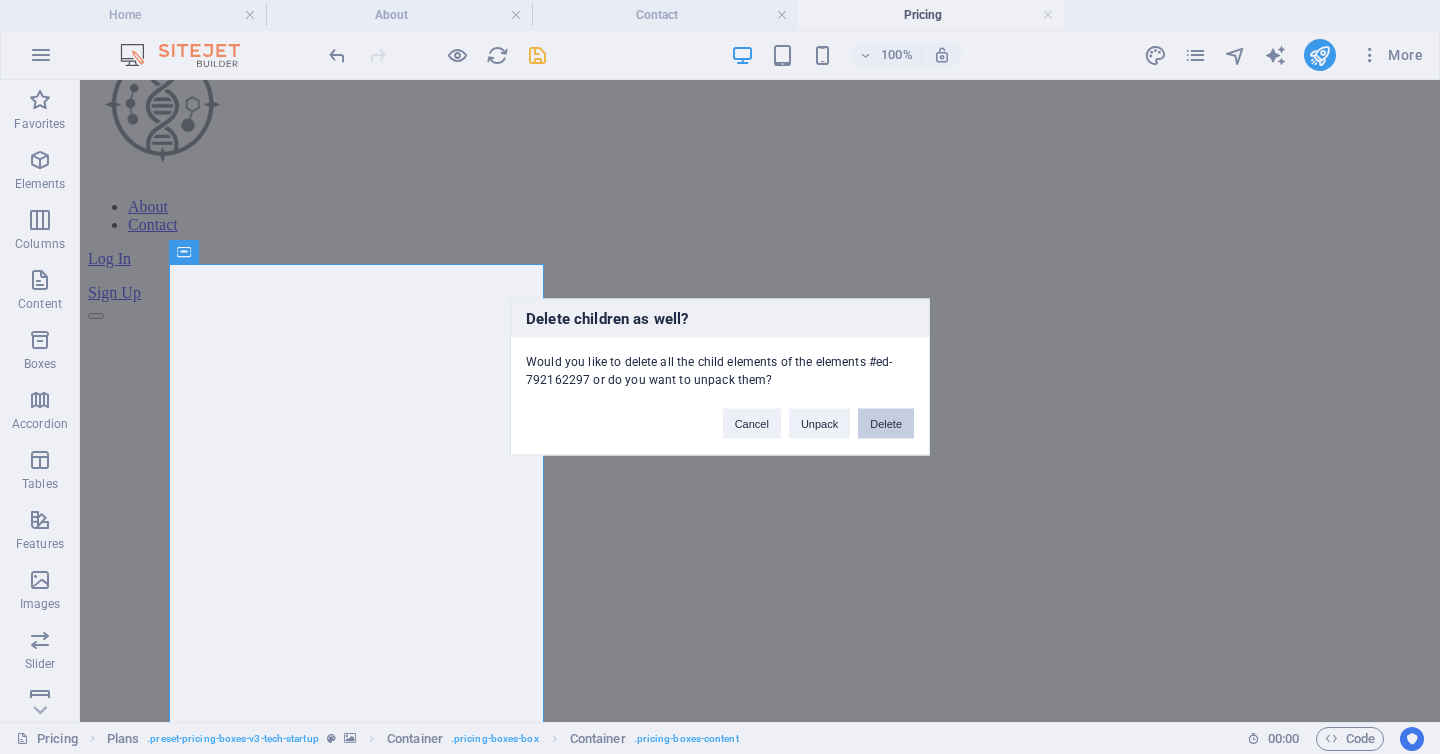 drag, startPoint x: 806, startPoint y: 344, endPoint x: 886, endPoint y: 424, distance: 113.137085 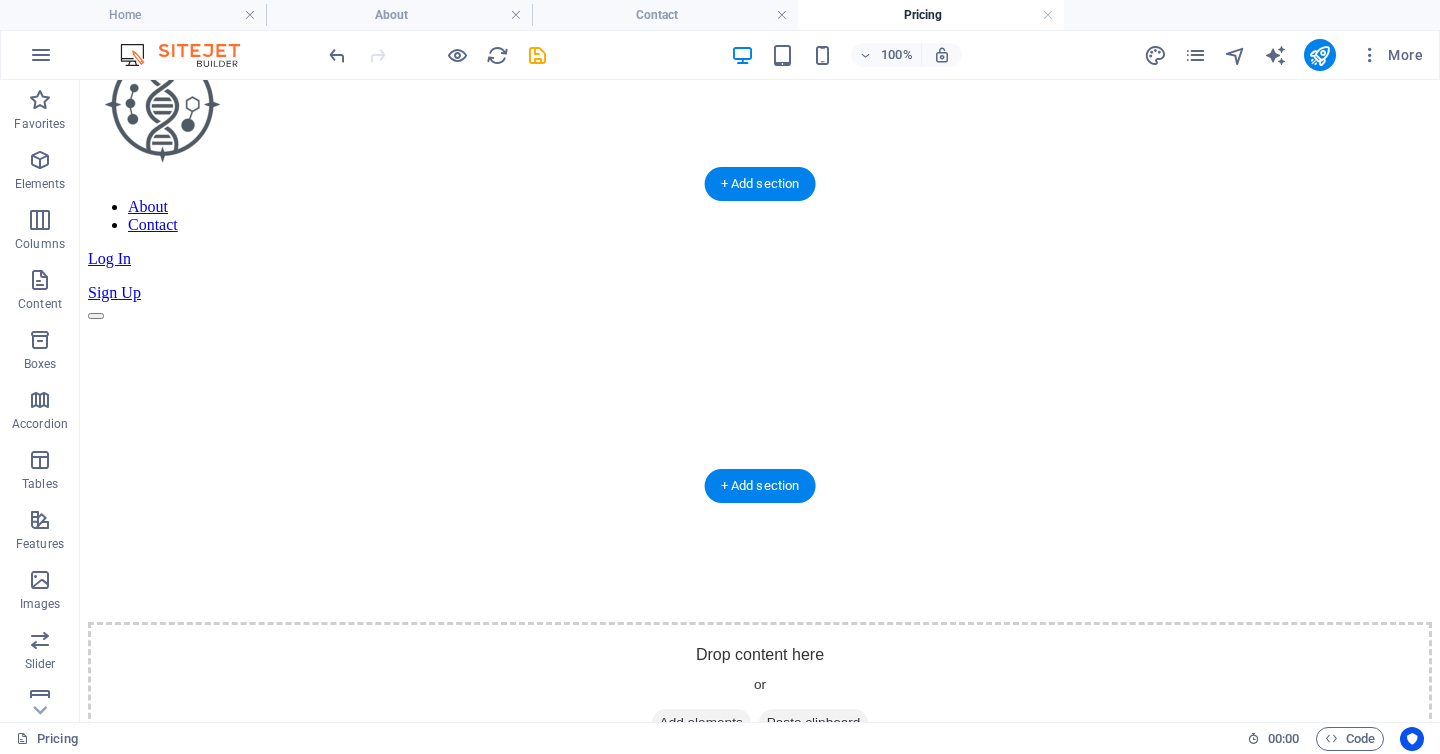 click at bounding box center [760, 320] 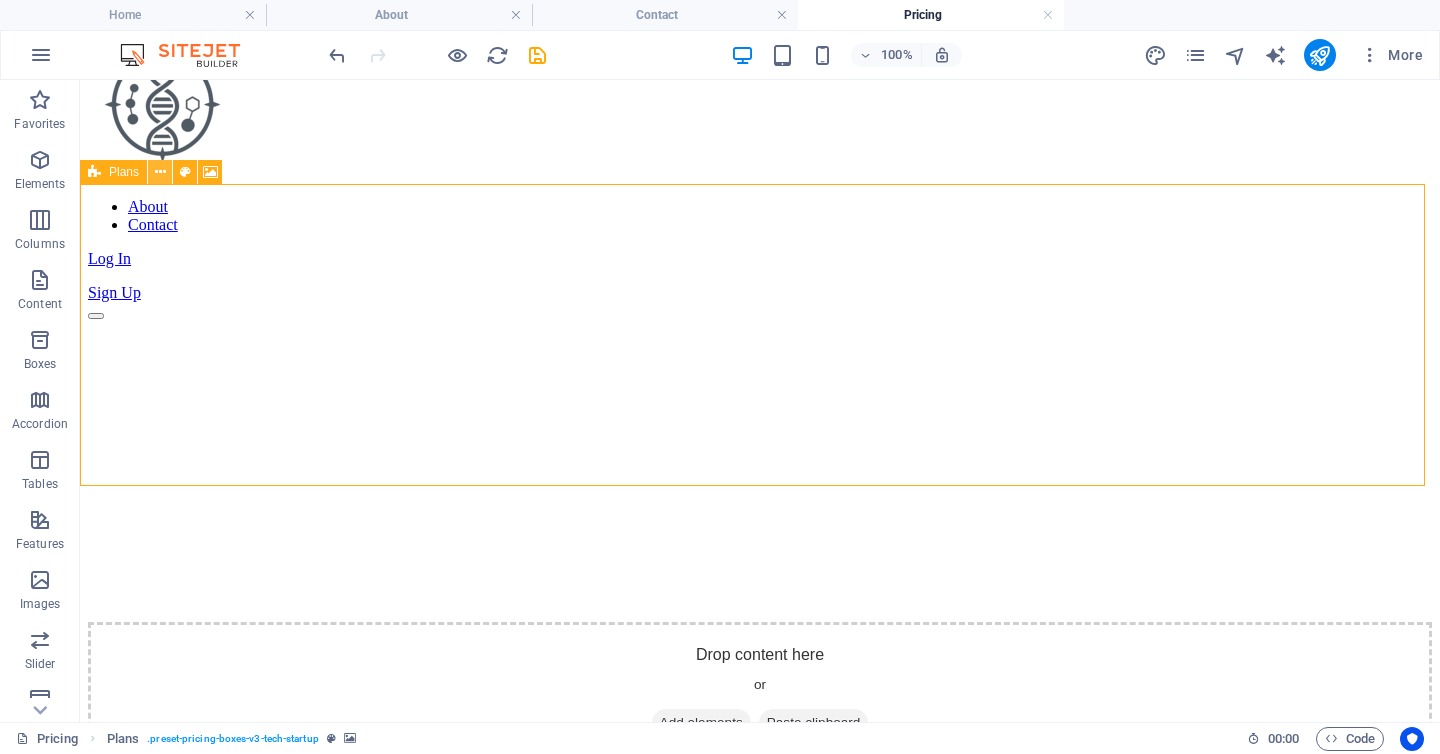 click at bounding box center [160, 172] 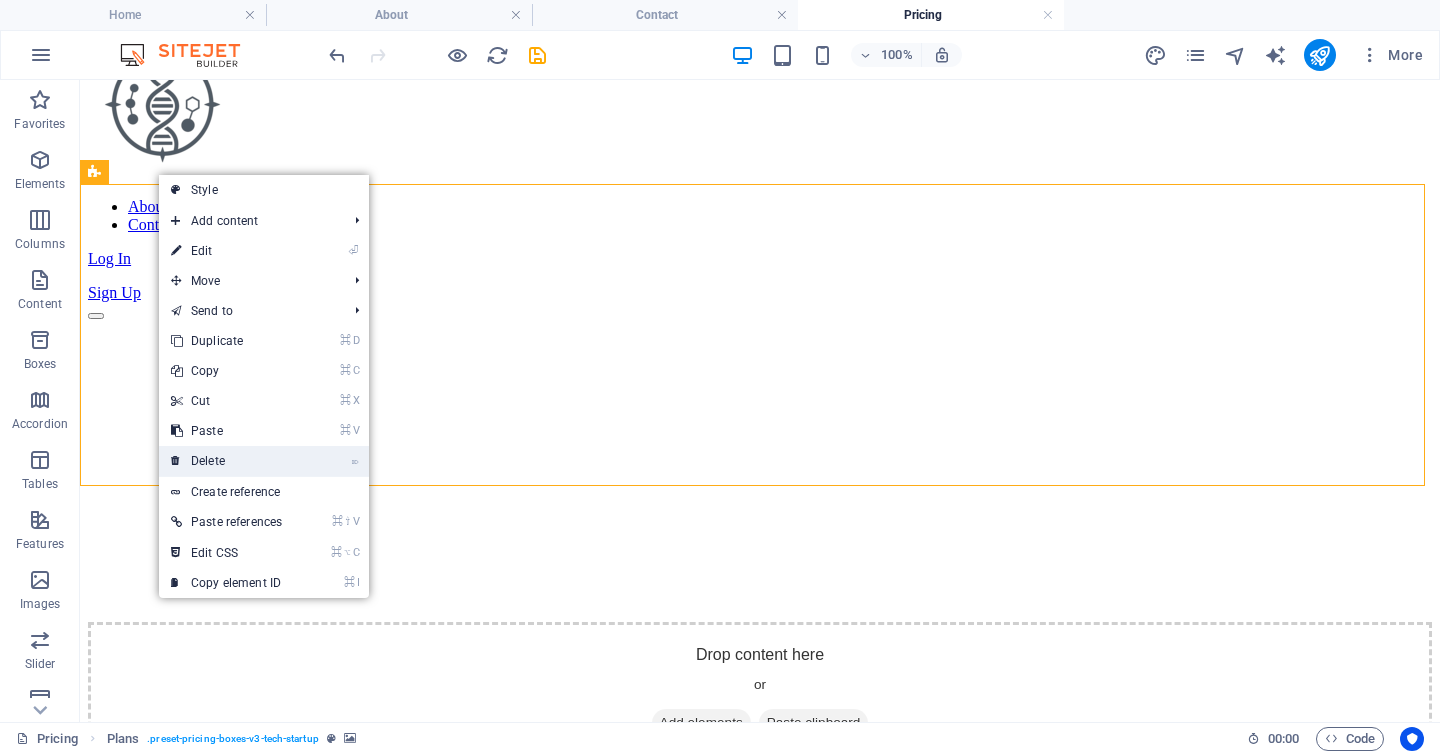 click on "⌦  Delete" at bounding box center (226, 461) 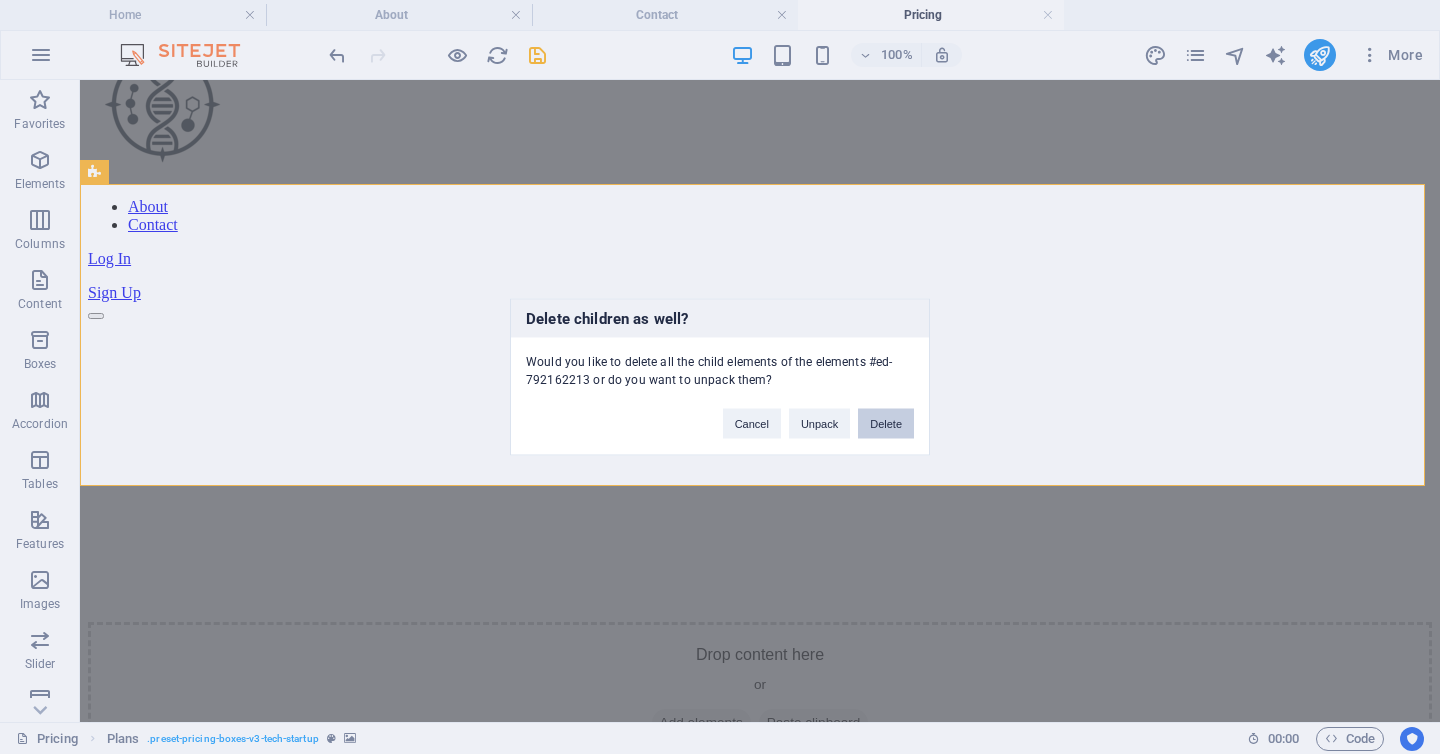 click on "Delete" at bounding box center [886, 424] 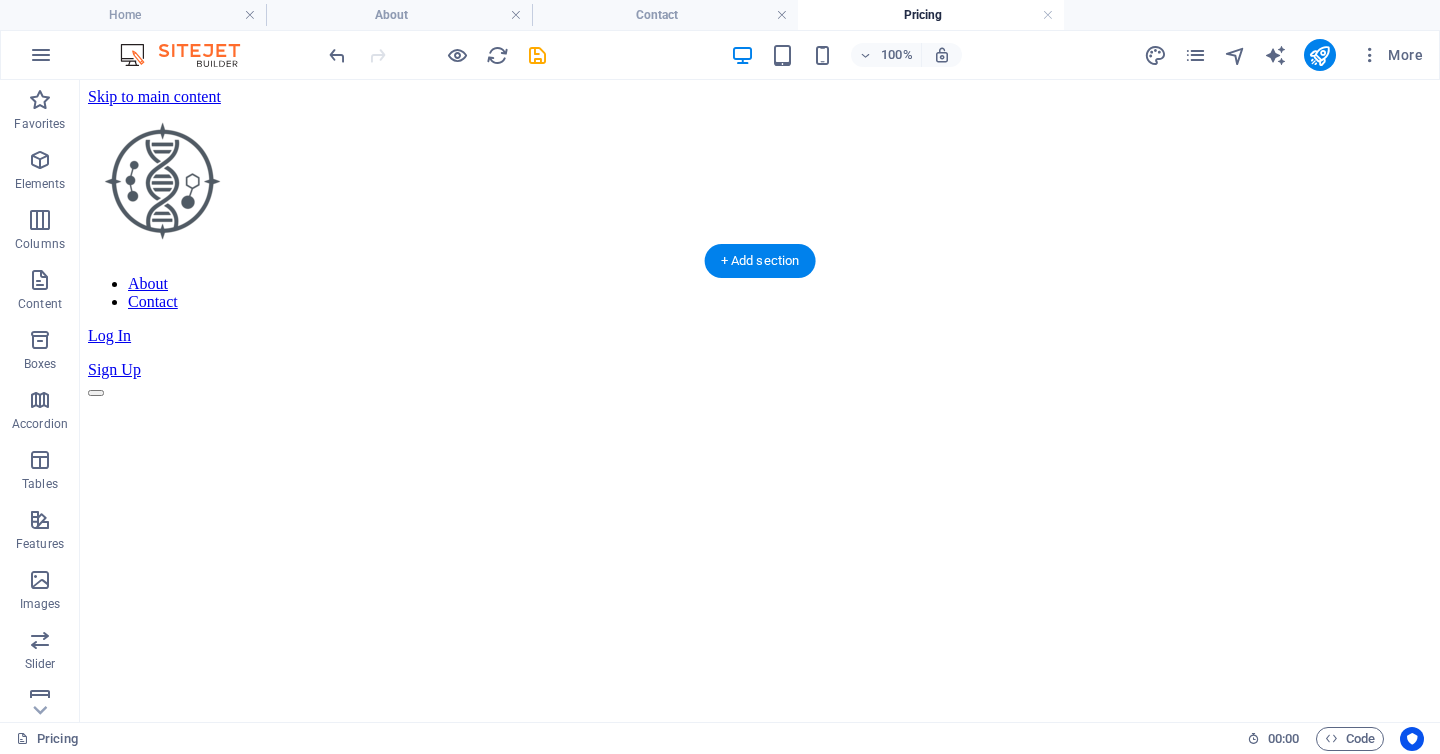 scroll, scrollTop: 56, scrollLeft: 0, axis: vertical 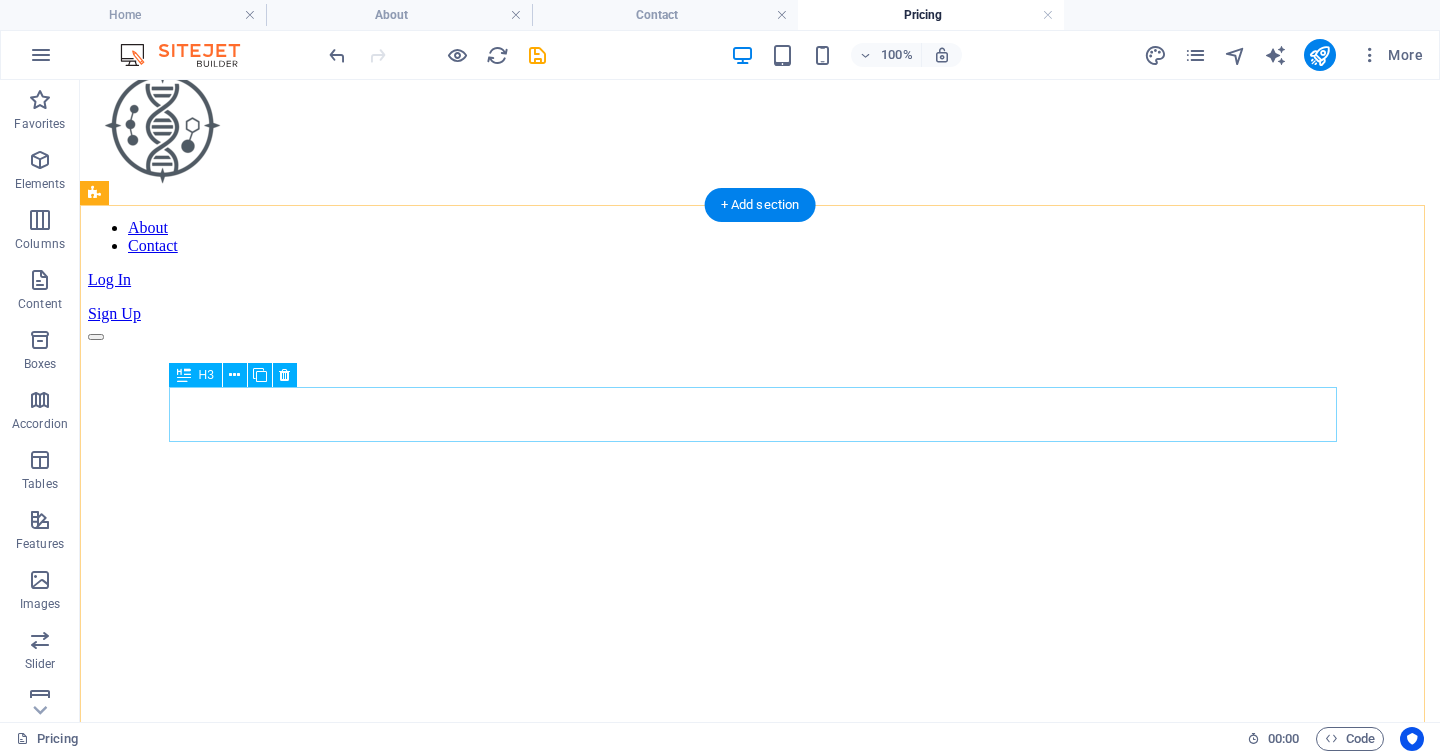 click on "What integrations do you support?" at bounding box center (760, 1489) 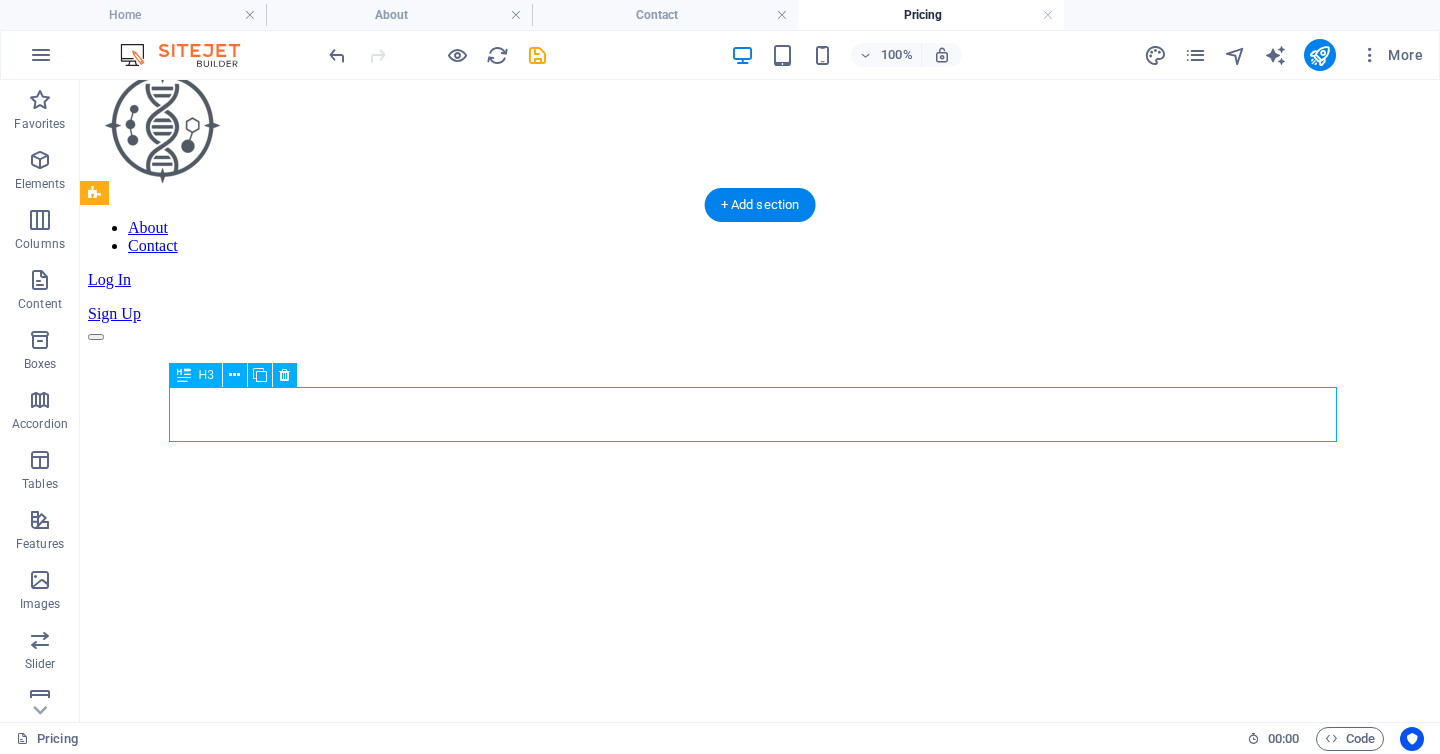 click on "What integrations do you support?" at bounding box center (760, 1489) 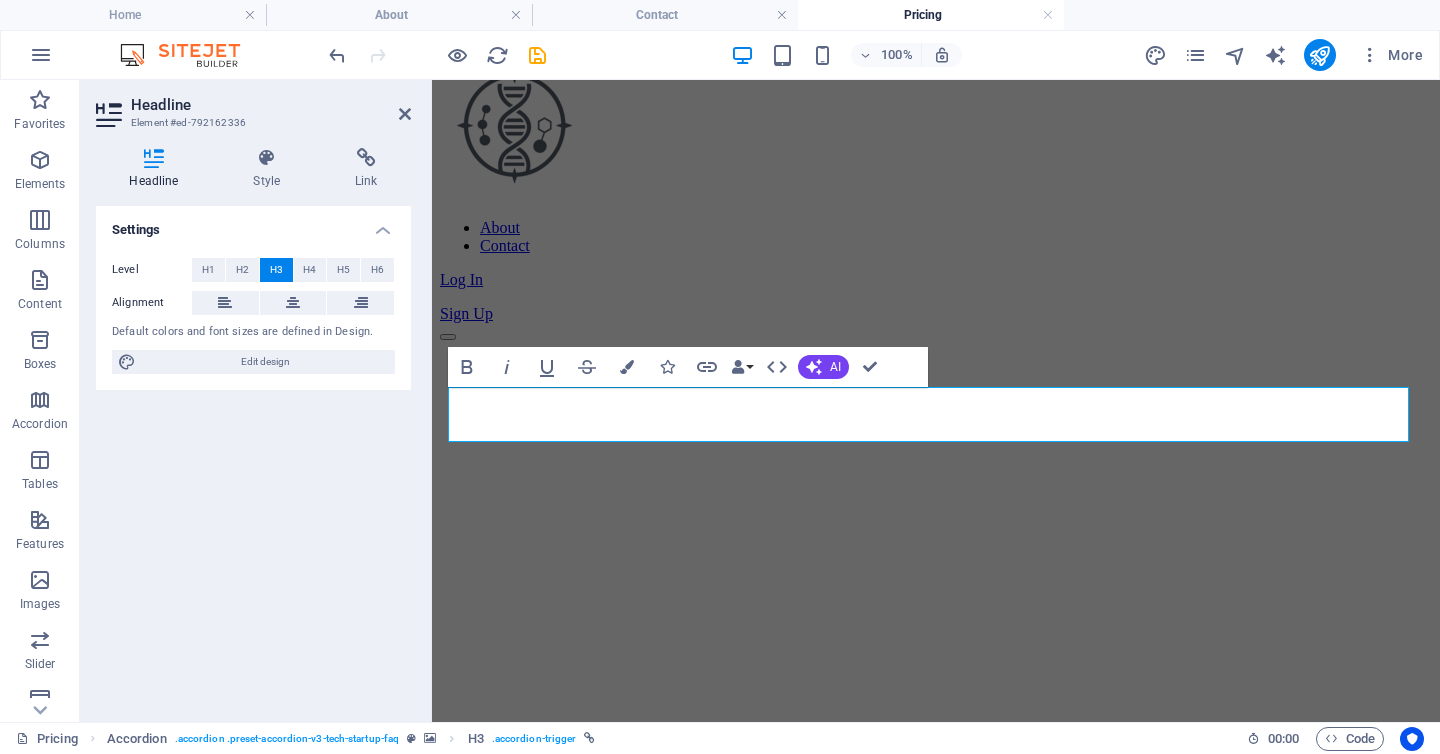 type 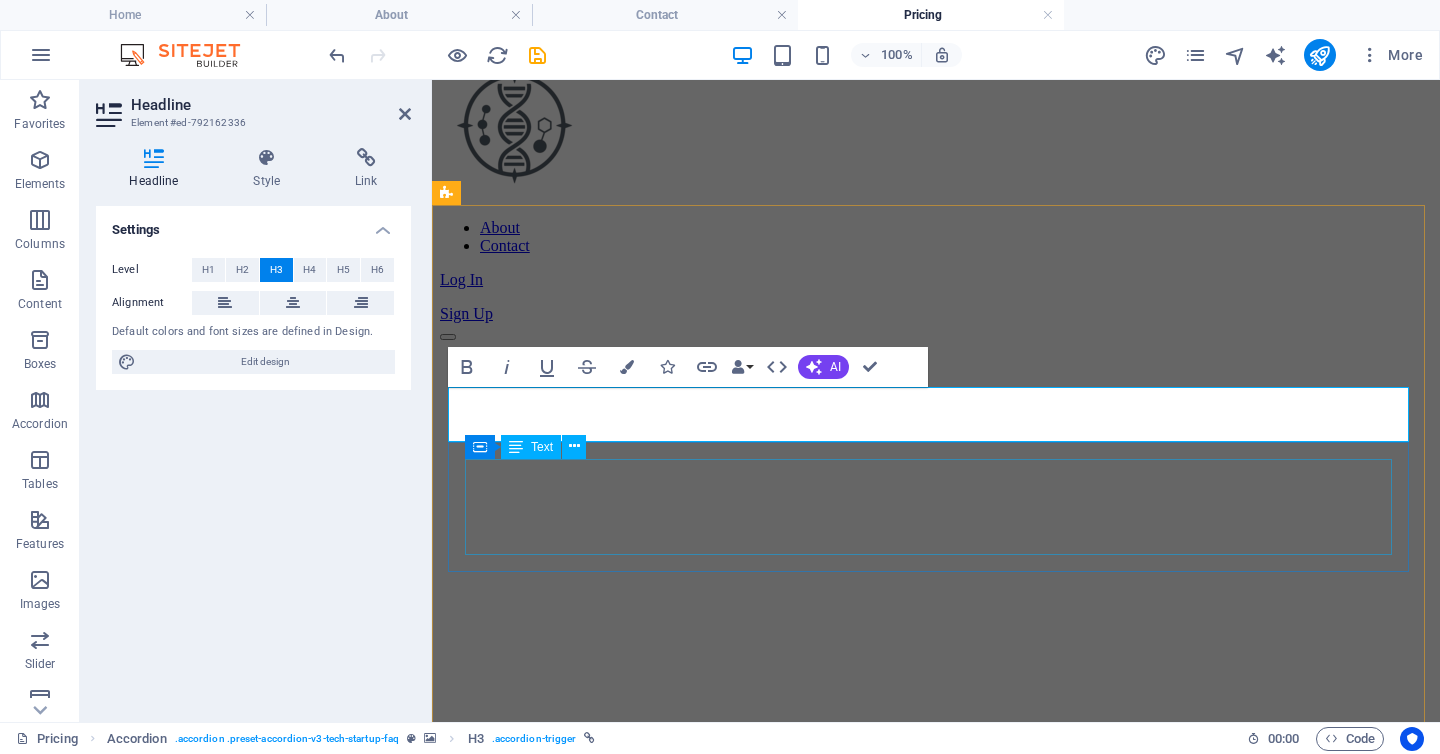 click on "We can support platforms integrated with Checkout, Billing, and Invoicing. We can’t support PaymentIntent users but if you’re a platform interested in building your own UI for one-off payments, we’d love to hear from you! We can support platforms integrated with Checkout, Billing, and Invoicing. We can’t support PaymentIntent users but if you’re a platform" at bounding box center [936, 1641] 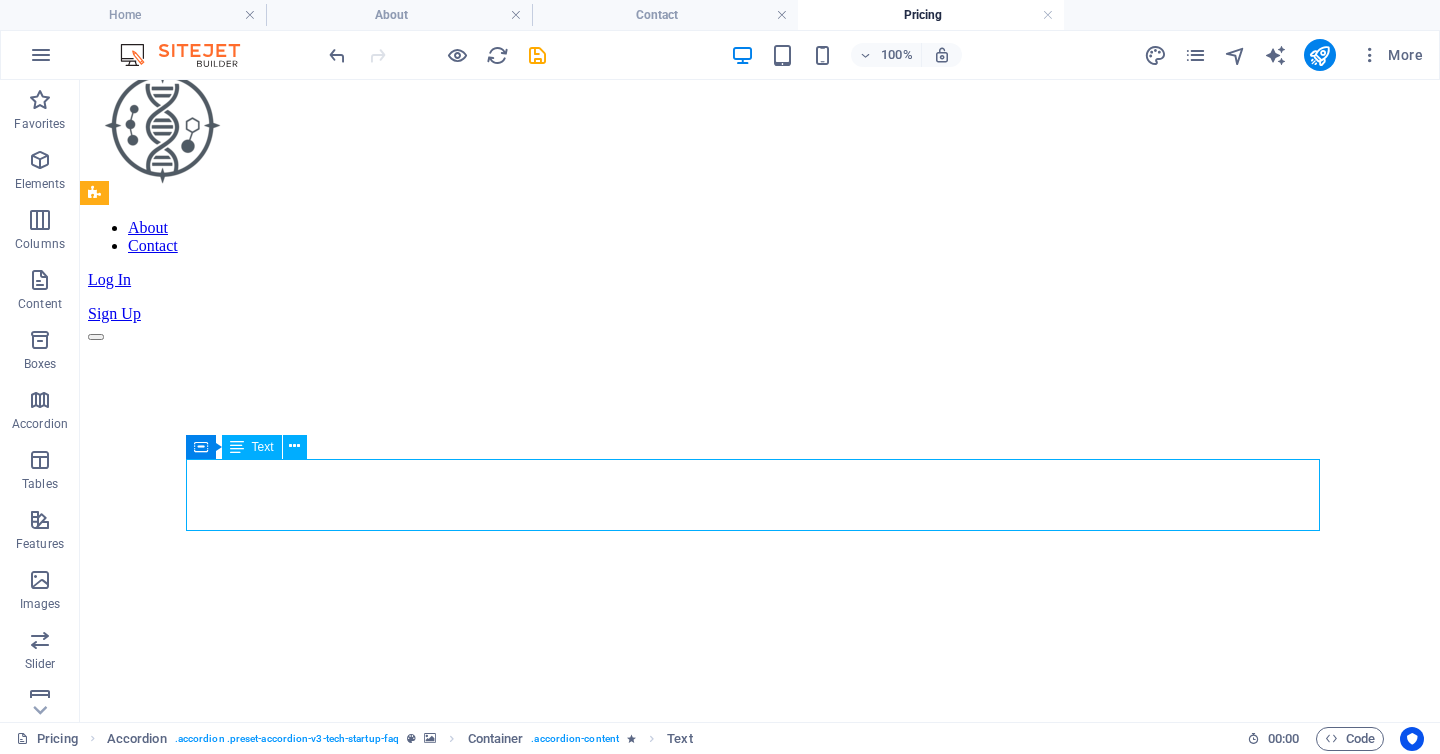 click on "We can support platforms integrated with Checkout, Billing, and Invoicing. We can’t support PaymentIntent users but if you’re a platform interested in building your own UI for one-off payments, we’d love to hear from you! We can support platforms integrated with Checkout, Billing, and Invoicing. We can’t support PaymentIntent users but if you’re a platform" at bounding box center [760, 1536] 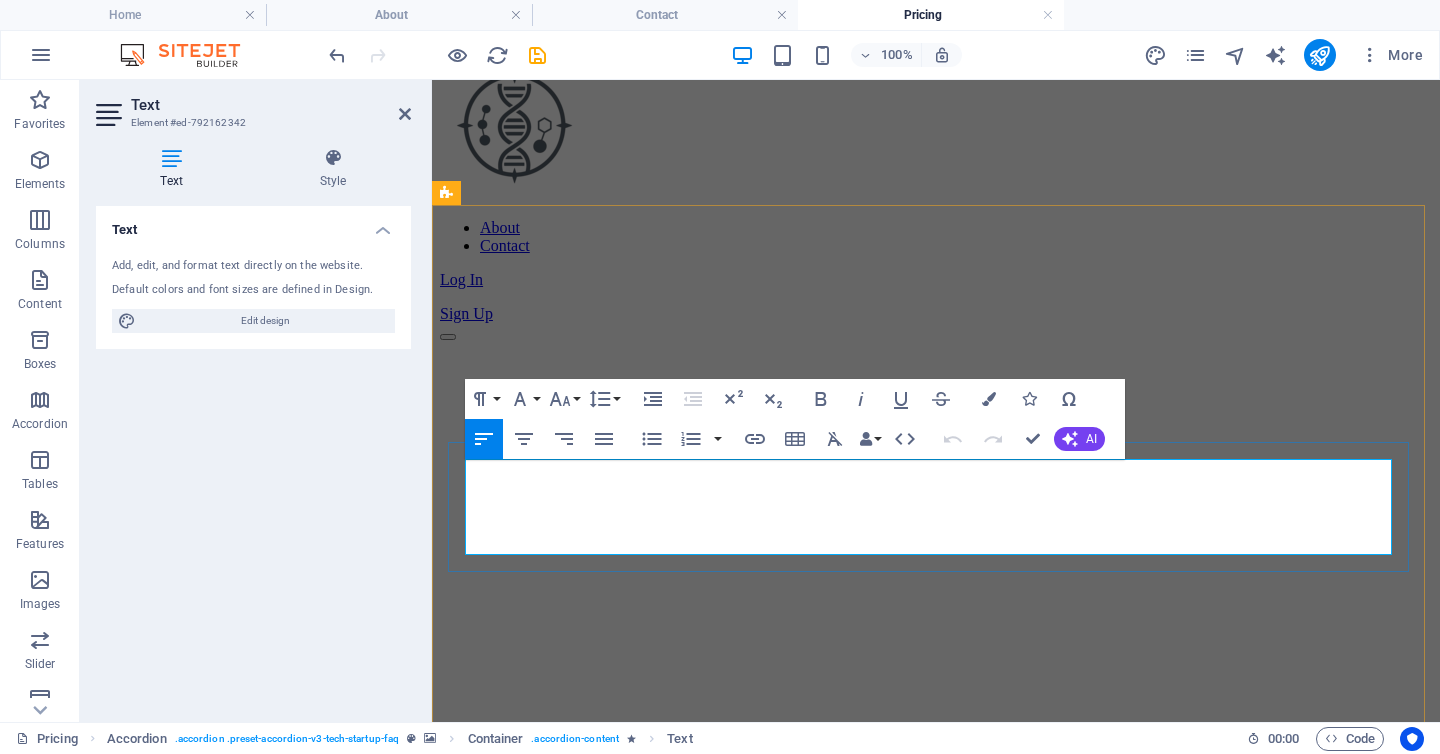 click on "We can support platforms integrated with Checkout, Billing, and Invoicing. We can’t support PaymentIntent users but if you’re a platform interested in building your own UI for one-off payments, we’d love to hear from you! We can support platforms integrated with Checkout, Billing, and Invoicing. We can’t support PaymentIntent users but if you’re a platform" at bounding box center (936, 1545) 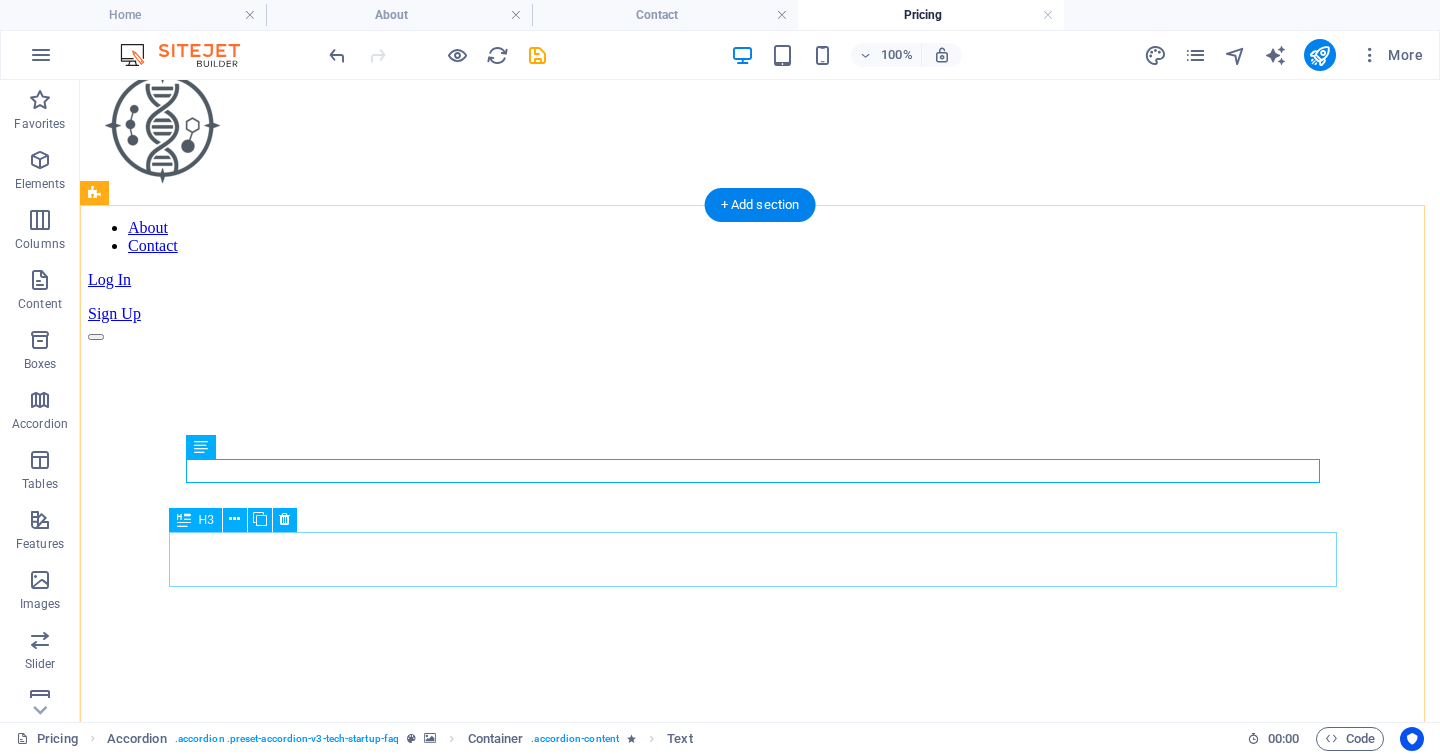 click on "Can I withdraw my money anytime?" at bounding box center [760, 1518] 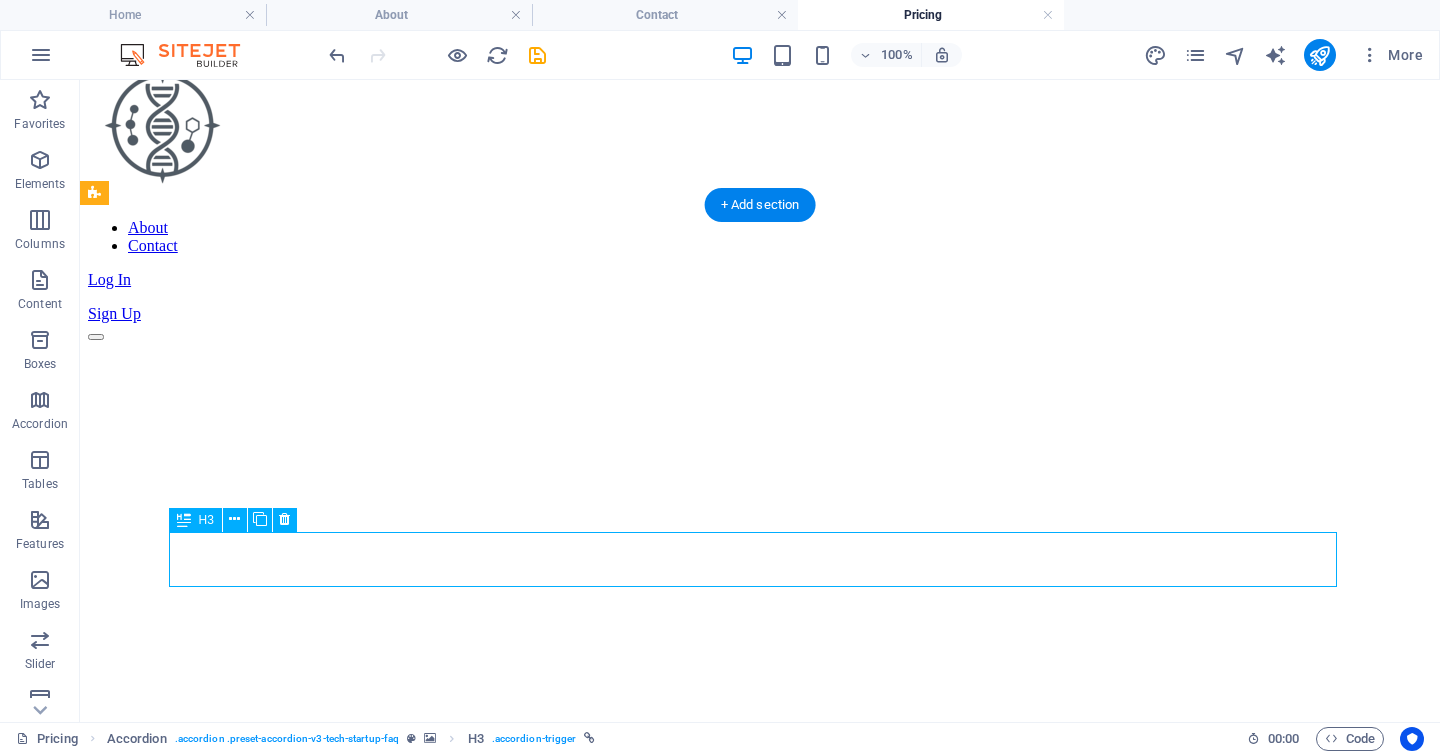 click on "Can I withdraw my money anytime?" at bounding box center [760, 1518] 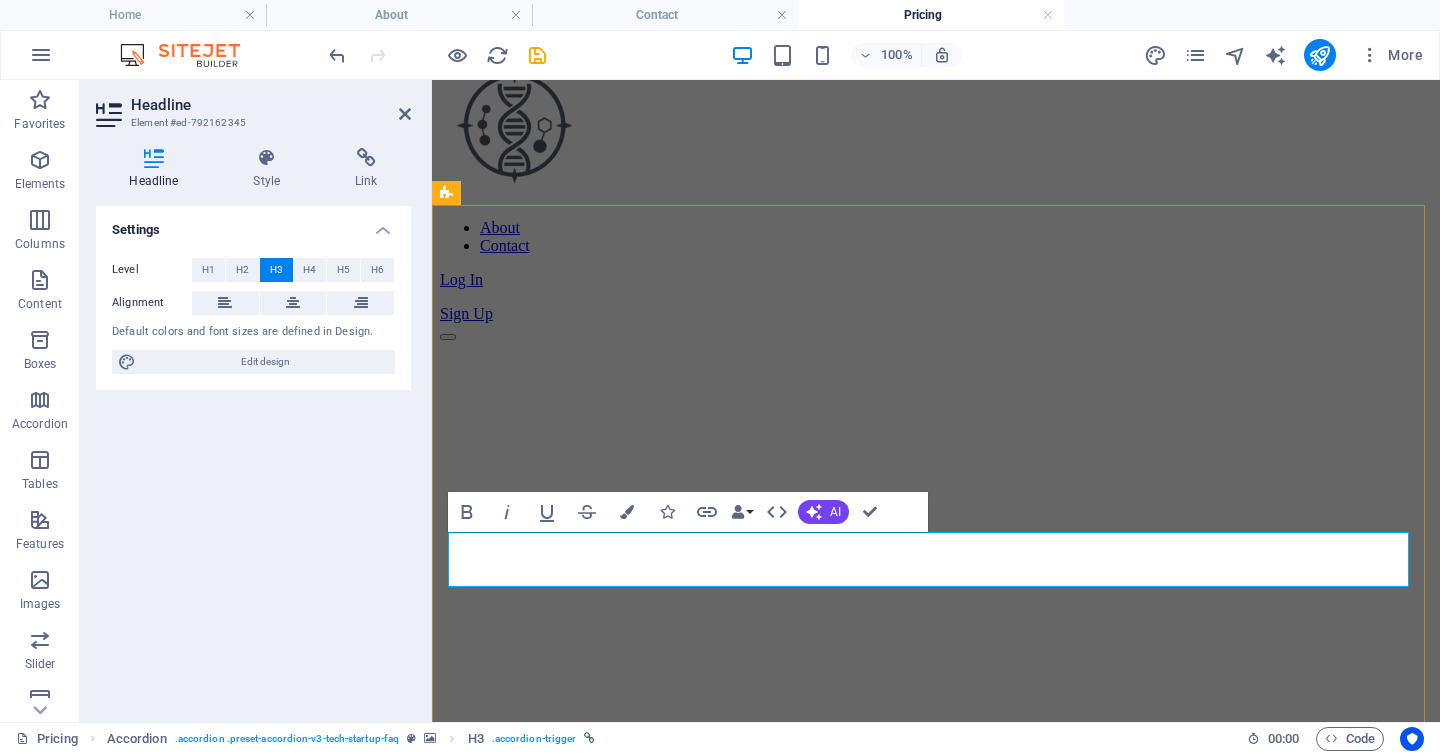 click on "Can I withdraw my money anytime?" at bounding box center (586, 1517) 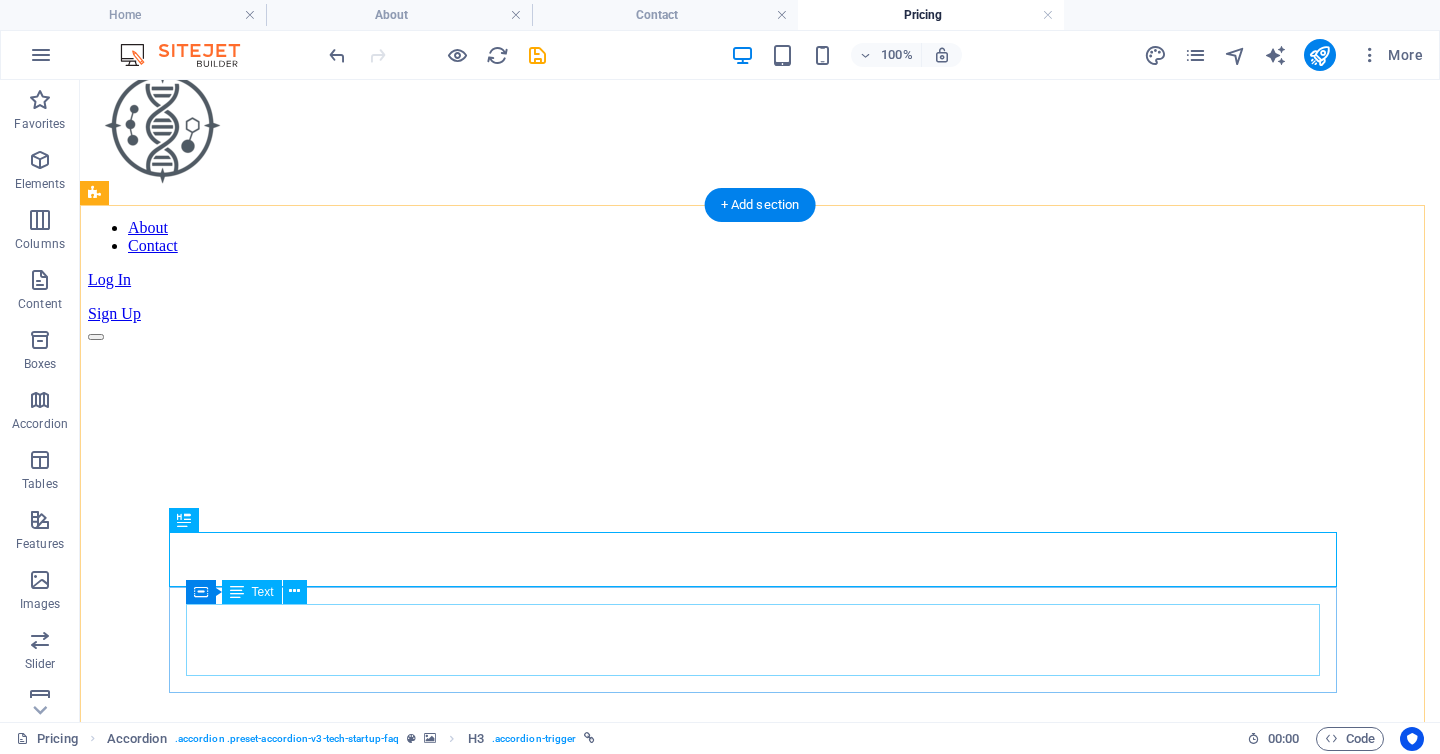 click on "Lorem ipsum dolor sit amet, consectetur adipisicing elit. Maiores ipsum repellat minus nihil. Labore, delectus, nam dignissimos ea repudiandae minima voluptatum magni pariatur possimus quia accusamus harum facilis corporis animi nisi. Enim, pariatur, impedit quia repellat harum ipsam laboriosam voluptas dicta illum nisi obcaecati reprehenderit quis placeat recusandae tenetur aperiam." at bounding box center (760, 1566) 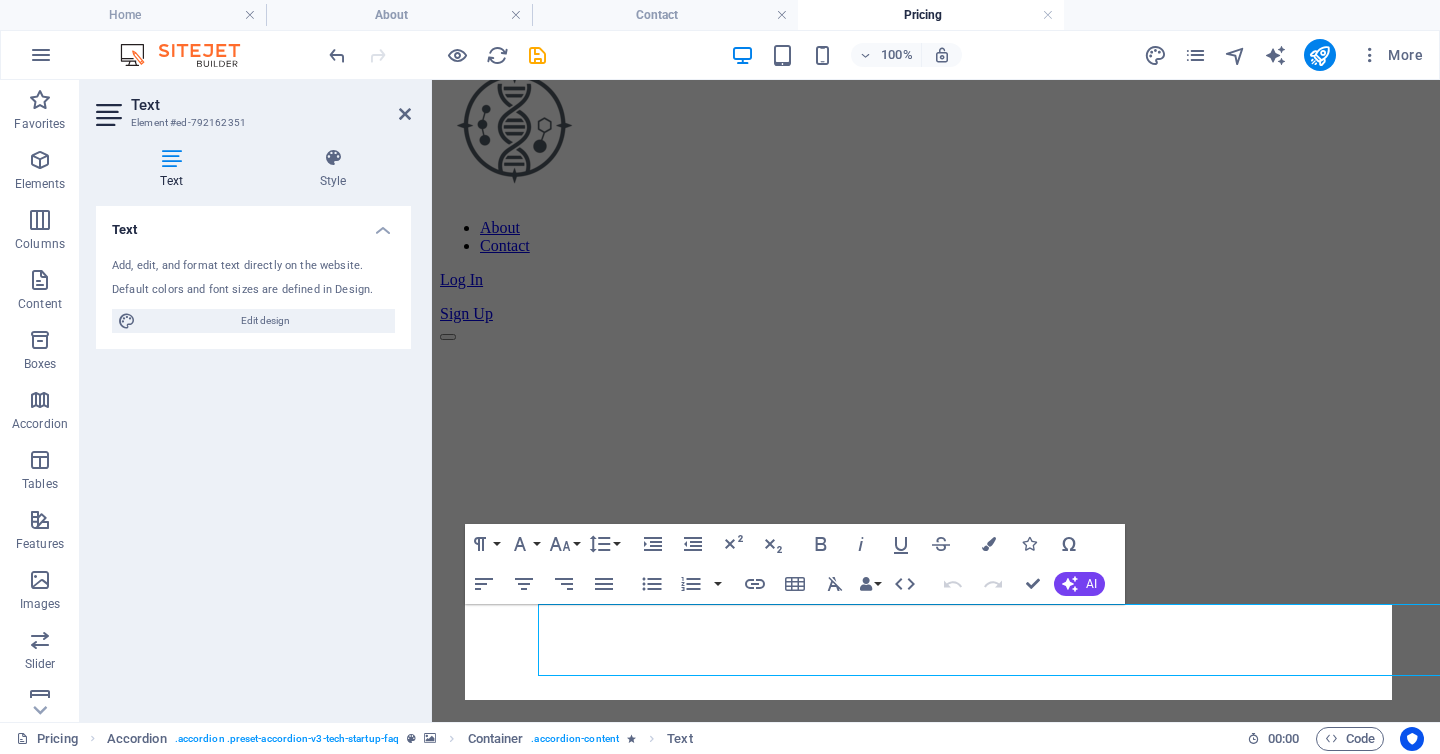 click on "Text Add, edit, and format text directly on the website. Default colors and font sizes are defined in Design. Edit design Alignment Left aligned Centered Right aligned" at bounding box center (253, 456) 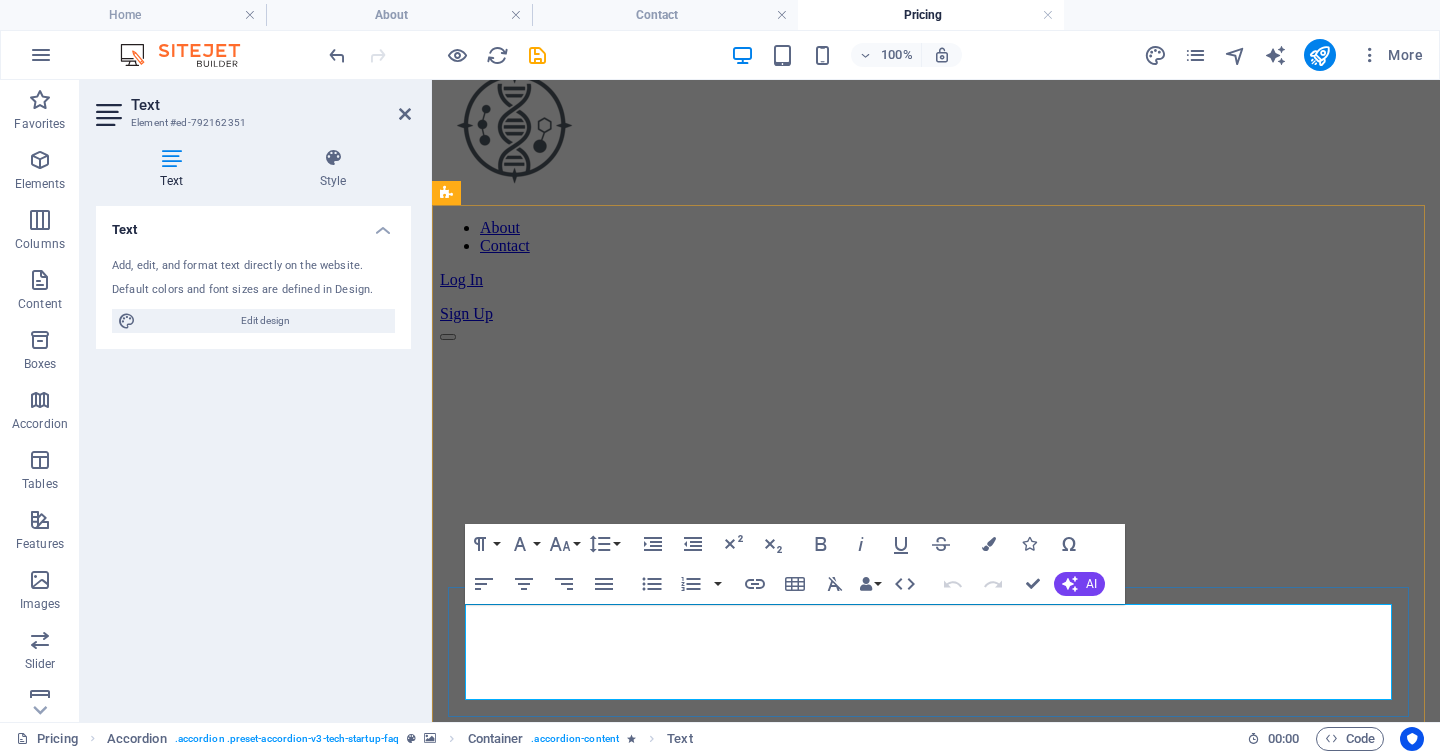 click on "Lorem ipsum dolor sit amet, consectetur adipisicing elit. Maiores ipsum repellat minus nihil. Labore, delectus, nam dignissimos ea repudiandae minima voluptatum magni pariatur possimus quia accusamus harum facilis corporis animi nisi. Enim, pariatur, impedit quia repellat harum ipsam laboriosam voluptas dicta illum nisi obcaecati reprehenderit quis placeat recusandae tenetur aperiam." at bounding box center [936, 1575] 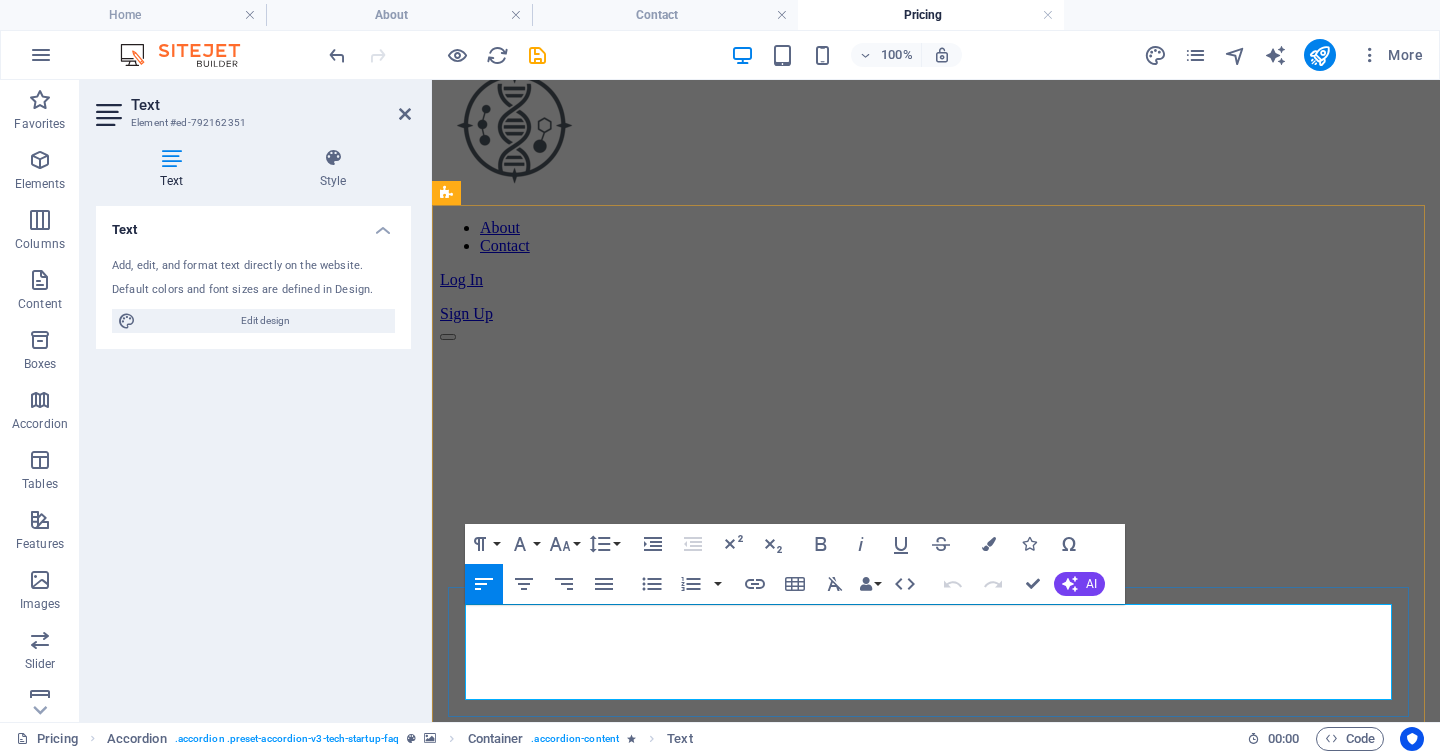 click on "Lorem ipsum dolor sit amet, consectetur adipisicing elit. Maiores ipsum repellat minus nihil. Labore, delectus, nam dignissimos ea repudiandae minima voluptatum magni pariatur possimus quia accusamus harum facilis corporis animi nisi. Enim, pariatur, impedit quia repellat harum ipsam laboriosam voluptas dicta illum nisi obcaecati reprehenderit quis placeat recusandae tenetur aperiam." at bounding box center [936, 1575] 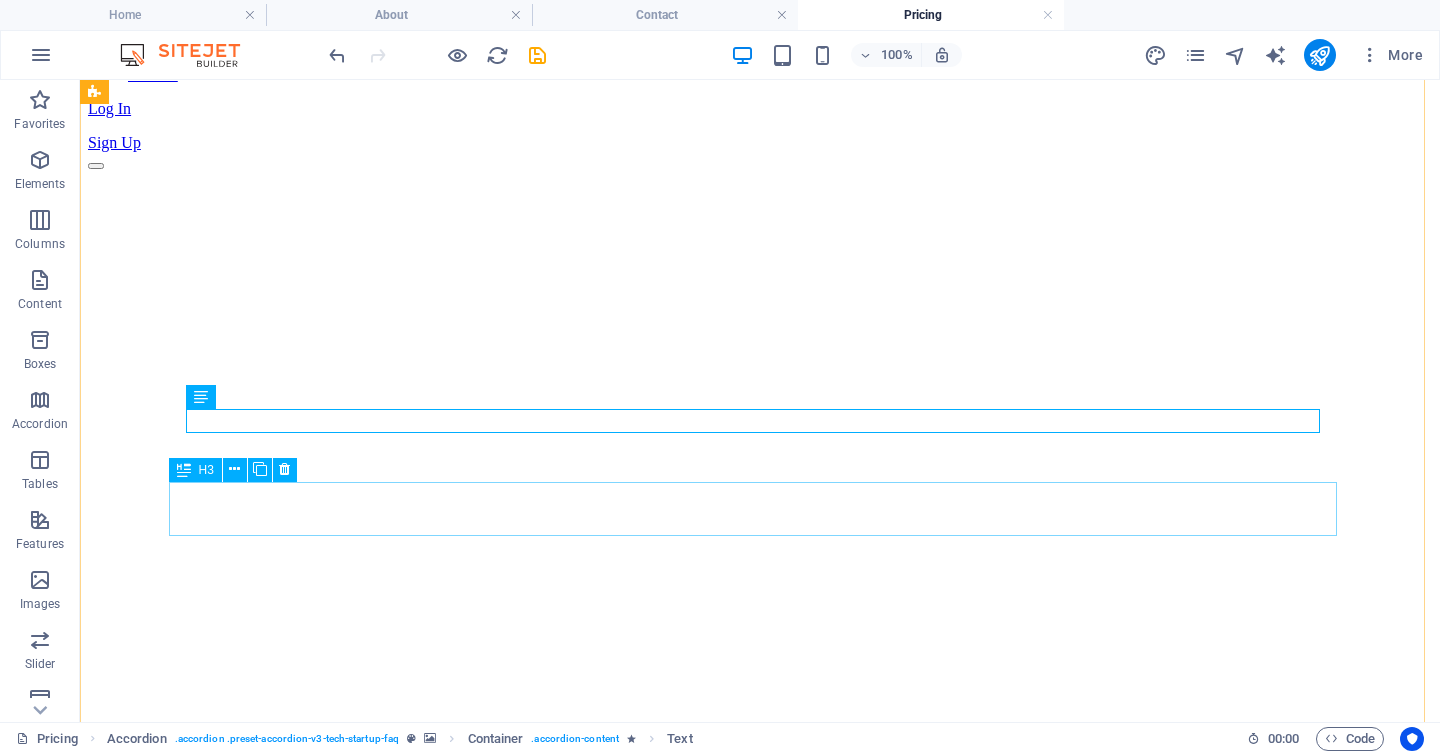 scroll, scrollTop: 256, scrollLeft: 0, axis: vertical 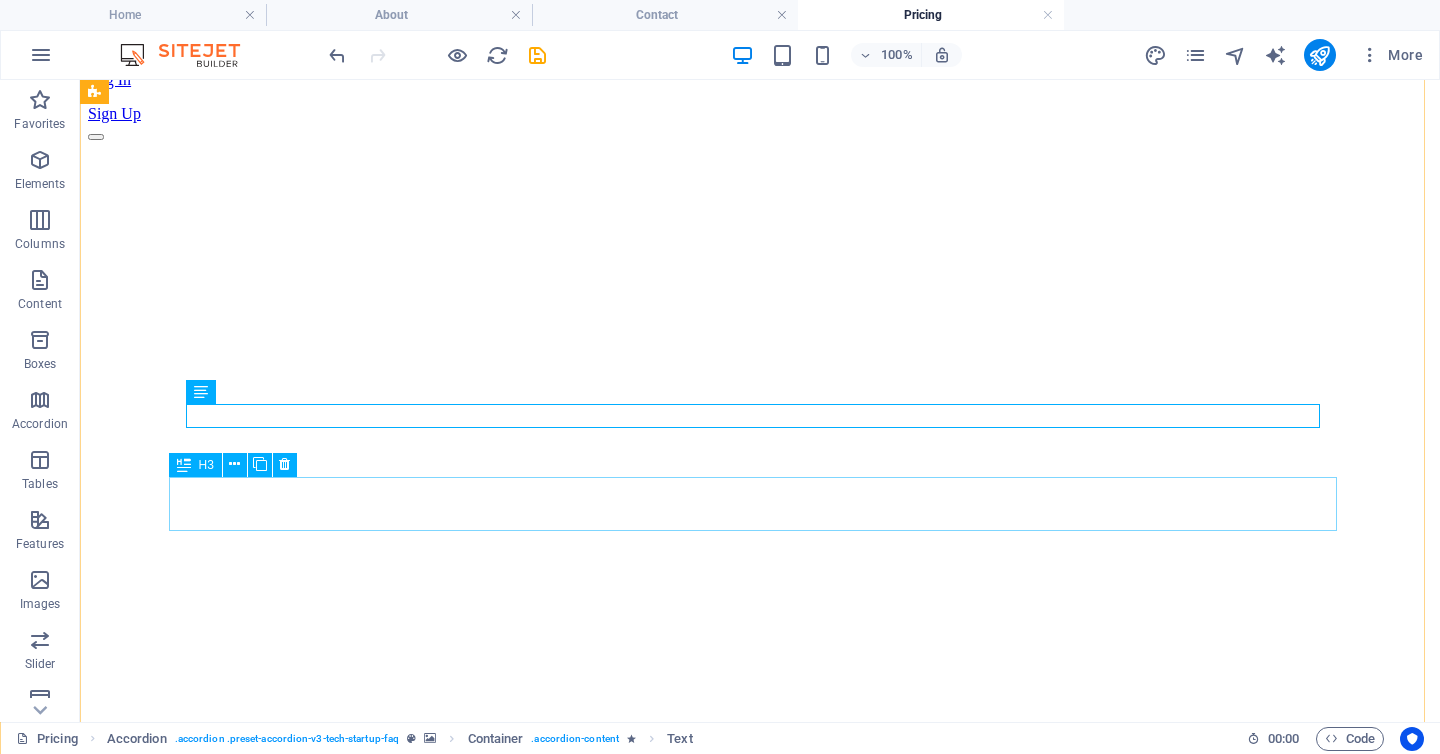 click on "Do you support PO box addresses?" at bounding box center [760, 1347] 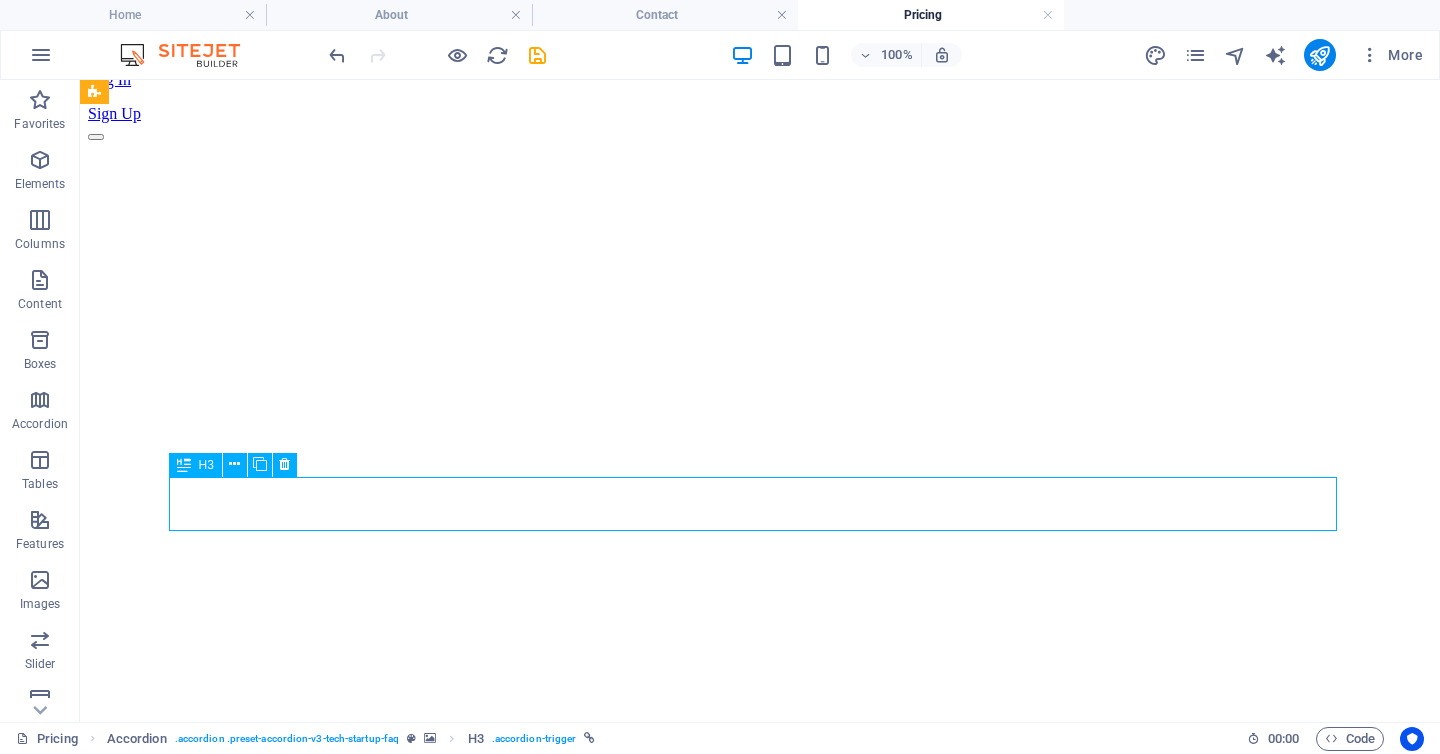 click on "Do you support PO box addresses?" at bounding box center (760, 1347) 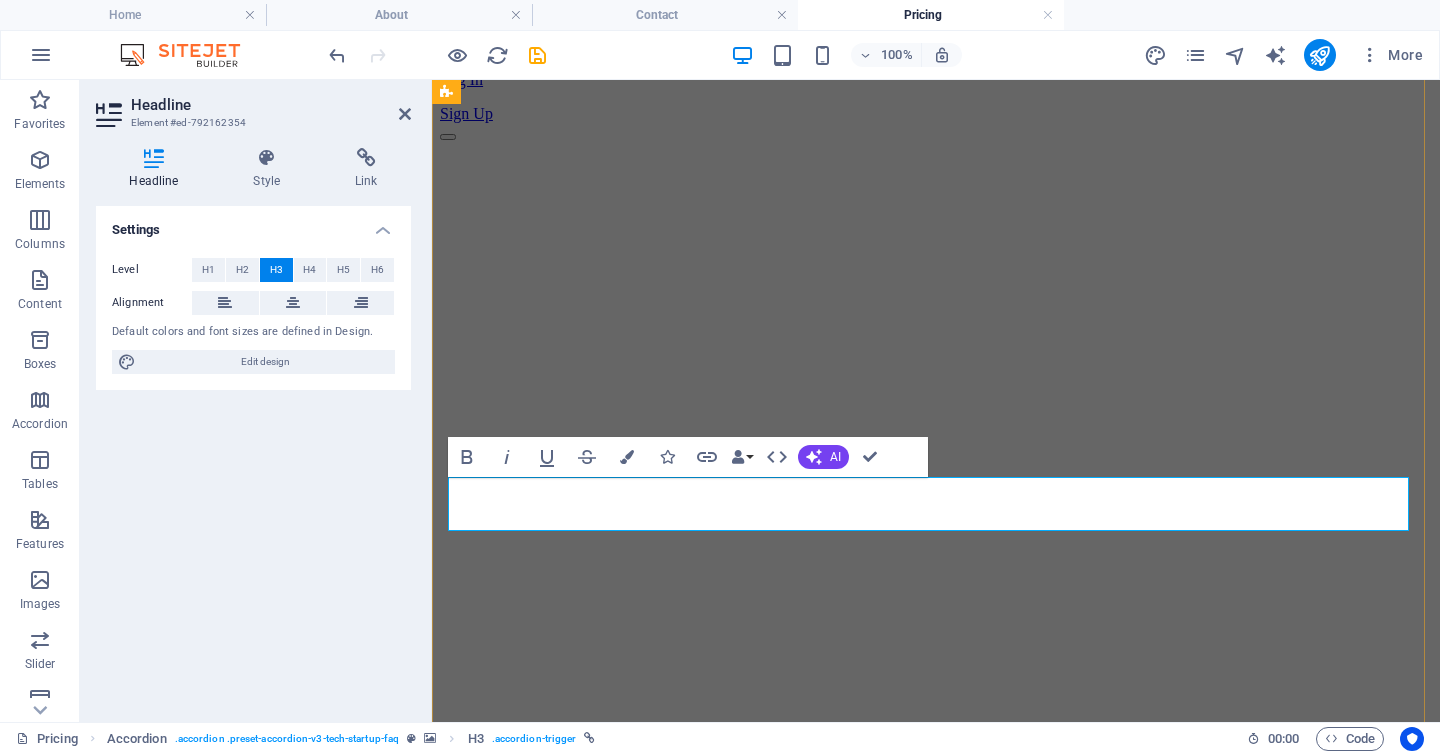 click on "Do you support PO box addresses?" at bounding box center (579, 1346) 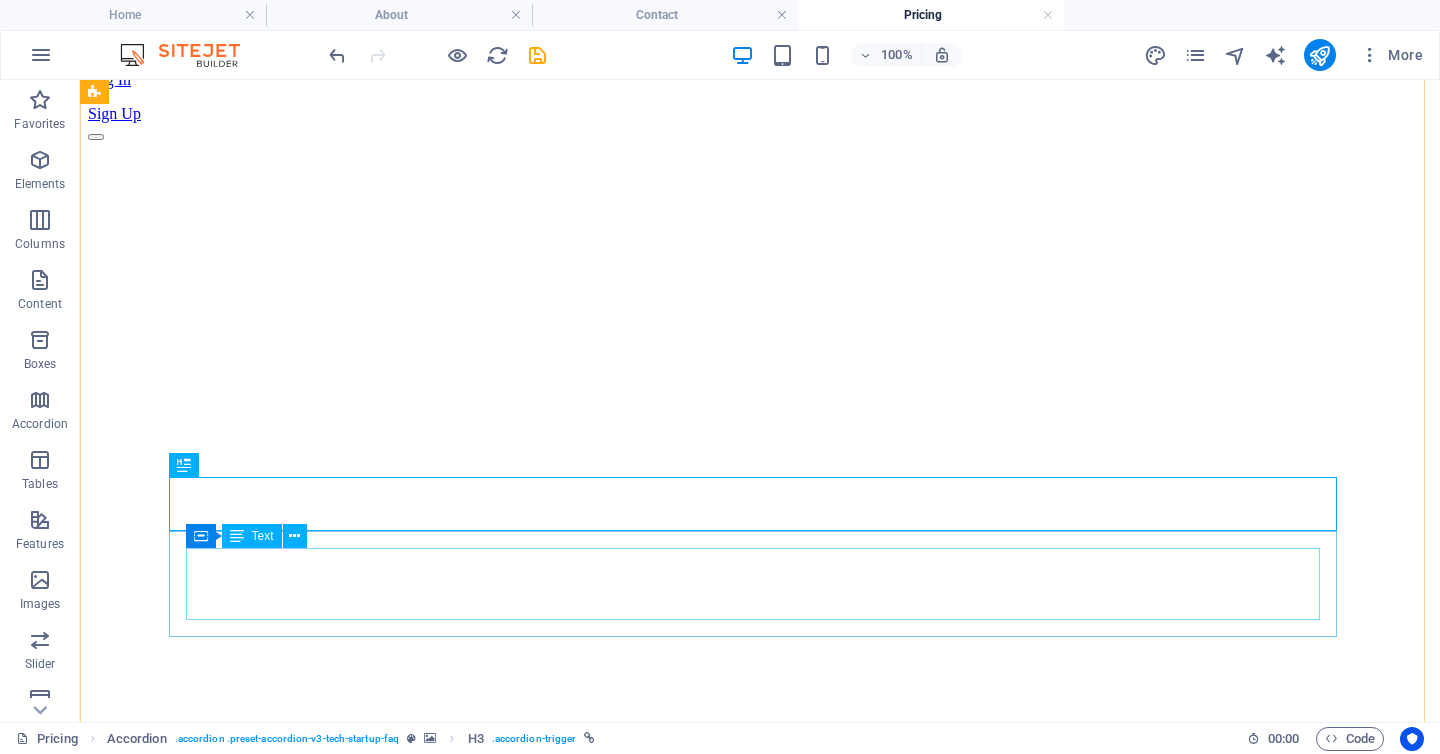 click on "Lorem ipsum dolor sit amet, consectetur adipisicing elit. Maiores ipsum repellat minus nihil. Labore, delectus, nam dignissimos ea repudiandae minima voluptatum magni pariatur possimus quia accusamus harum facilis corporis animi nisi. Enim, pariatur, impedit quia repellat harum ipsam laboriosam voluptas dicta illum nisi obcaecati reprehenderit quis placeat recusandae tenetur aperiam." at bounding box center [760, 1395] 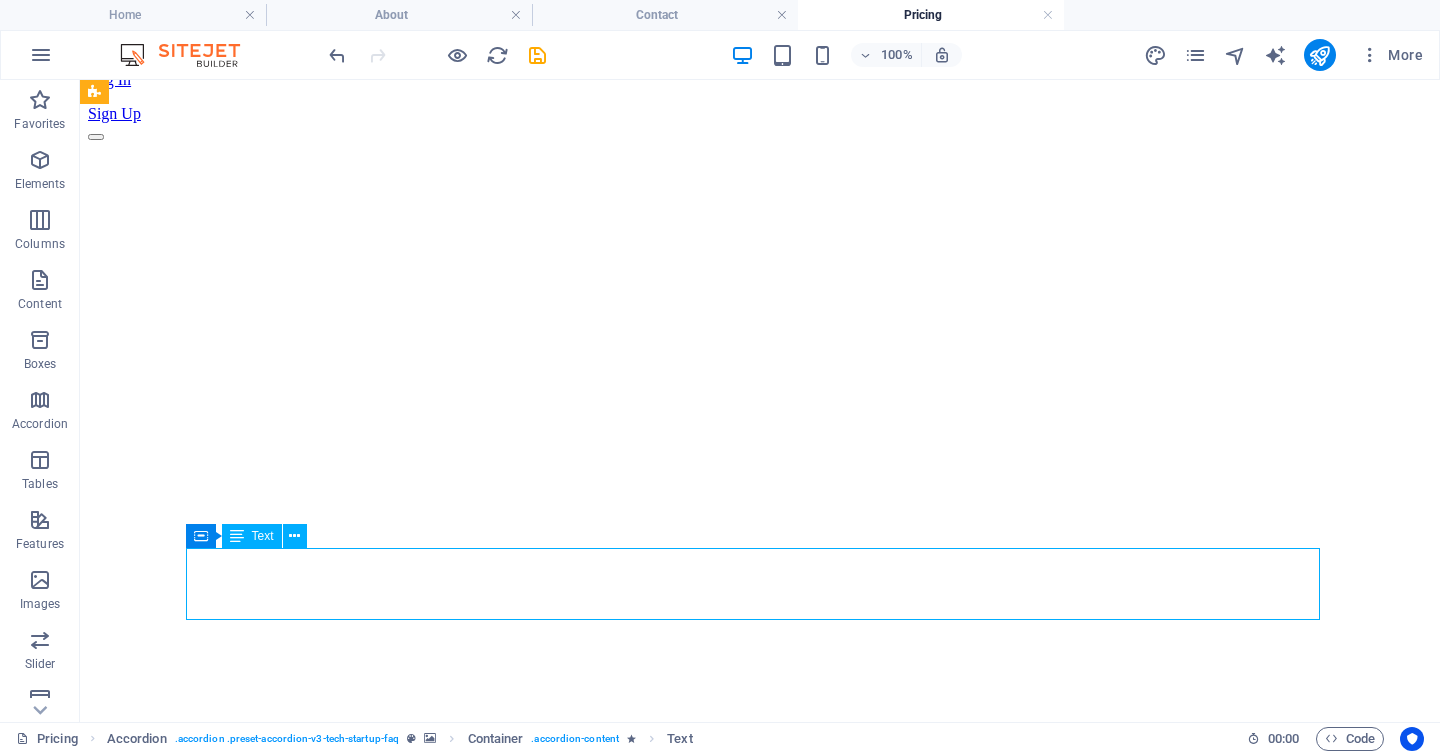 click on "Lorem ipsum dolor sit amet, consectetur adipisicing elit. Maiores ipsum repellat minus nihil. Labore, delectus, nam dignissimos ea repudiandae minima voluptatum magni pariatur possimus quia accusamus harum facilis corporis animi nisi. Enim, pariatur, impedit quia repellat harum ipsam laboriosam voluptas dicta illum nisi obcaecati reprehenderit quis placeat recusandae tenetur aperiam." at bounding box center [760, 1395] 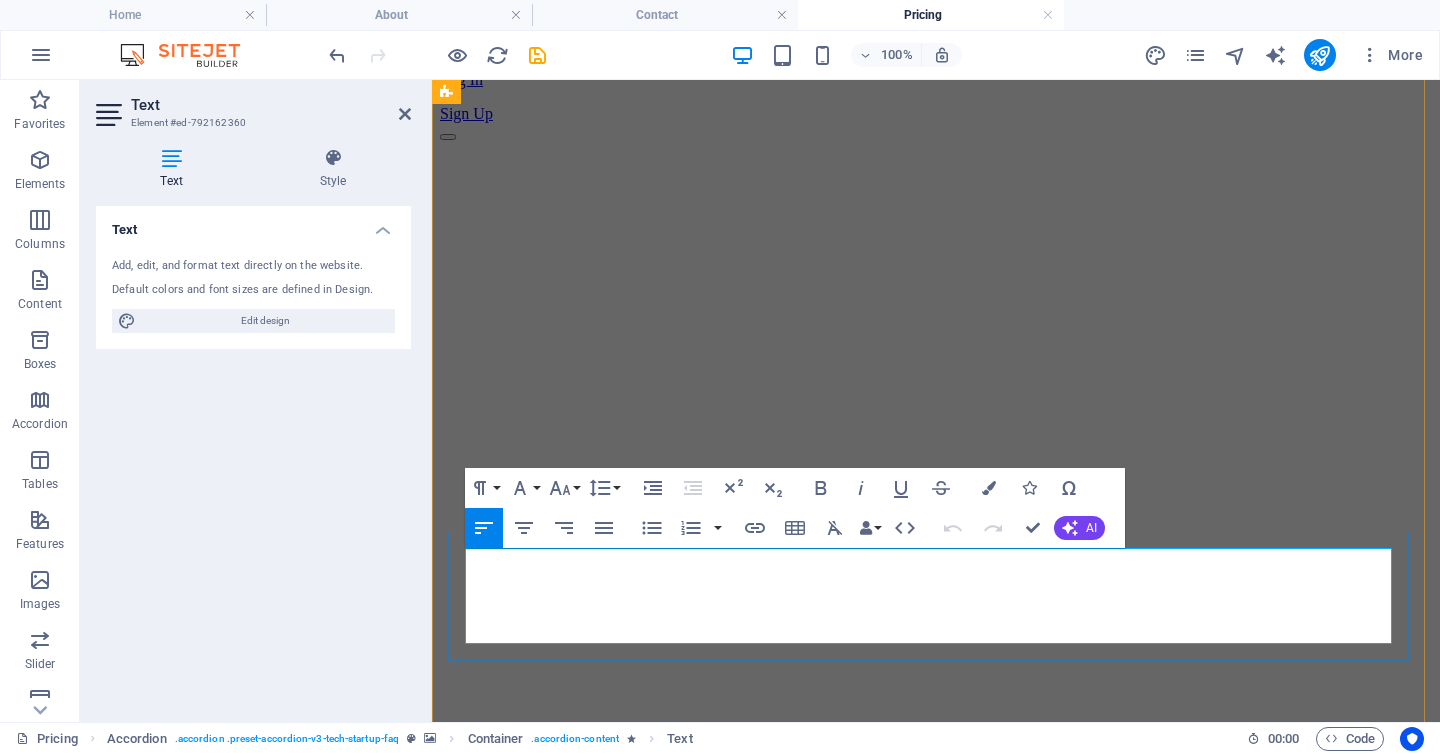 type 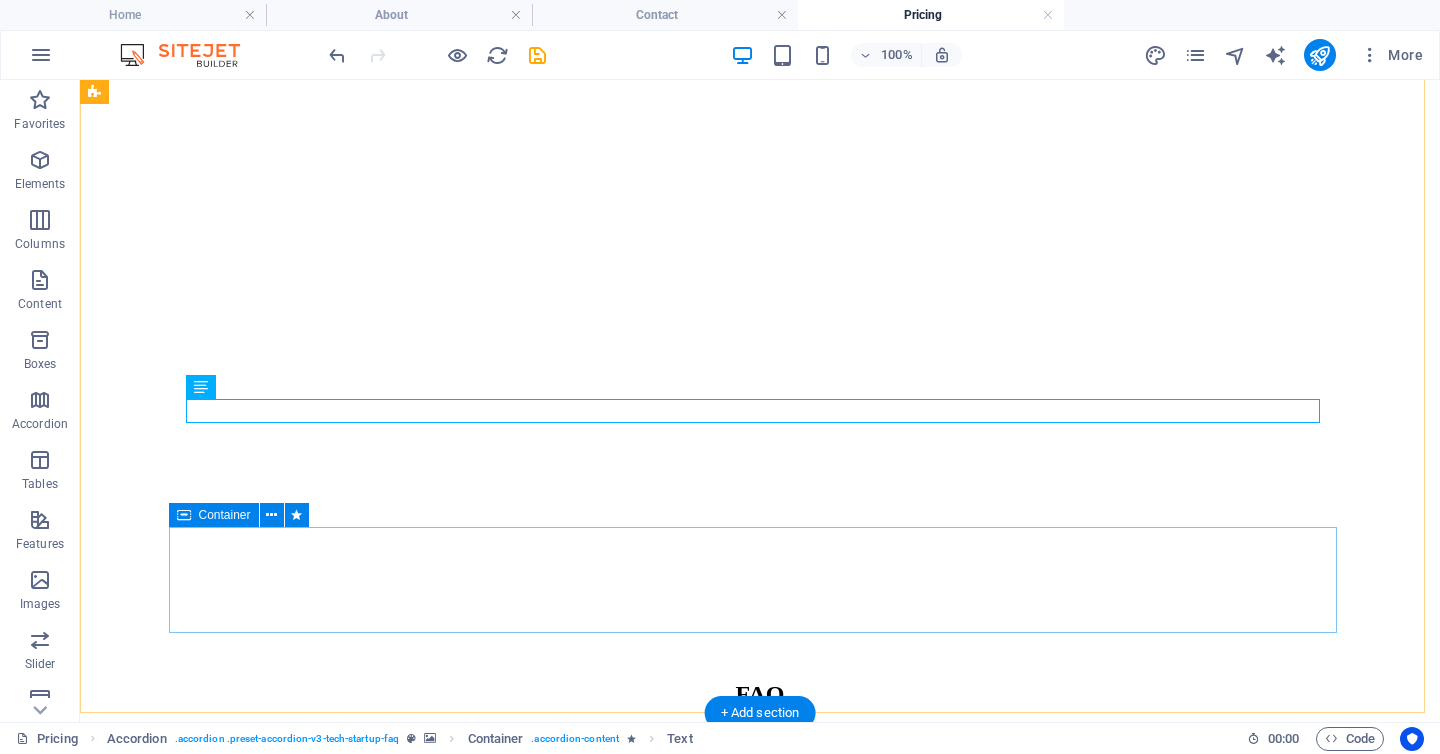 scroll, scrollTop: 607, scrollLeft: 0, axis: vertical 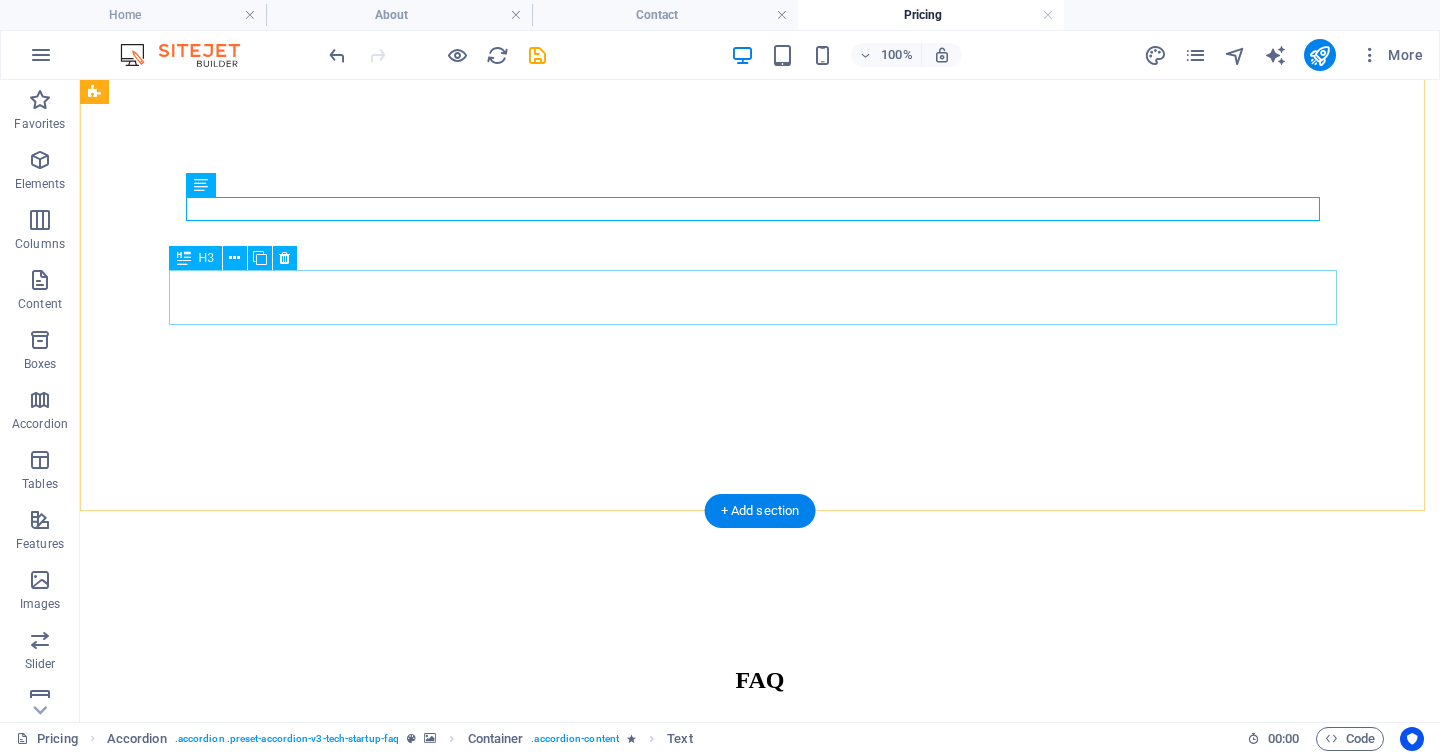 click on "What is the waiting period for my first payout?" at bounding box center (760, 1026) 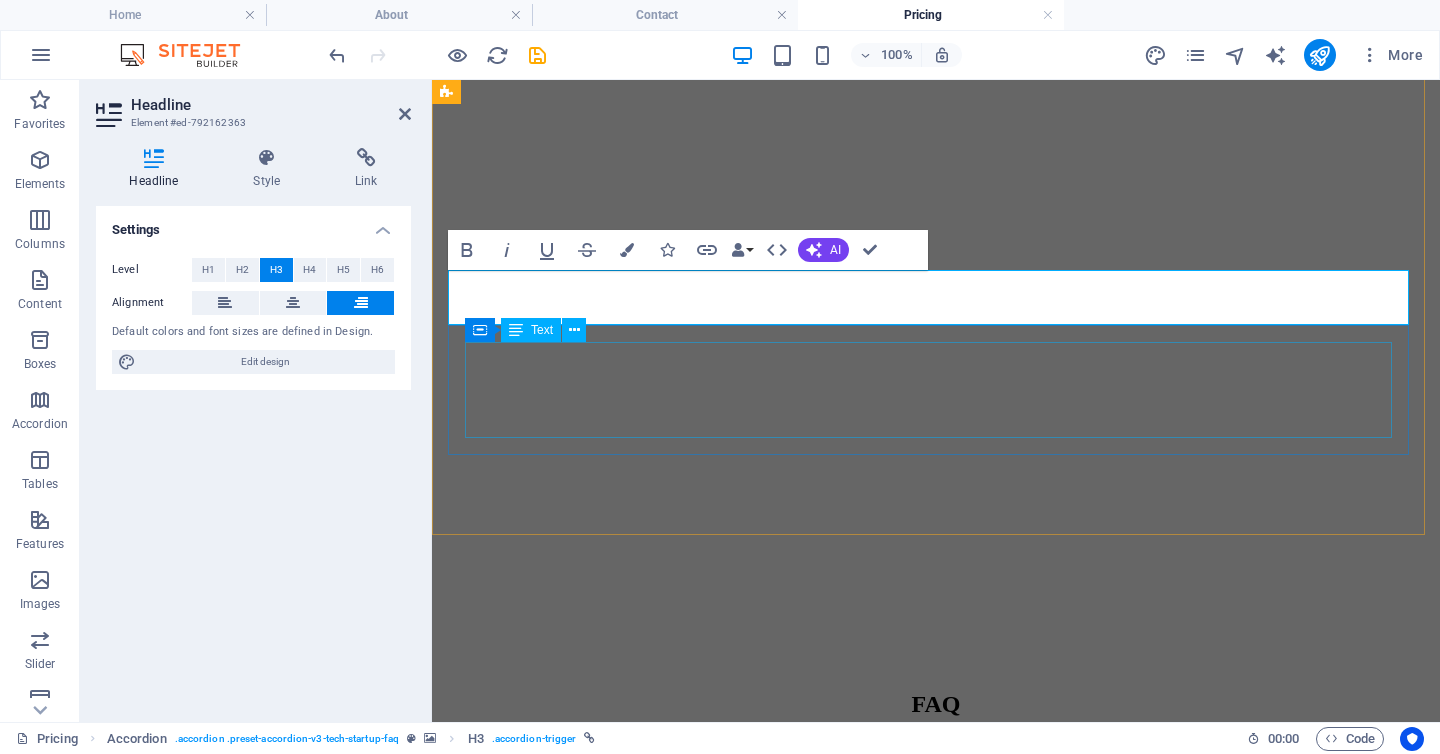click on "Lorem ipsum dolor sit amet, consectetur adipisicing elit. Maiores ipsum repellat minus nihil. Labore, delectus, nam dignissimos ea repudiandae minima voluptatum magni pariatur possimus quia accusamus harum facilis corporis animi nisi. Enim, pariatur, impedit quia repellat harum ipsam laboriosam voluptas dicta illum nisi obcaecati reprehenderit quis placeat recusandae tenetur aperiam." at bounding box center [936, 1107] 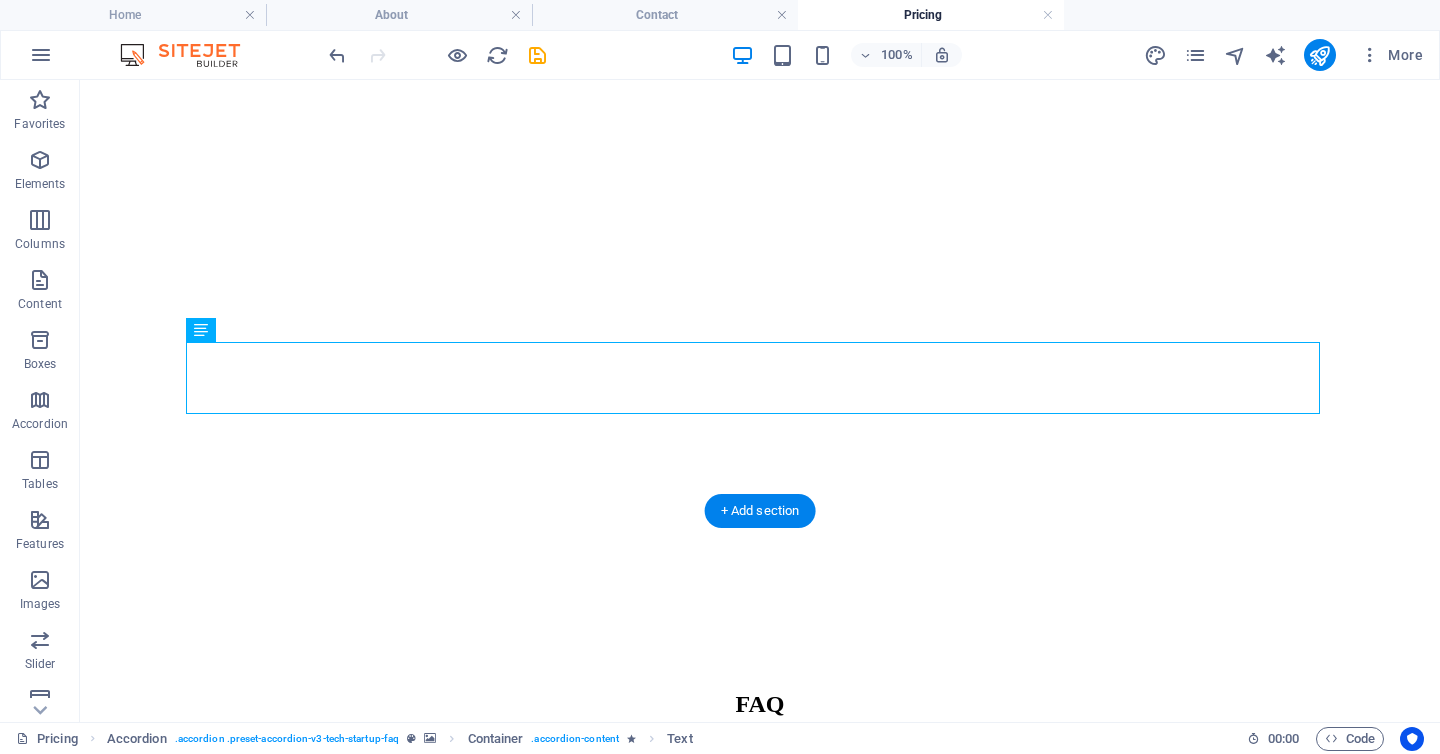 click at bounding box center (760, -210) 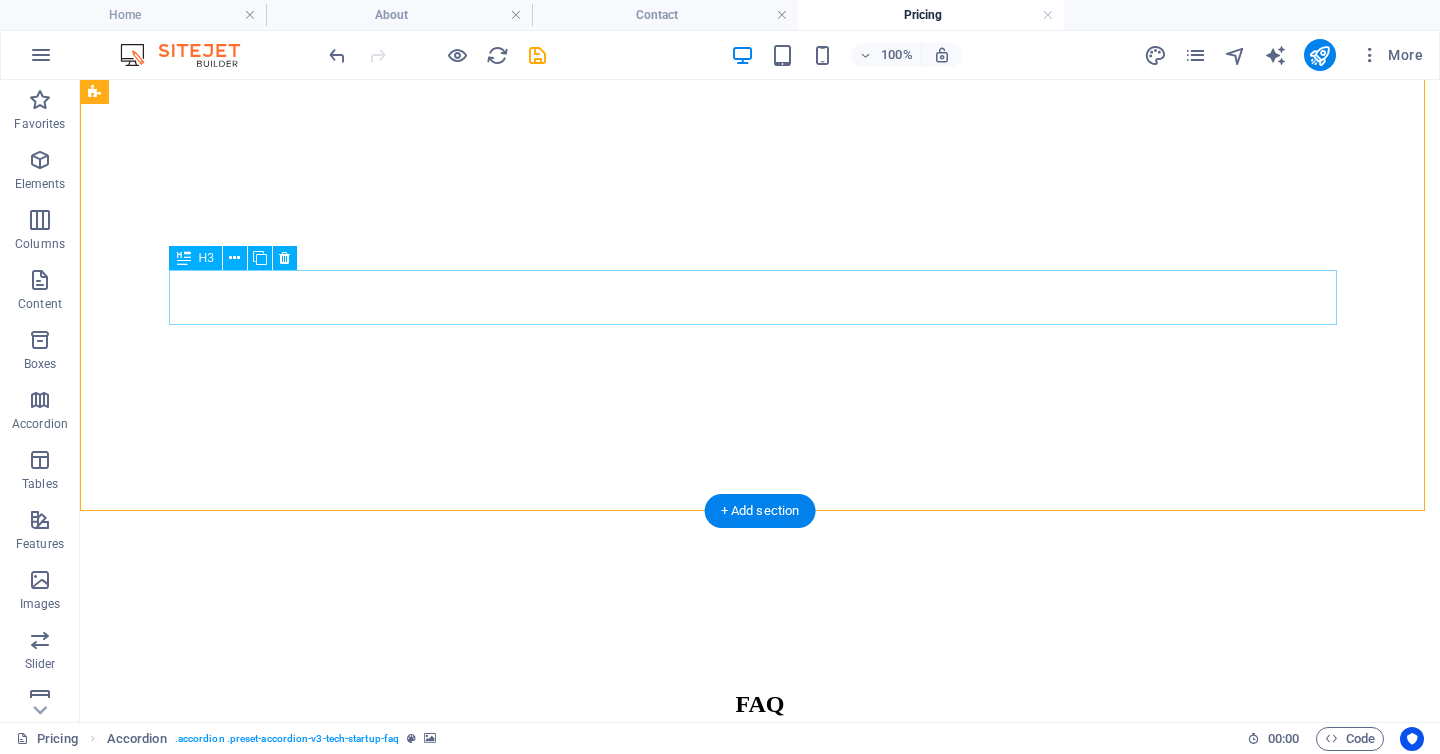 click on "What is the waiting period for my first payout?" at bounding box center (760, 1050) 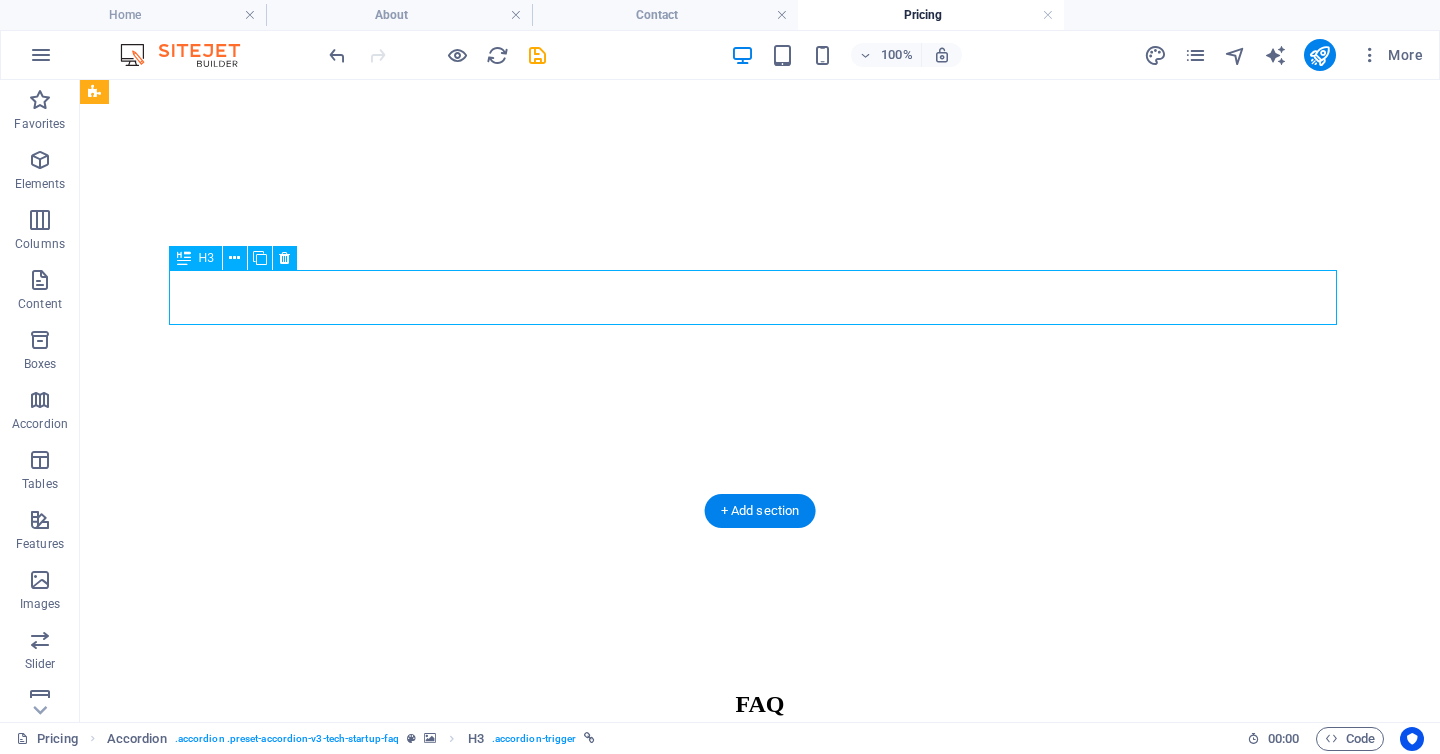 click on "What is the waiting period for my first payout?" at bounding box center (760, 1050) 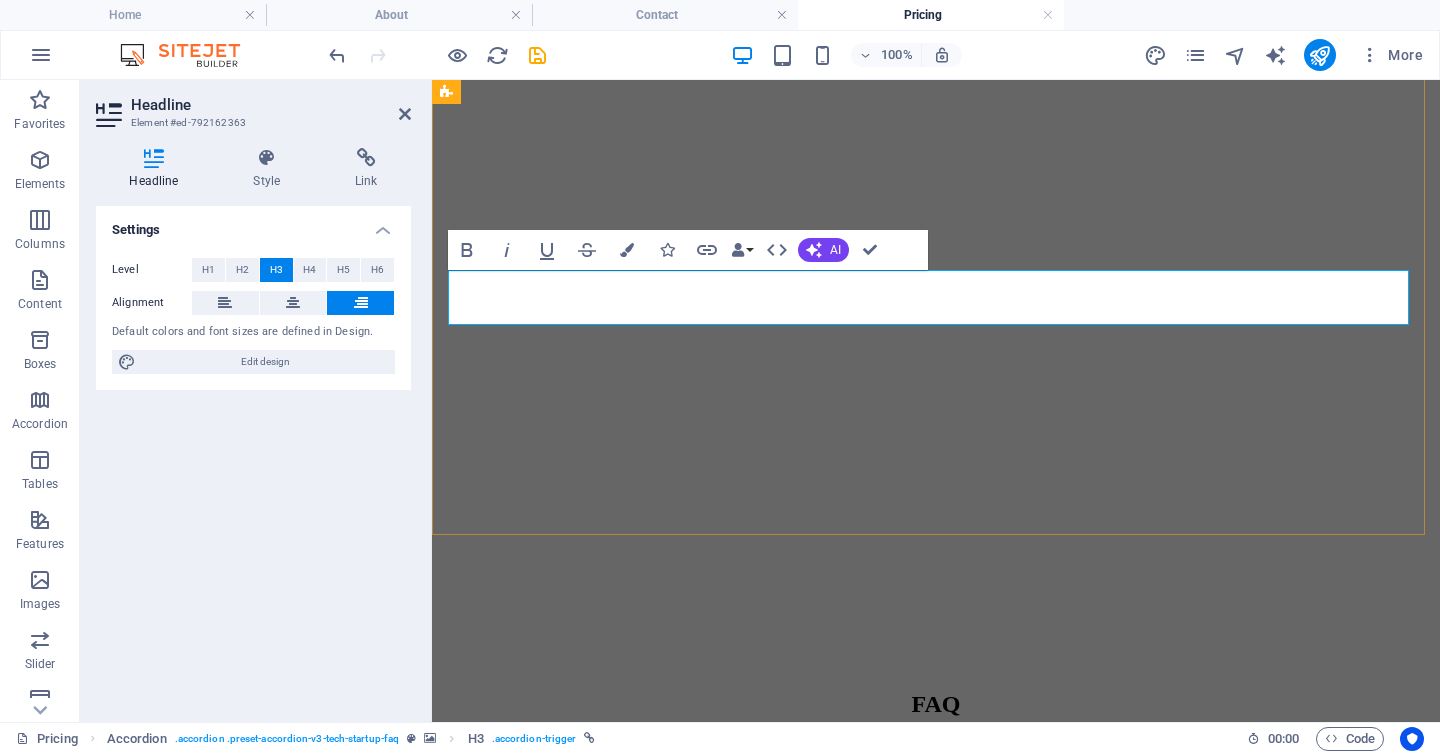 click on "What is the waiting period for my first payout?" at bounding box center [1243, 1049] 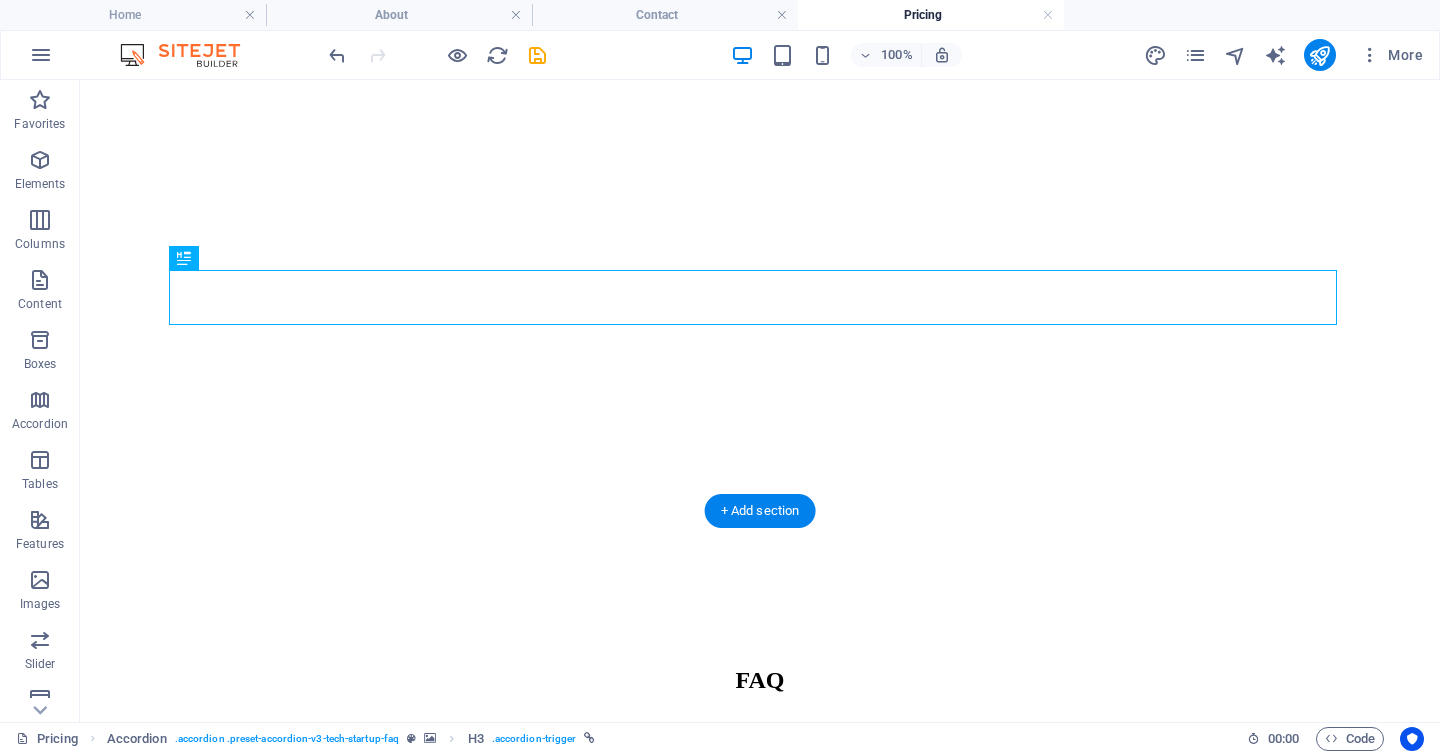 click at bounding box center (760, -210) 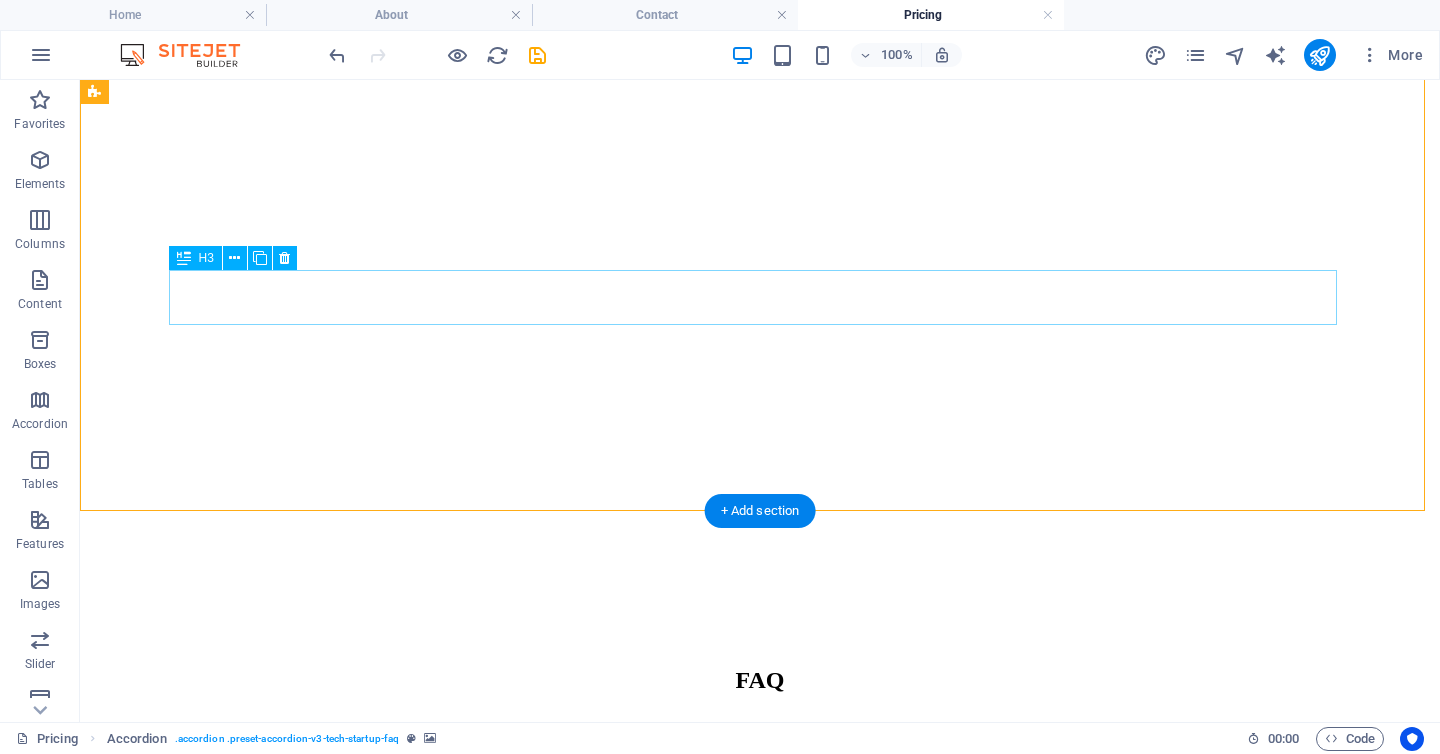 click on "Q4" at bounding box center (760, 1026) 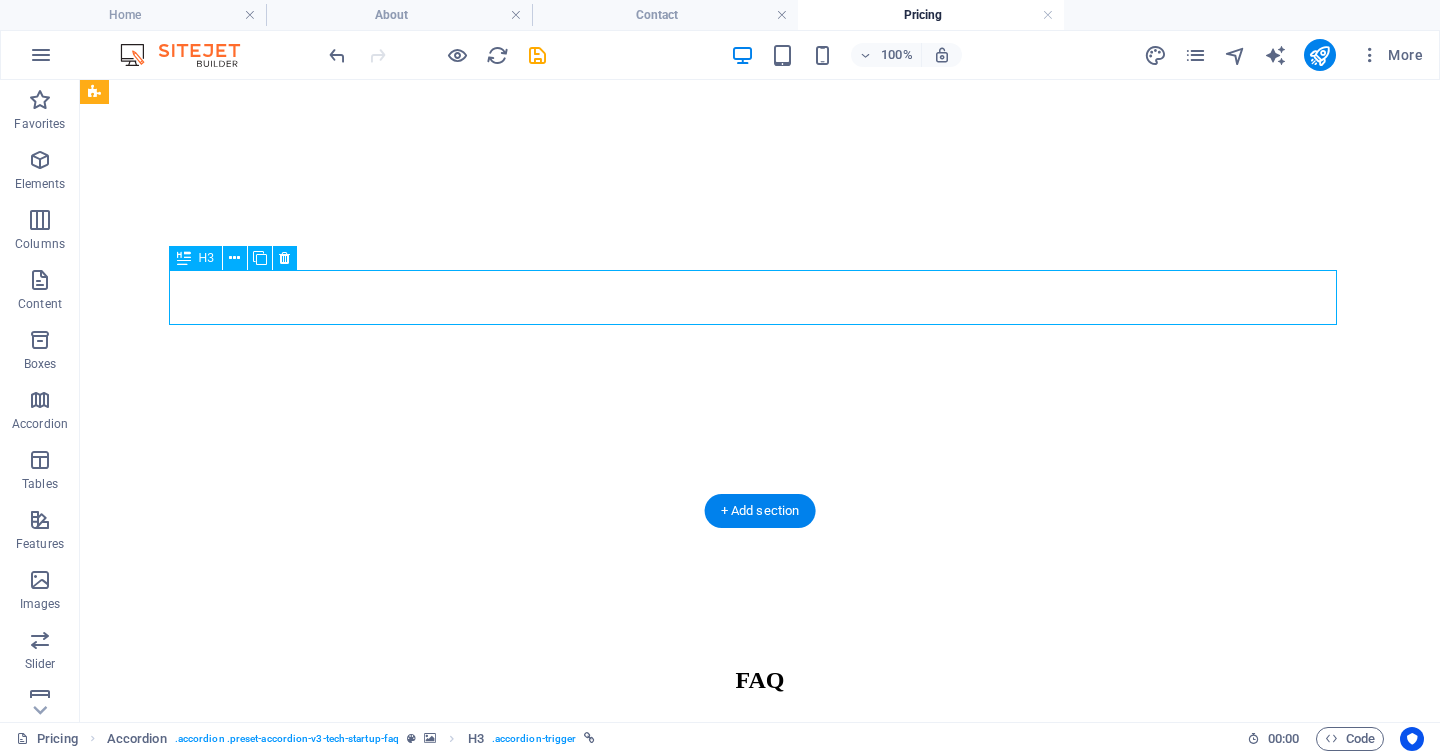 click on "Q4" at bounding box center [760, 1026] 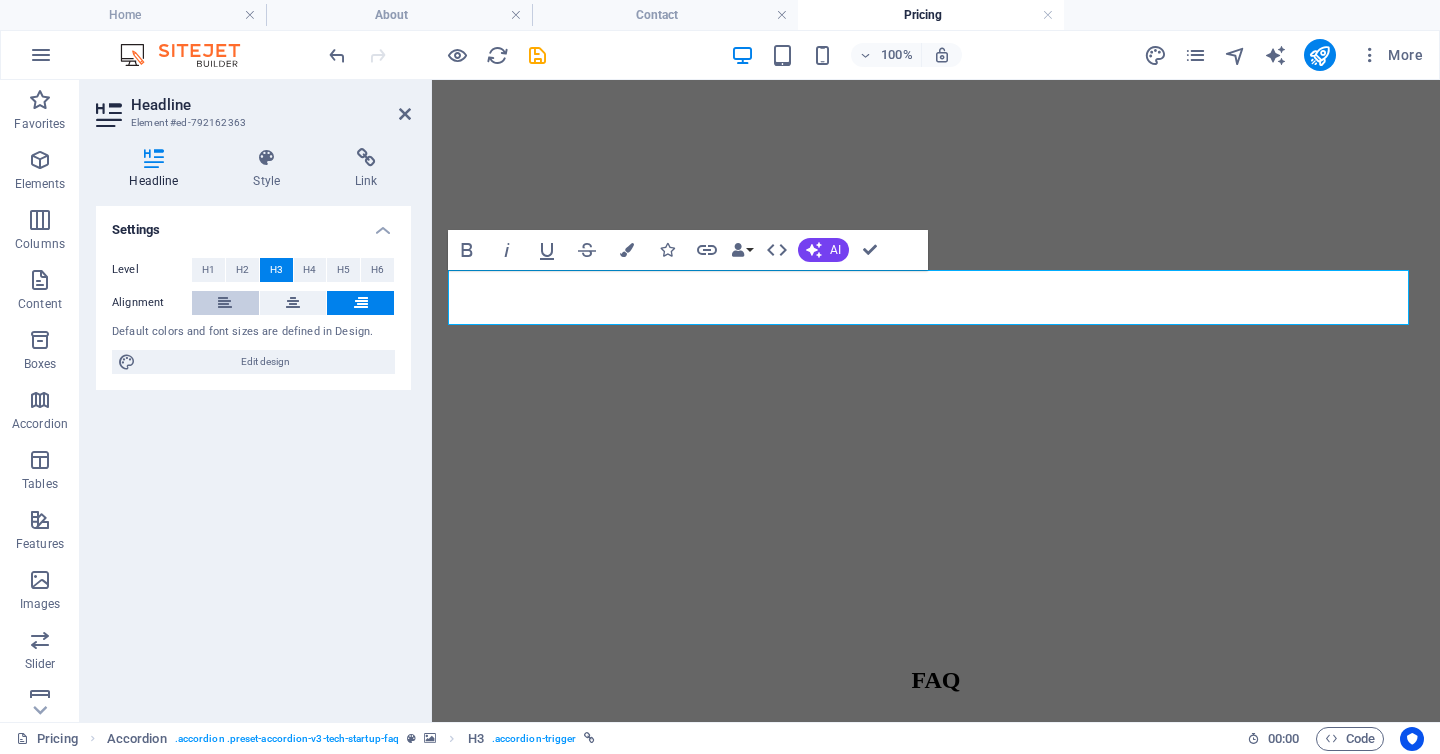 click at bounding box center [225, 303] 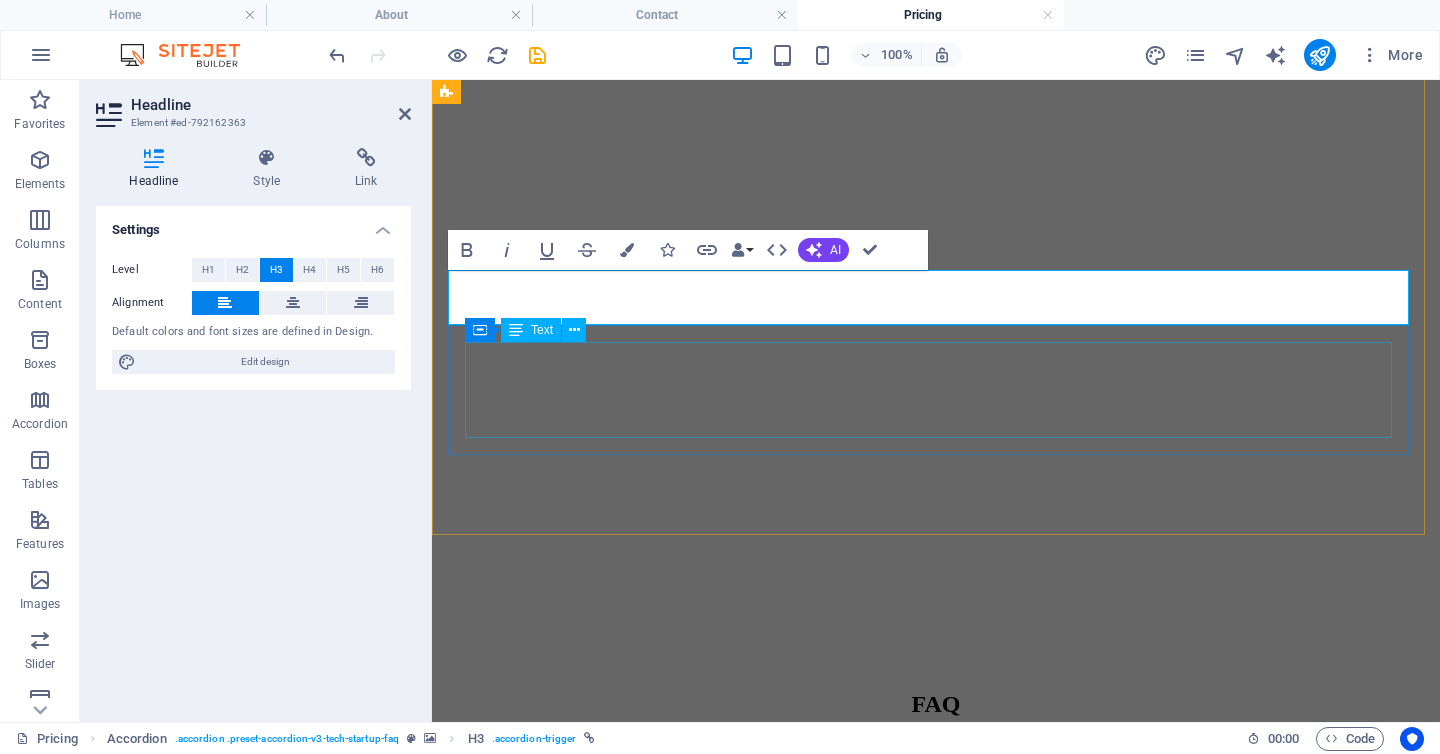 click on "Lorem ipsum dolor sit amet, consectetur adipisicing elit. Maiores ipsum repellat minus nihil. Labore, delectus, nam dignissimos ea repudiandae minima voluptatum magni pariatur possimus quia accusamus harum facilis corporis animi nisi. Enim, pariatur, impedit quia repellat harum ipsam laboriosam voluptas dicta illum nisi obcaecati reprehenderit quis placeat recusandae tenetur aperiam." at bounding box center [936, 1107] 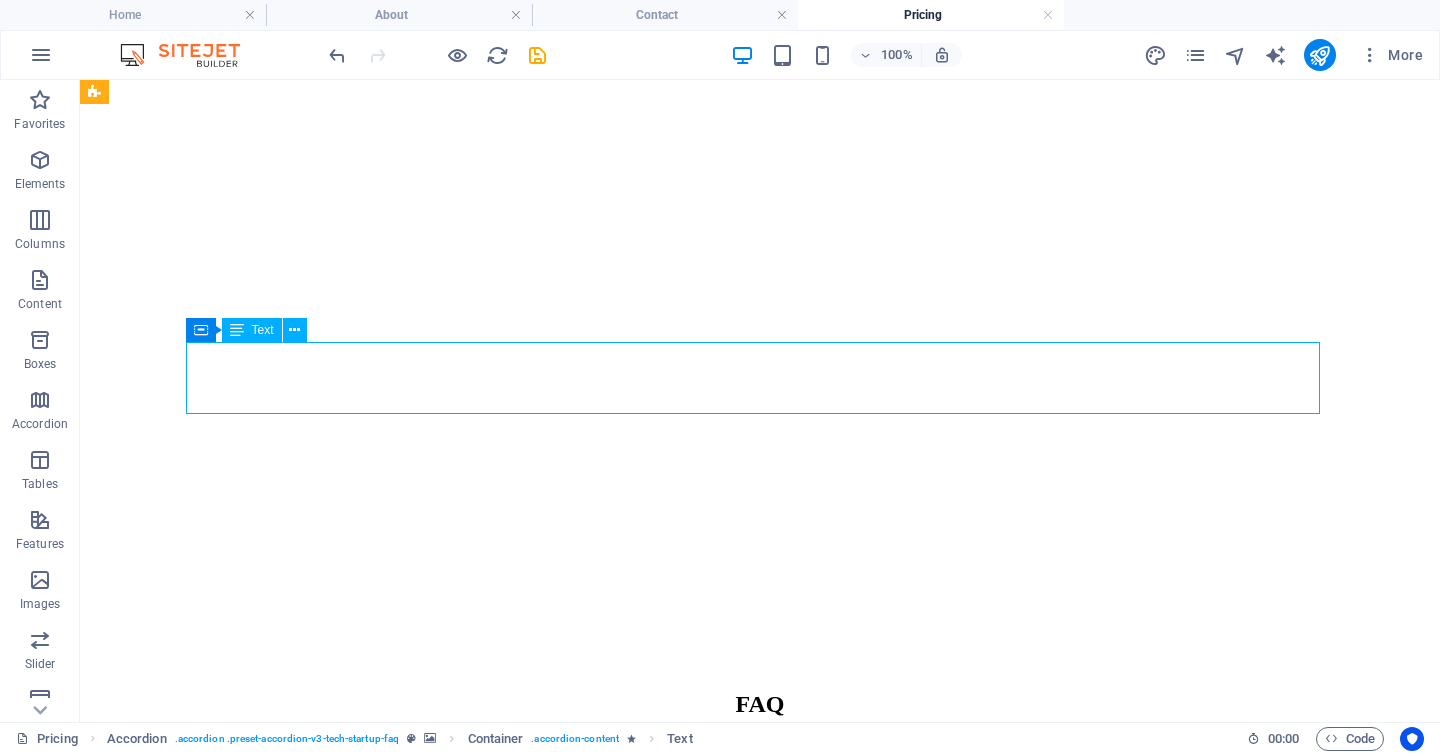 click on "Lorem ipsum dolor sit amet, consectetur adipisicing elit. Maiores ipsum repellat minus nihil. Labore, delectus, nam dignissimos ea repudiandae minima voluptatum magni pariatur possimus quia accusamus harum facilis corporis animi nisi. Enim, pariatur, impedit quia repellat harum ipsam laboriosam voluptas dicta illum nisi obcaecati reprehenderit quis placeat recusandae tenetur aperiam." at bounding box center (760, 1098) 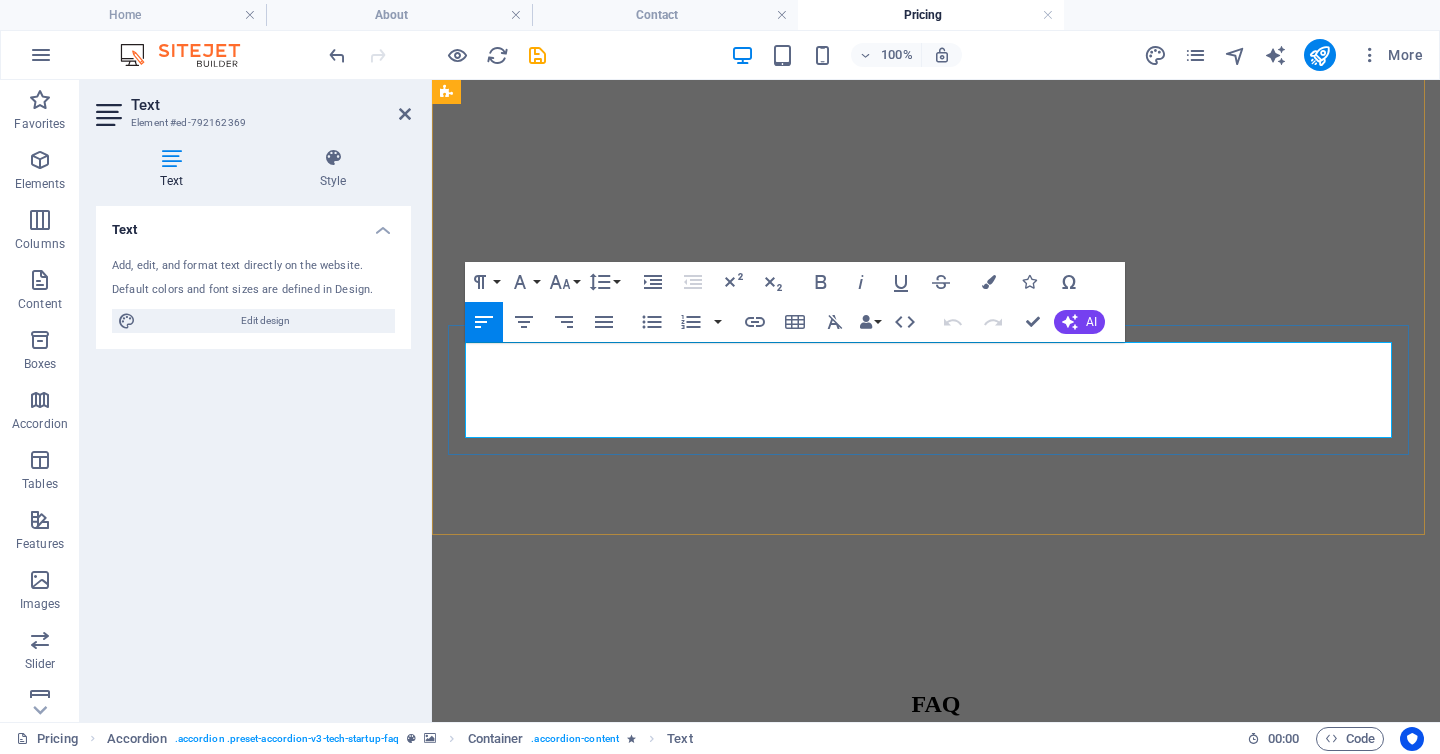 type 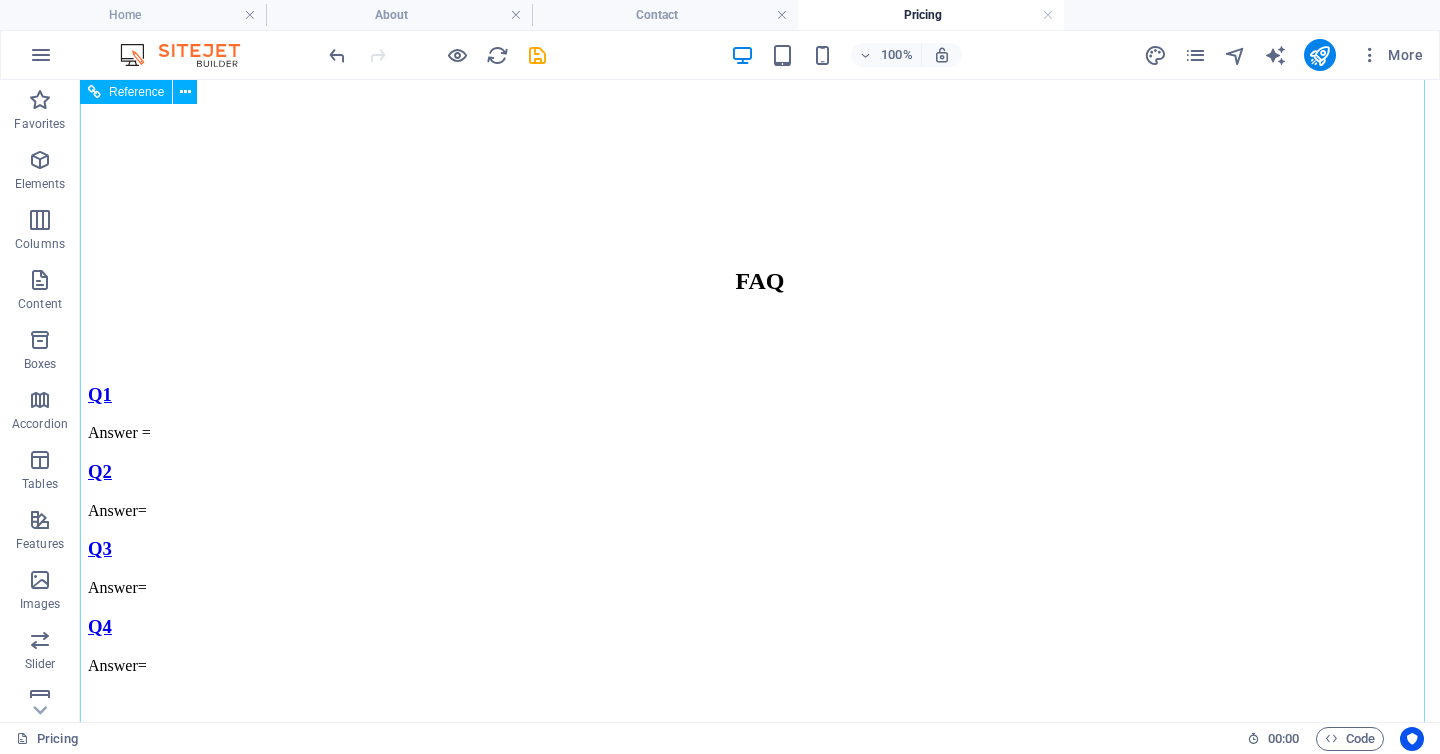 scroll, scrollTop: 941, scrollLeft: 0, axis: vertical 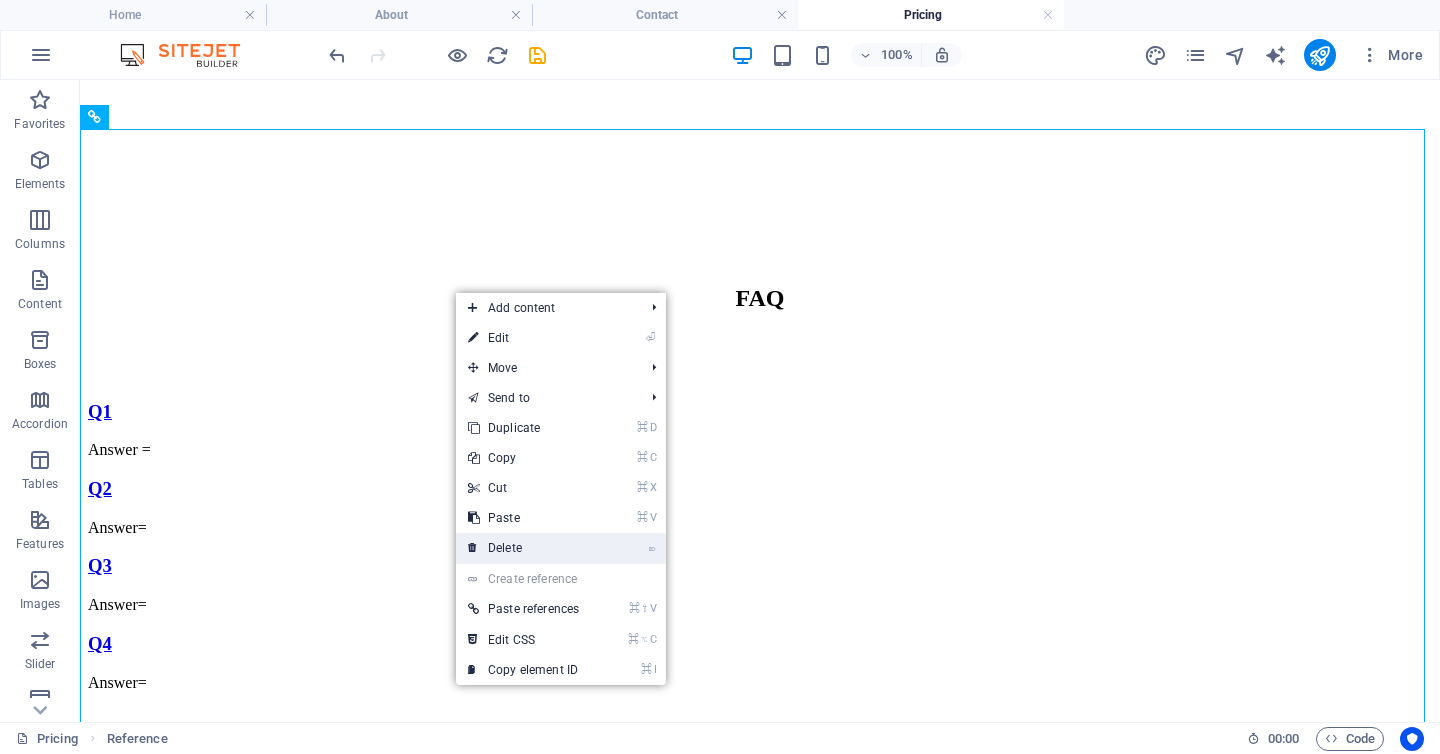 click on "⌦  Delete" at bounding box center [523, 548] 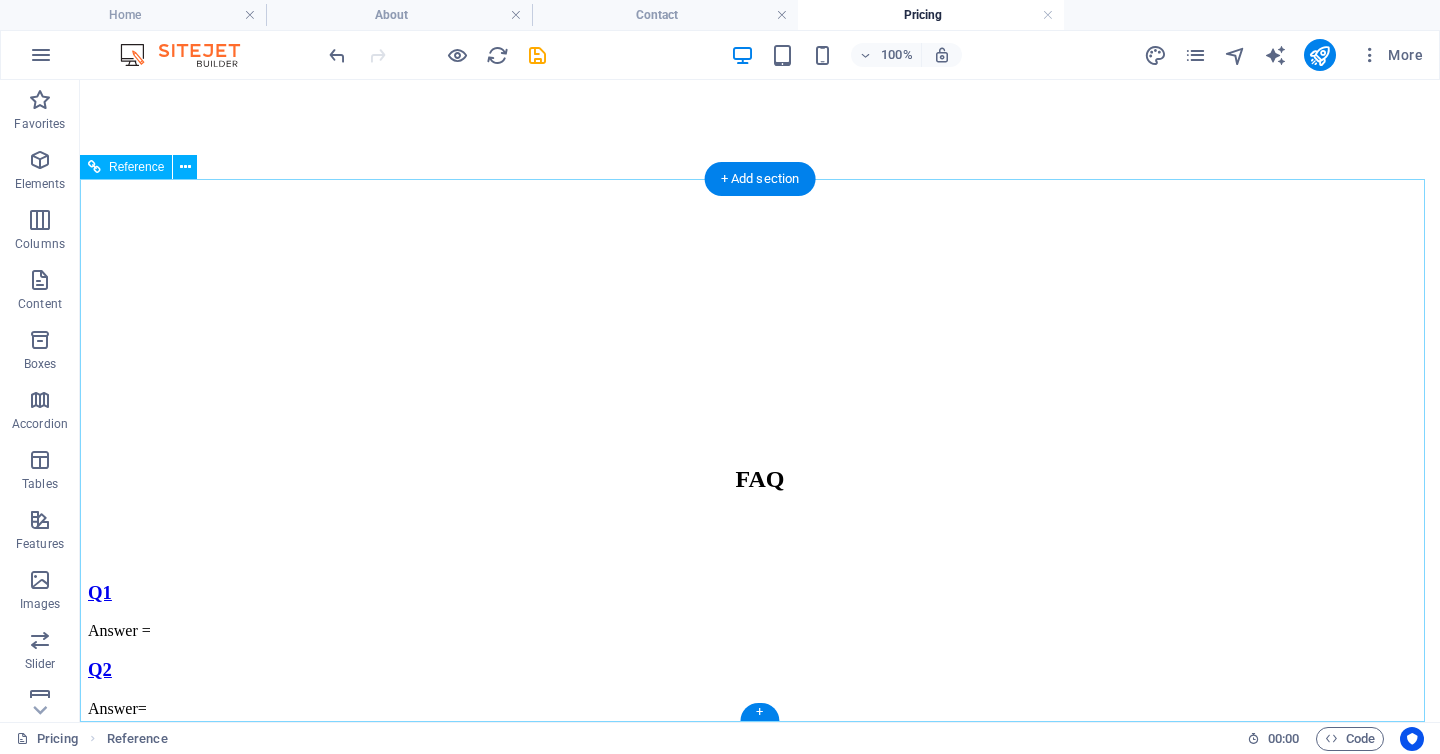 scroll, scrollTop: 891, scrollLeft: 0, axis: vertical 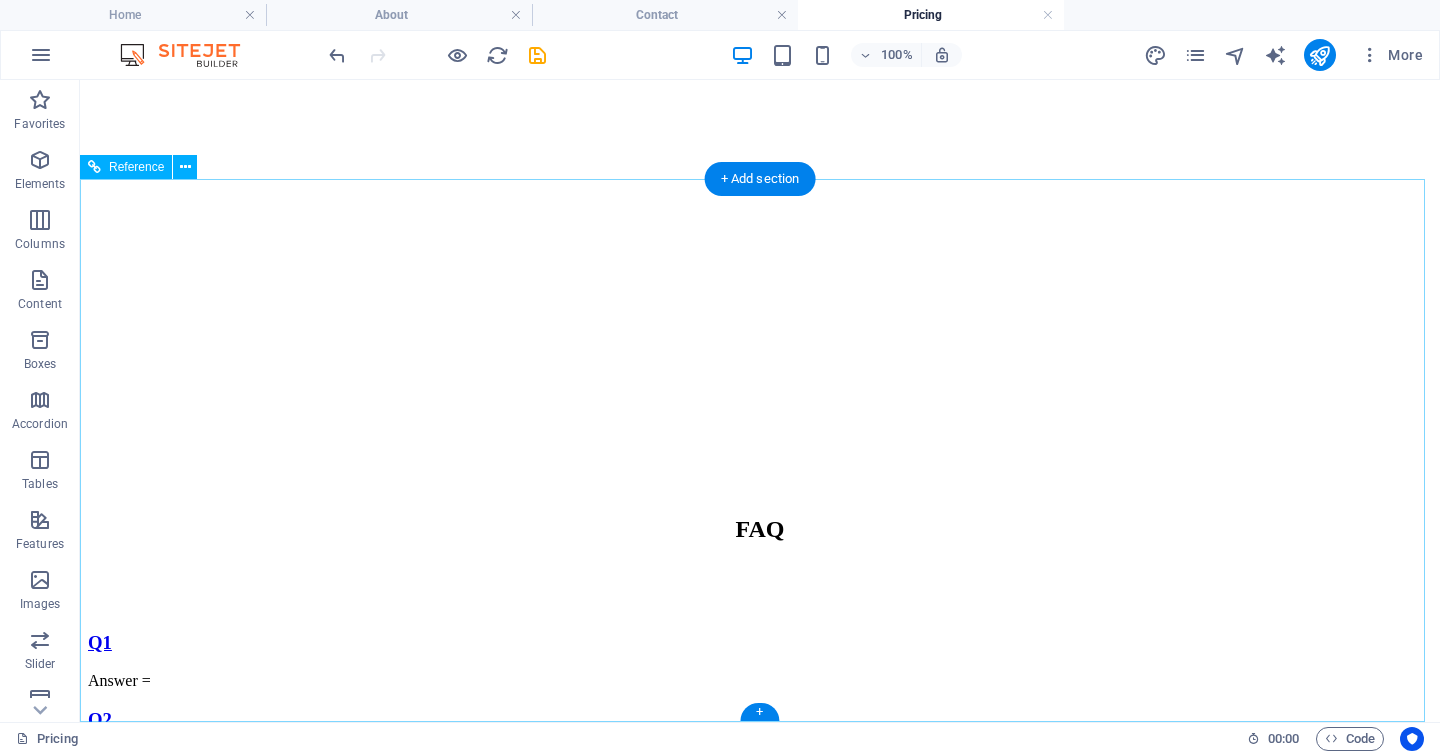 click at bounding box center [760, 1095] 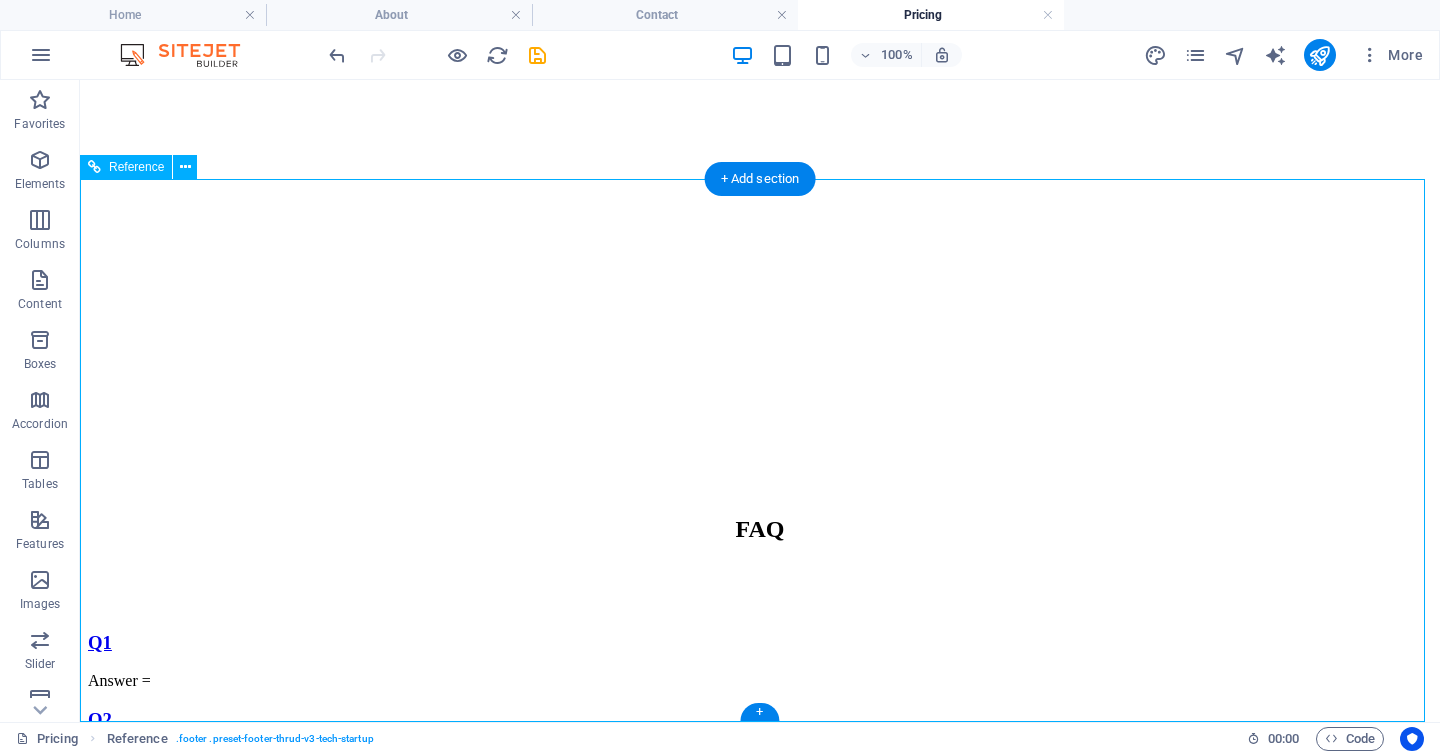 click at bounding box center (760, 1095) 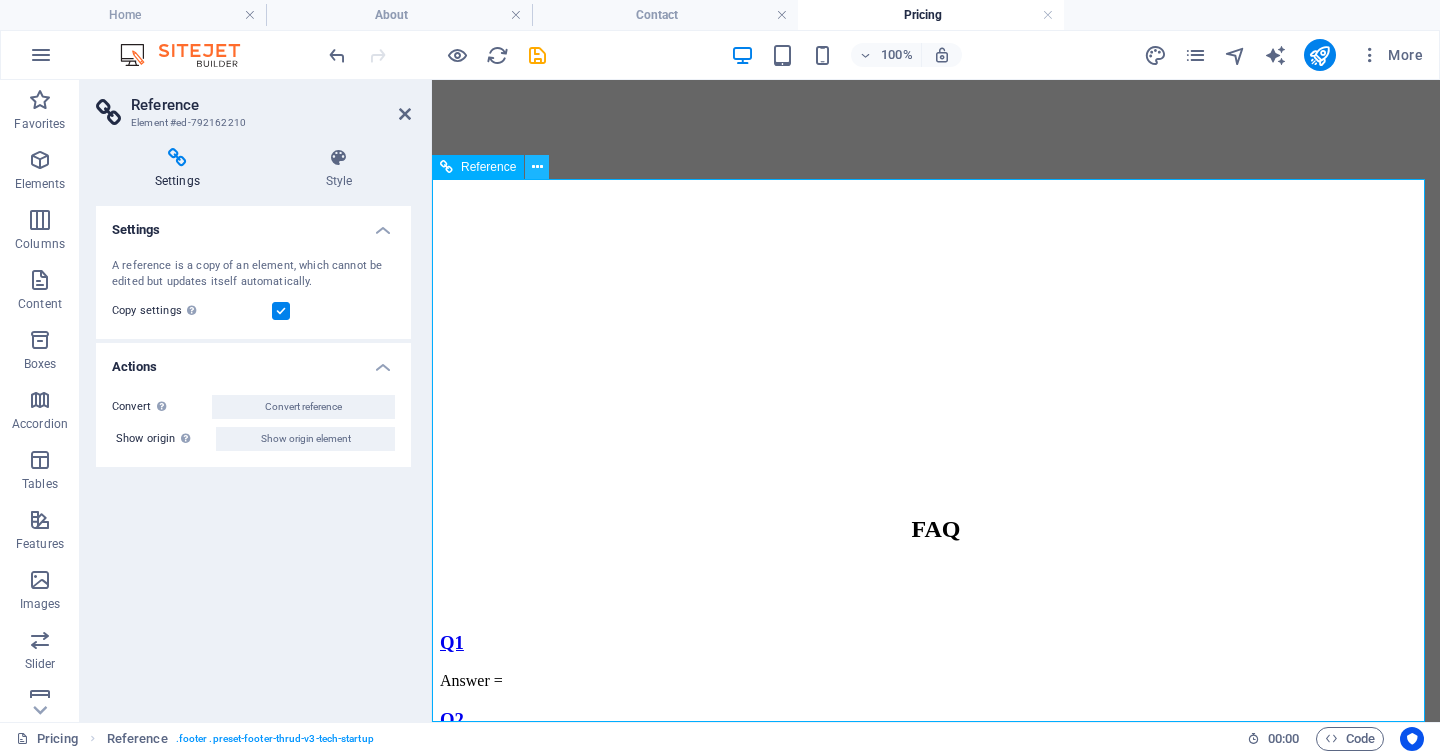 click at bounding box center (537, 167) 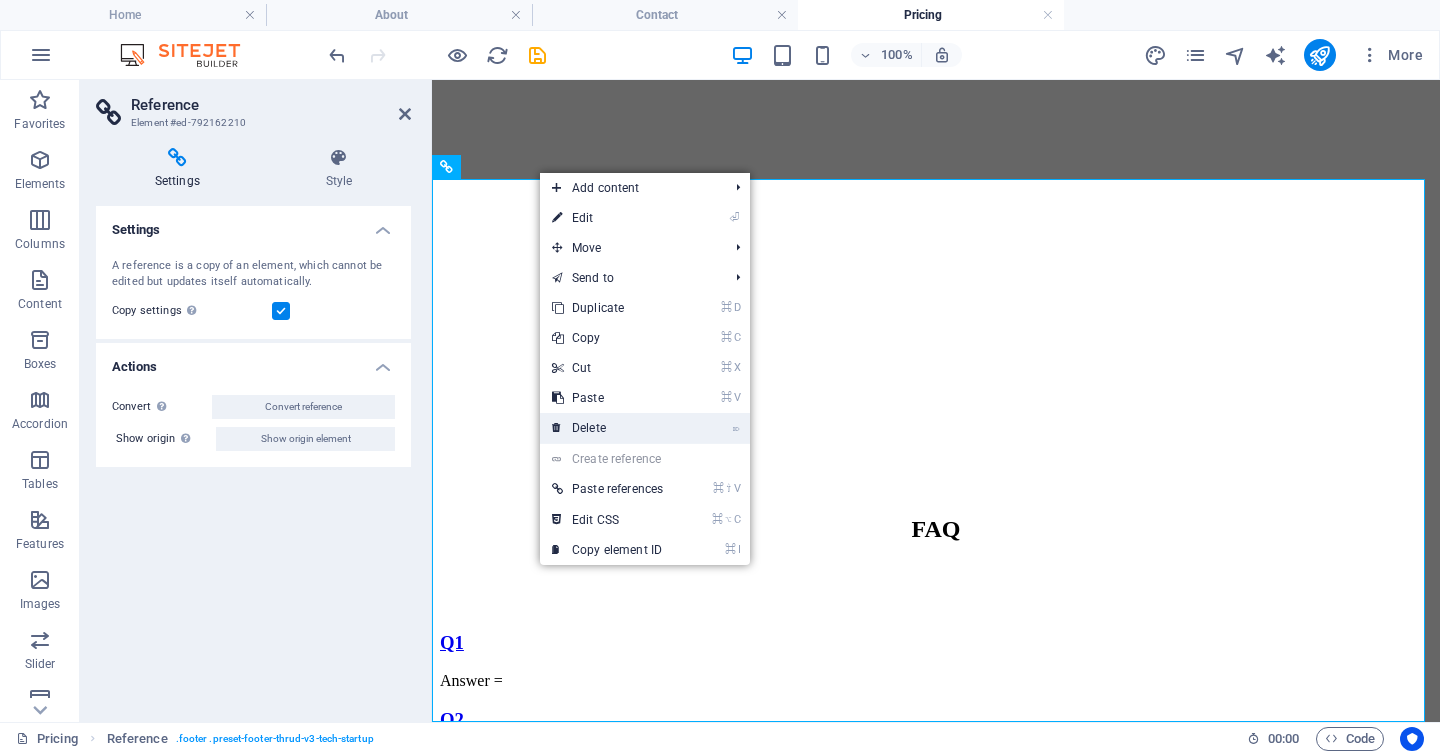 drag, startPoint x: 594, startPoint y: 425, endPoint x: 514, endPoint y: 344, distance: 113.84639 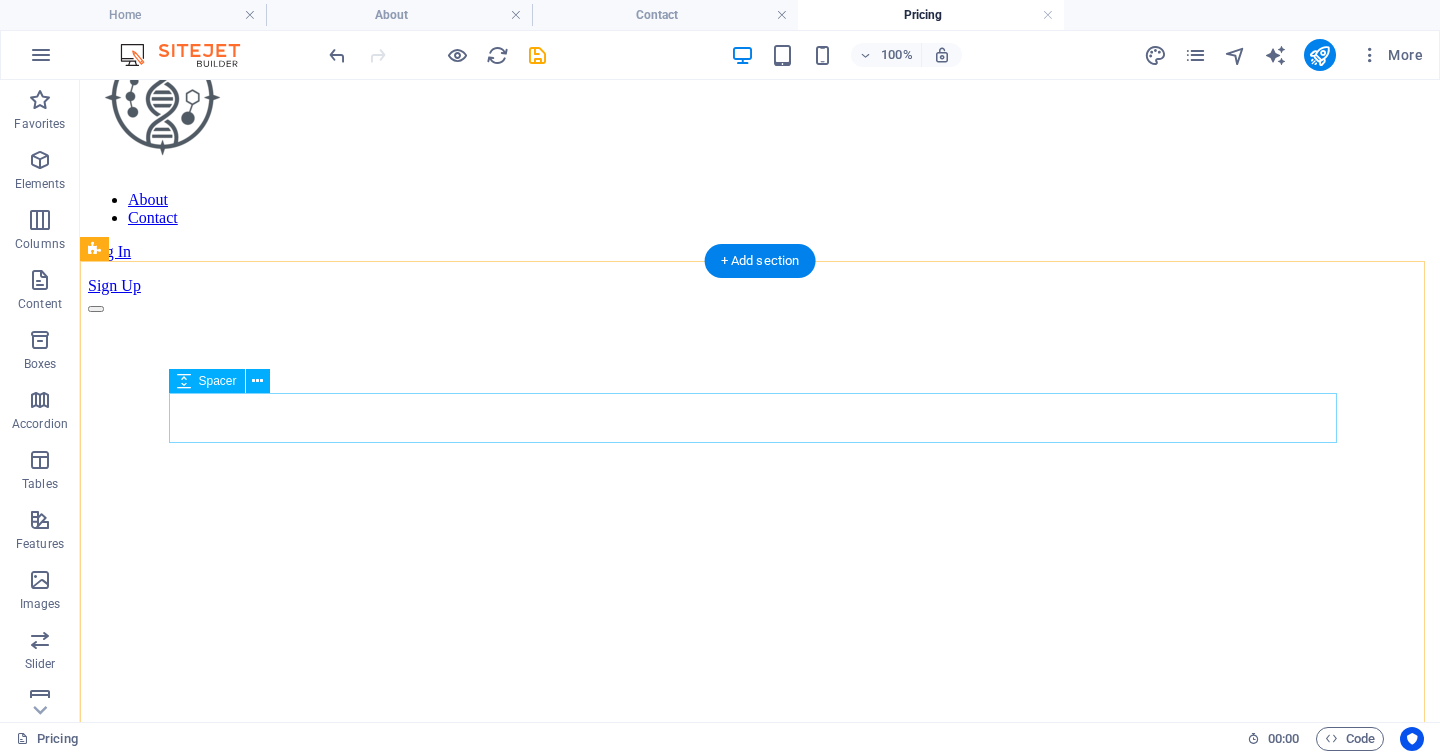 scroll, scrollTop: 0, scrollLeft: 0, axis: both 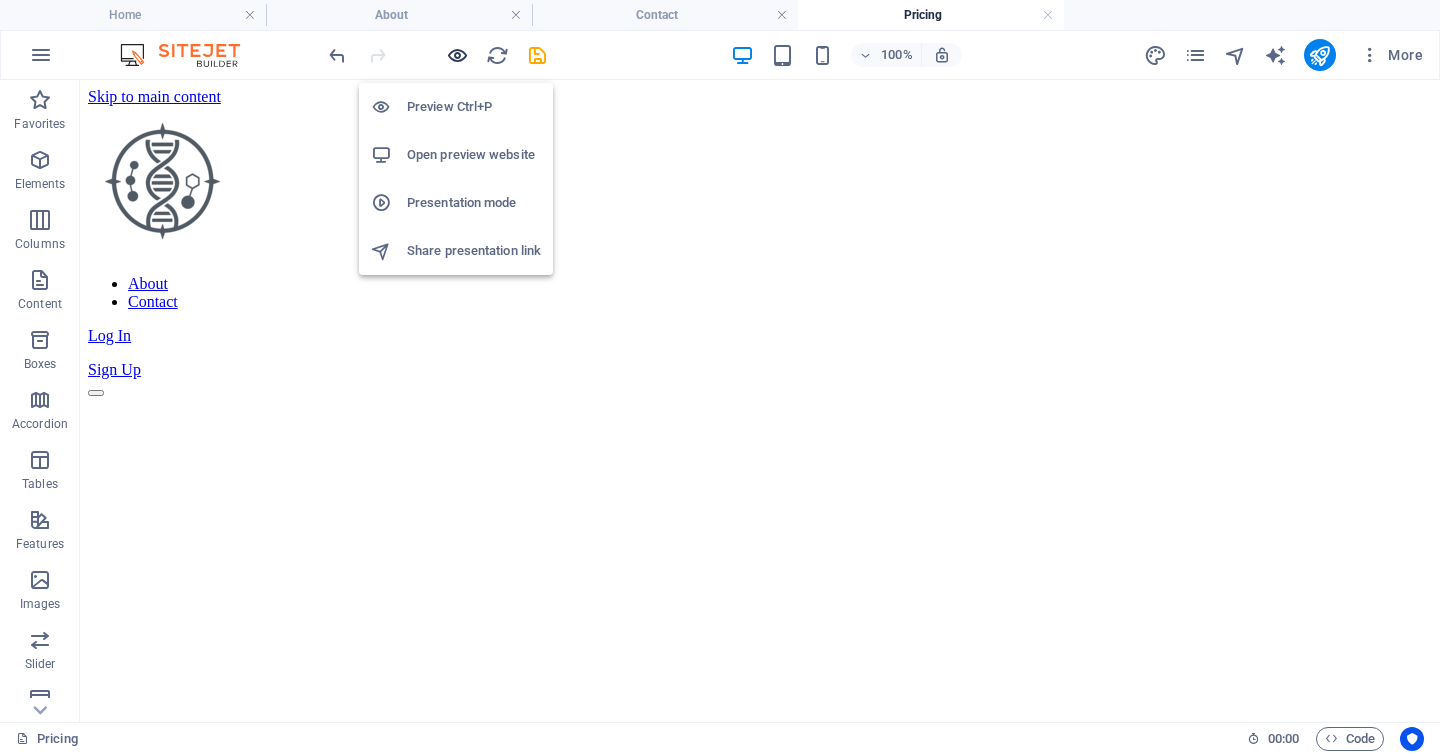 click at bounding box center (457, 55) 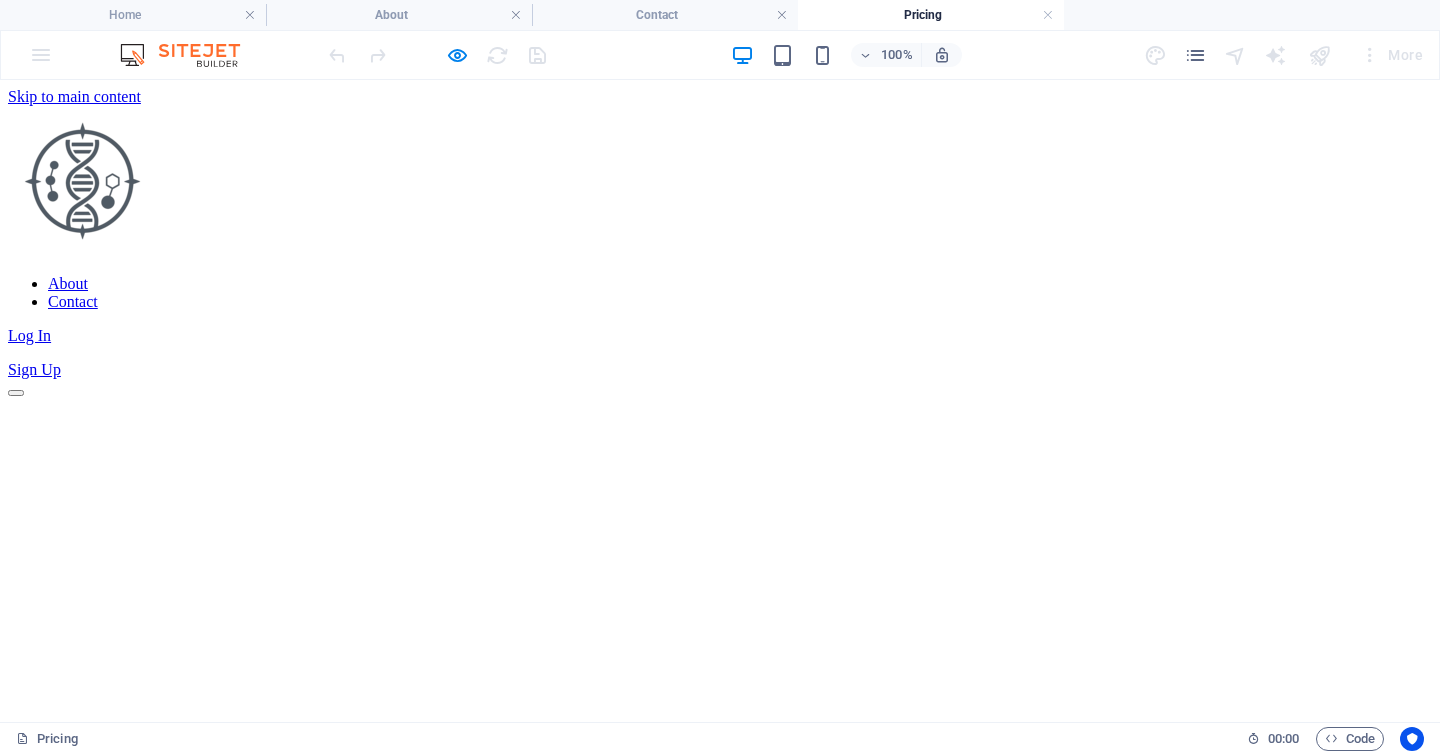 click at bounding box center [82, 180] 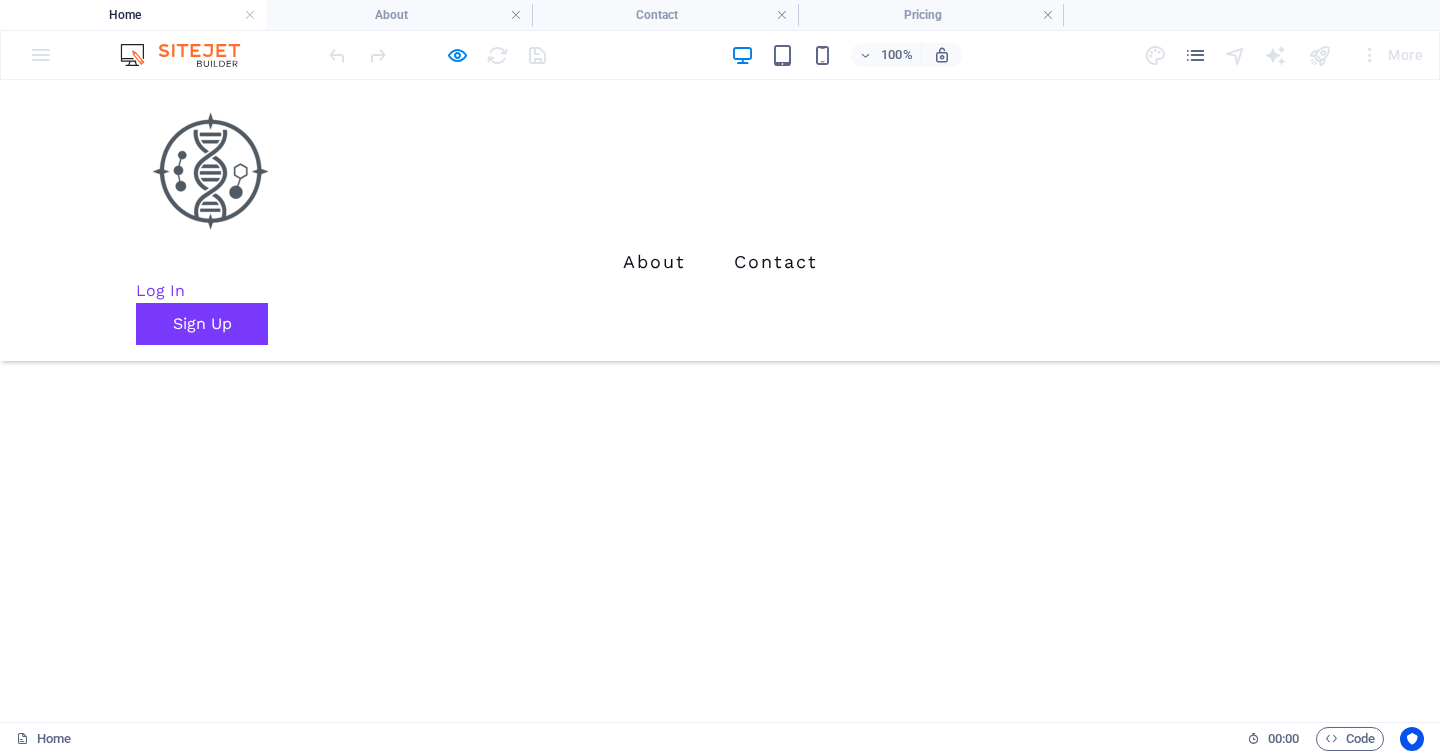scroll, scrollTop: 481, scrollLeft: 0, axis: vertical 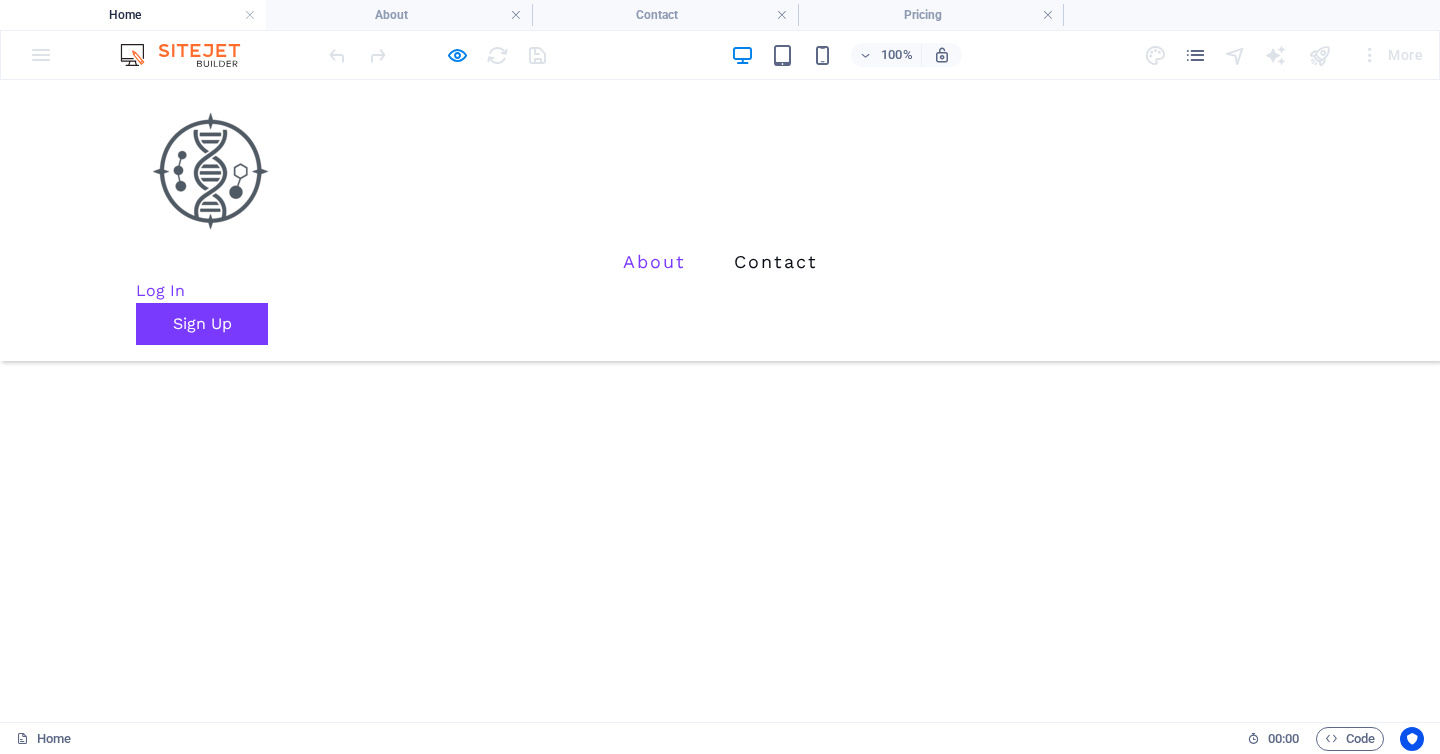 click on "About" at bounding box center [654, 262] 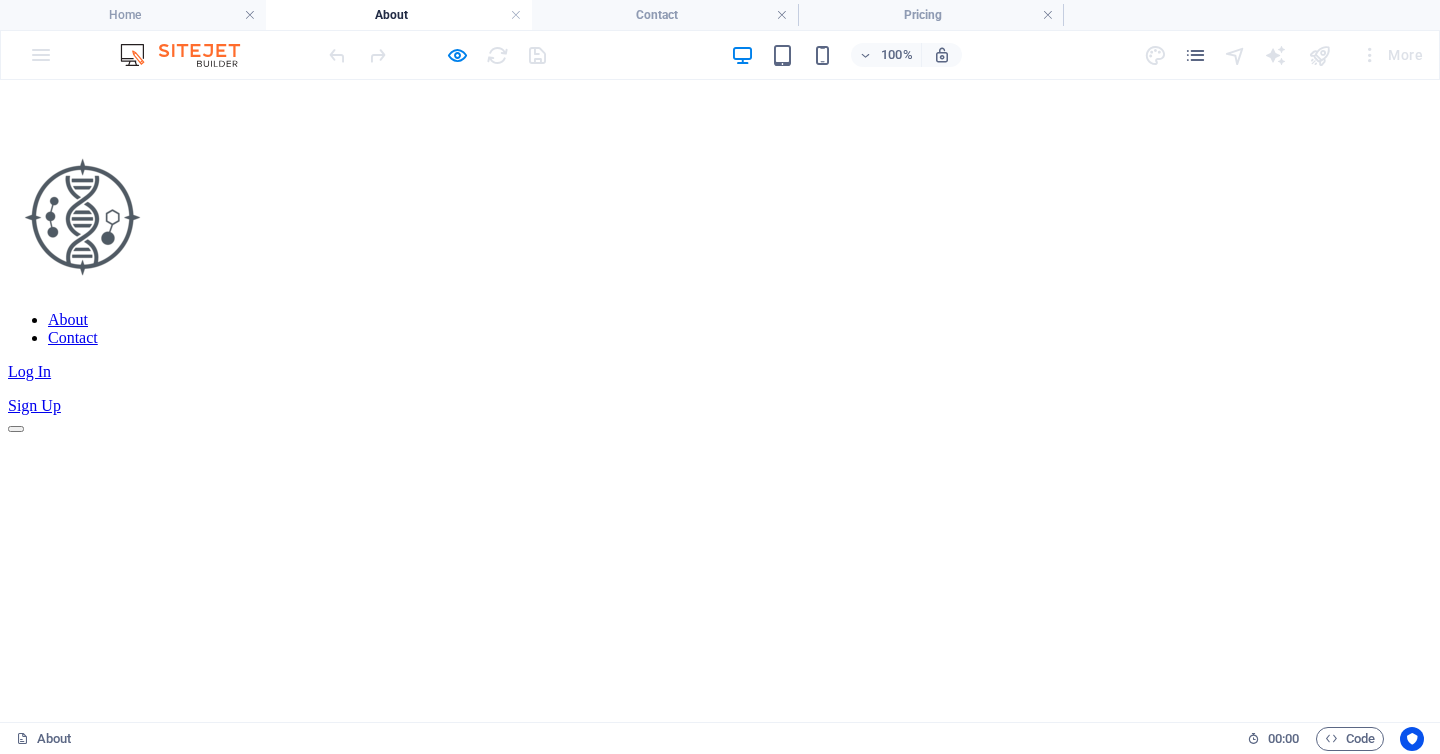 scroll, scrollTop: 0, scrollLeft: 0, axis: both 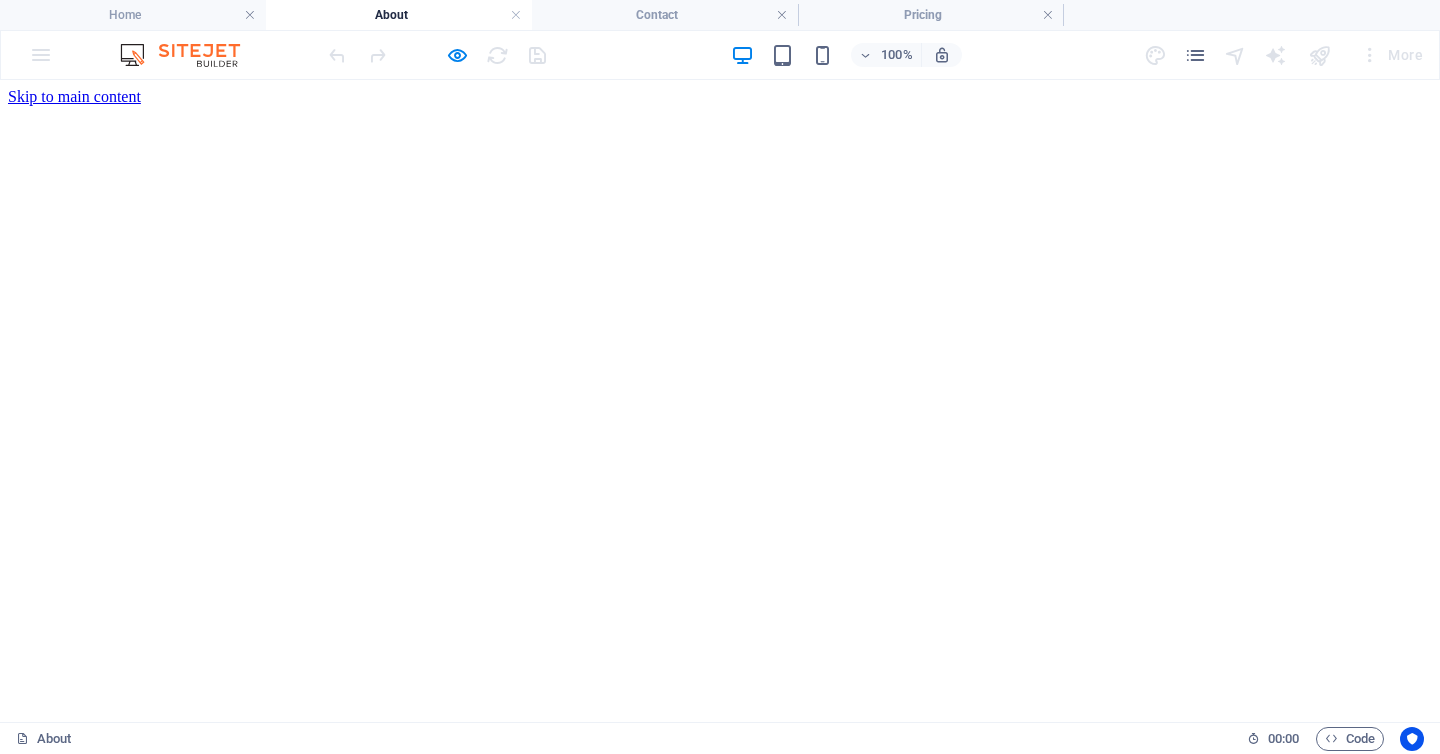 click on "Contact" at bounding box center [73, 901] 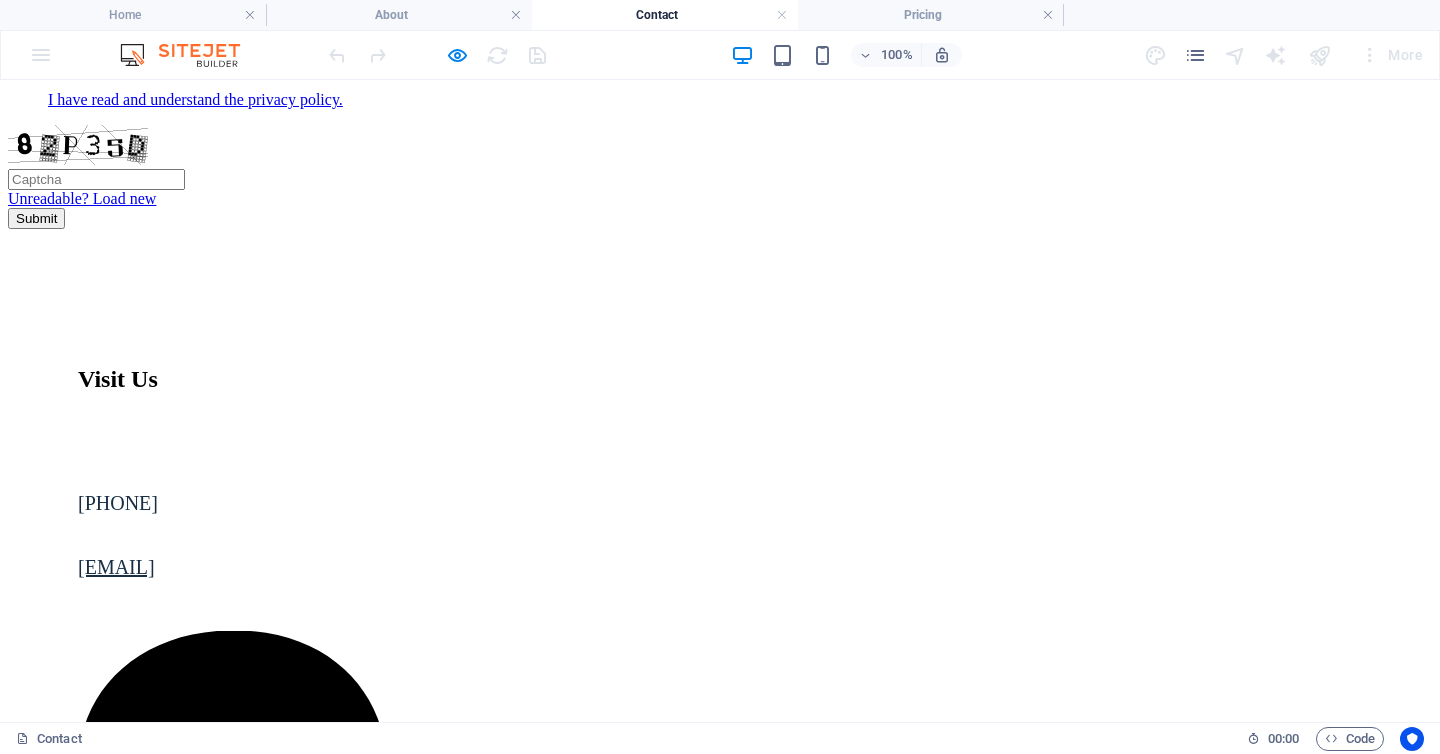 scroll, scrollTop: 1317, scrollLeft: 0, axis: vertical 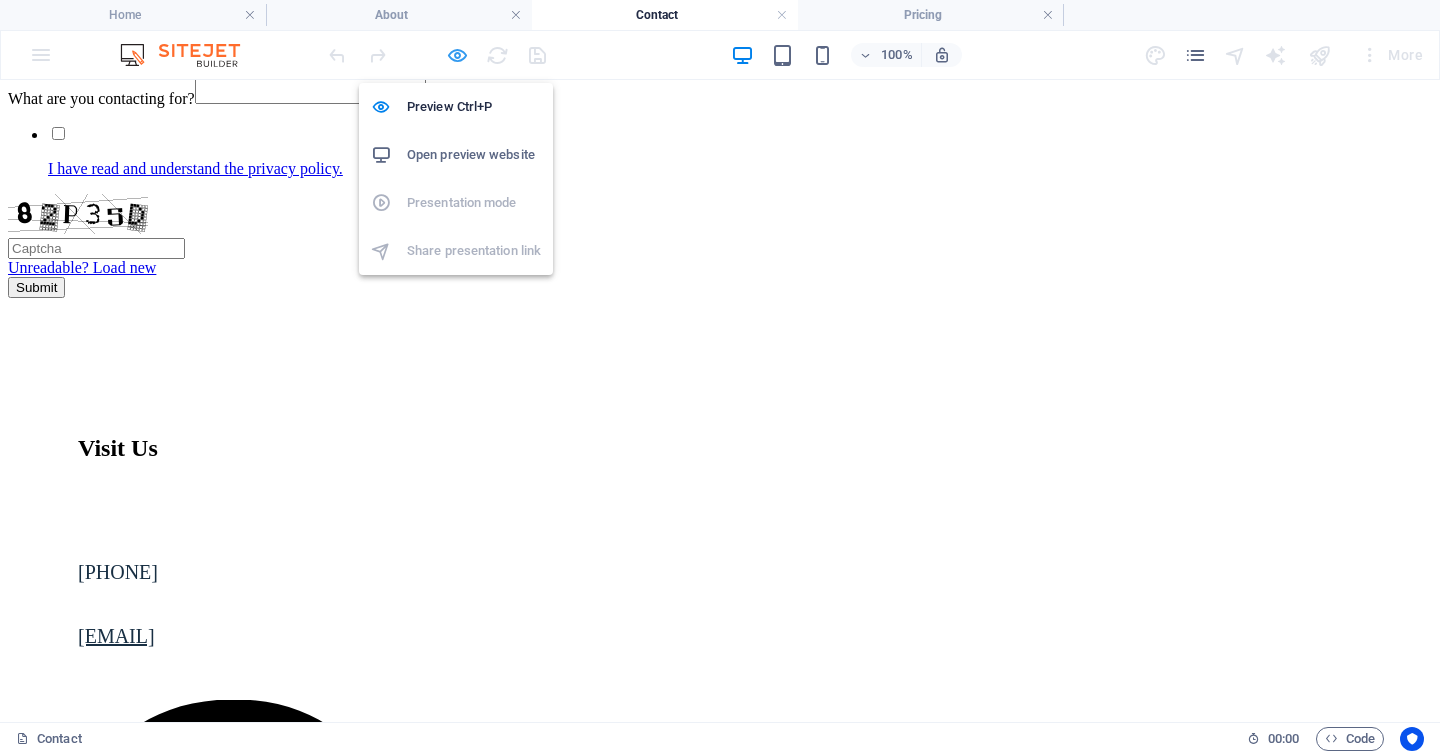 click at bounding box center (457, 55) 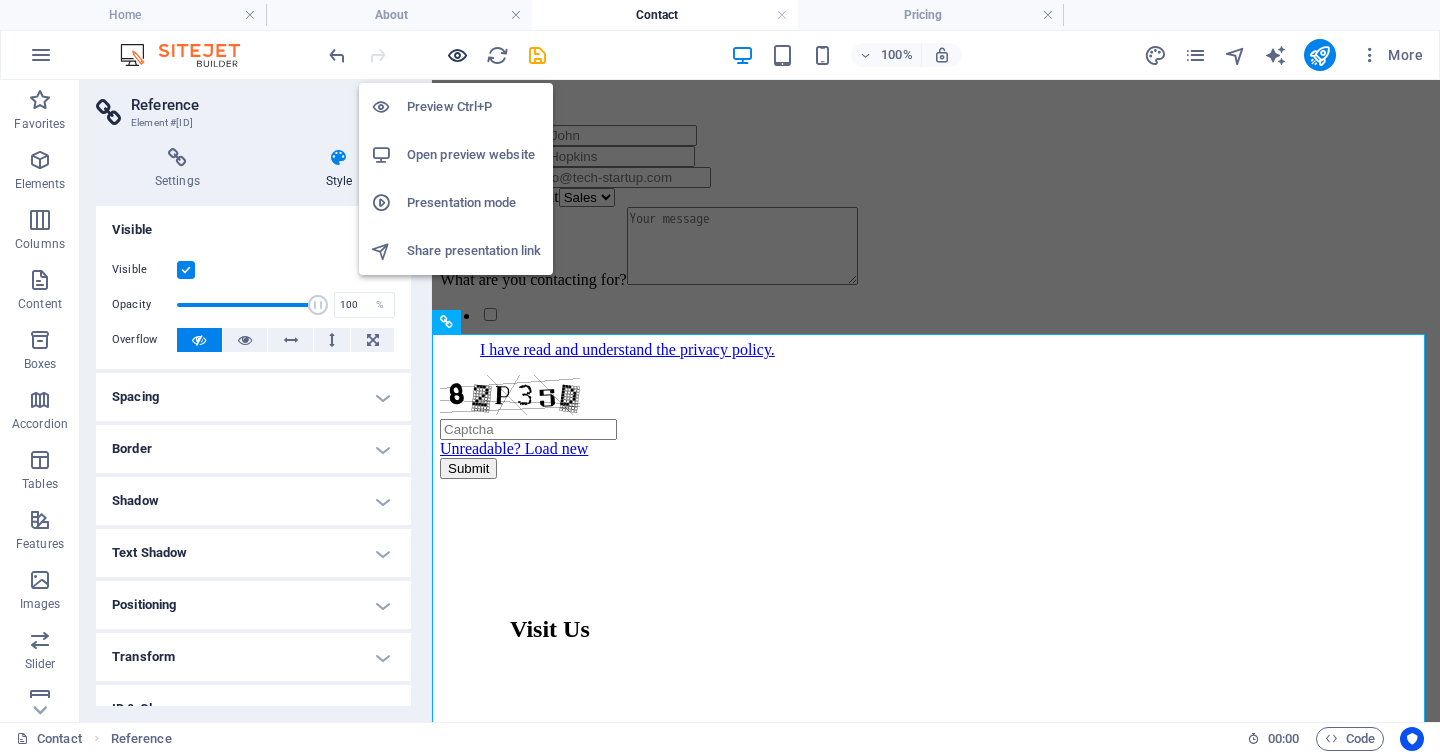click at bounding box center [457, 55] 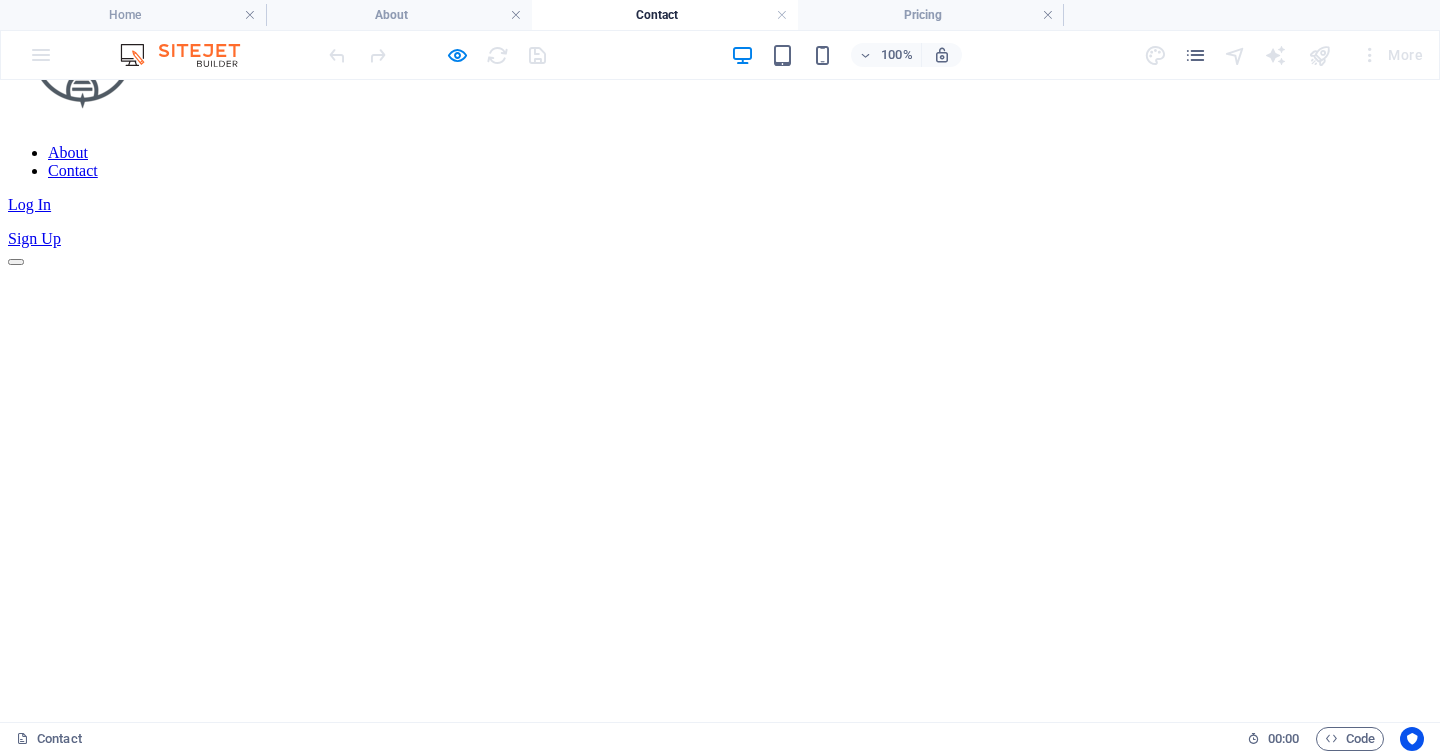 scroll, scrollTop: 0, scrollLeft: 0, axis: both 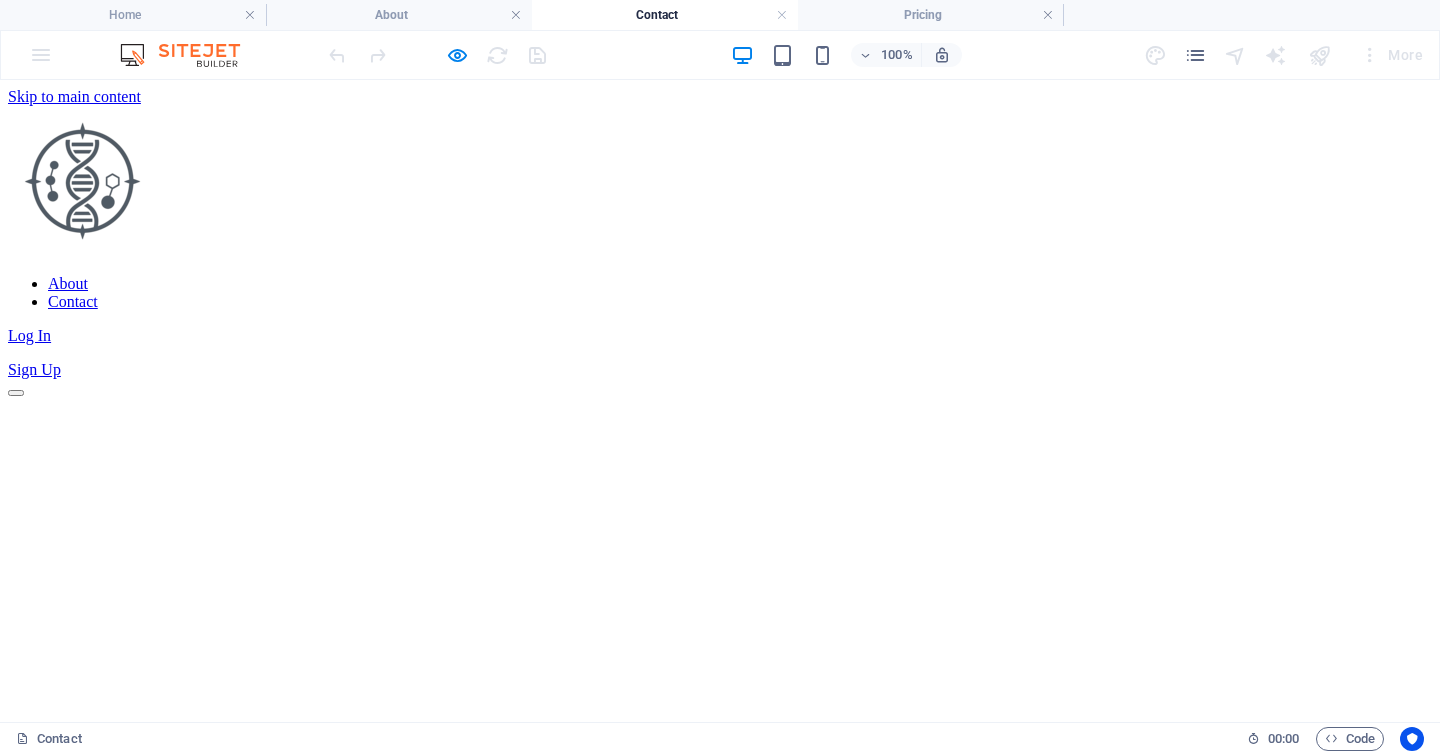 click on "About" at bounding box center (68, 283) 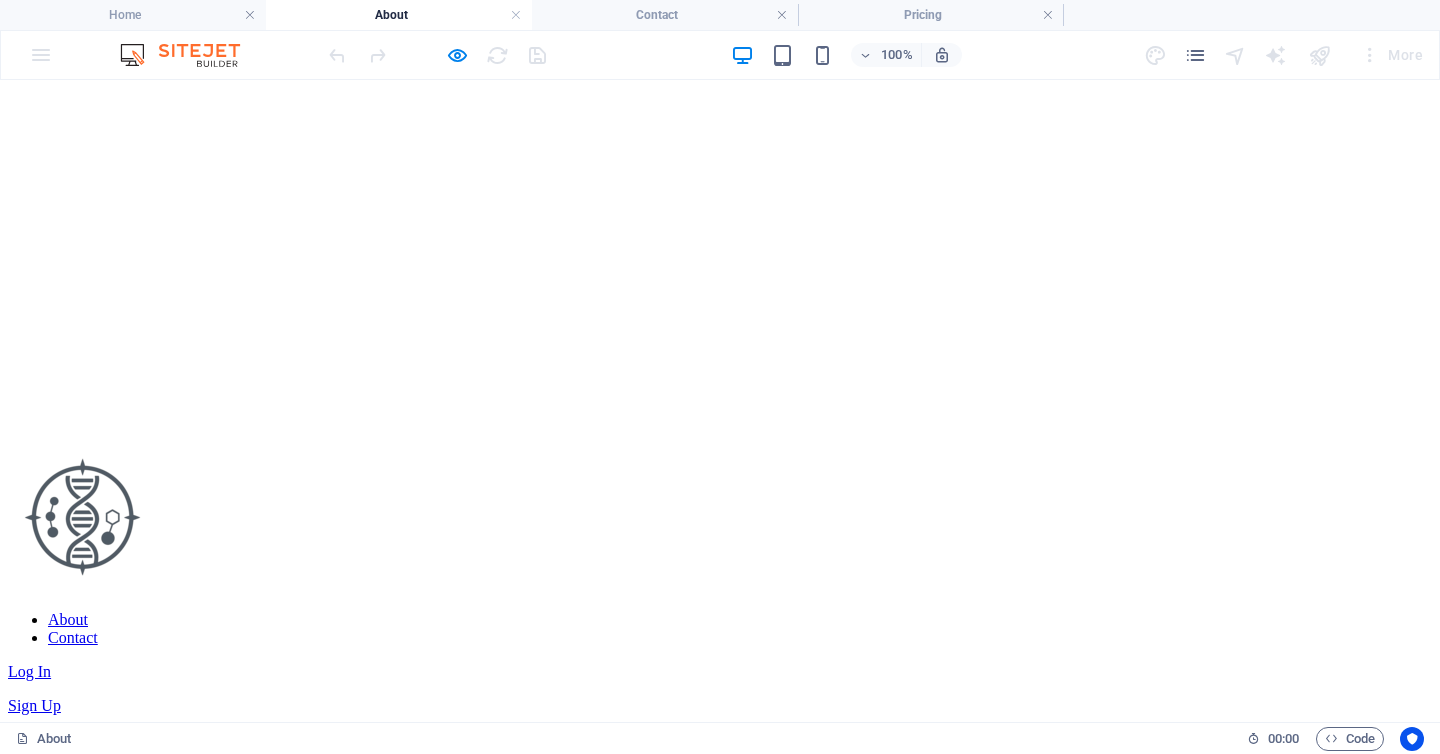scroll, scrollTop: 0, scrollLeft: 0, axis: both 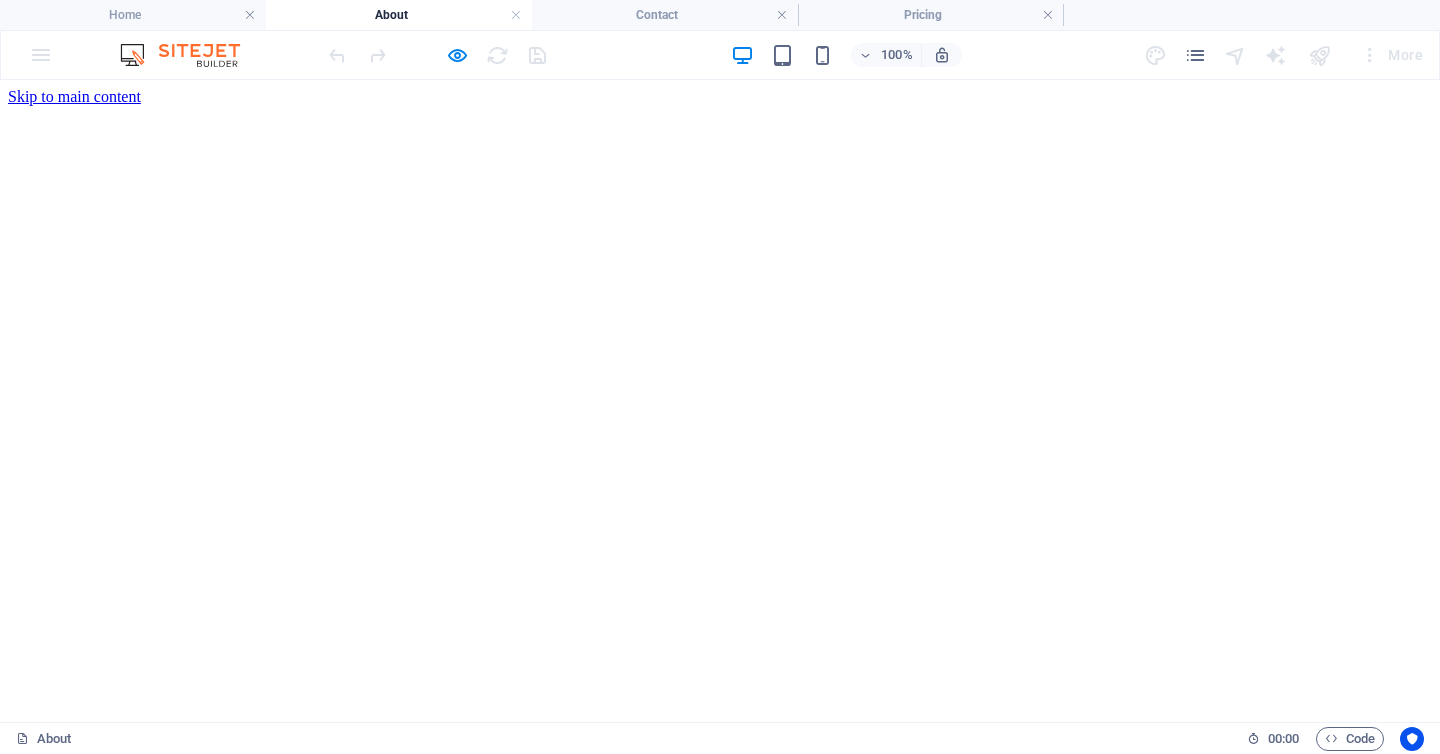 click on "Contact" at bounding box center (73, 901) 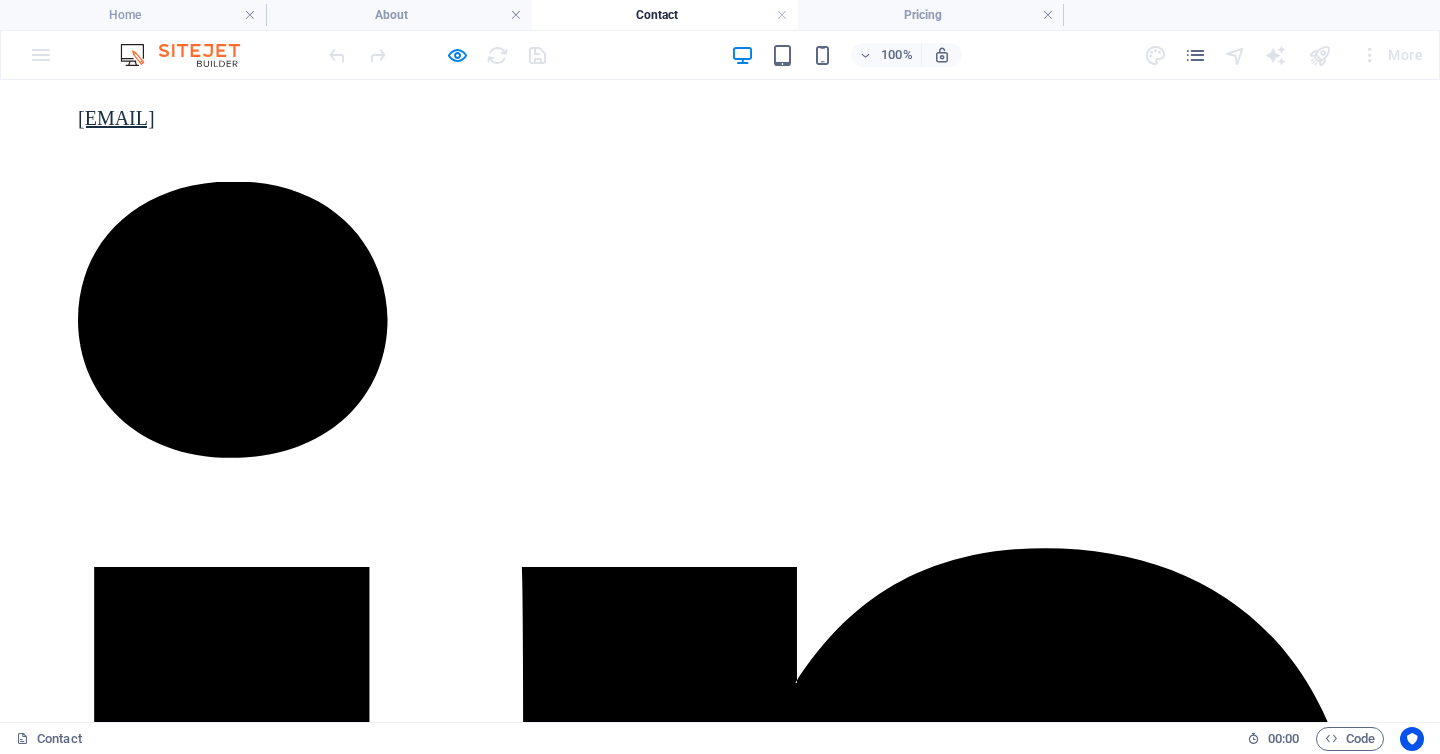 scroll, scrollTop: 1733, scrollLeft: 0, axis: vertical 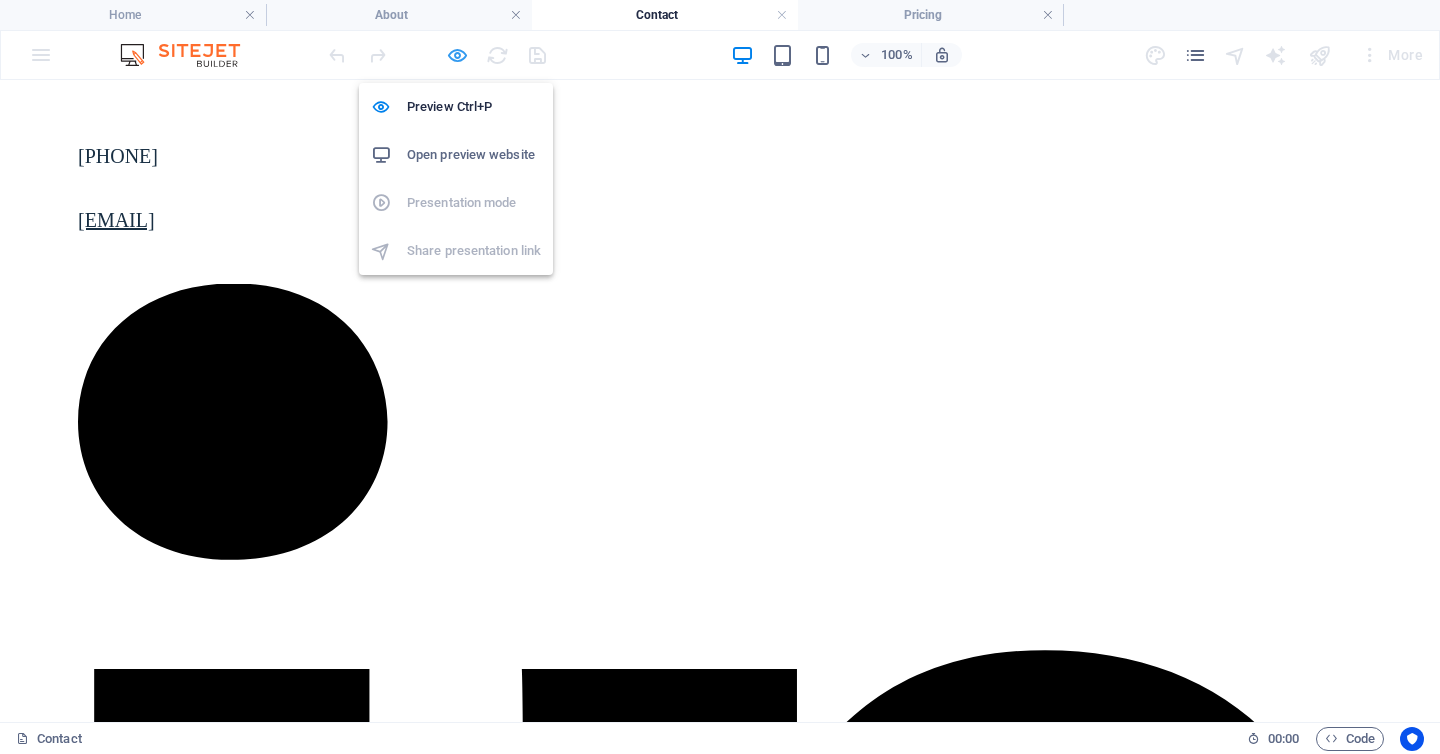 click at bounding box center [457, 55] 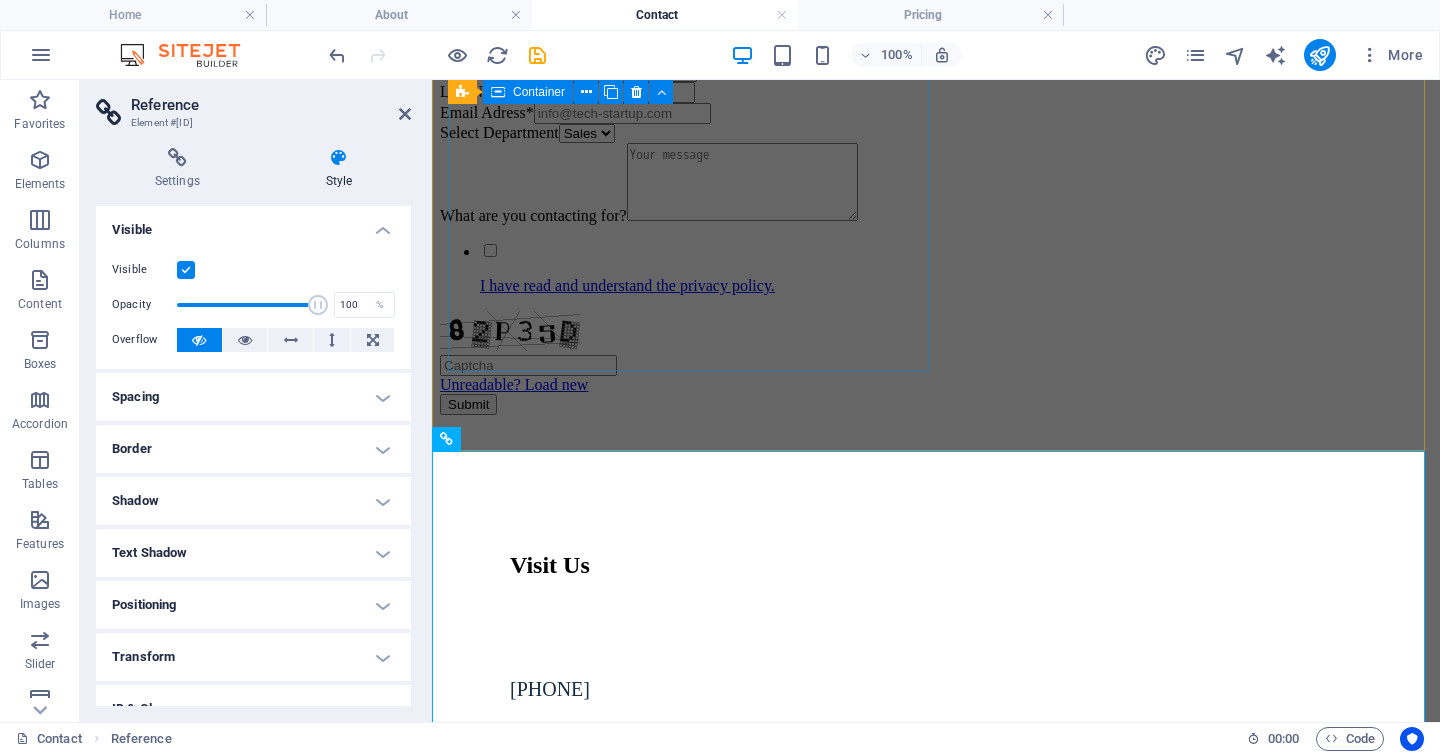 scroll, scrollTop: 1282, scrollLeft: 0, axis: vertical 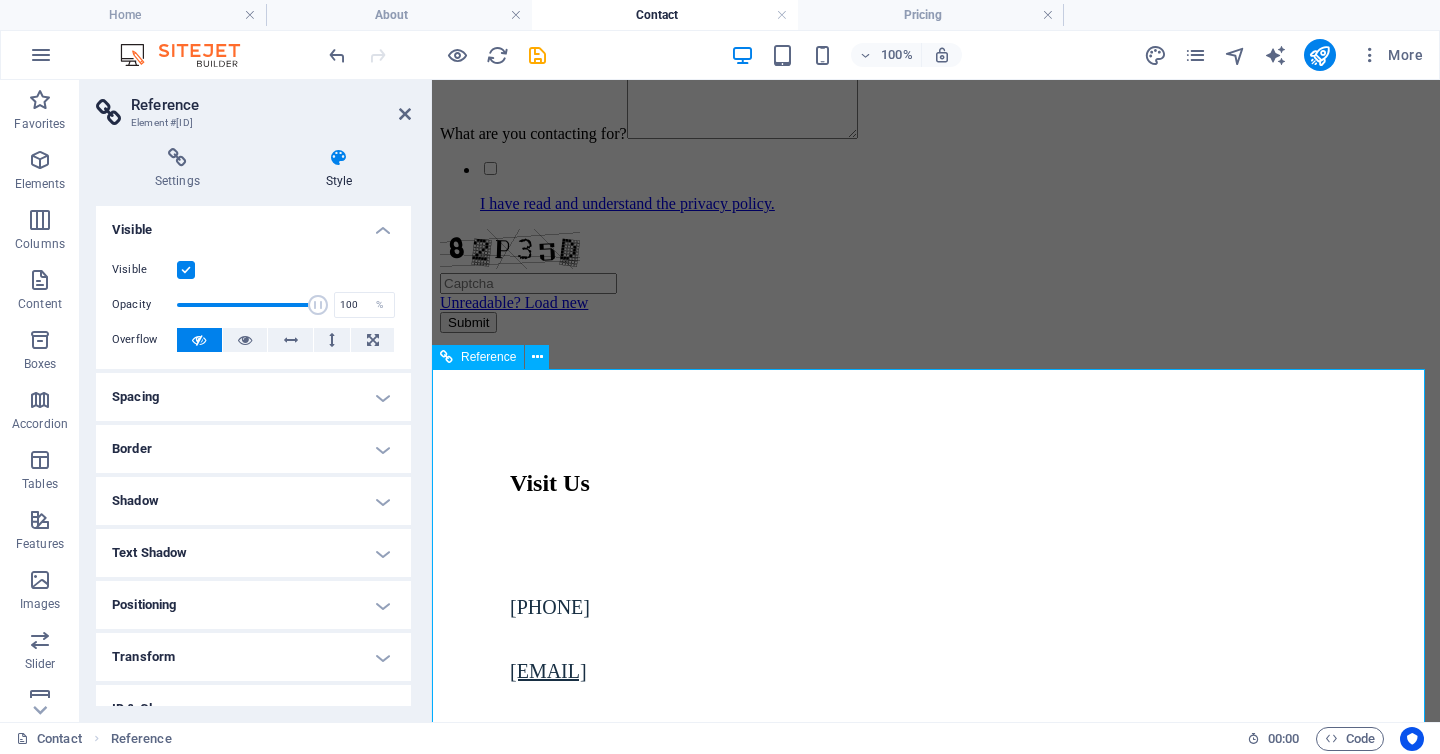 click on "What we Looking to work withWhats" at bounding box center (936, 5681) 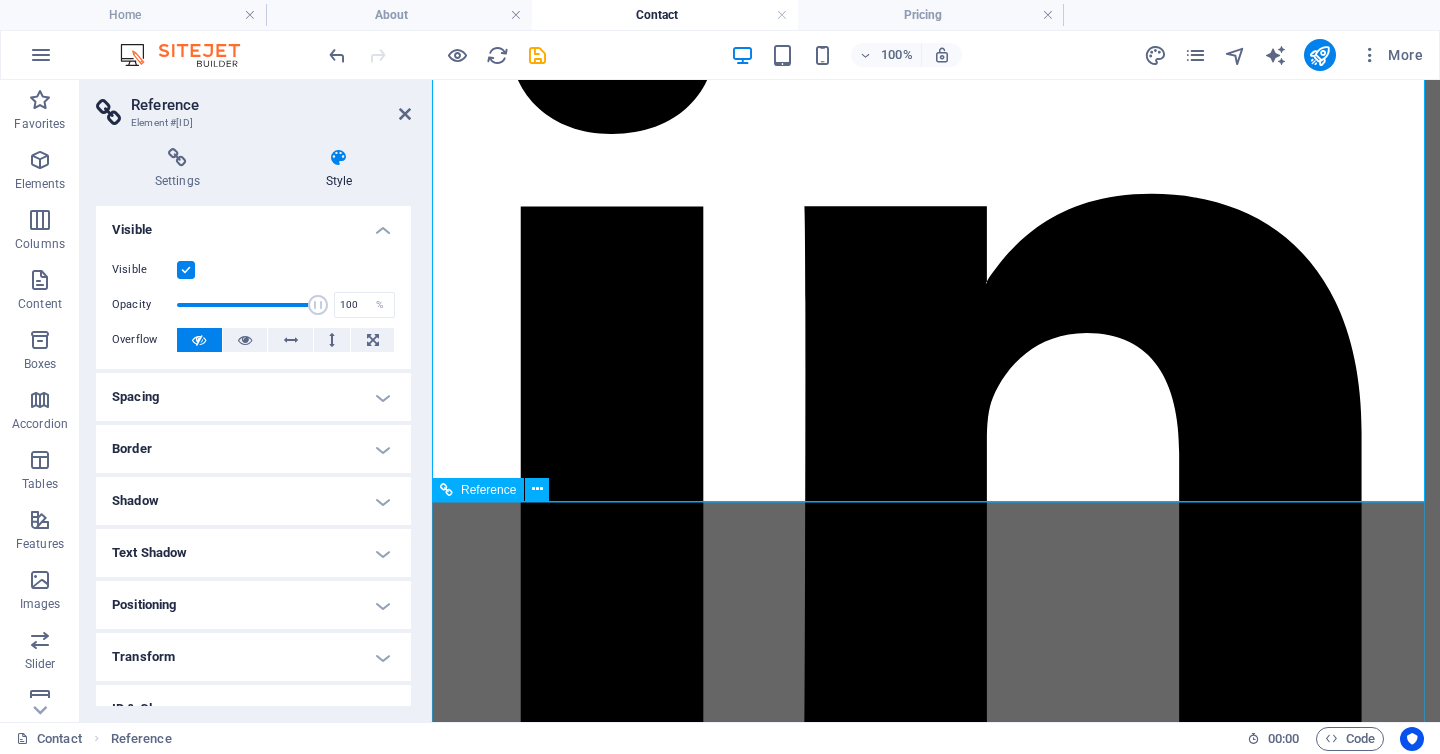 scroll, scrollTop: 2232, scrollLeft: 0, axis: vertical 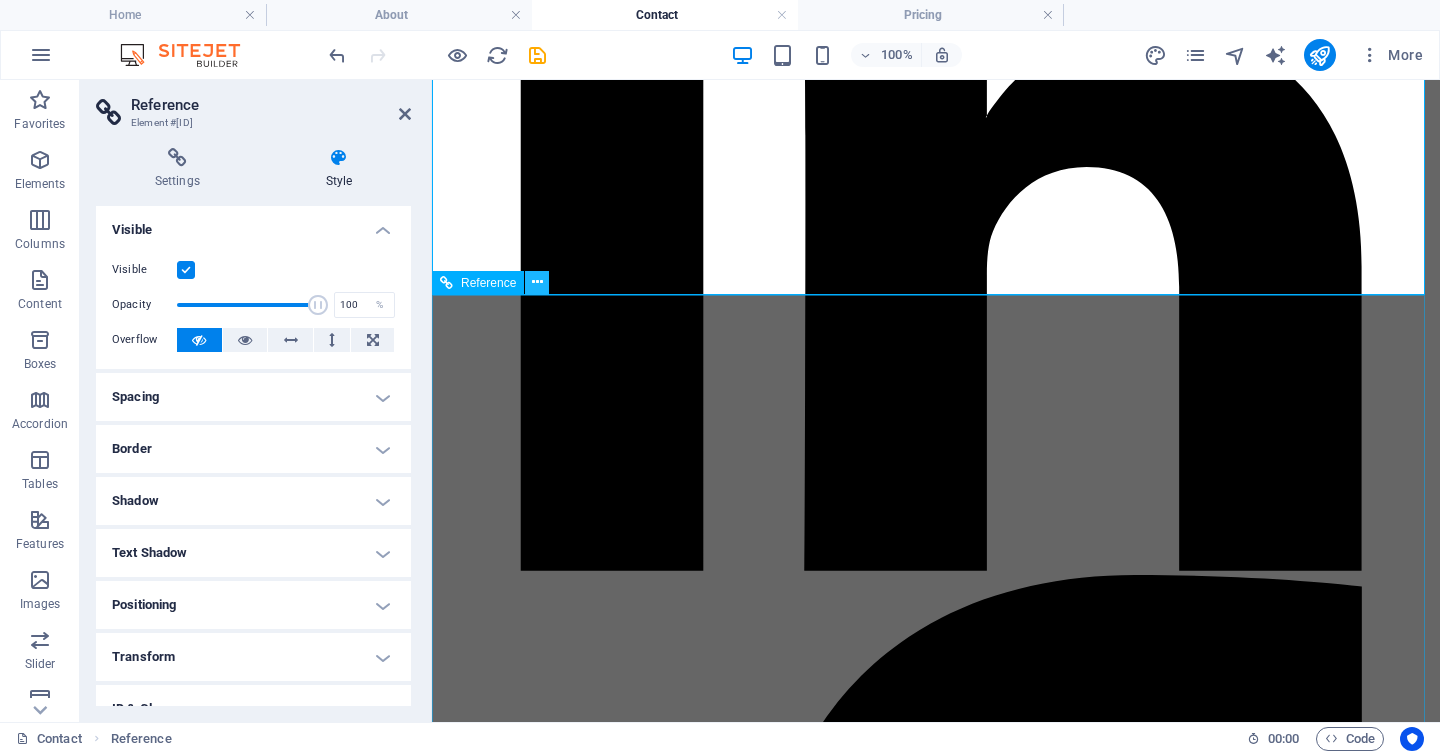 click at bounding box center (537, 282) 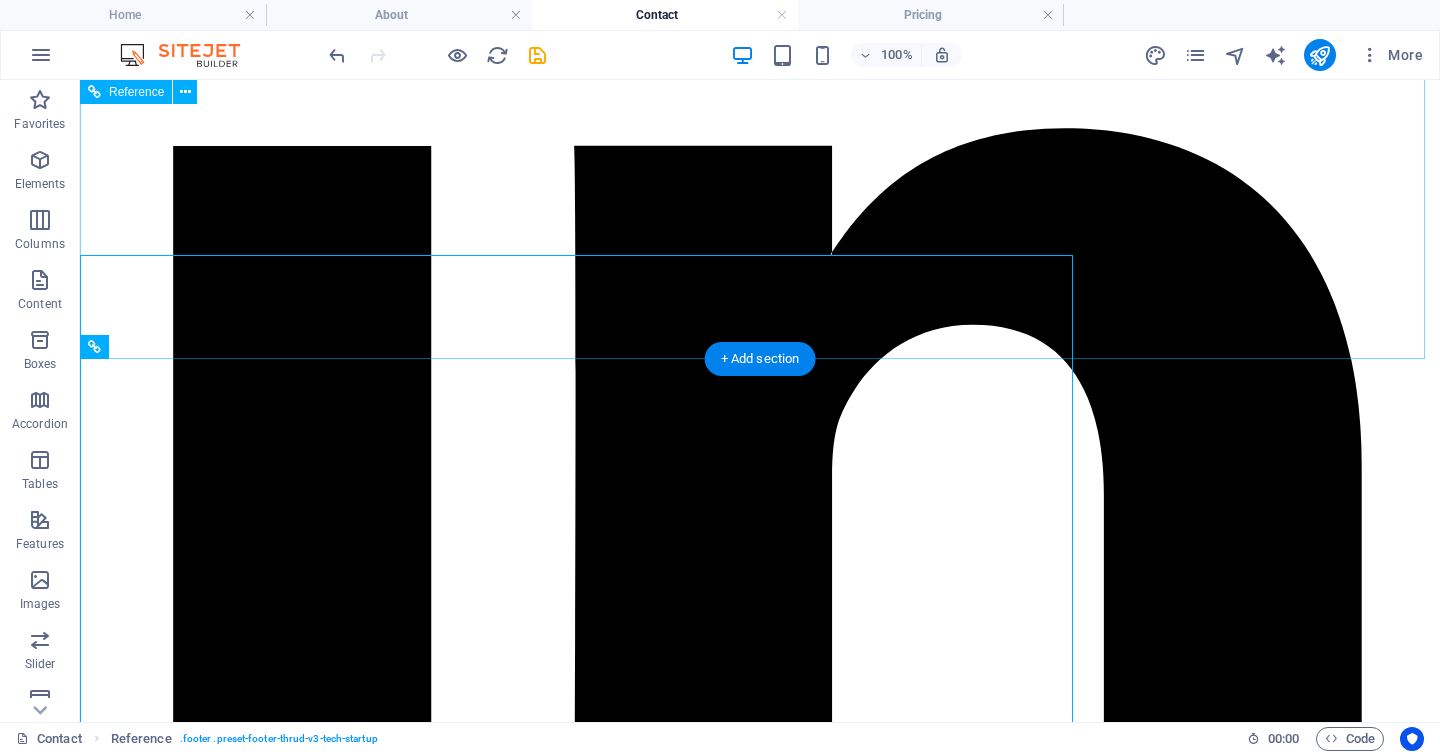 scroll, scrollTop: 2271, scrollLeft: 0, axis: vertical 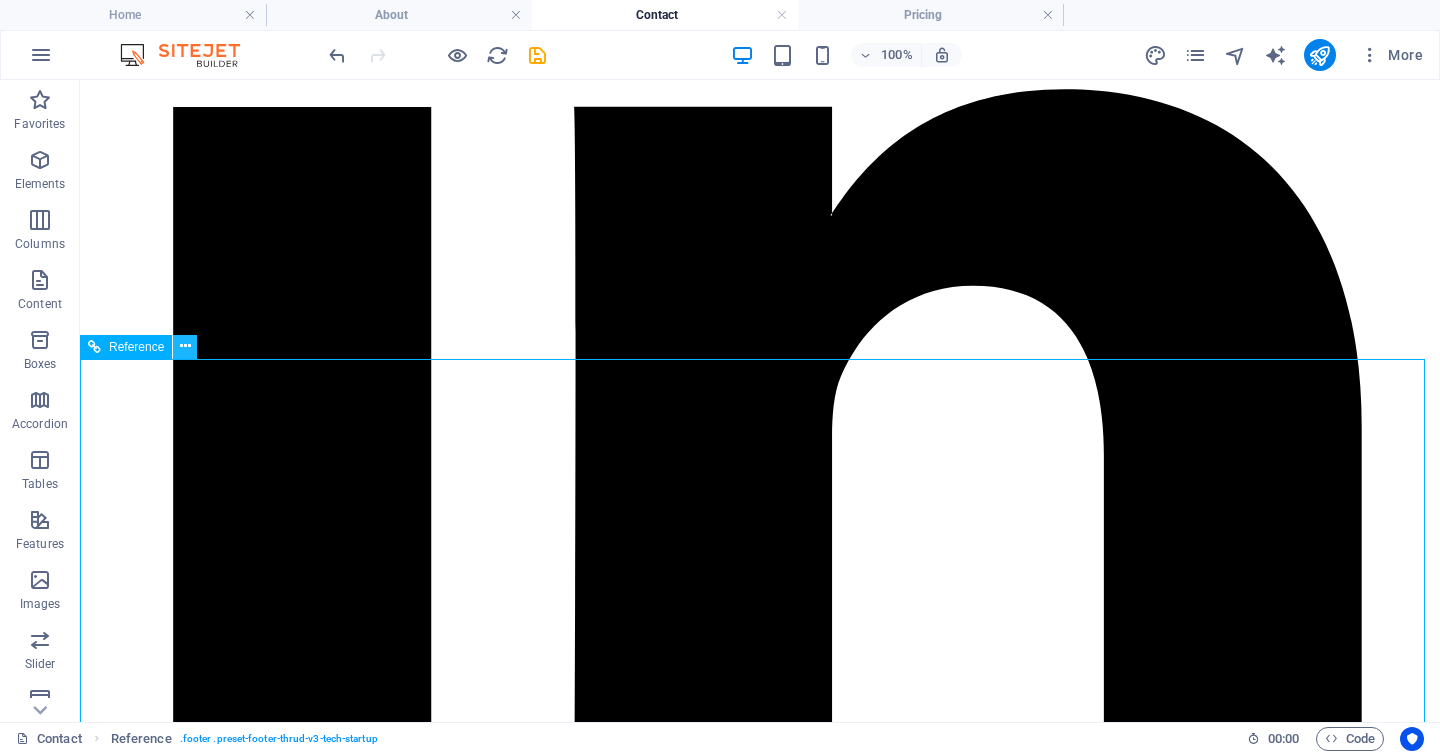 click at bounding box center [185, 346] 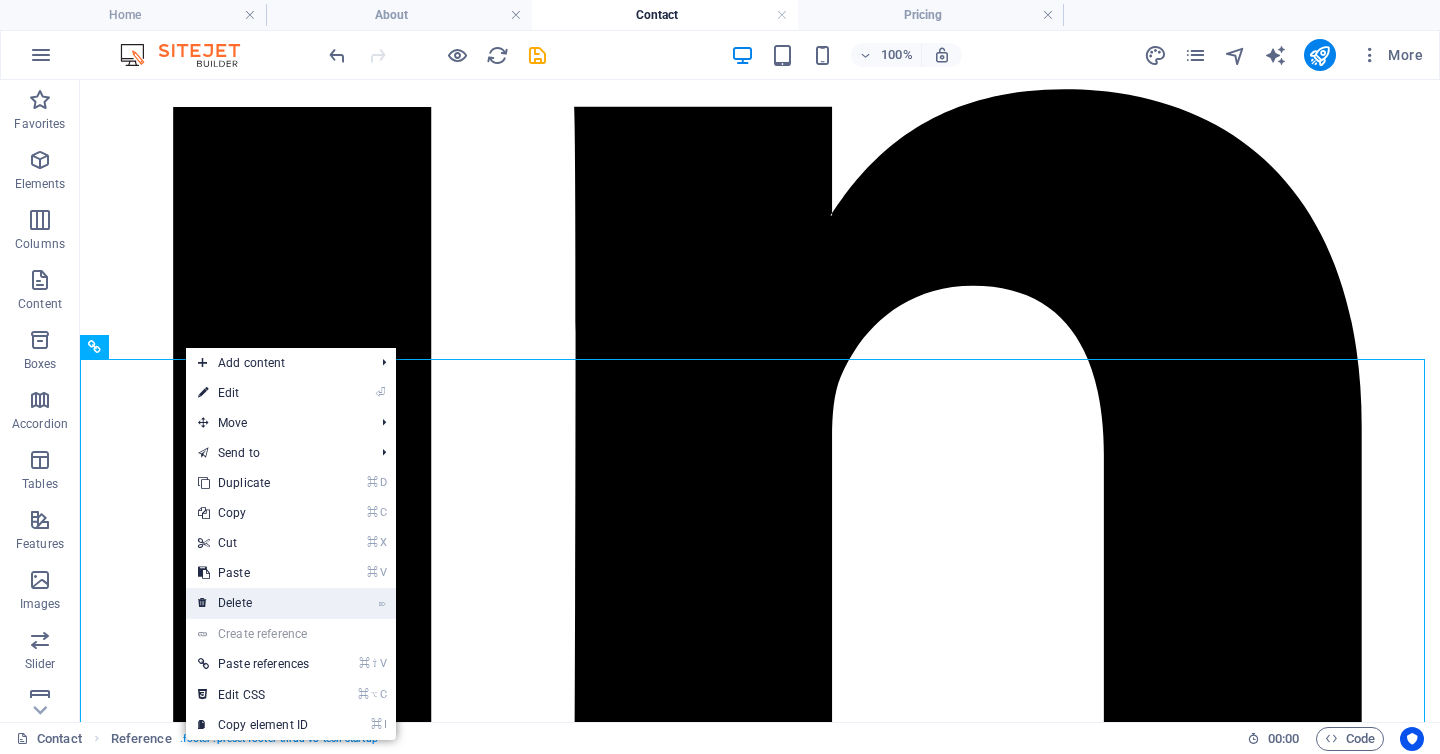 click on "⌦  Delete" at bounding box center (253, 603) 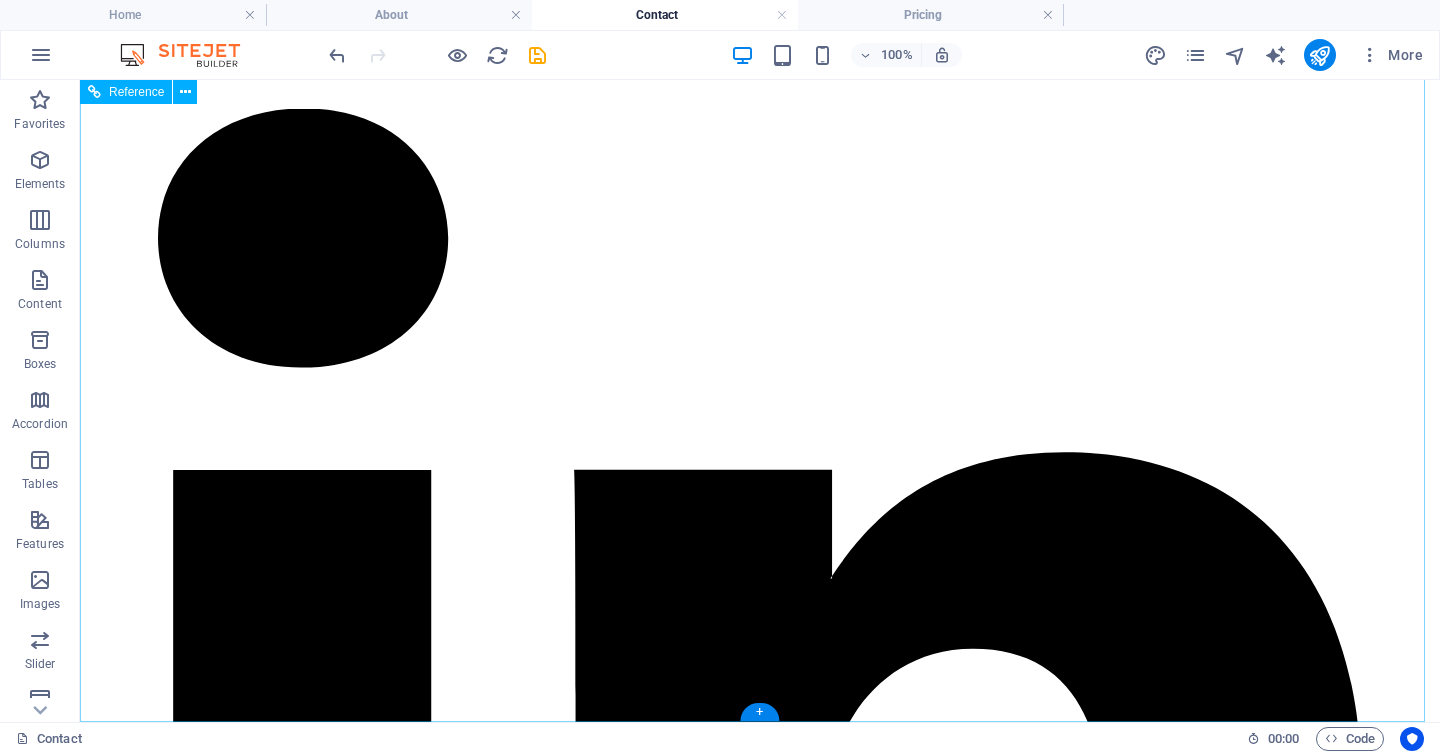 click on "What we Looking to work withWhats  W hat’s involved: cfDNA extraction   Next‑generation sequencing (NGS)   Fragmentomics analysis   Signal processing   Optional overlays  — methylation at Observer‑linked CpGs, histone PTMs, NAD⁺ redox markers Get Started Now Get Started Now" at bounding box center [760, 7930] 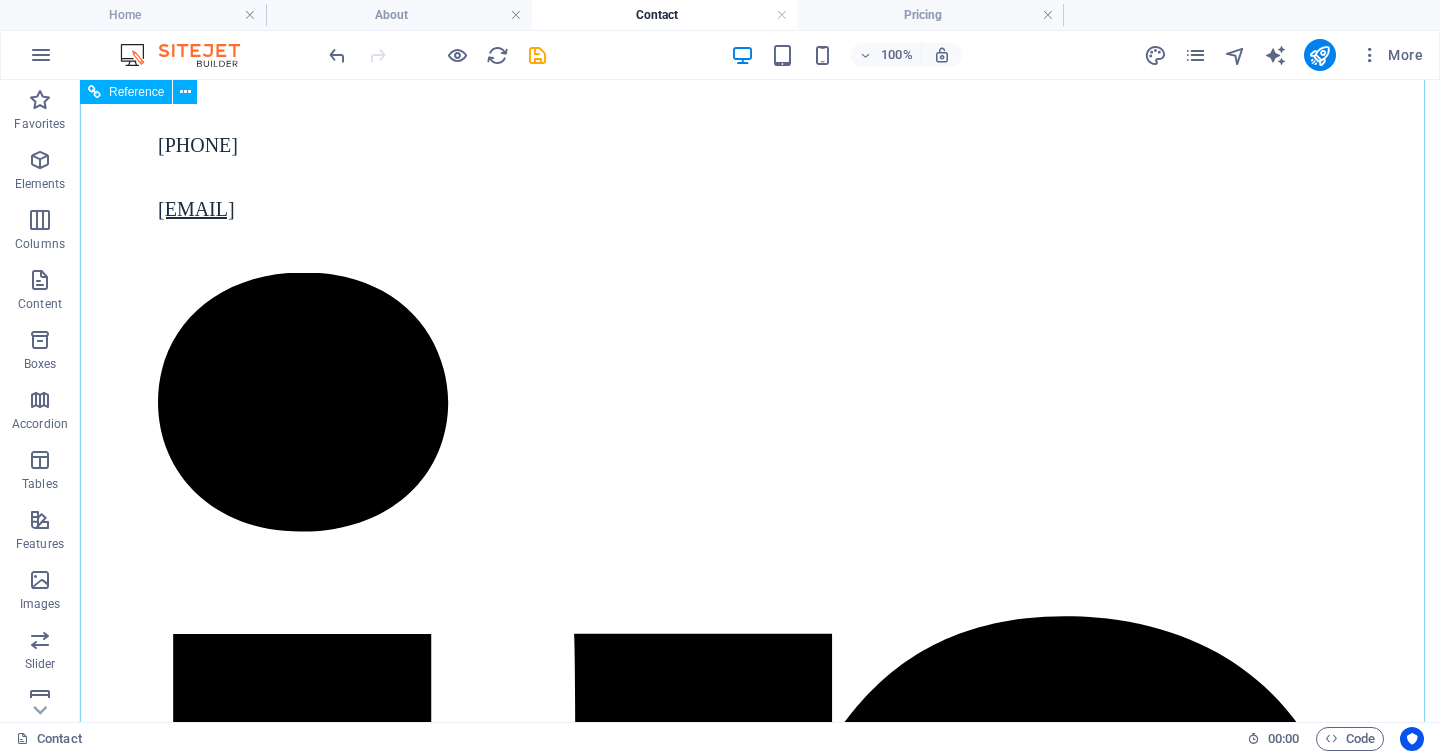 scroll, scrollTop: 1586, scrollLeft: 0, axis: vertical 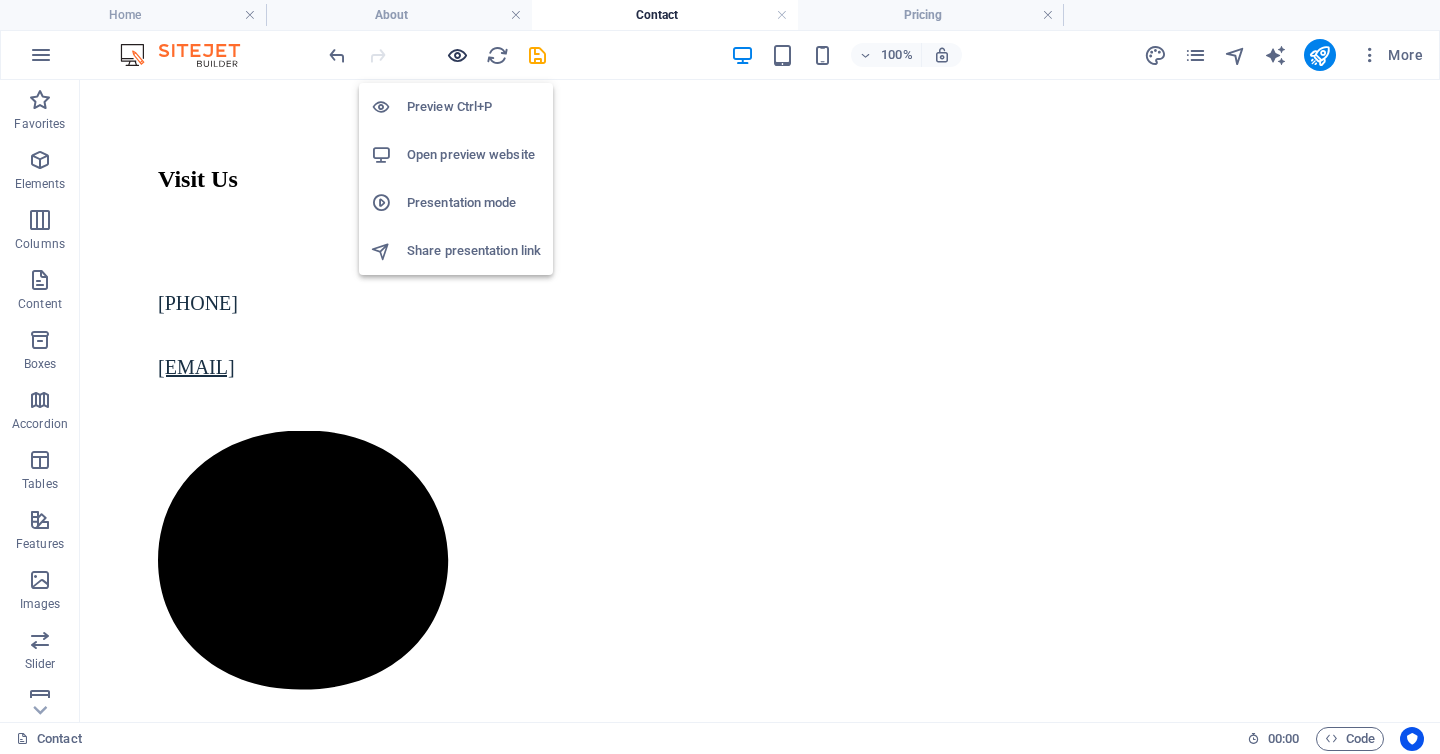 click at bounding box center [457, 55] 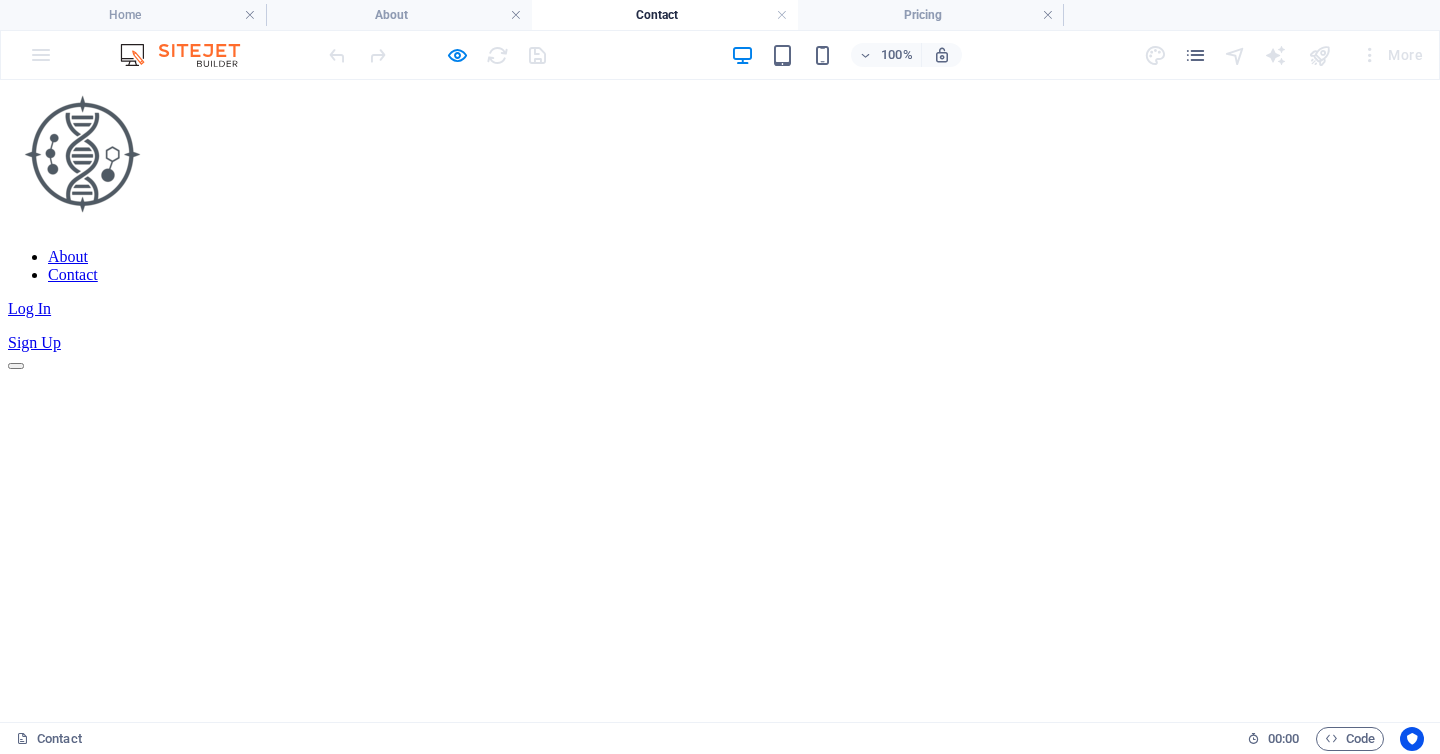 scroll, scrollTop: 0, scrollLeft: 0, axis: both 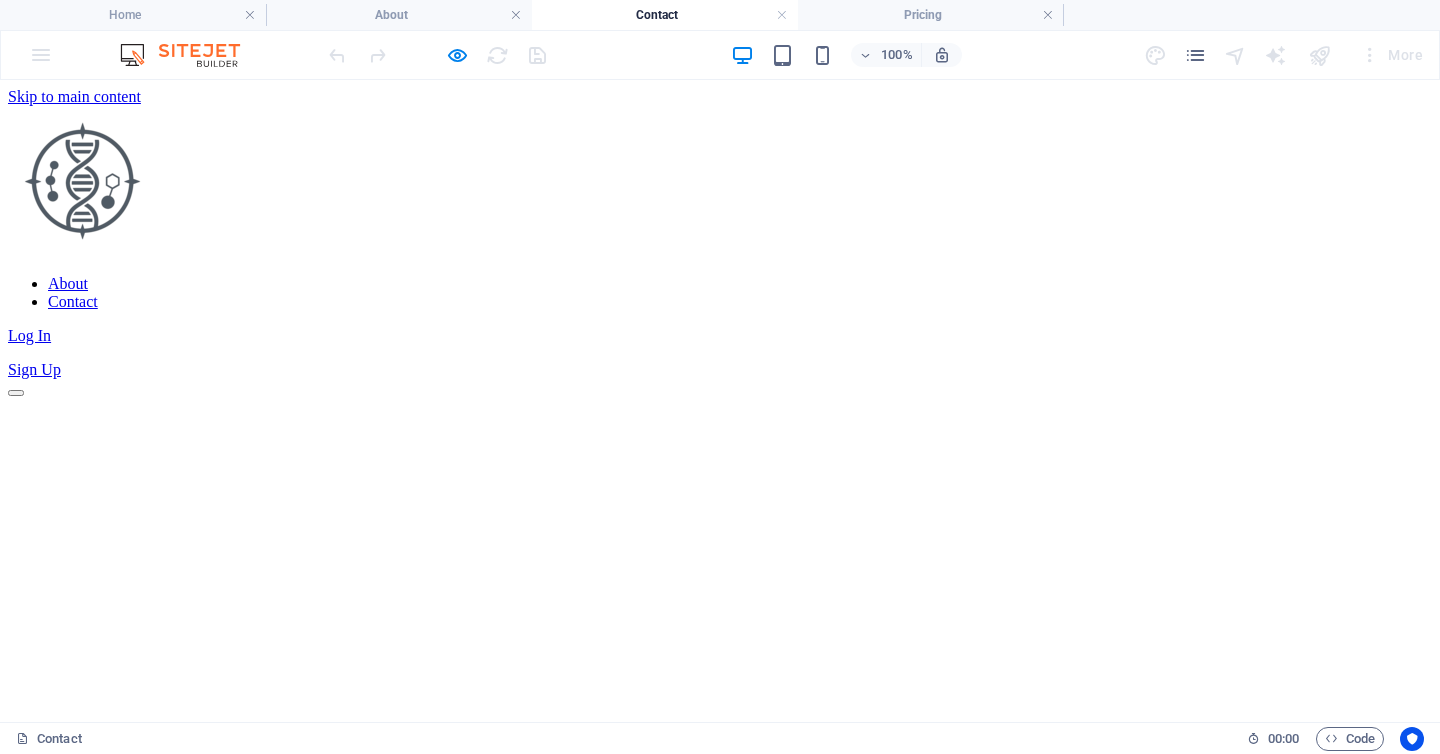 click on "About" at bounding box center (68, 283) 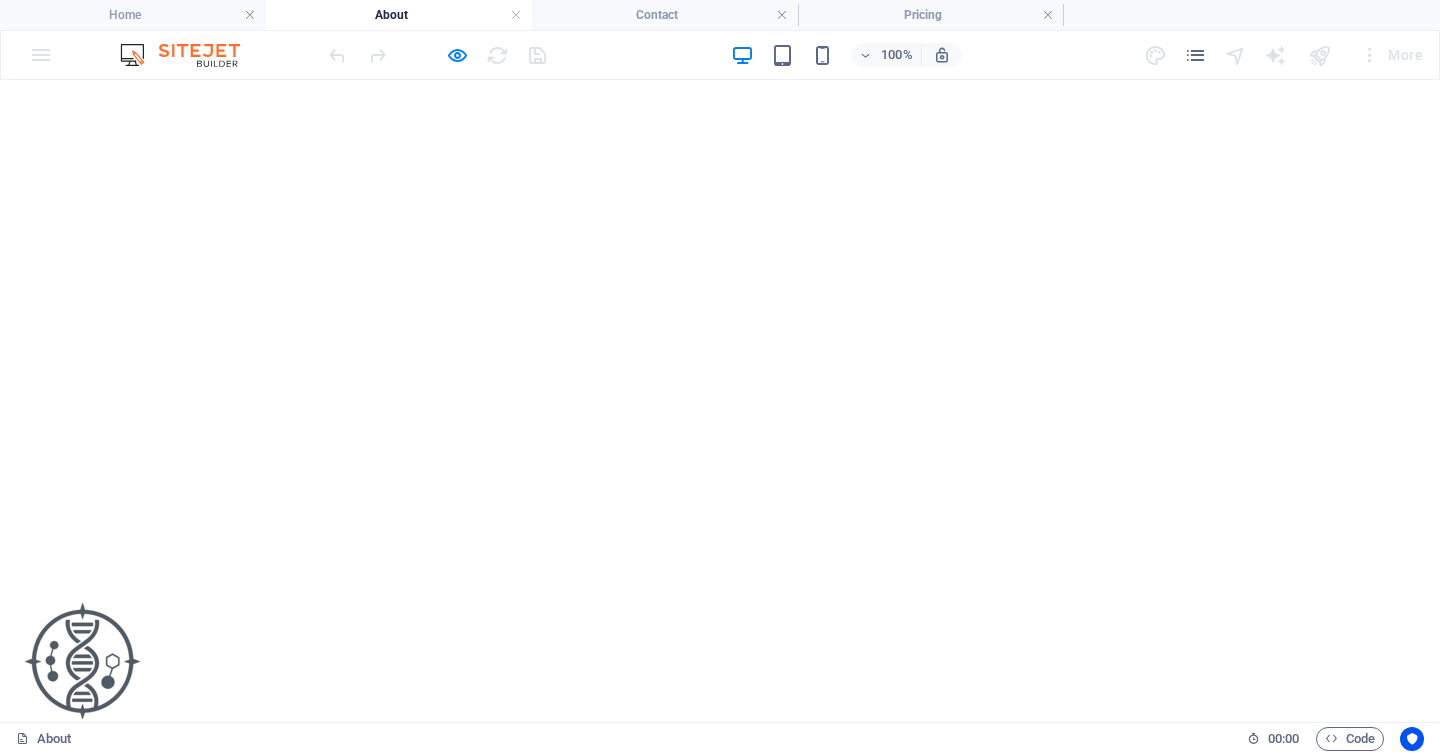 scroll, scrollTop: 0, scrollLeft: 0, axis: both 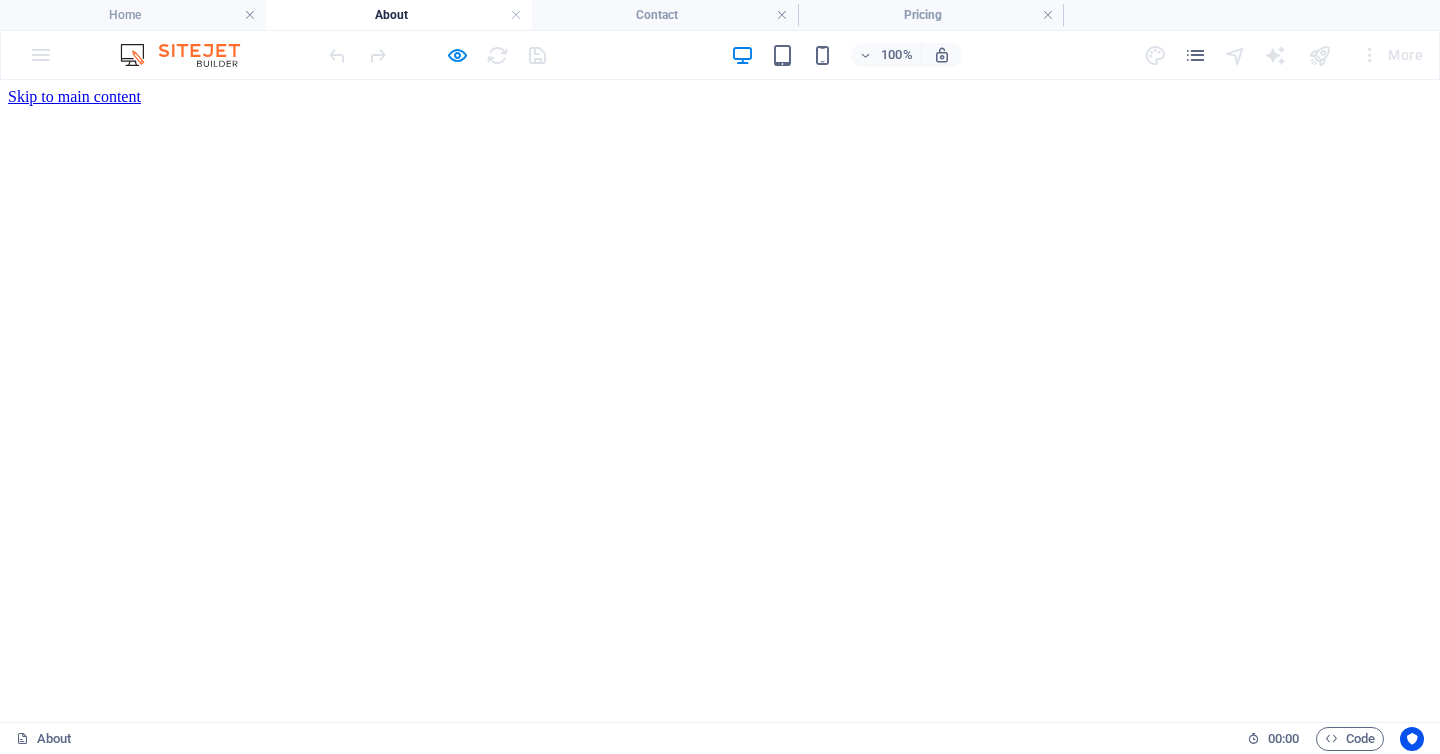 click on "Contact" at bounding box center [73, 901] 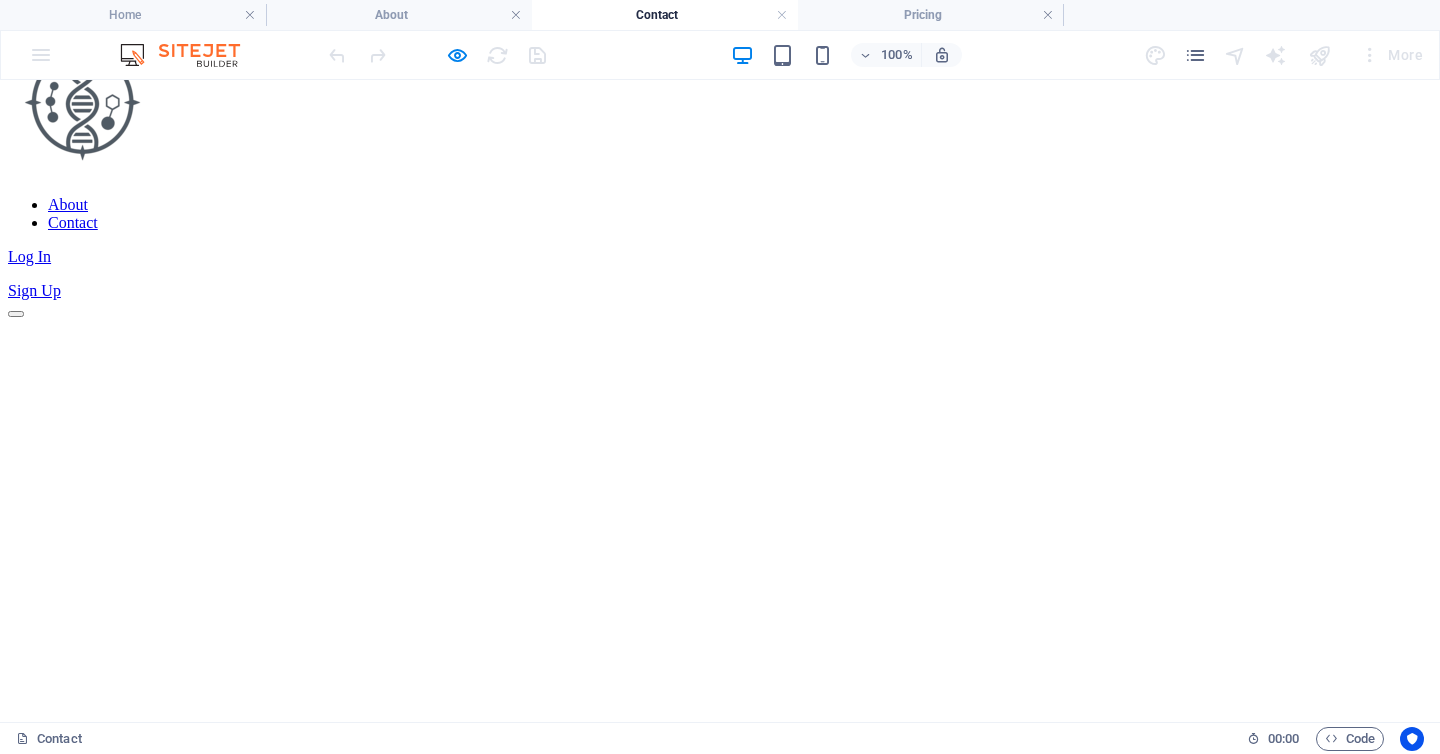 scroll, scrollTop: 0, scrollLeft: 0, axis: both 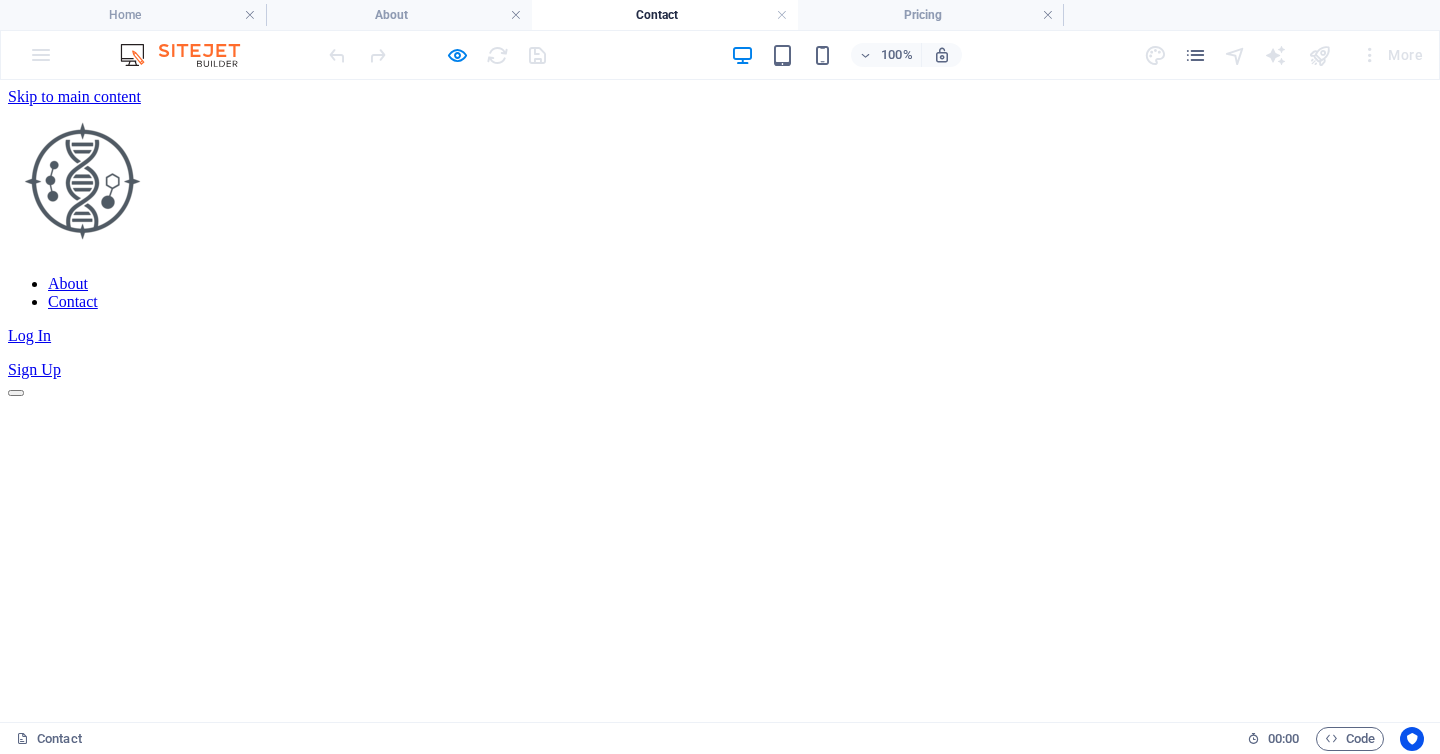 click at bounding box center [82, 180] 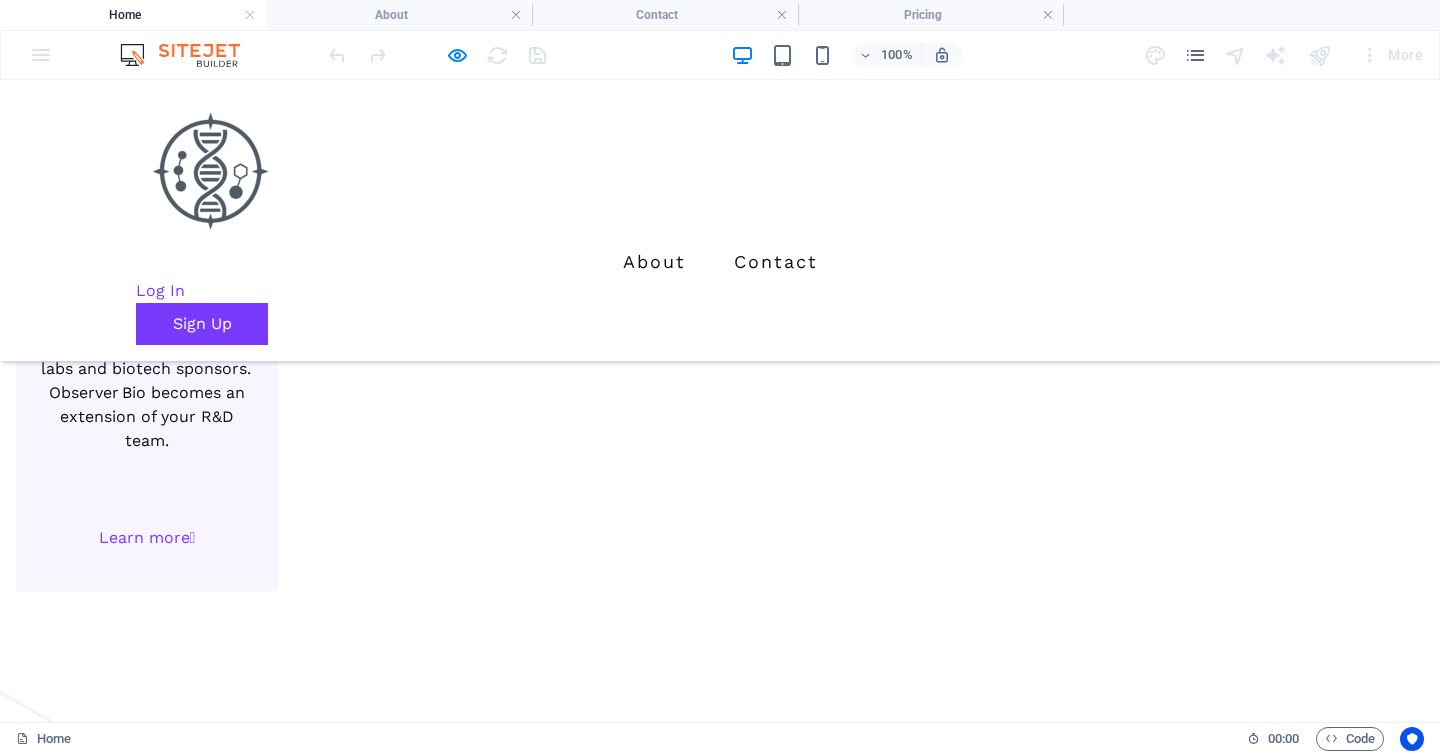 scroll, scrollTop: 5139, scrollLeft: 0, axis: vertical 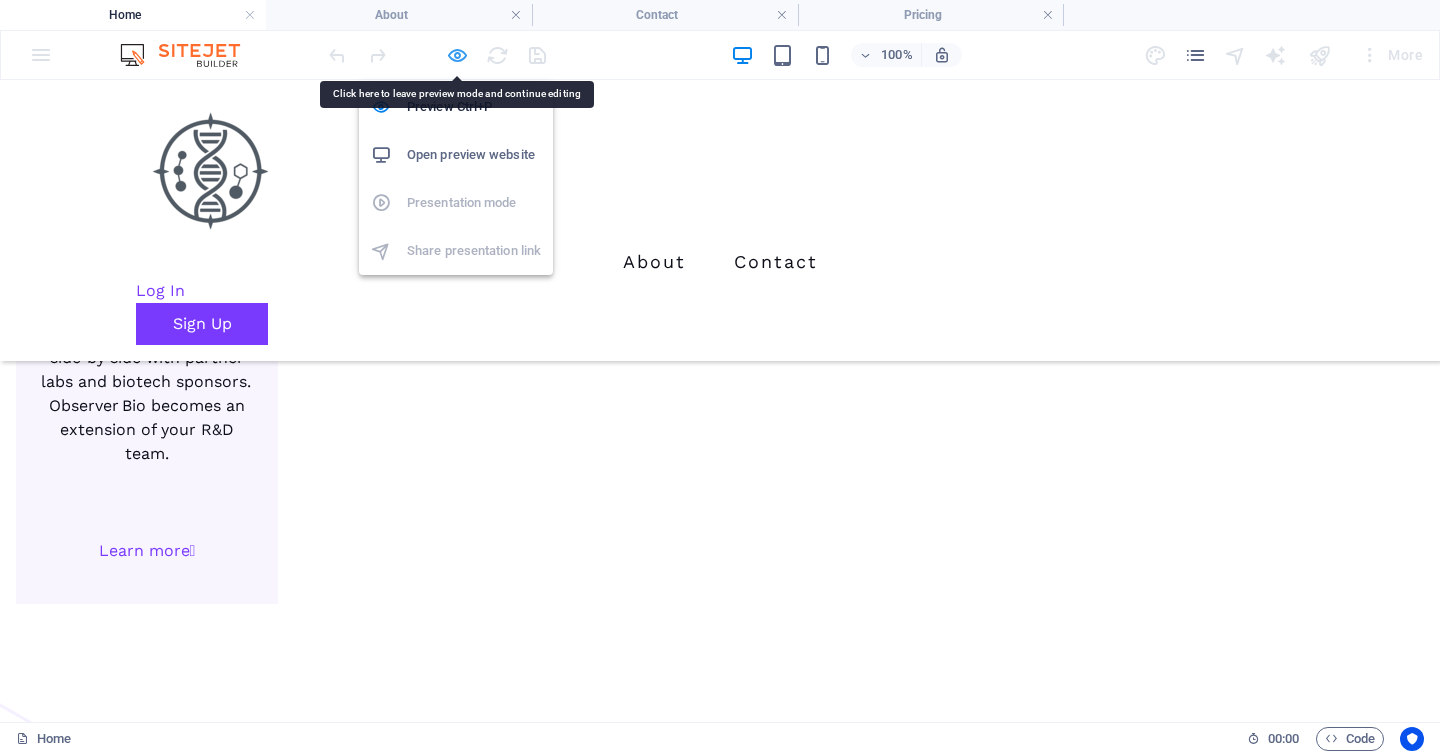 click at bounding box center (457, 55) 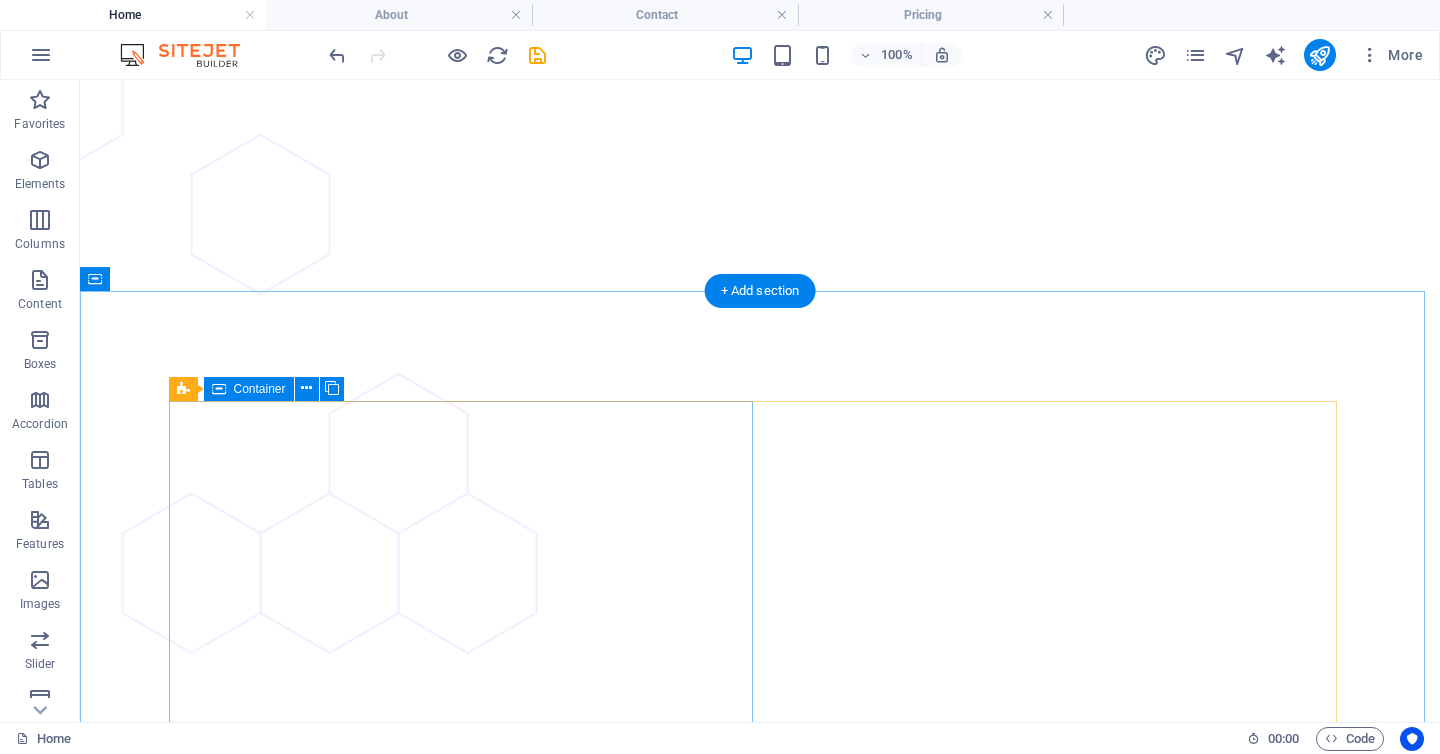 scroll, scrollTop: 6031, scrollLeft: 0, axis: vertical 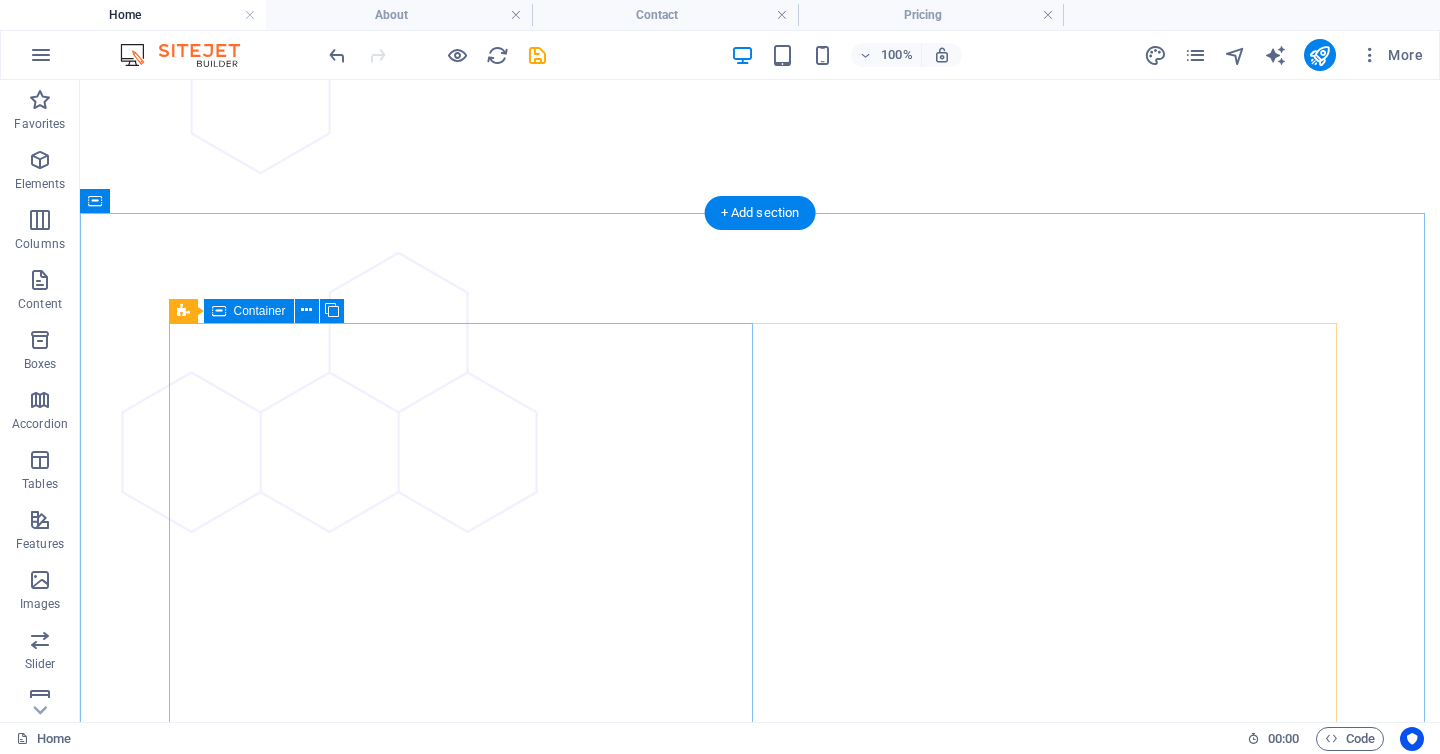click on "What we Looking to work withWhats  W hat’s involved: cfDNA extraction   Next‑generation sequencing (NGS)   Fragmentomics analysis   Signal processing   Optional overlays  — methylation at Observer‑linked CpGs, histone PTMs, NAD⁺ redox markers Get Started Now Get Started Now" at bounding box center (468, 8495) 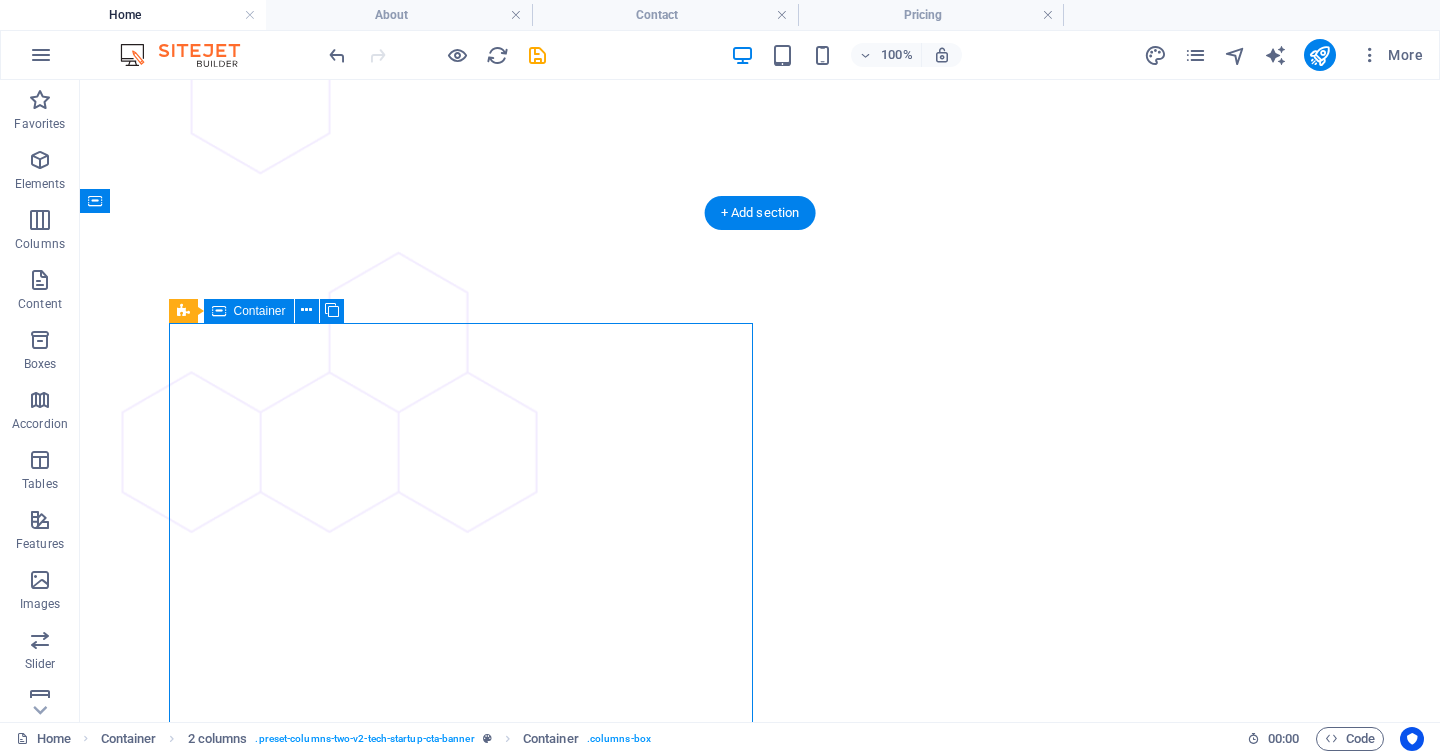 click on "What we Looking to work withWhats  W hat’s involved: cfDNA extraction   Next‑generation sequencing (NGS)   Fragmentomics analysis   Signal processing   Optional overlays  — methylation at Observer‑linked CpGs, histone PTMs, NAD⁺ redox markers Get Started Now Get Started Now" at bounding box center [468, 8495] 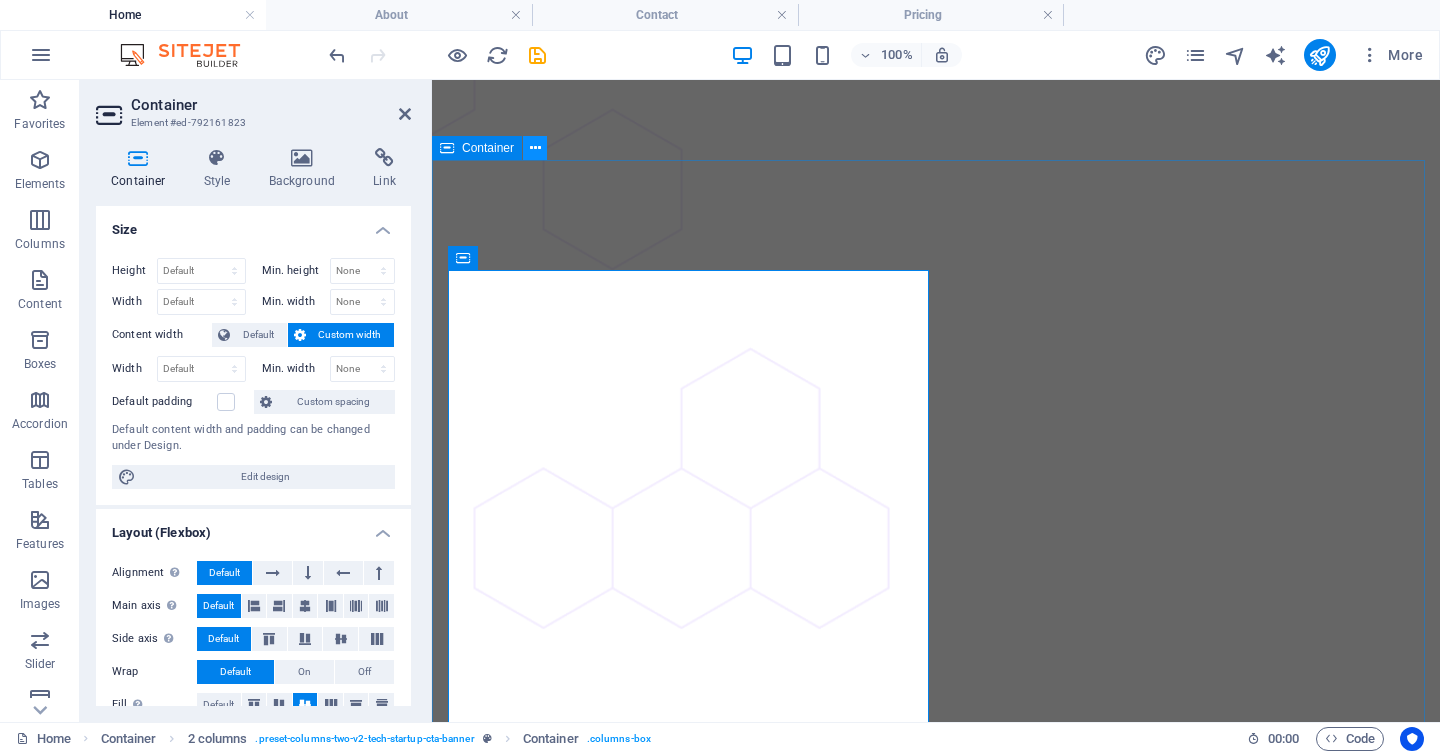 click at bounding box center [535, 148] 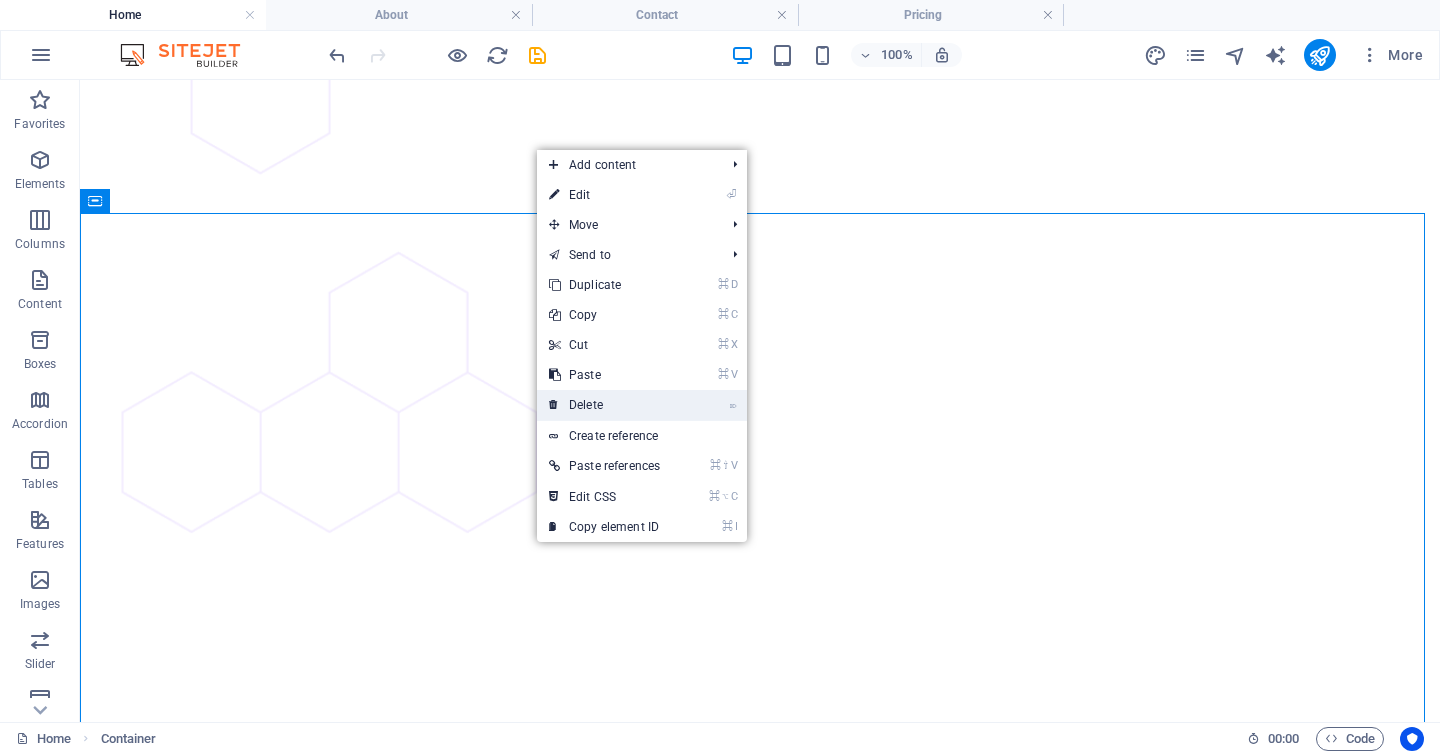 click on "⌦  Delete" at bounding box center [604, 405] 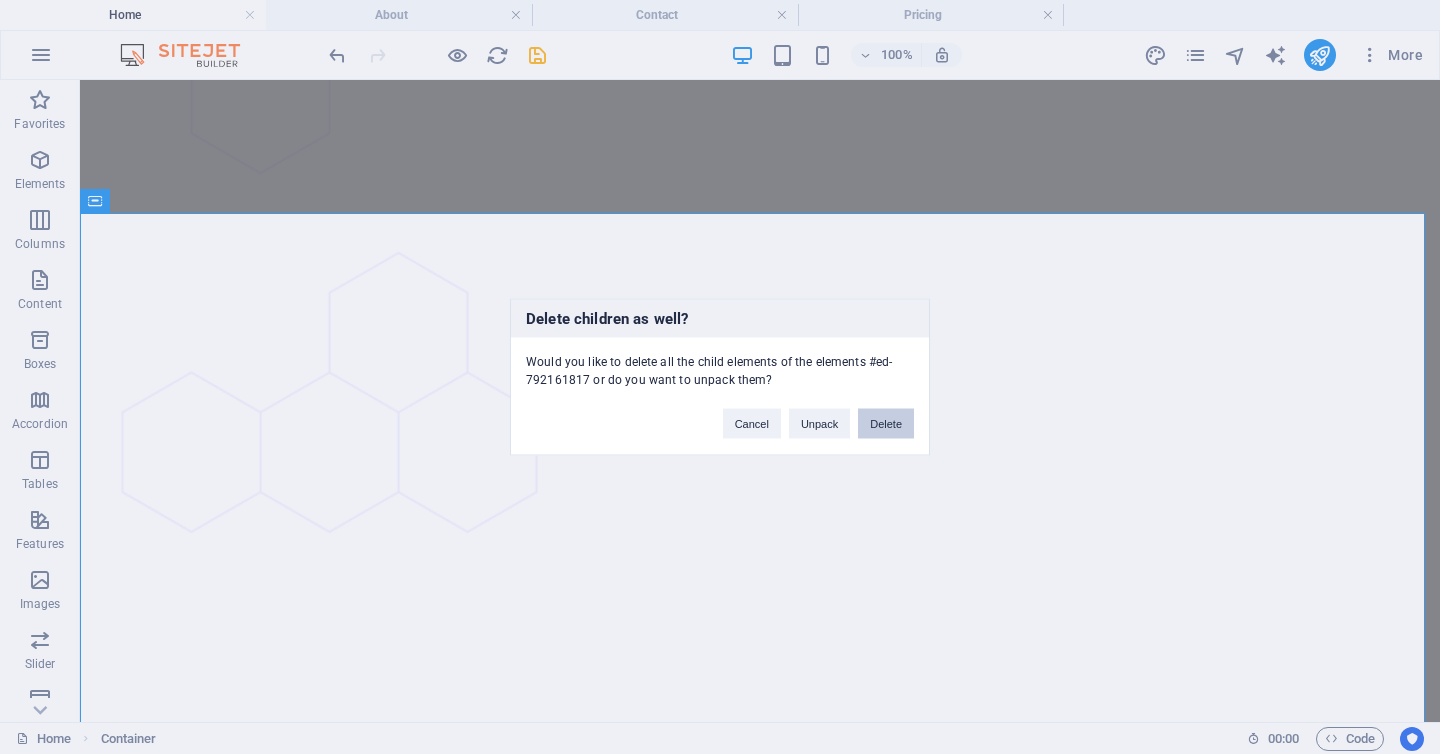 click on "Delete" at bounding box center (886, 424) 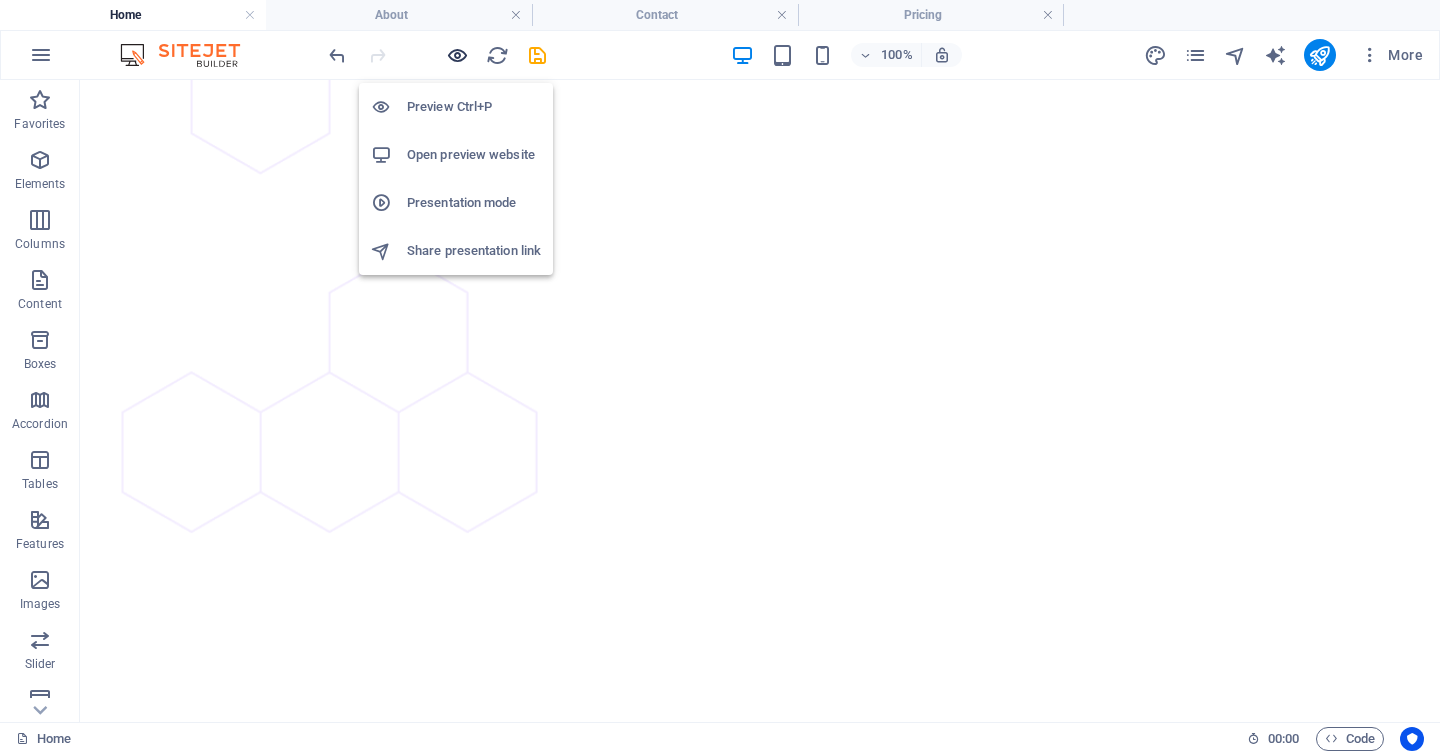 click at bounding box center [457, 55] 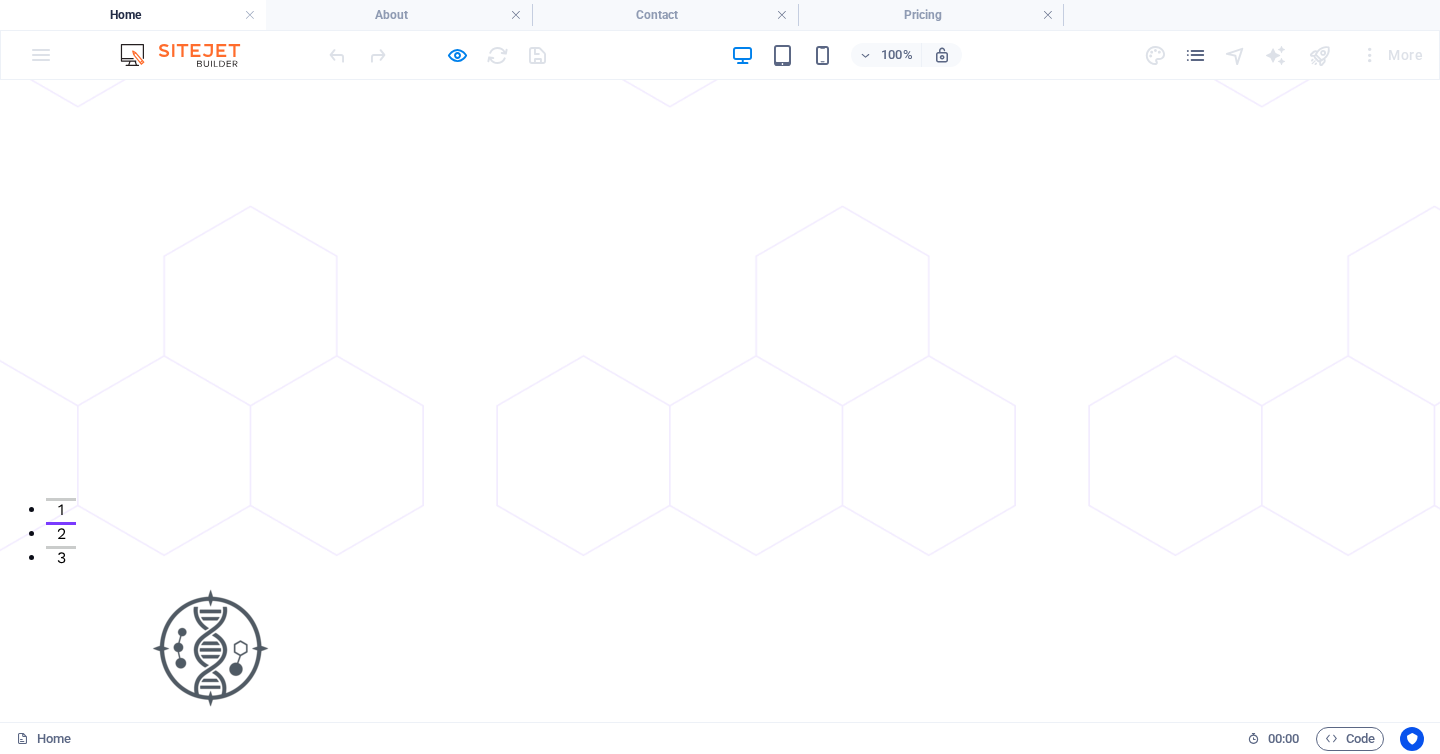 scroll, scrollTop: 0, scrollLeft: 0, axis: both 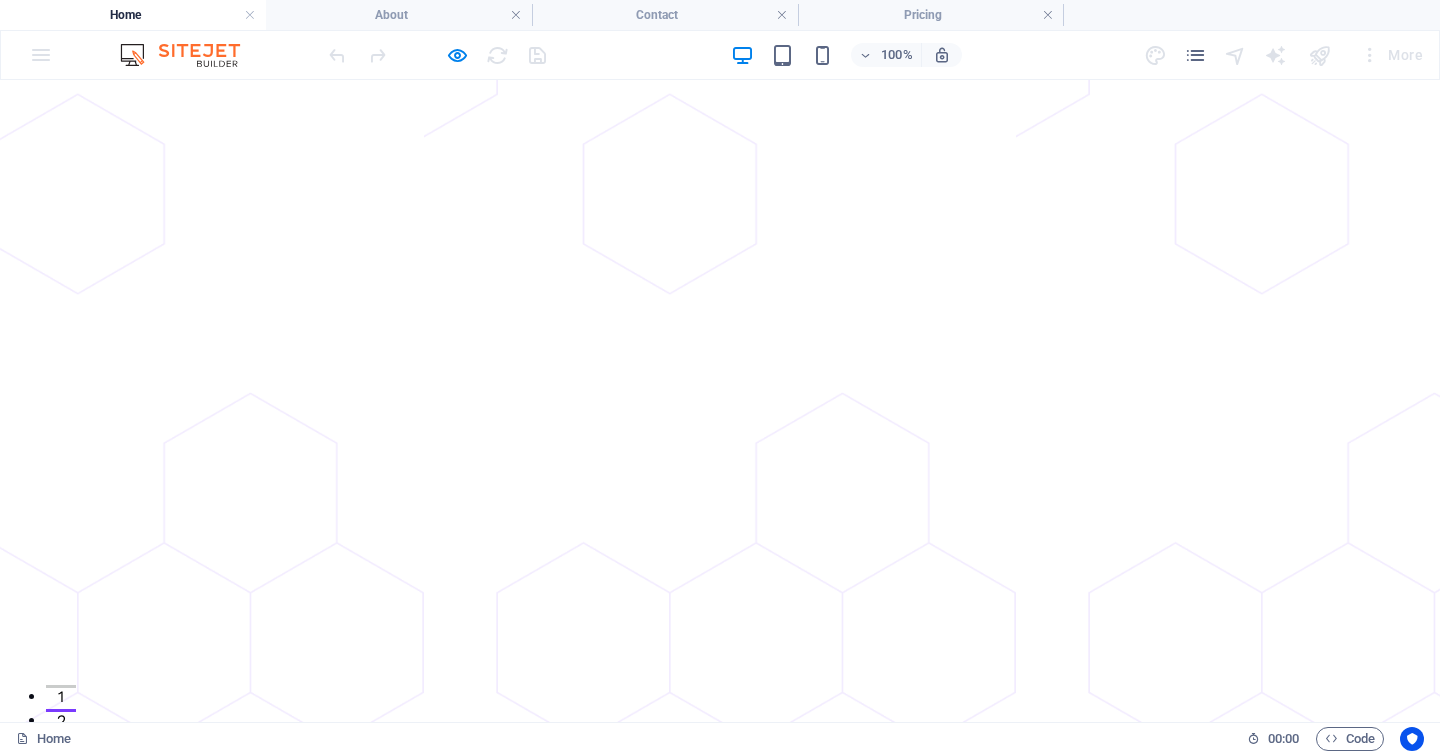 click on "About" at bounding box center [654, 926] 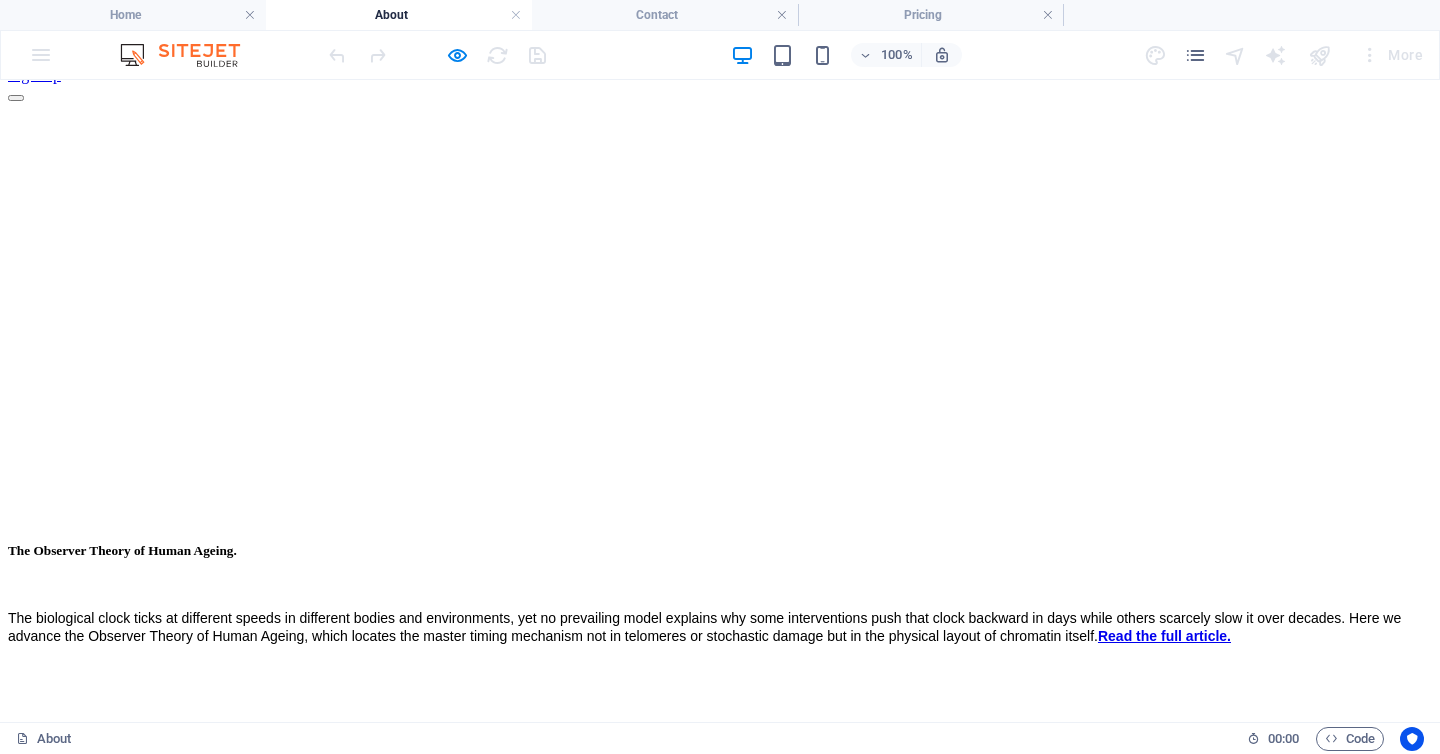 scroll, scrollTop: 0, scrollLeft: 0, axis: both 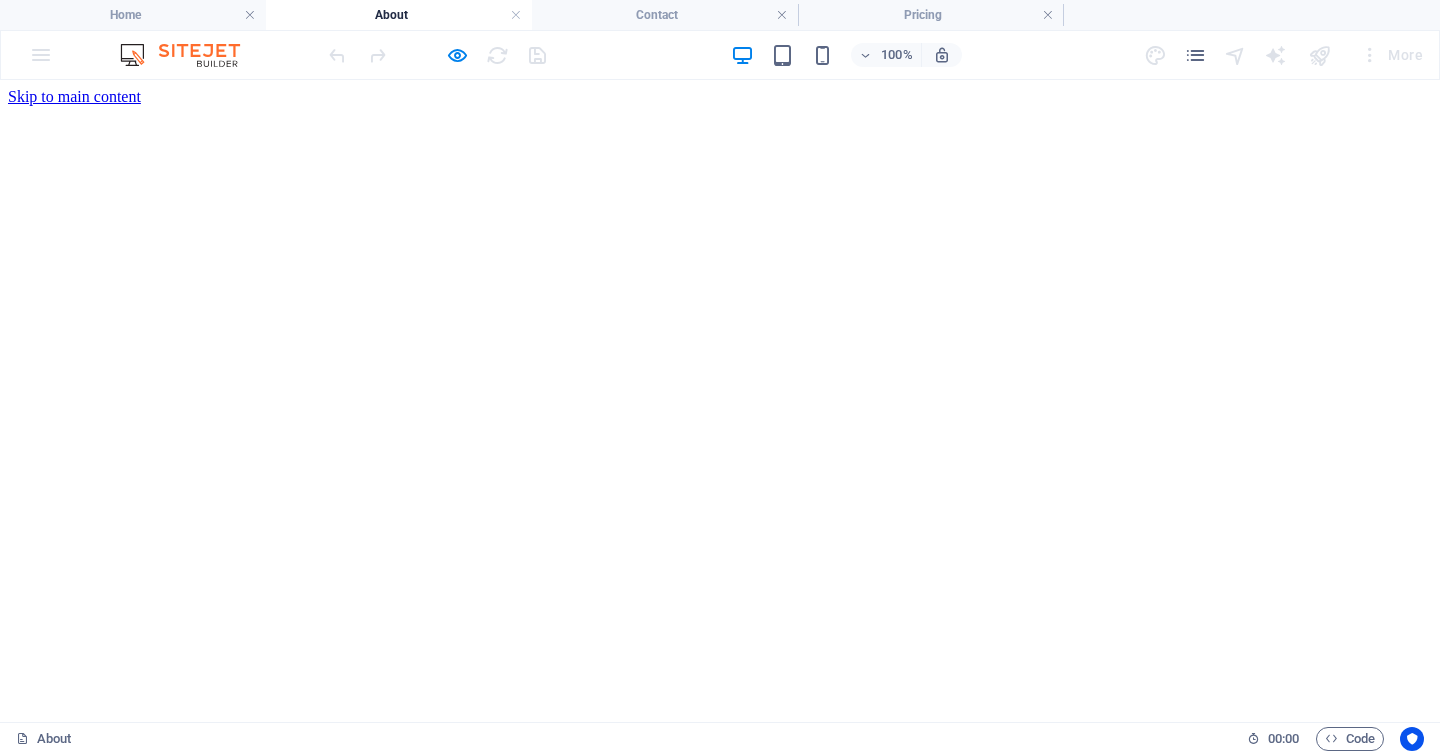 click on "Contact" at bounding box center [73, 901] 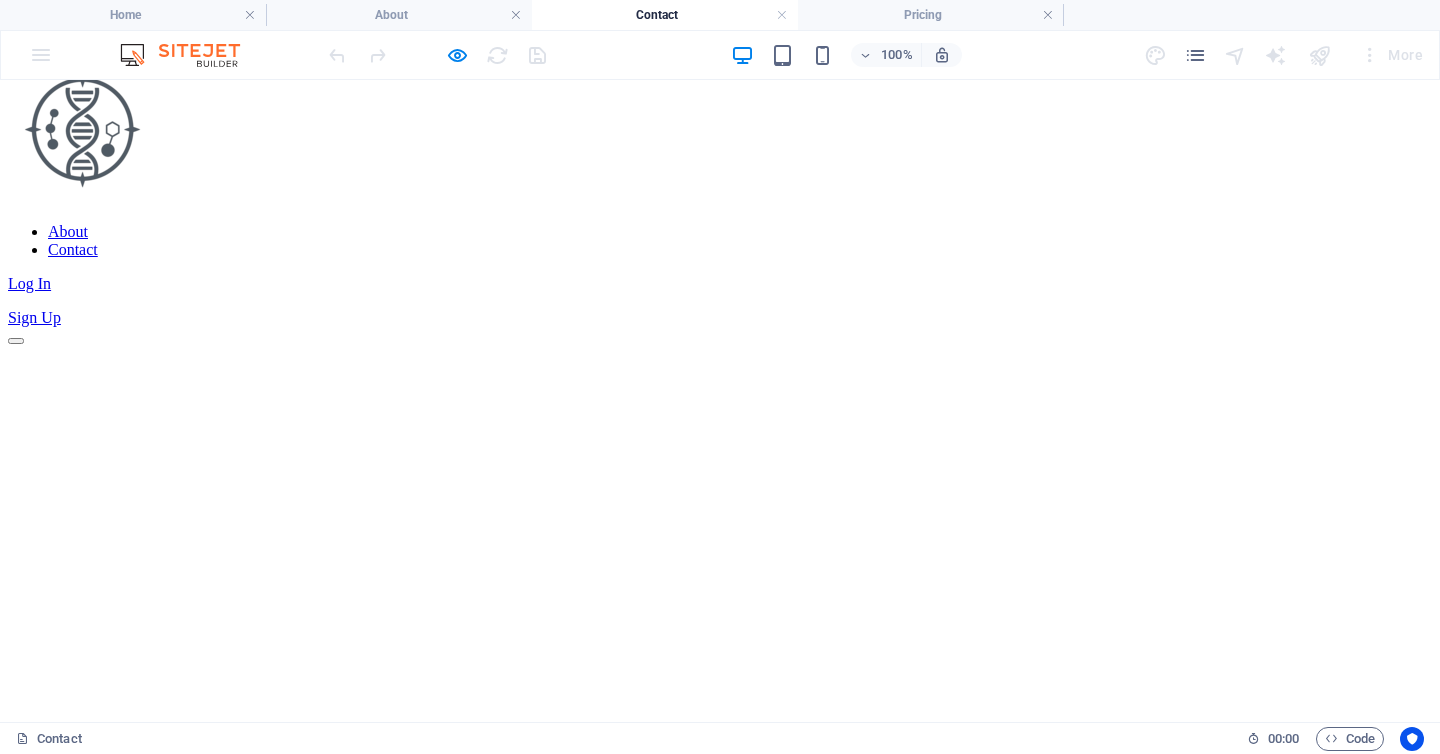 scroll, scrollTop: 46, scrollLeft: 0, axis: vertical 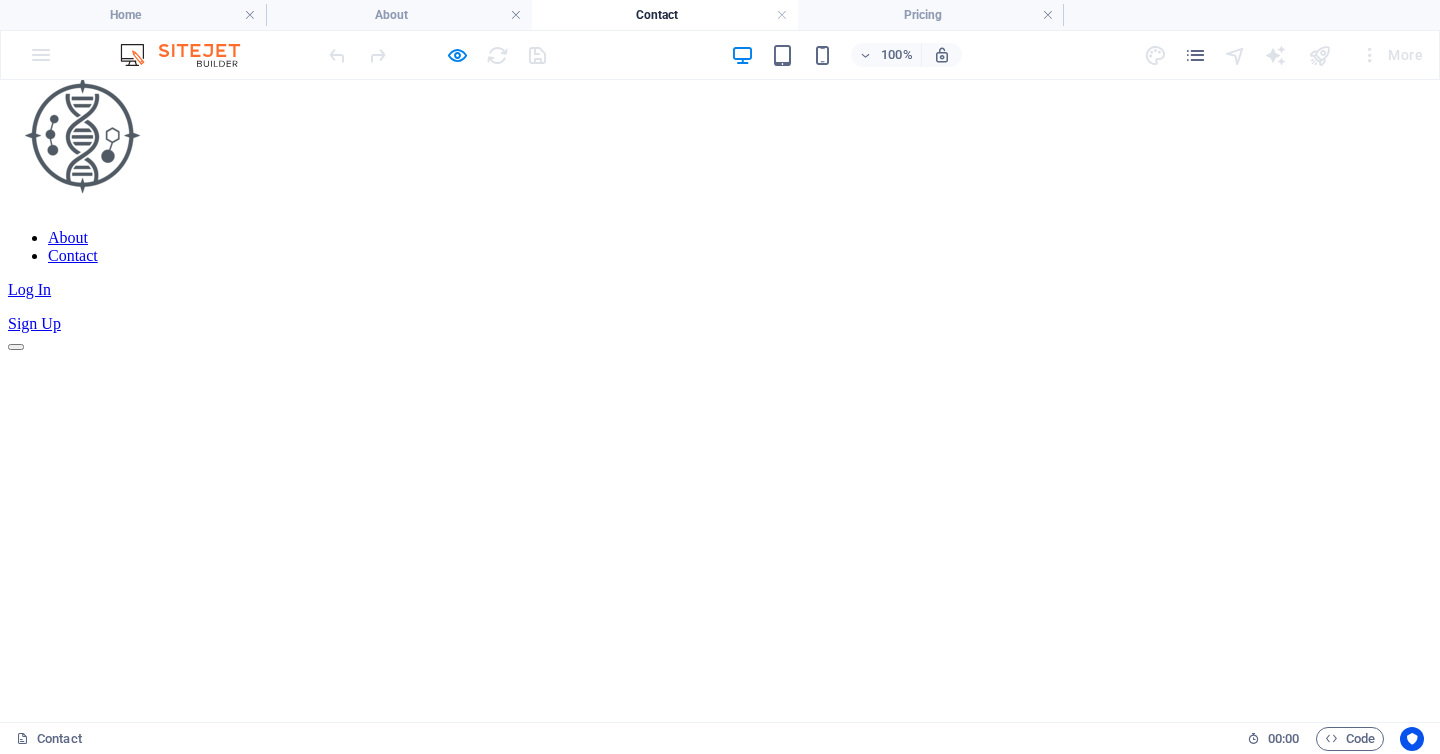 click on "About" at bounding box center (68, 237) 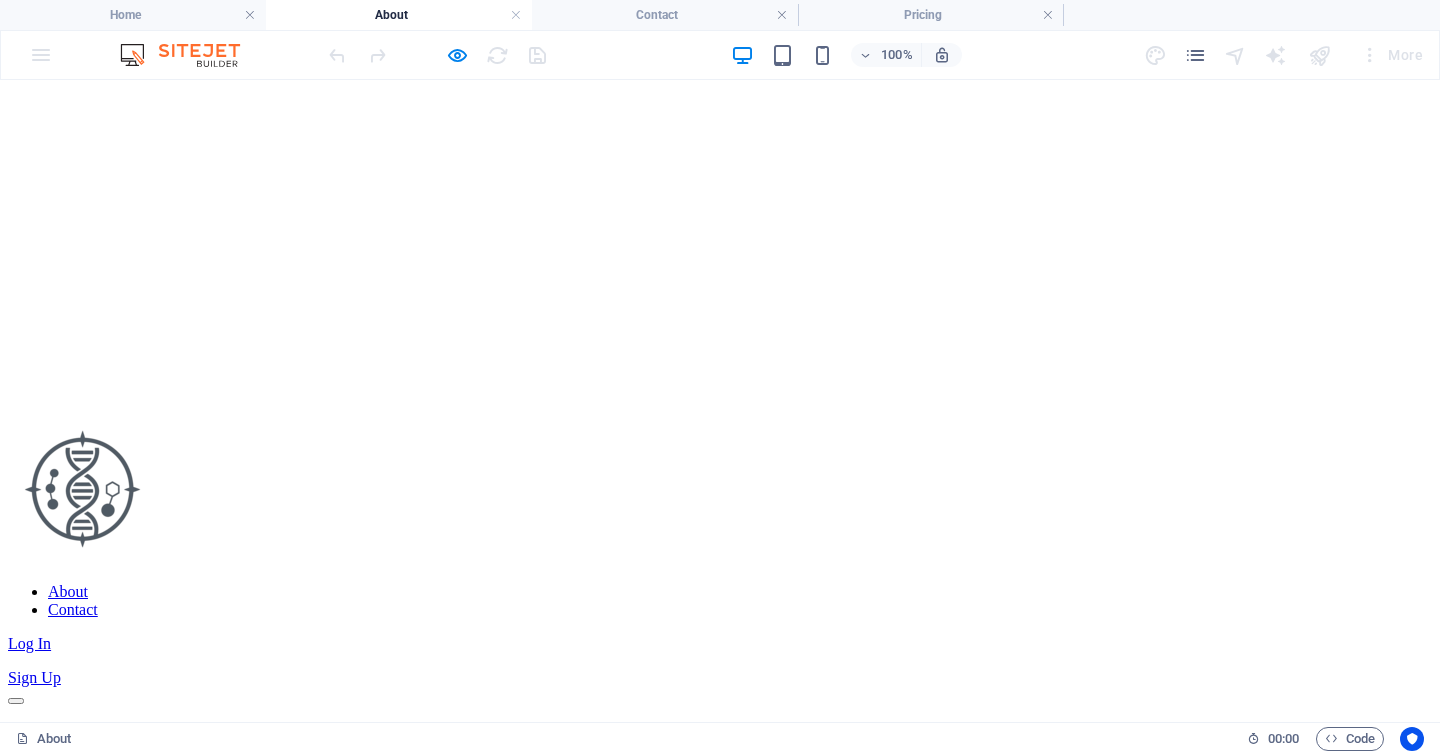 scroll, scrollTop: 0, scrollLeft: 0, axis: both 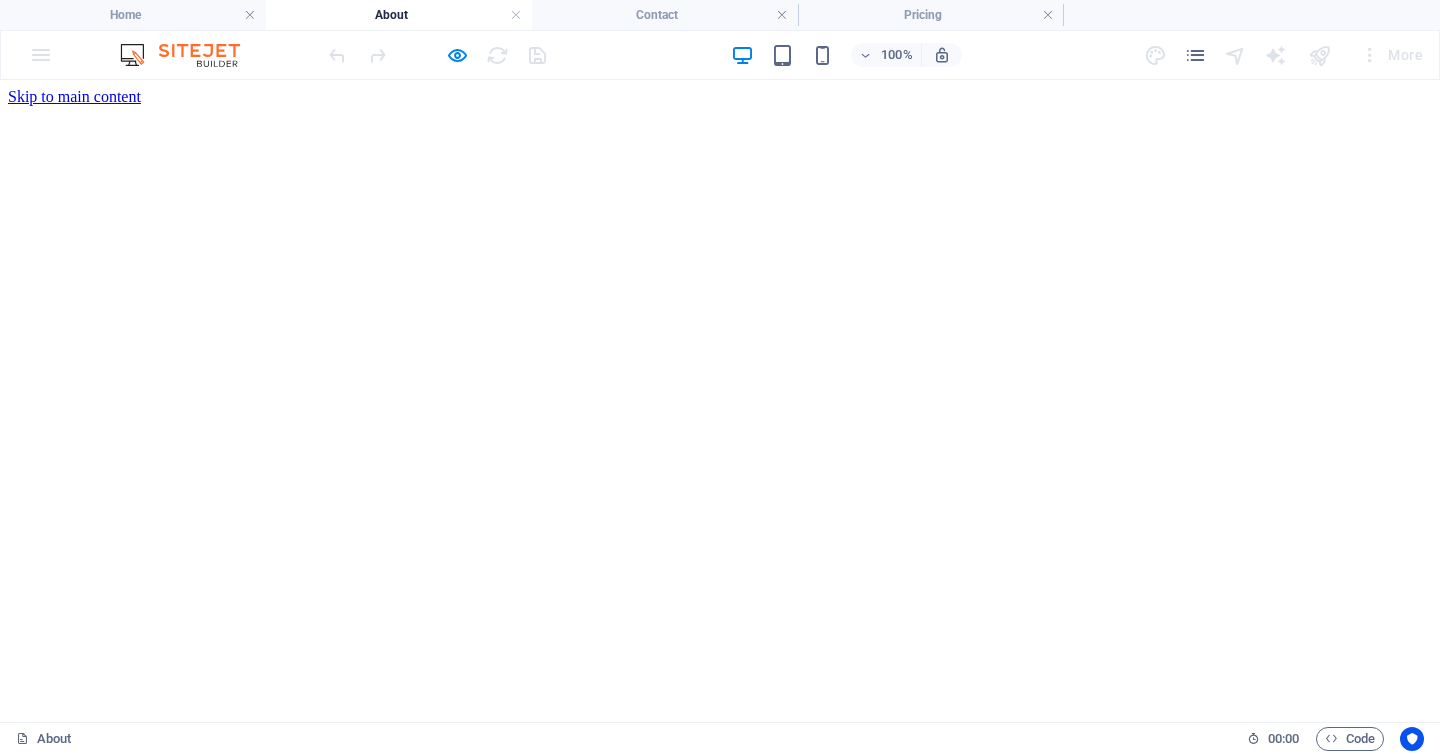 click at bounding box center (82, 780) 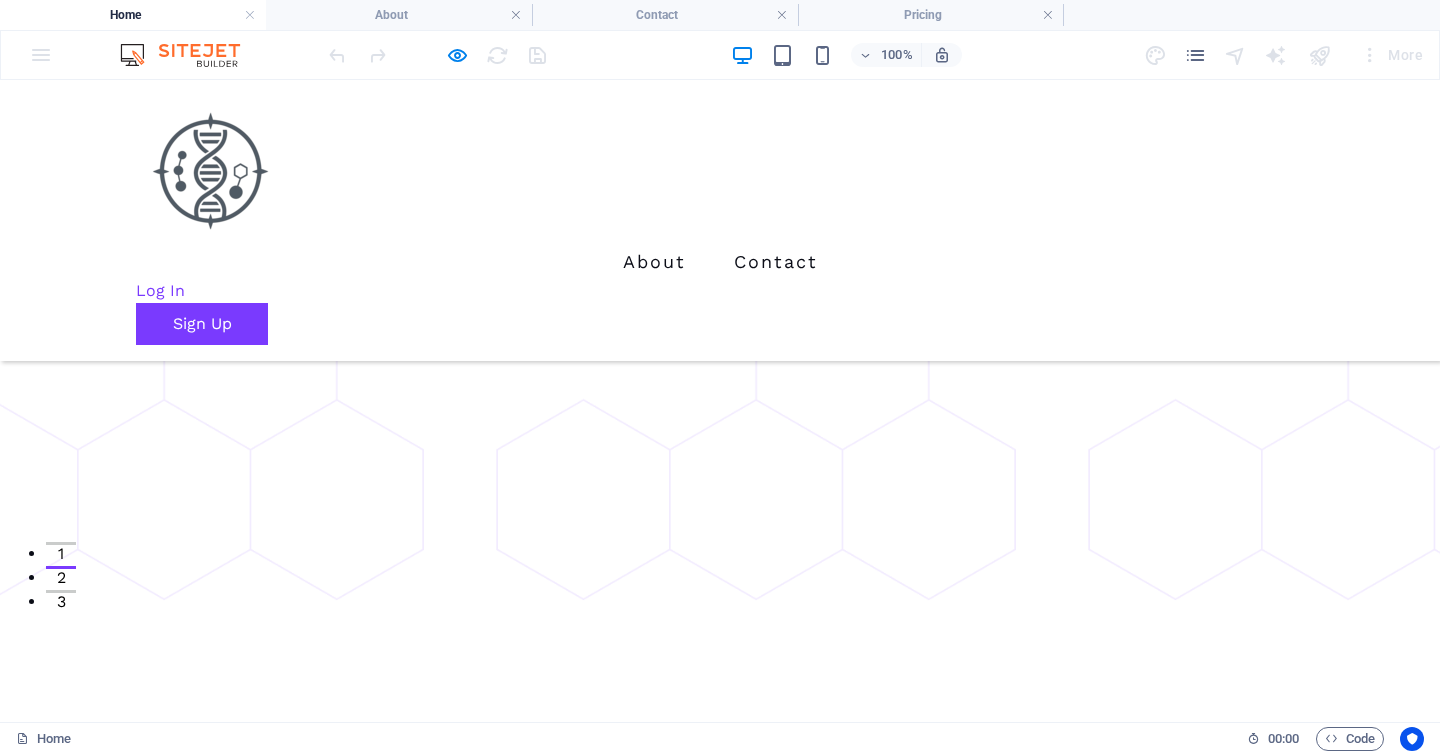 scroll, scrollTop: 0, scrollLeft: 0, axis: both 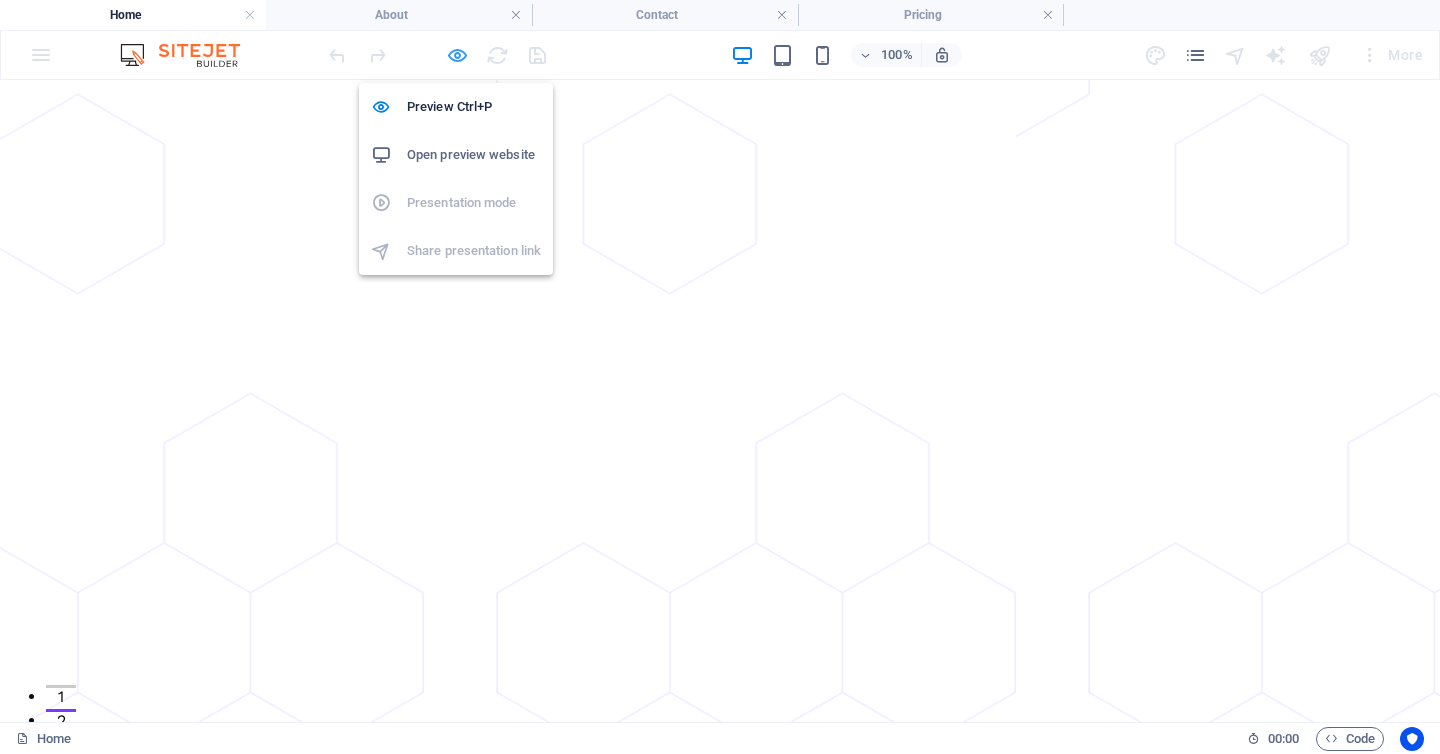 click at bounding box center [457, 55] 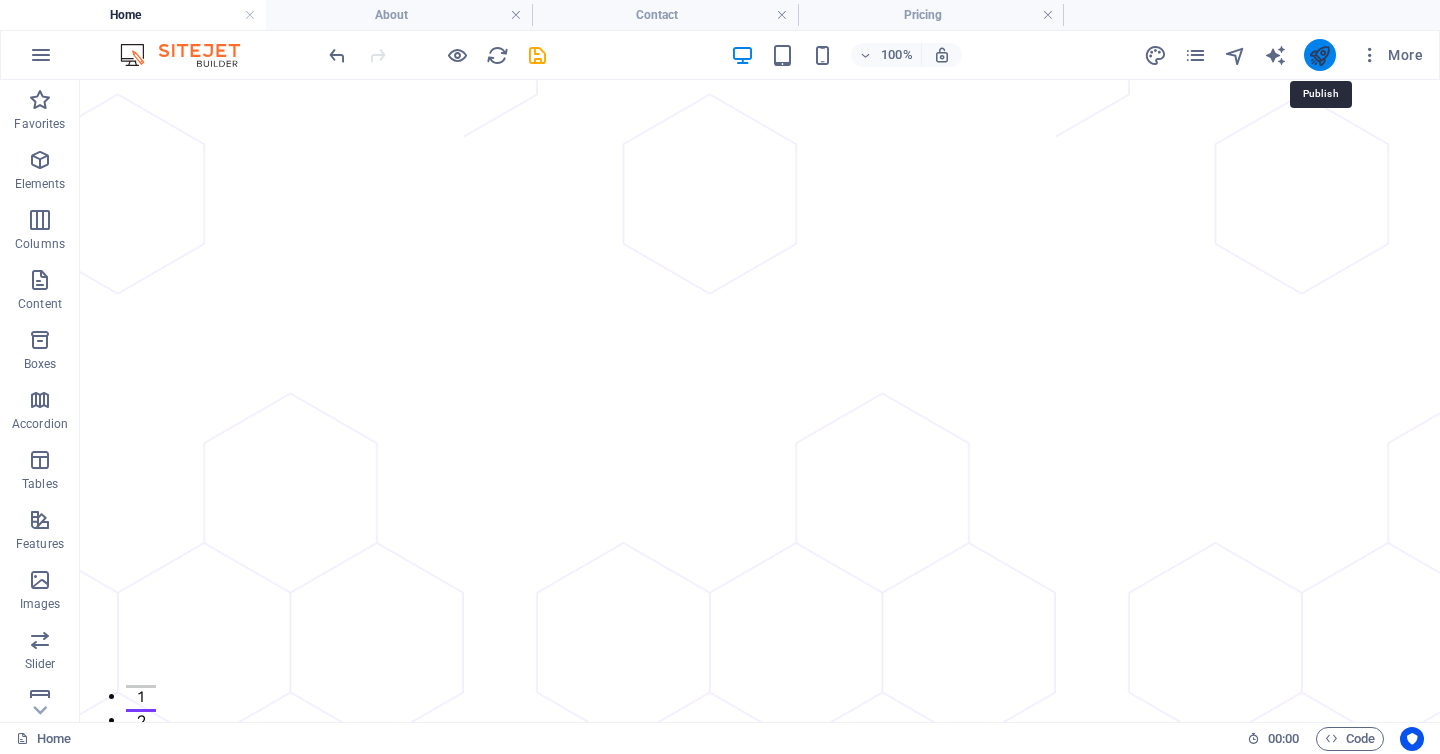 click at bounding box center (1319, 55) 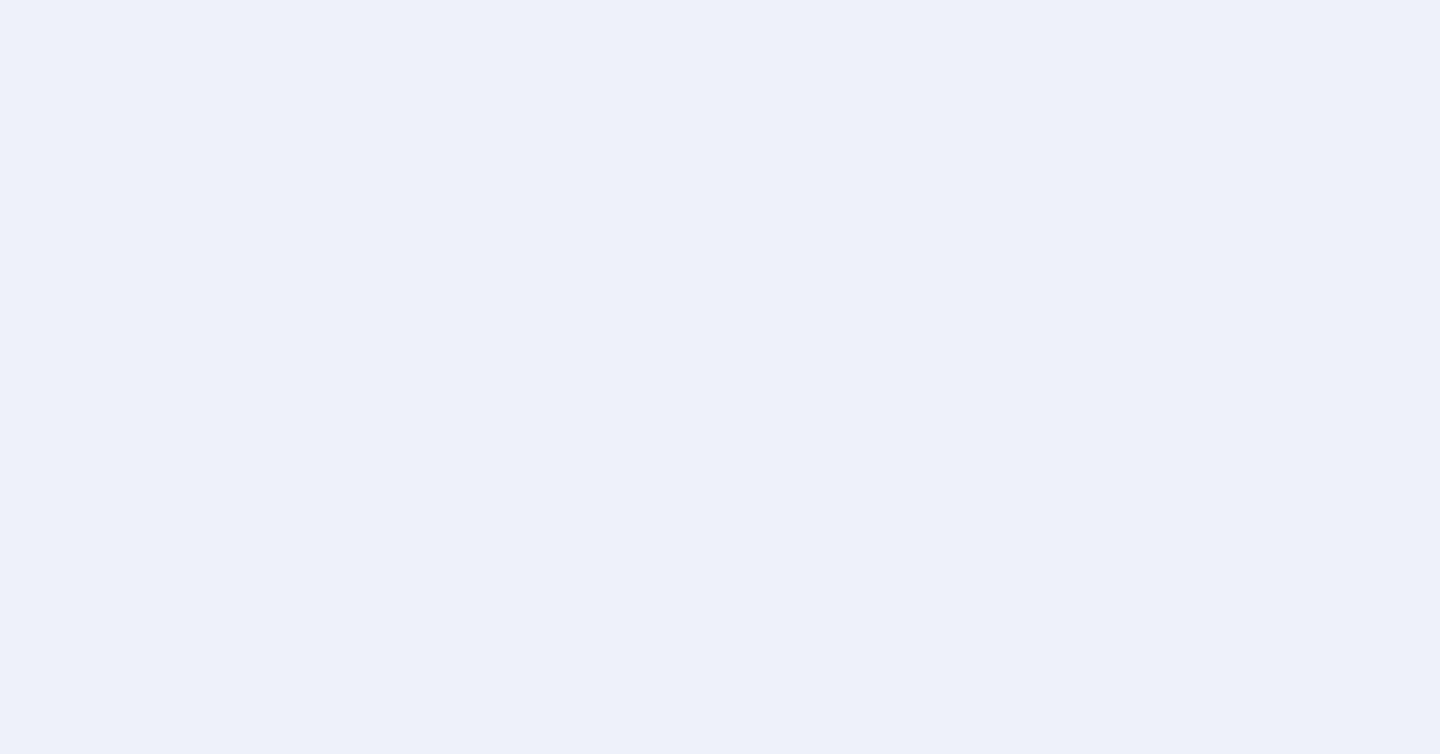 scroll, scrollTop: 0, scrollLeft: 0, axis: both 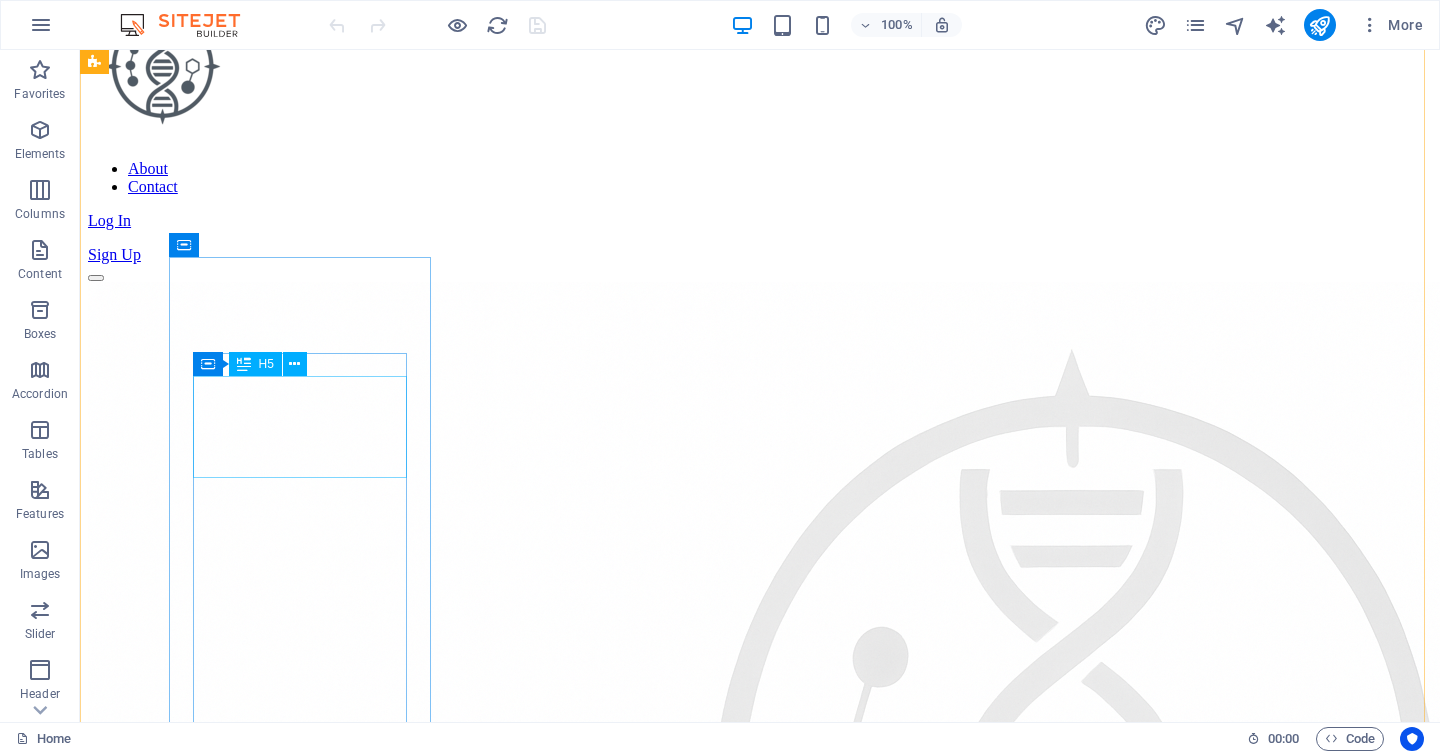 click on "Geometry First Diagnostics" at bounding box center (760, 3537) 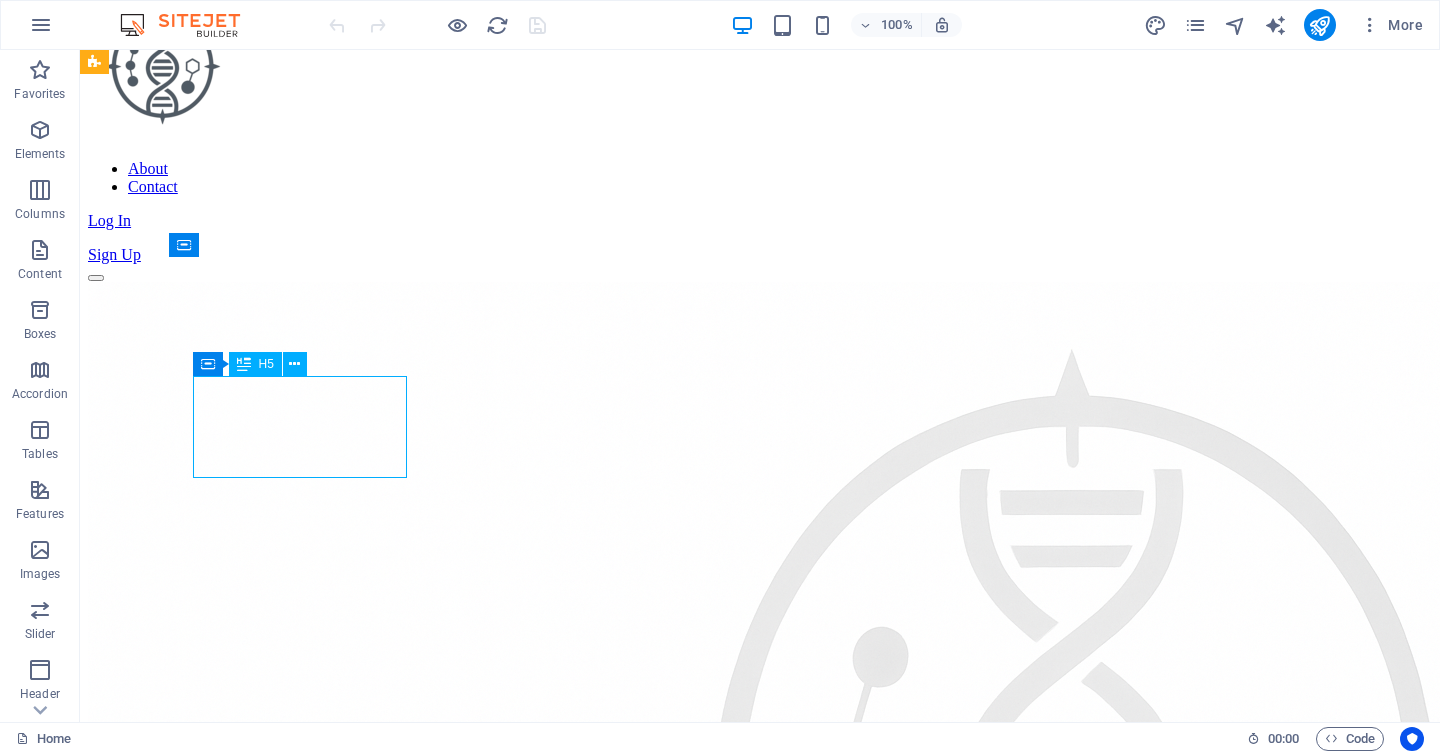 click on "Geometry First Diagnostics" at bounding box center (760, 3537) 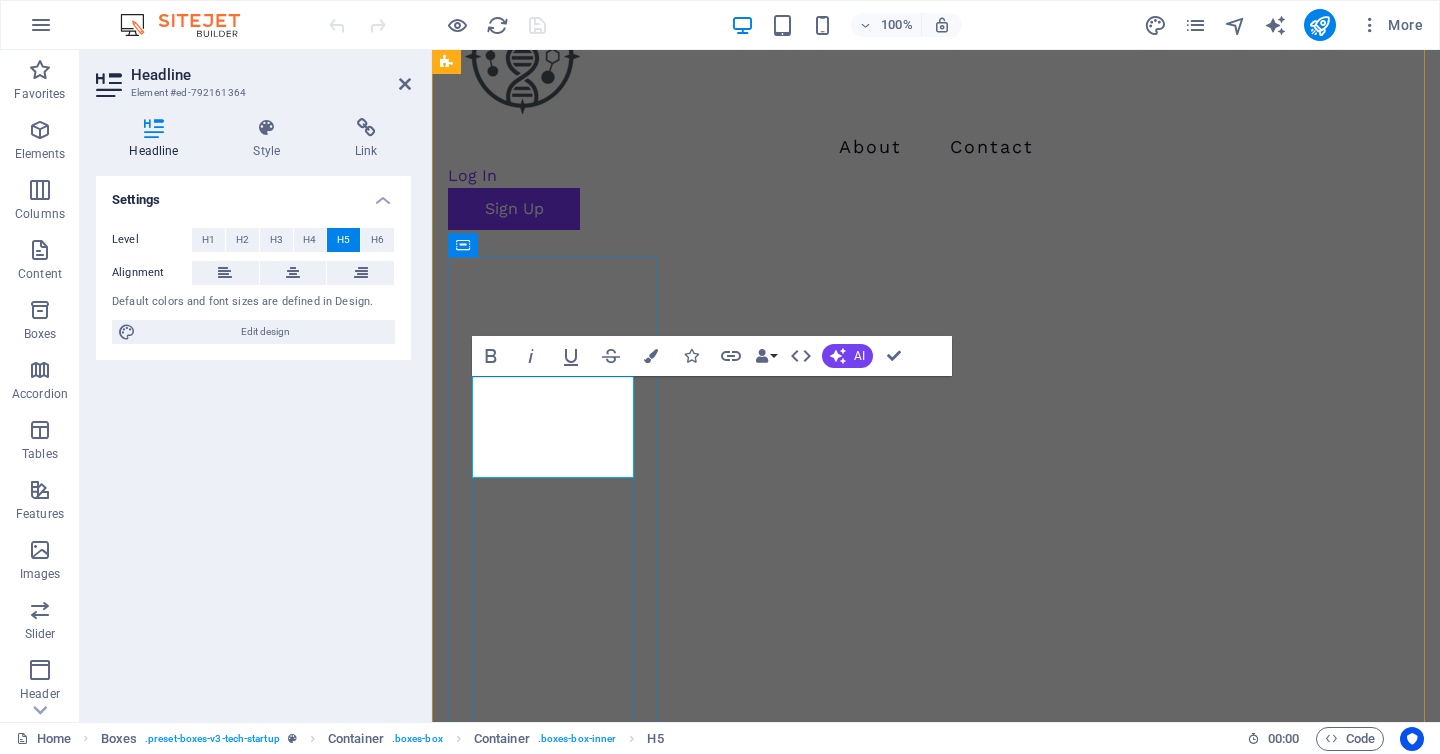 click on "Geometry First Diagnostics" at bounding box center [555, 2651] 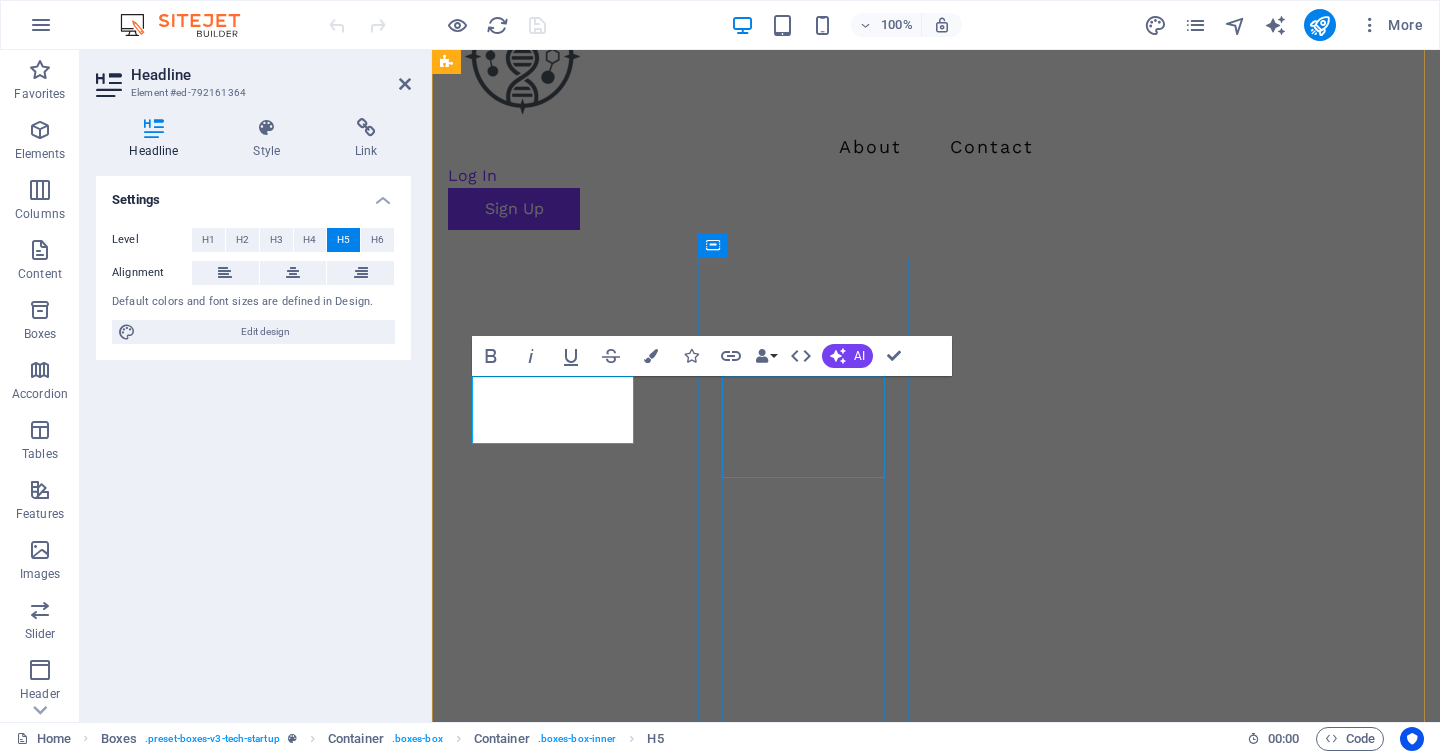 click on "Adaptive Intervention Engine" at bounding box center (555, 3268) 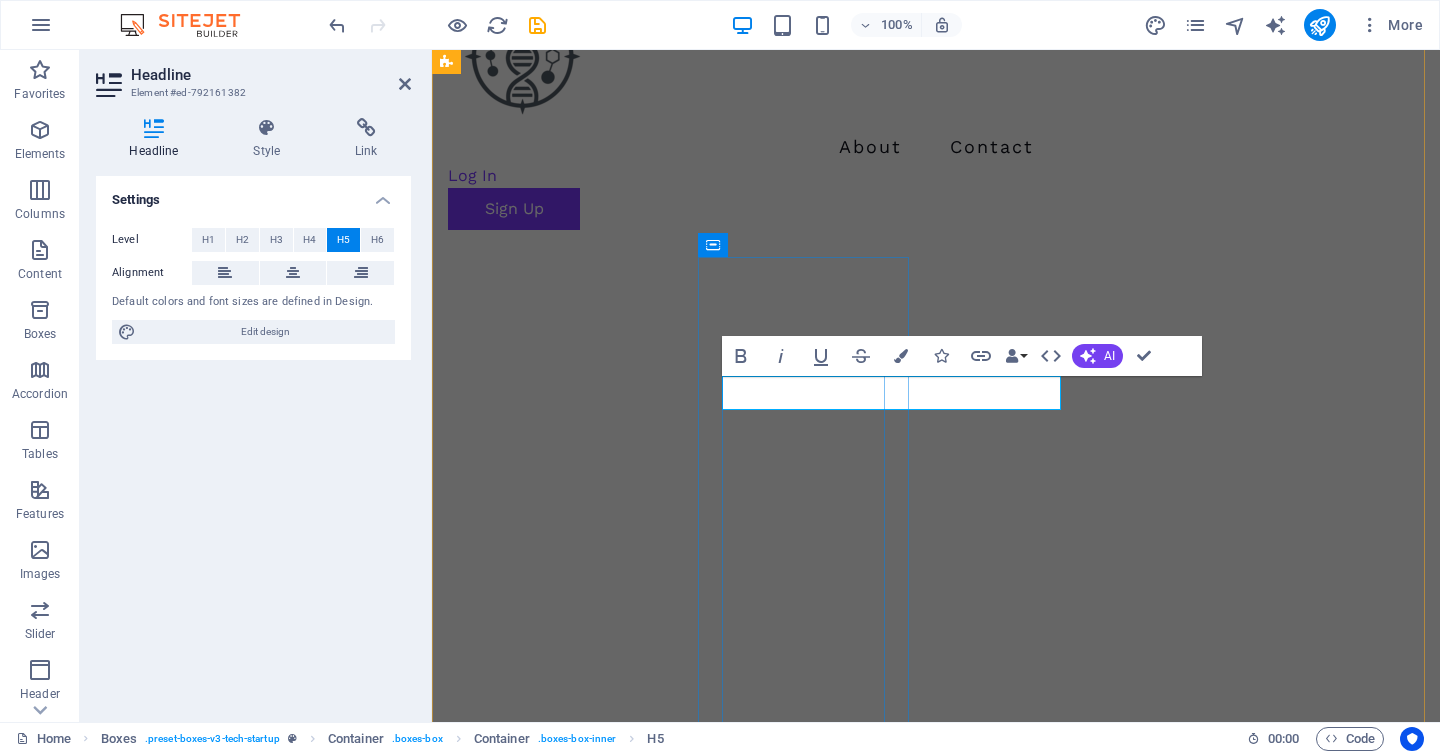 click on "AdaptiveInterventionEngine" at bounding box center (555, 3268) 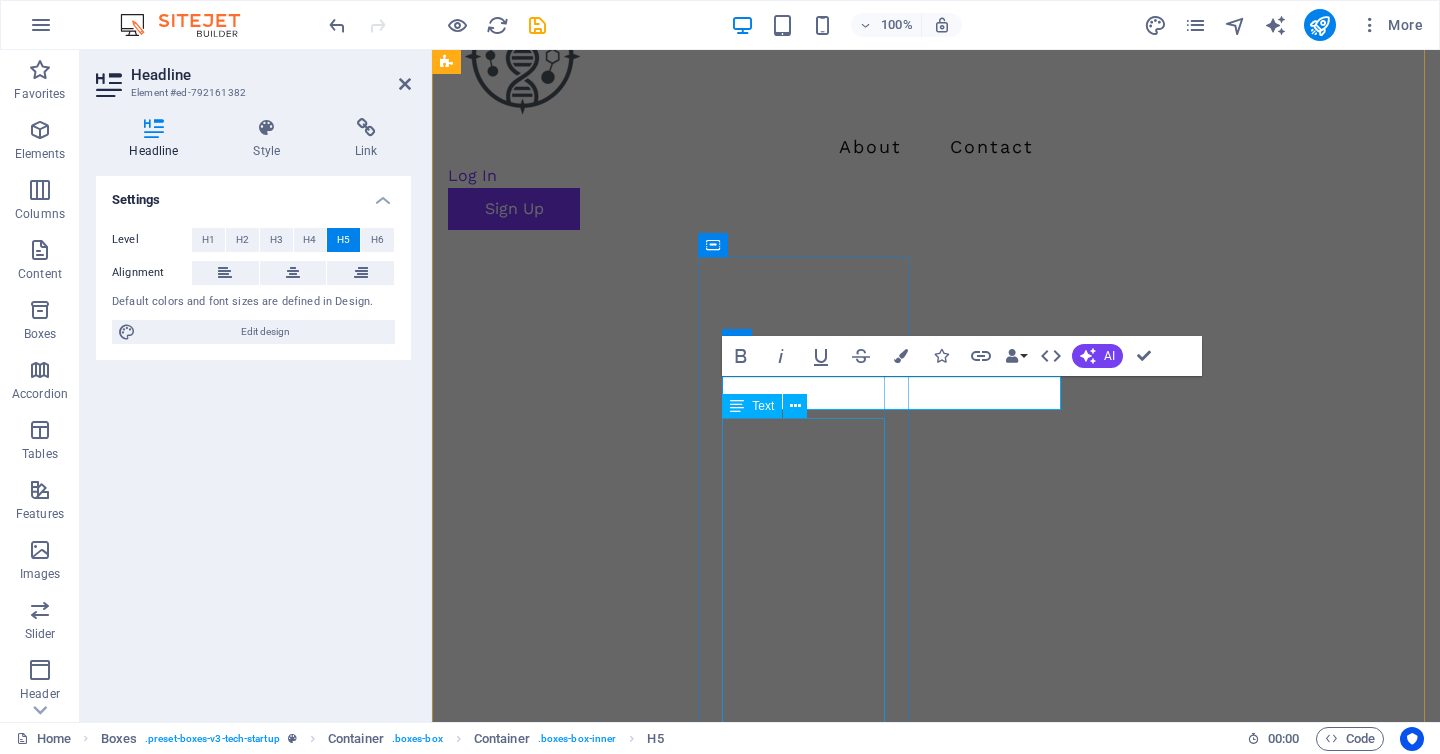 click on "The platform aims to pair a 3D geometry score with evidence‑based interventions. Threscould be updated continuously, so nutrition, exercise, or gene‑therapy protocols are titrated to each patient’s response, not to population averages." at bounding box center [555, 3507] 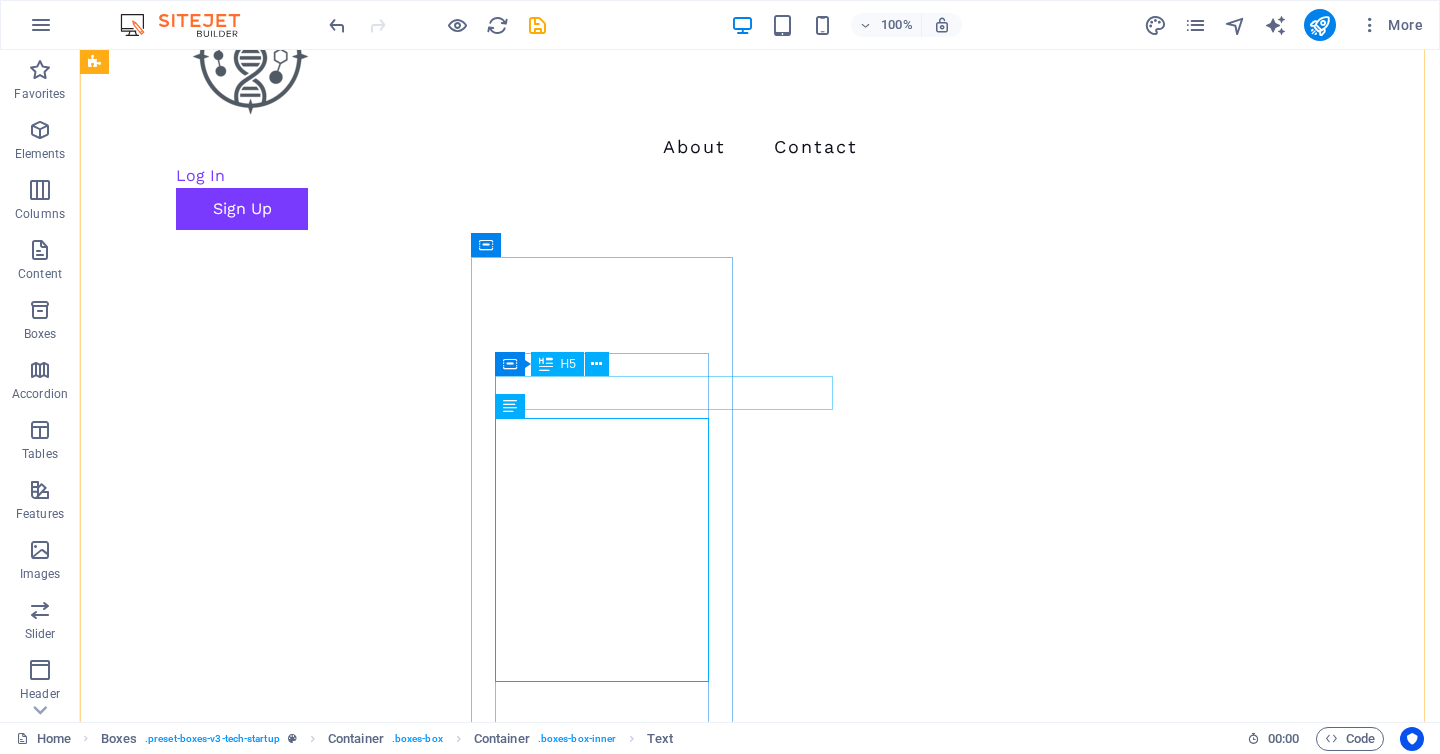 click on "AdaptiveInterventionEngine" at bounding box center [227, 3379] 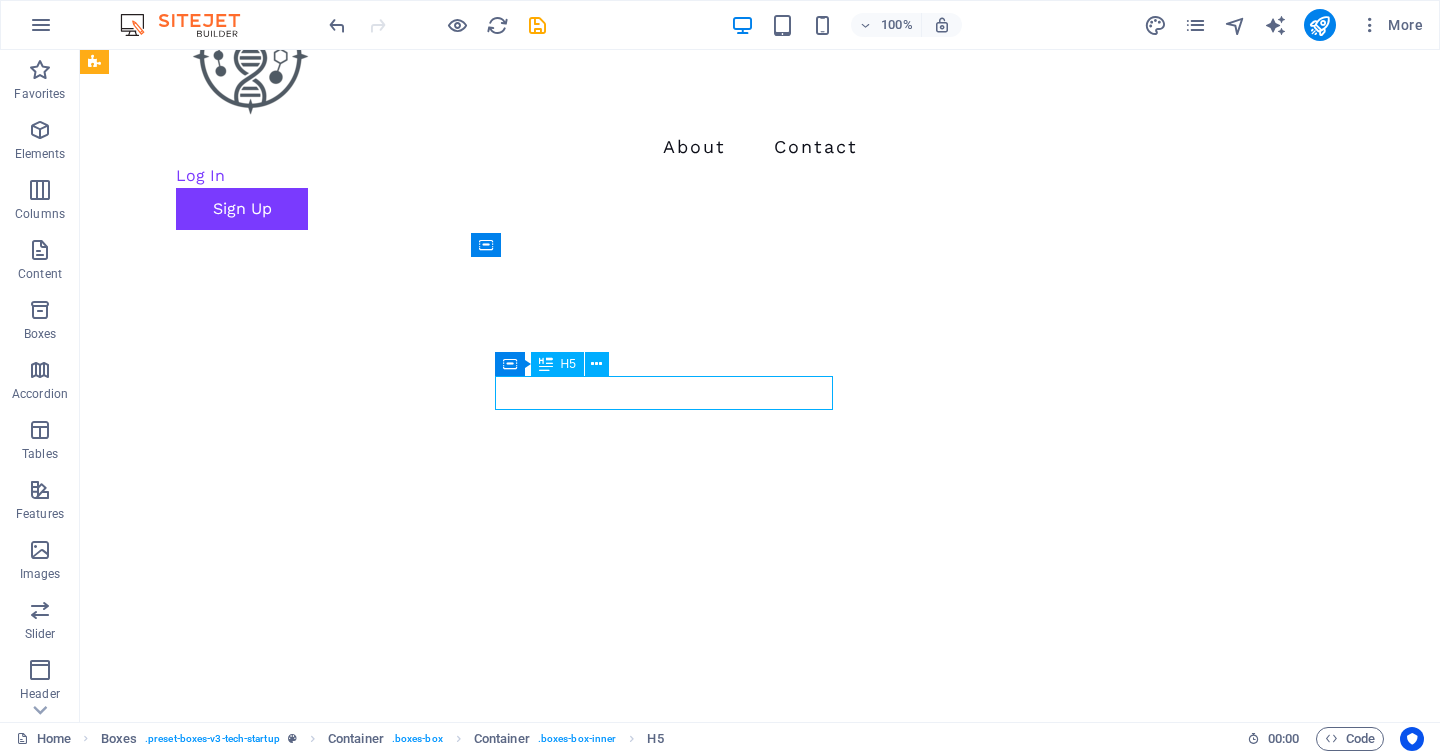 click on "AdaptiveInterventionEngine" at bounding box center (227, 3379) 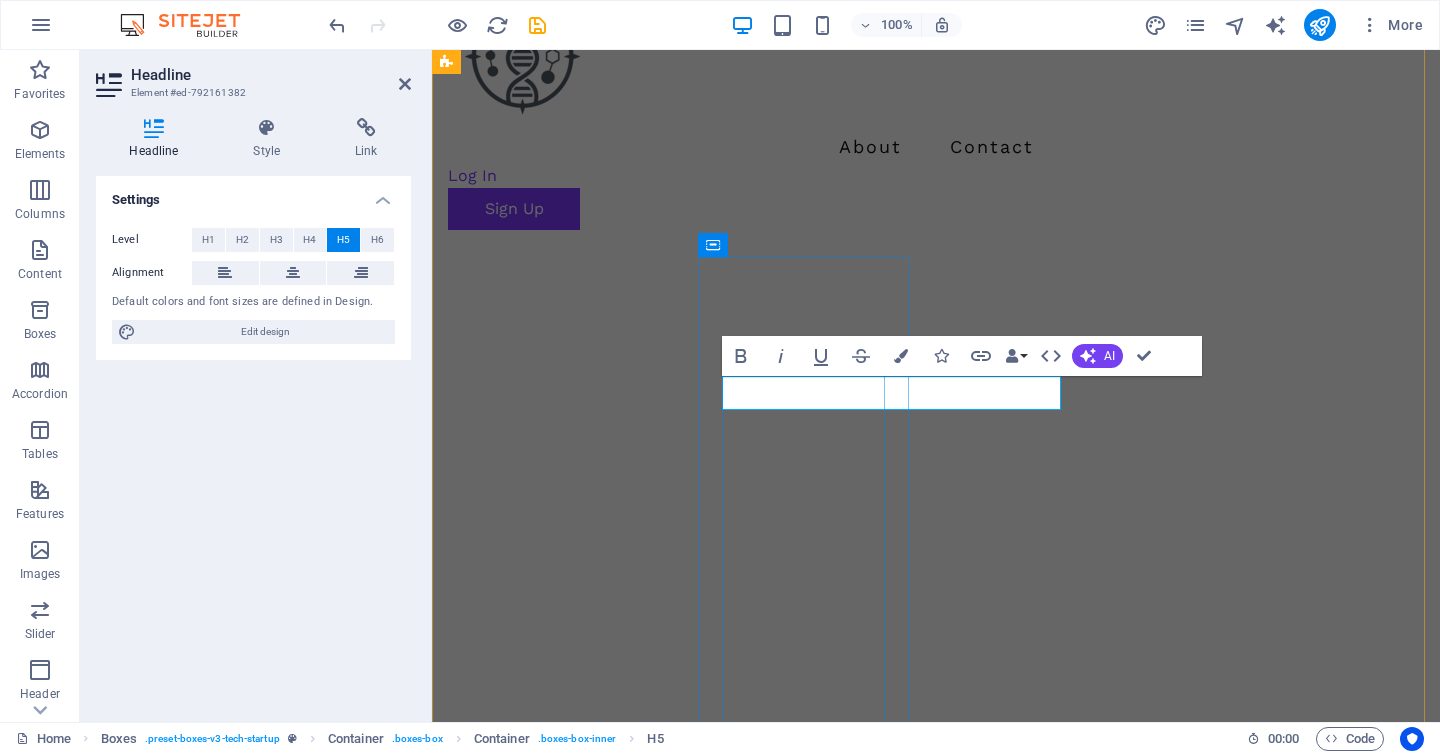 click on "AdaptiveInterventionEngine" at bounding box center [555, 3268] 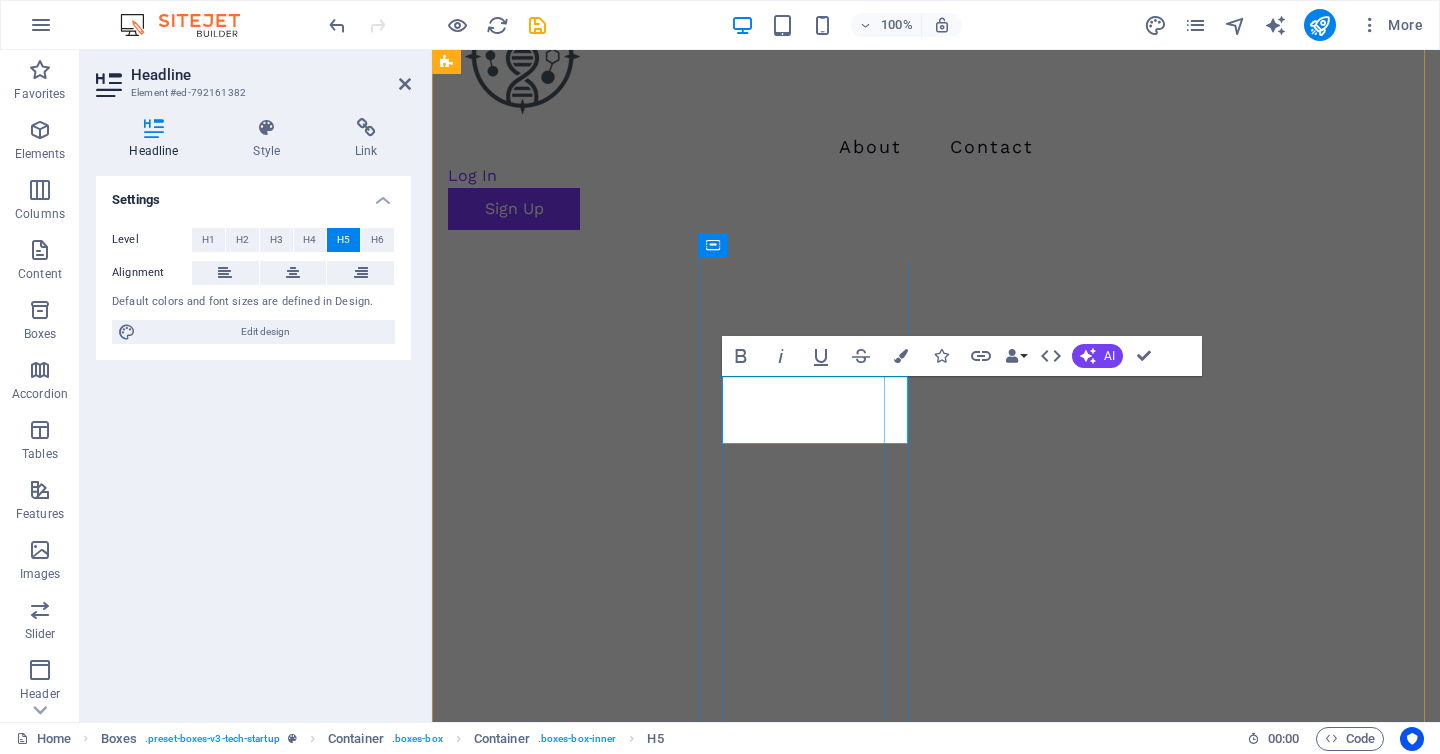 click on "Adaptive ‌rventionEngine" at bounding box center [555, 3268] 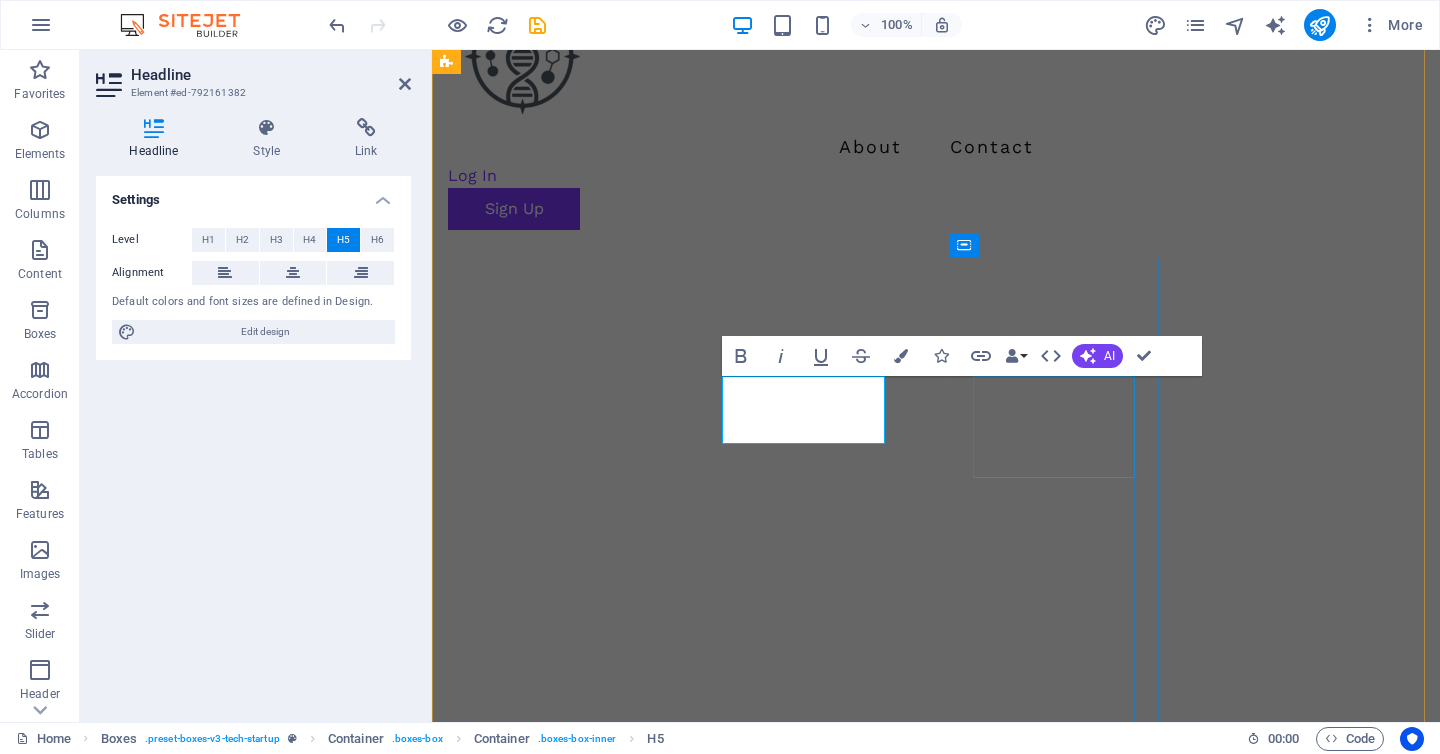 click on "Secure Biomarker Data Cloud" at bounding box center (555, 3932) 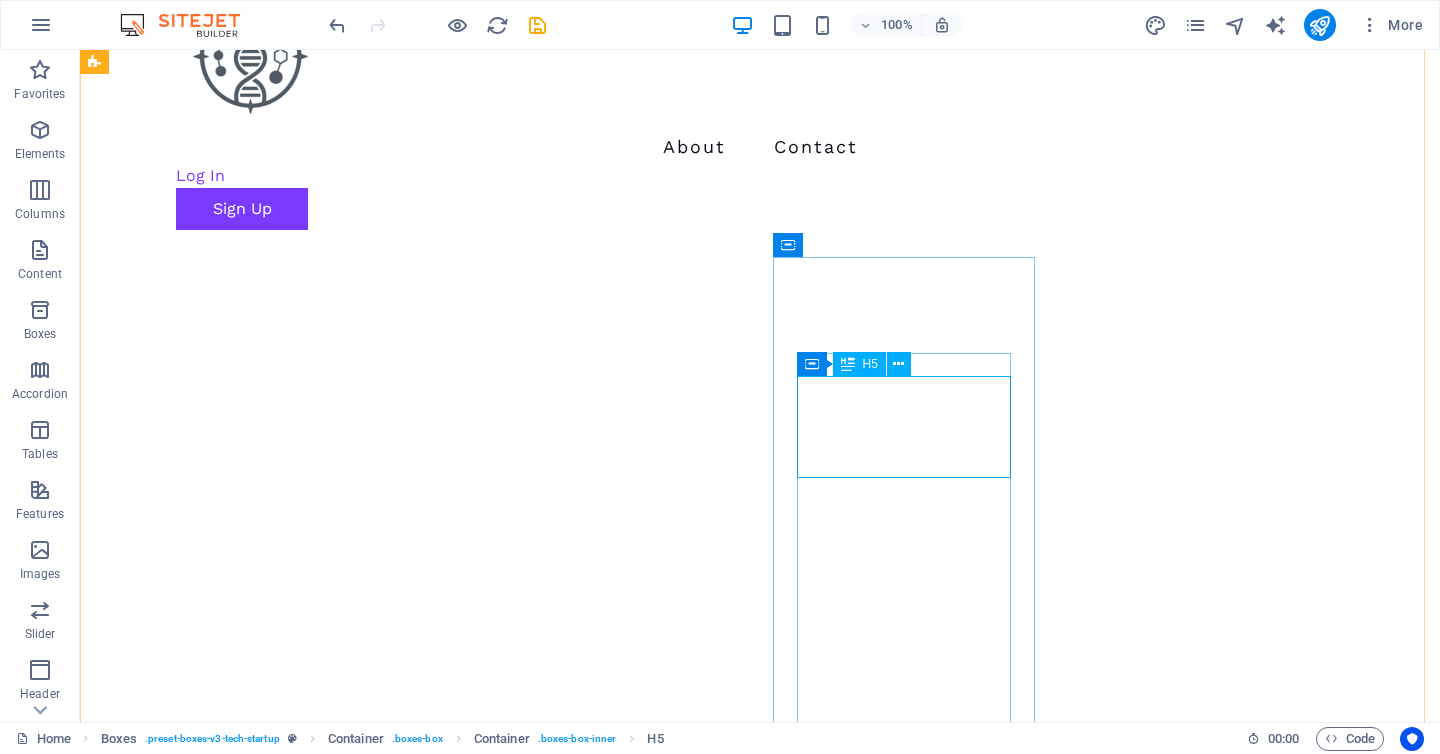 click on "Secure Biomarker Data Cloud" at bounding box center (227, 3980) 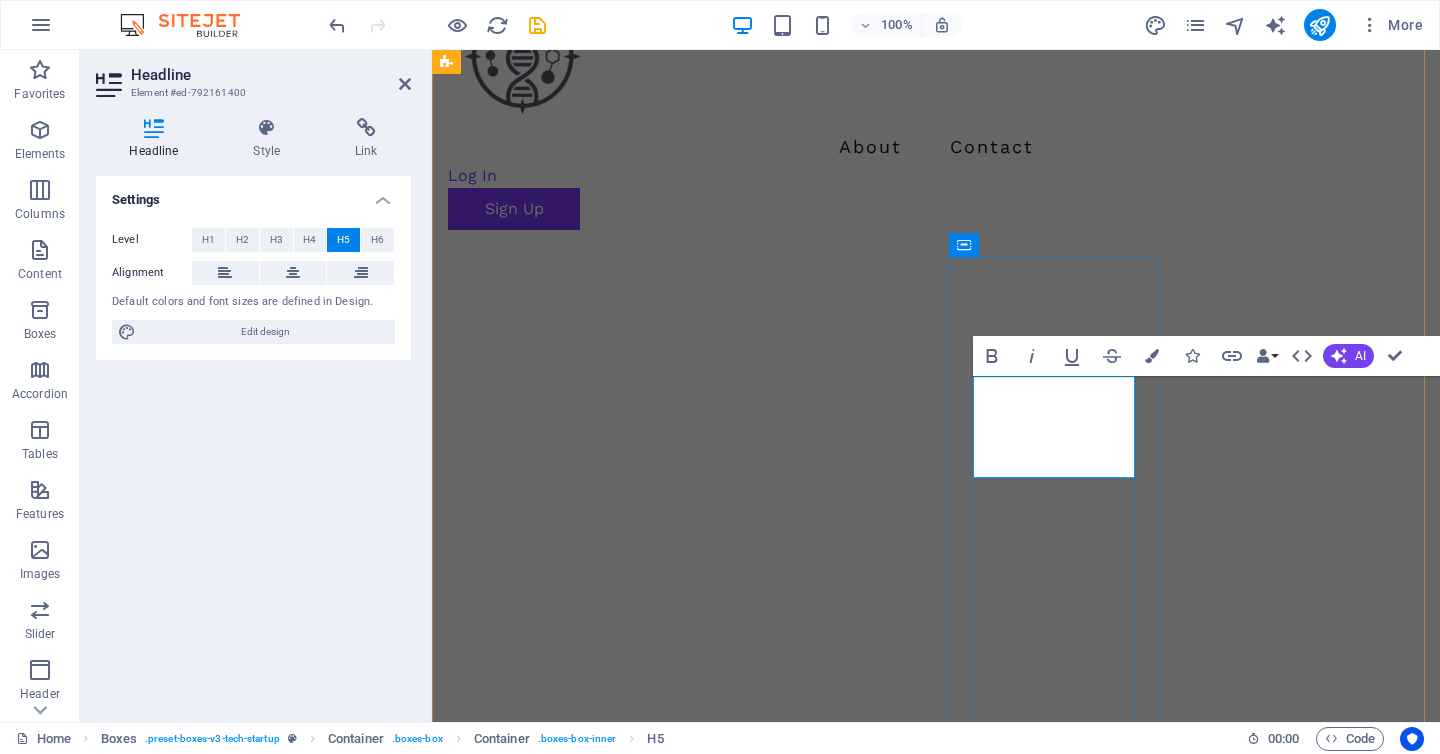 click on "Secure Biomarker Data Cloud" at bounding box center (555, 3932) 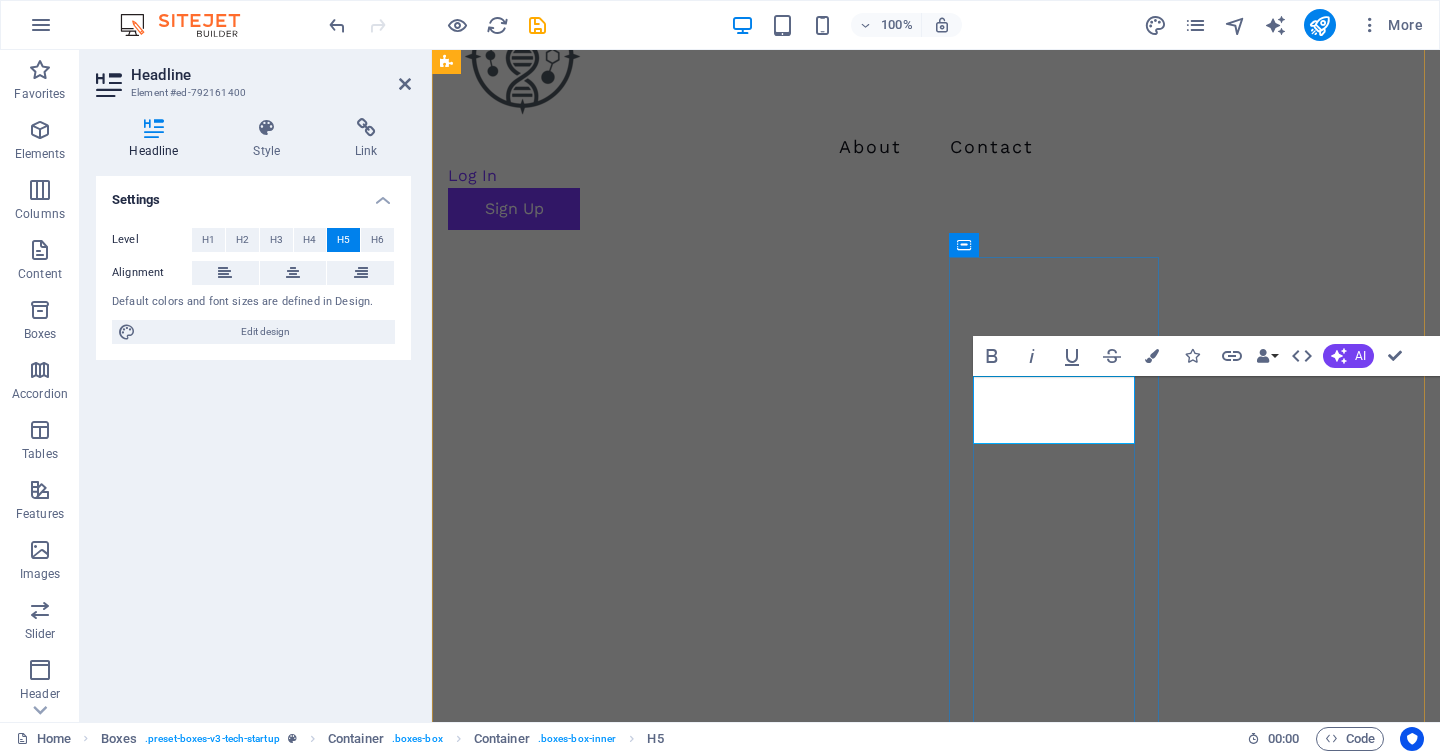 click on "Data Cloud" at bounding box center [555, 3916] 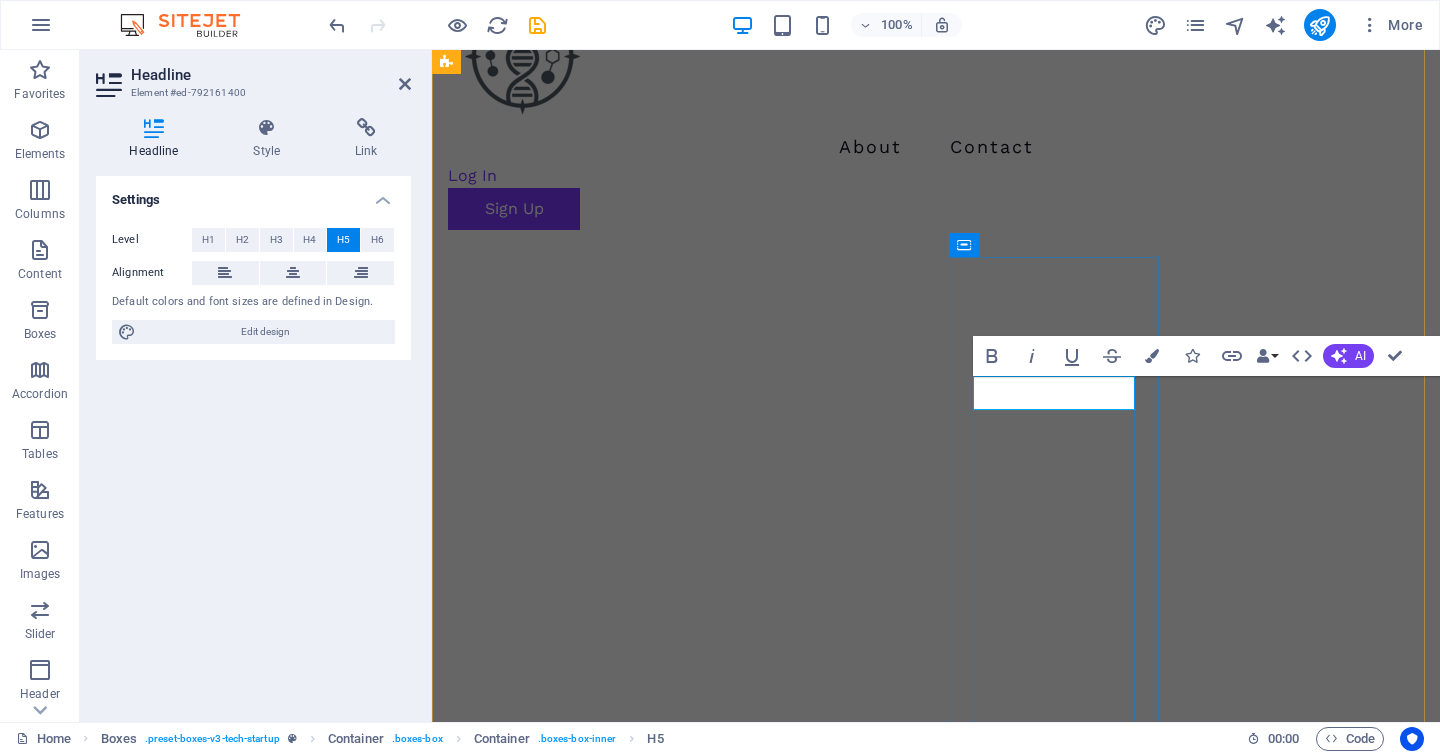 click on "Data Cloud" at bounding box center [555, 3899] 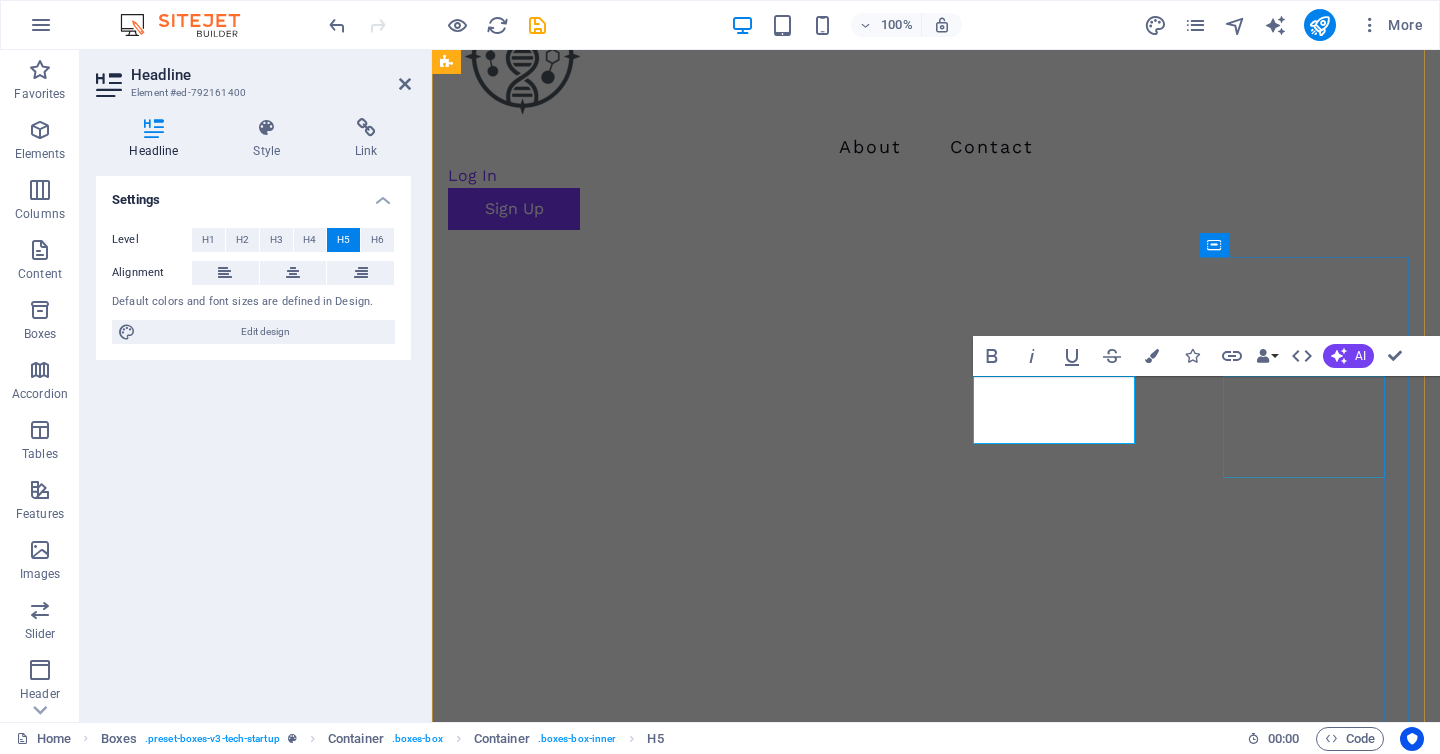 click on "Leading Scientific Support" at bounding box center [555, 4573] 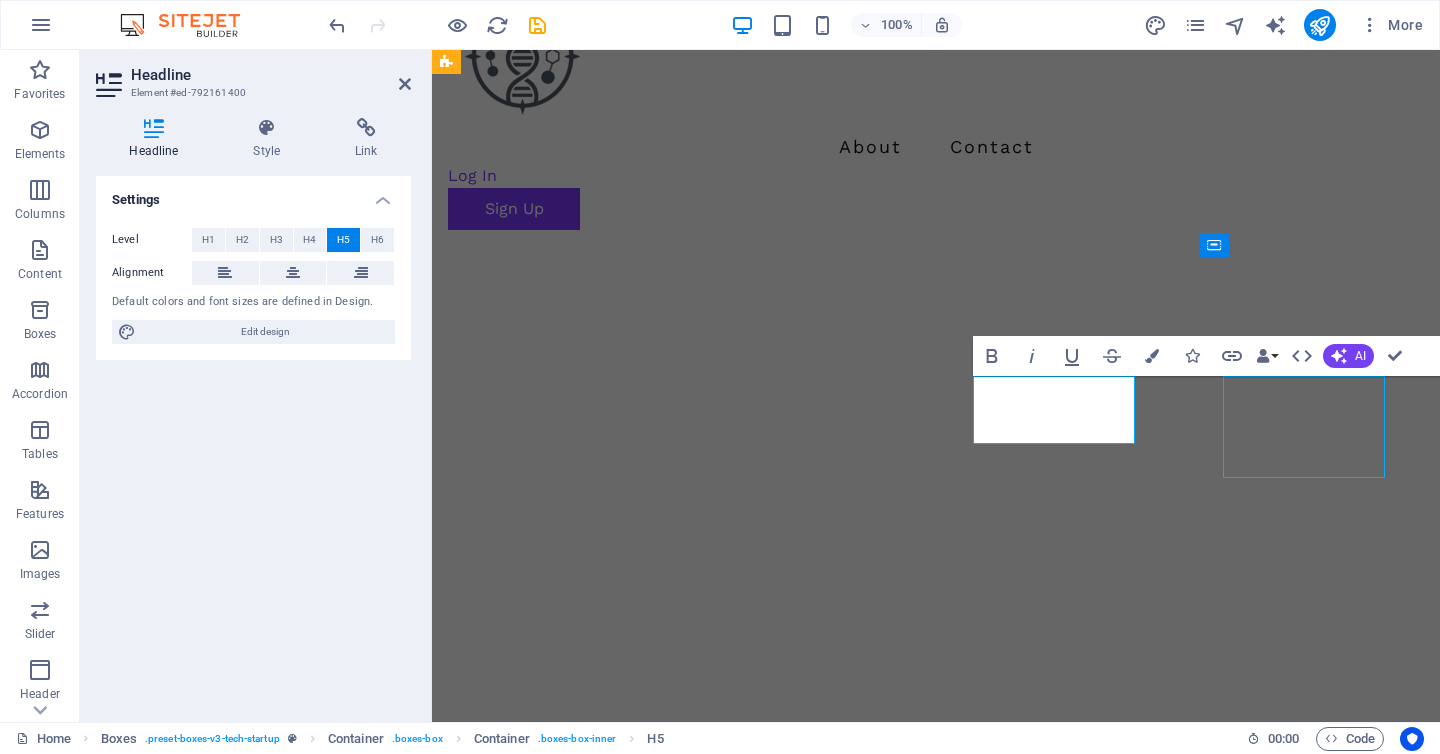 click on "Leading Scientific Support" at bounding box center [555, 4573] 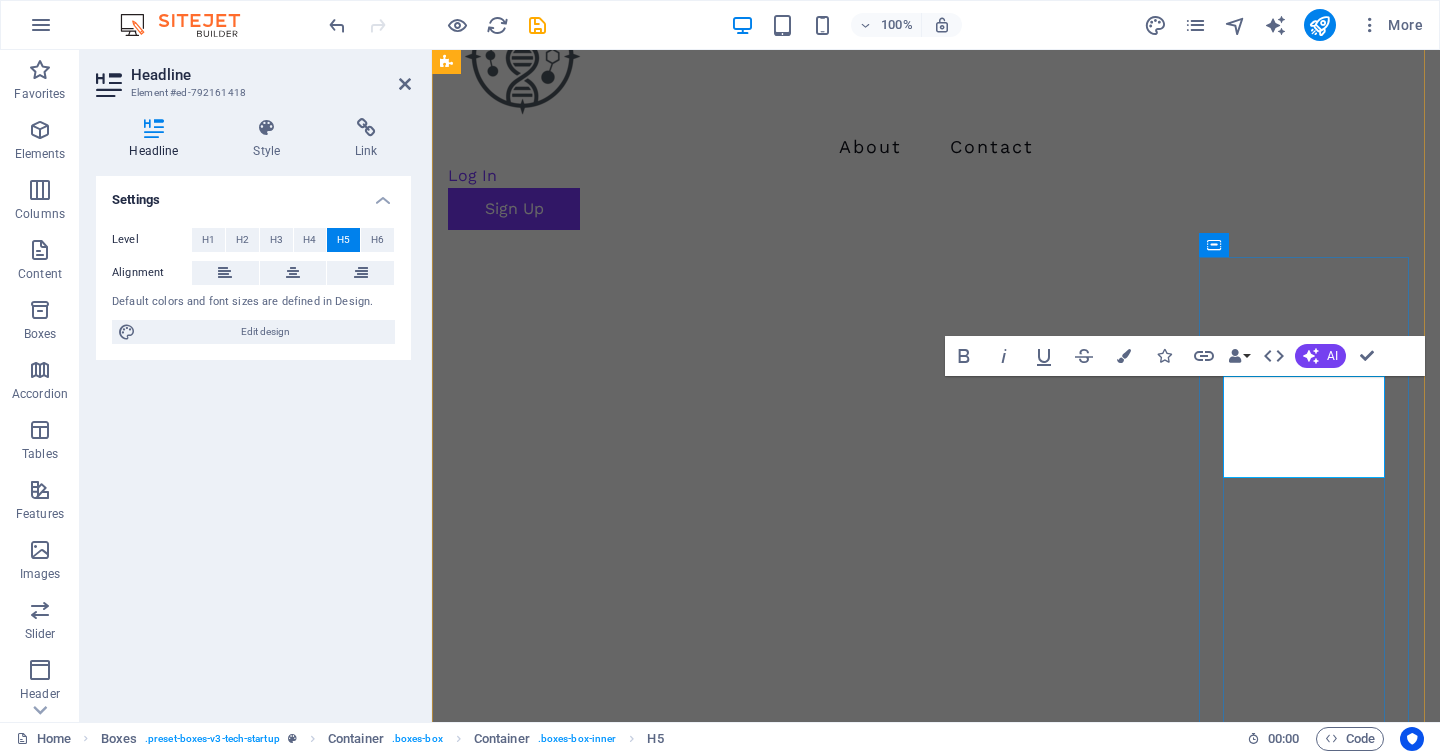 click on "Leading Scientific Support" at bounding box center (555, 4573) 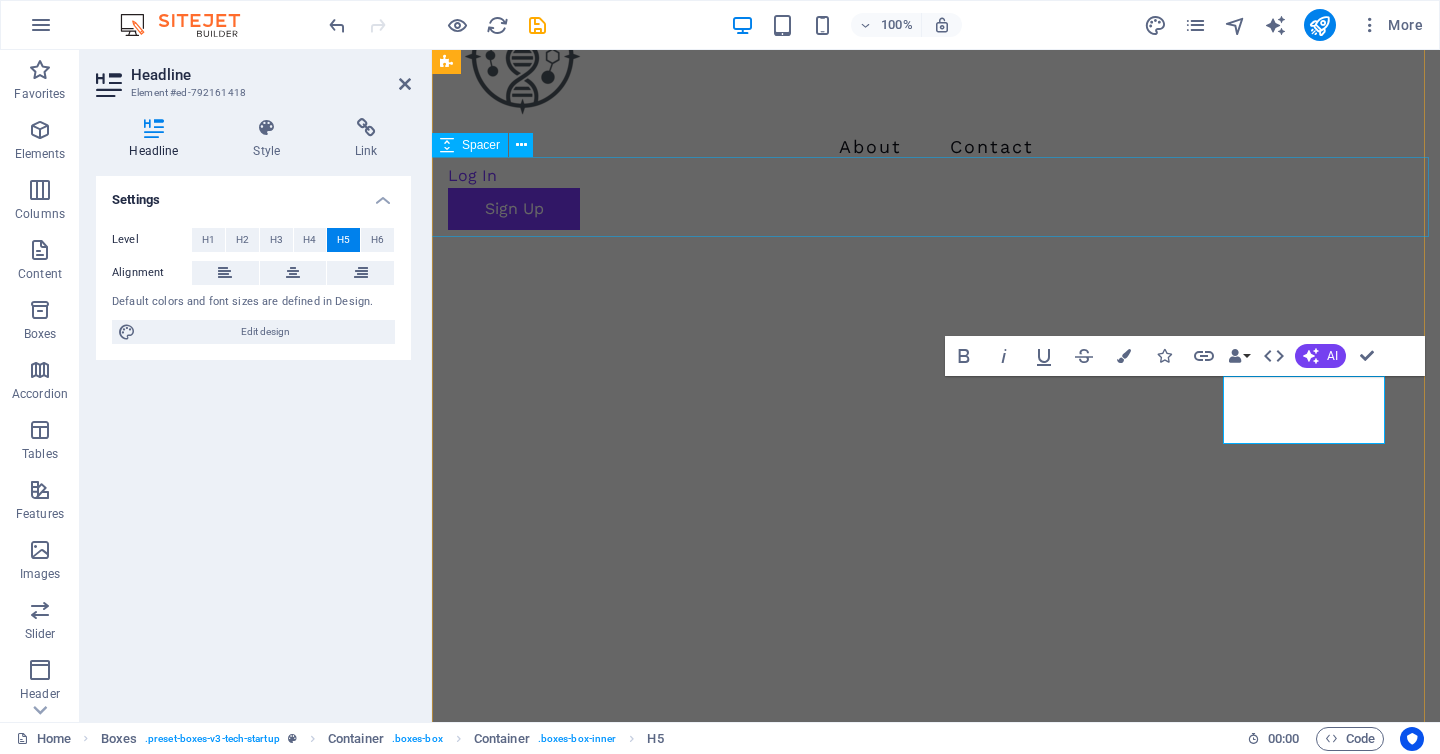 click at bounding box center (936, 2422) 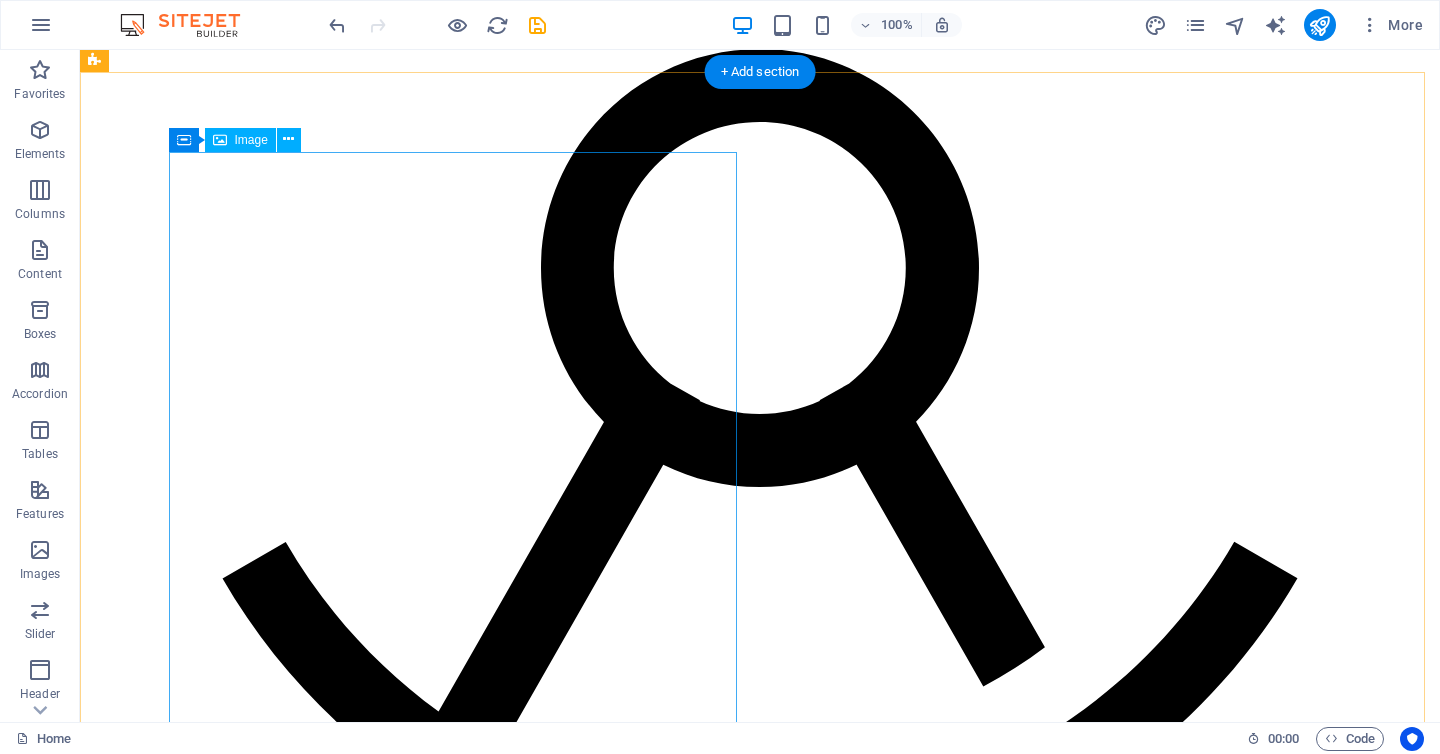 scroll, scrollTop: 1572, scrollLeft: 0, axis: vertical 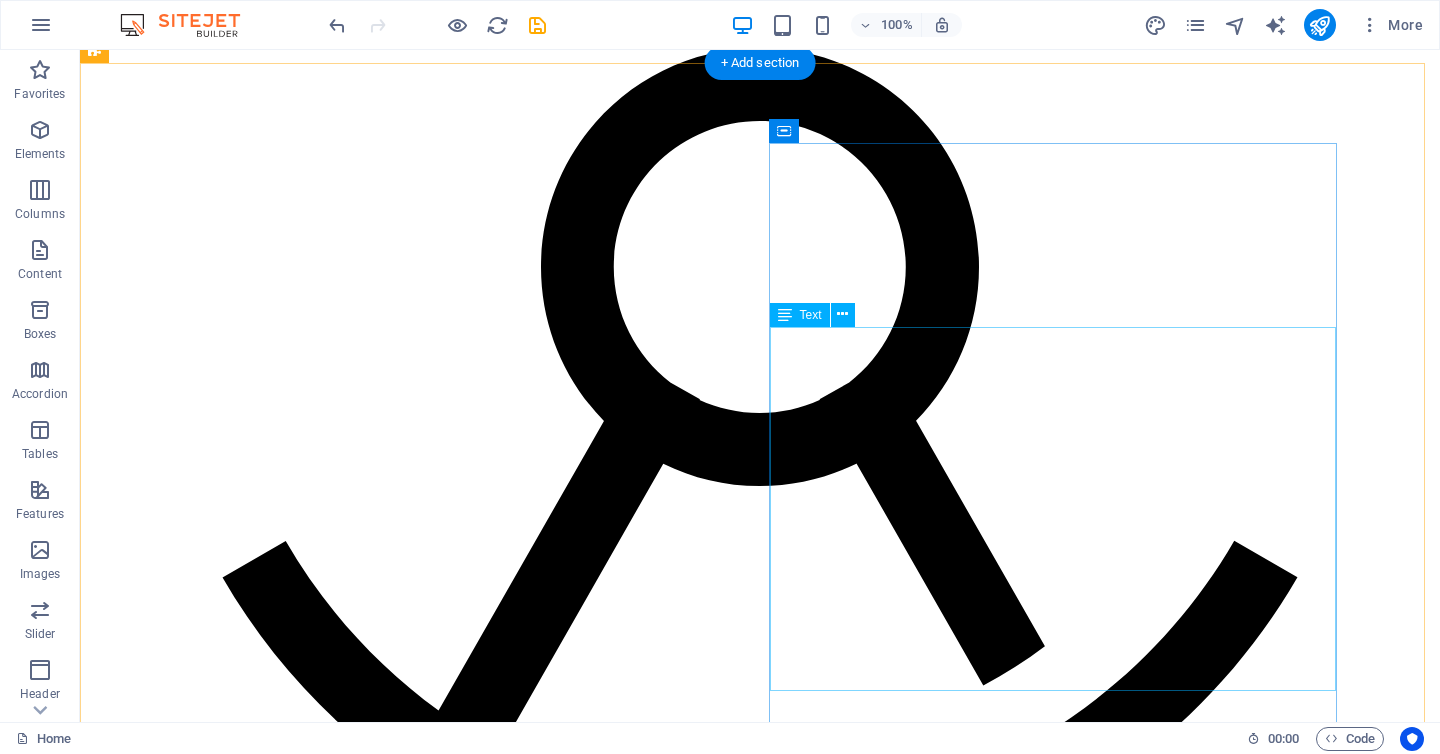 click on "Sharing Data, Advancing Discovery Observer Bio welcomes collaboration from clinics, researchers, and early adopters interested in exploring the relationship between chromatin geometry and ageing. Our platform is designed to support data-sharing initiatives that may contribute to the development of new biomarker panels, algorithms, and analytical tools. We aim to foster a scientific environment where shared questions can inform shared progress.  Observer Bio supports a collaborative approach to scientific discovery. Insights grow stronger when they’re built together." at bounding box center (680, 5869) 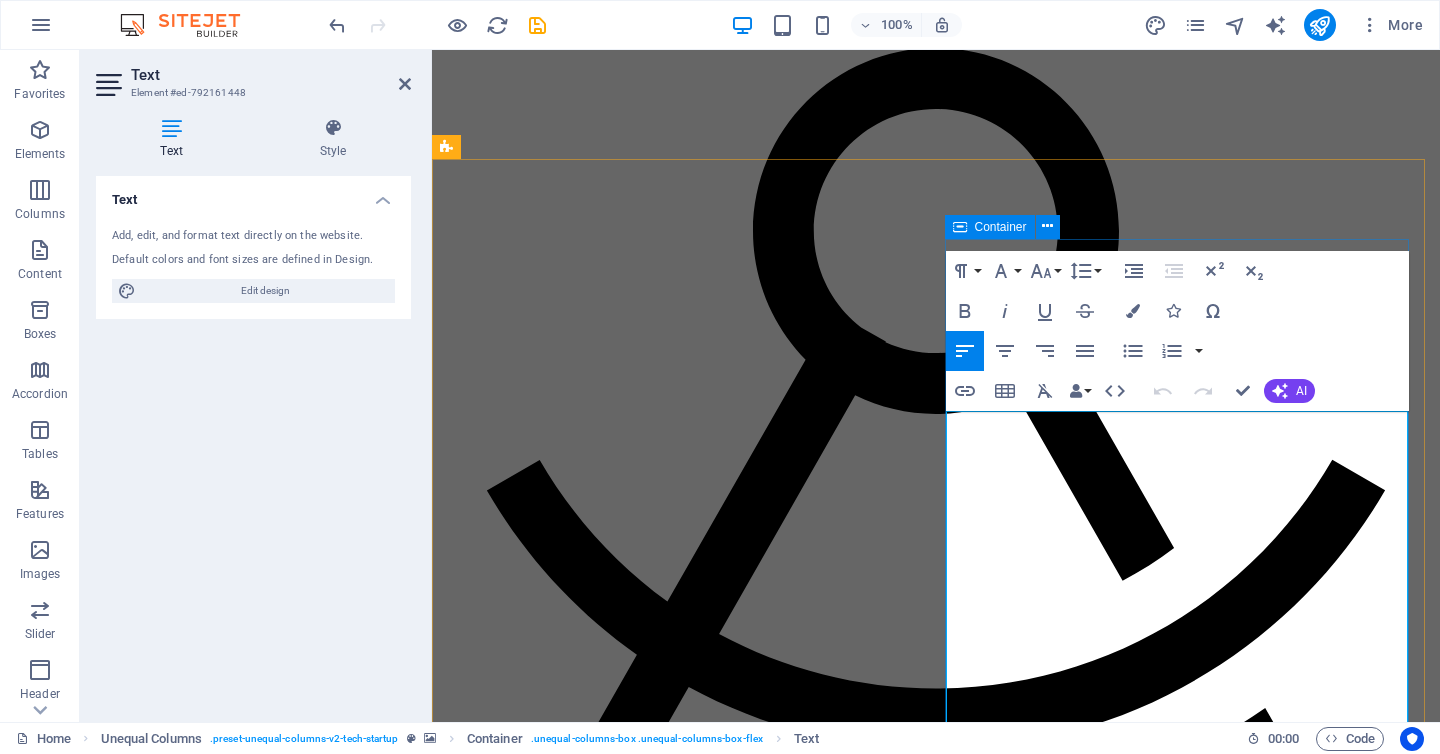 drag, startPoint x: 1330, startPoint y: 445, endPoint x: 944, endPoint y: 438, distance: 386.06348 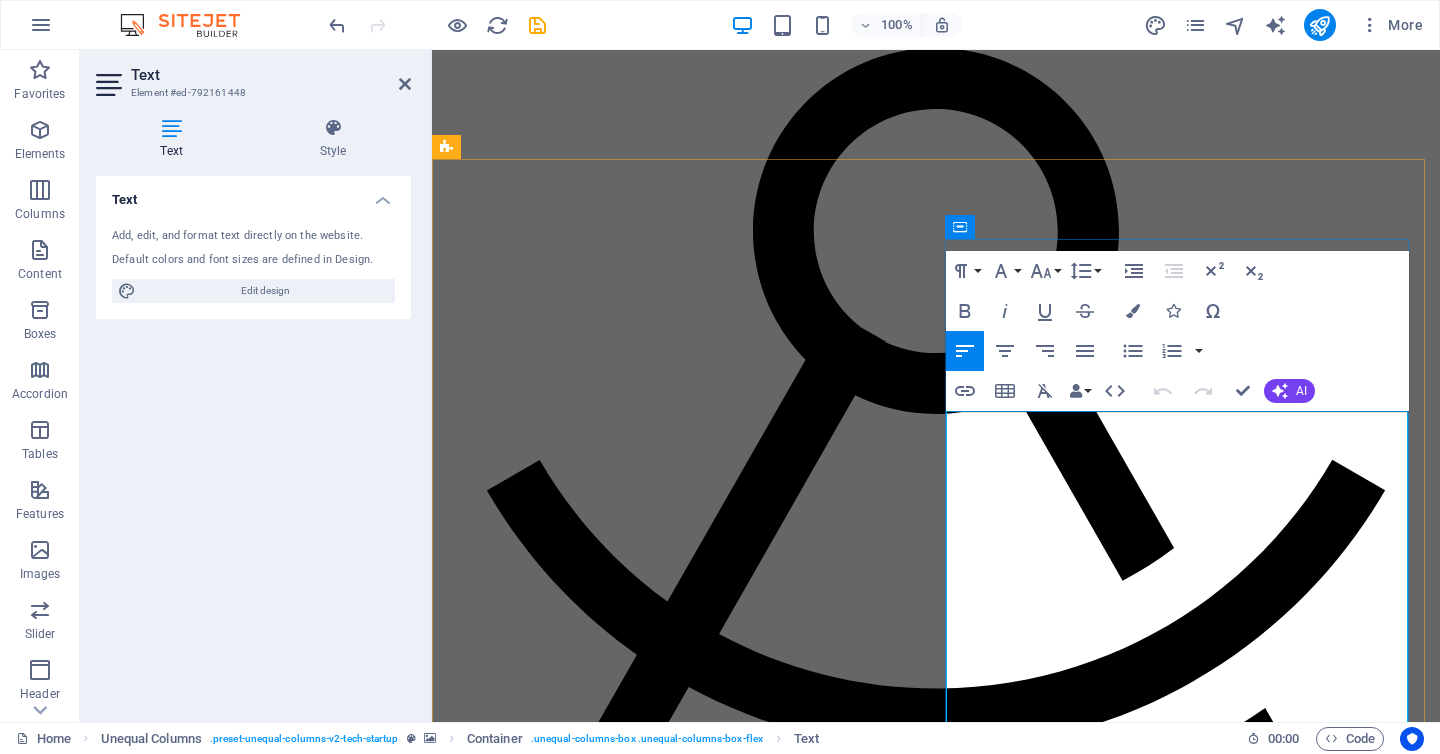 type 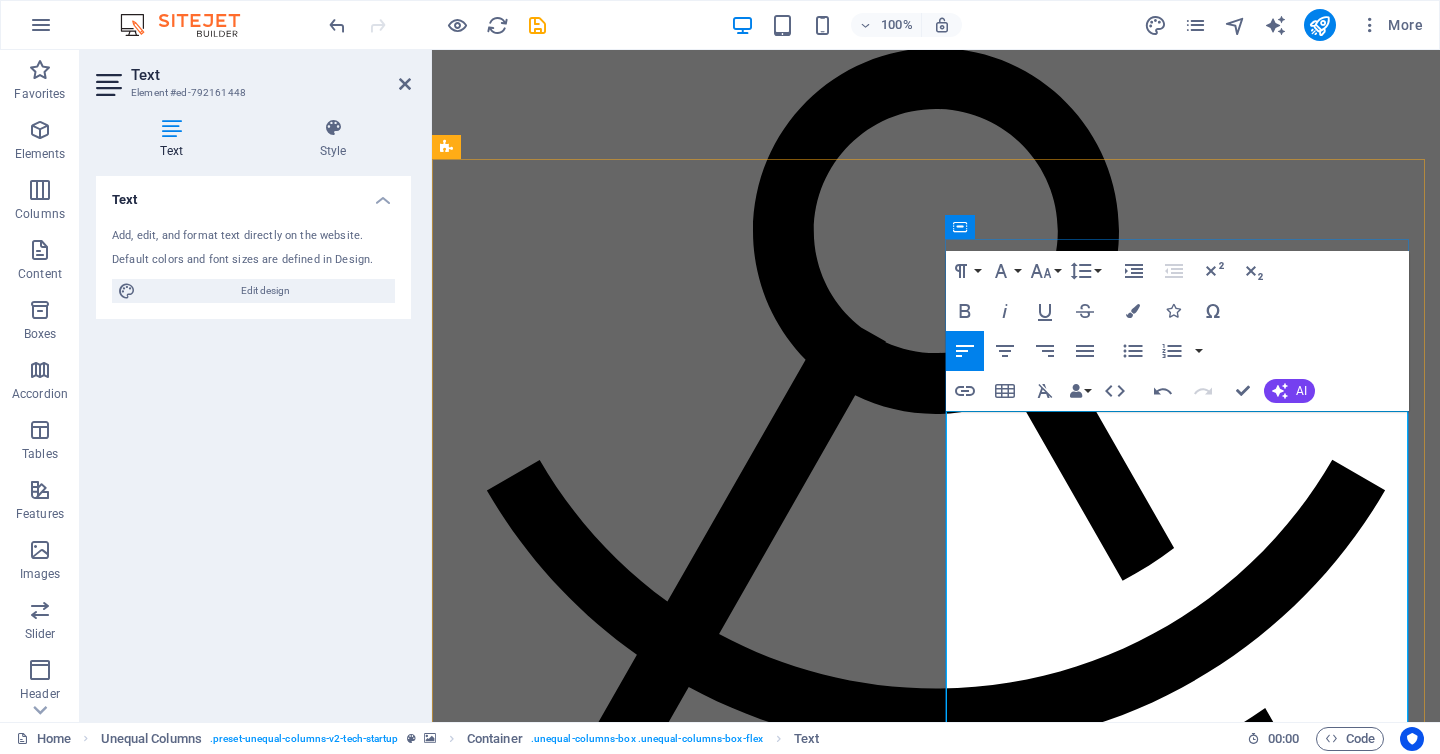 click on "Observer Bio welcomes collaboration from clinics, researchers, and early adopters interested in exploring the relationship between chromatin geometry and ageing." at bounding box center (936, 5931) 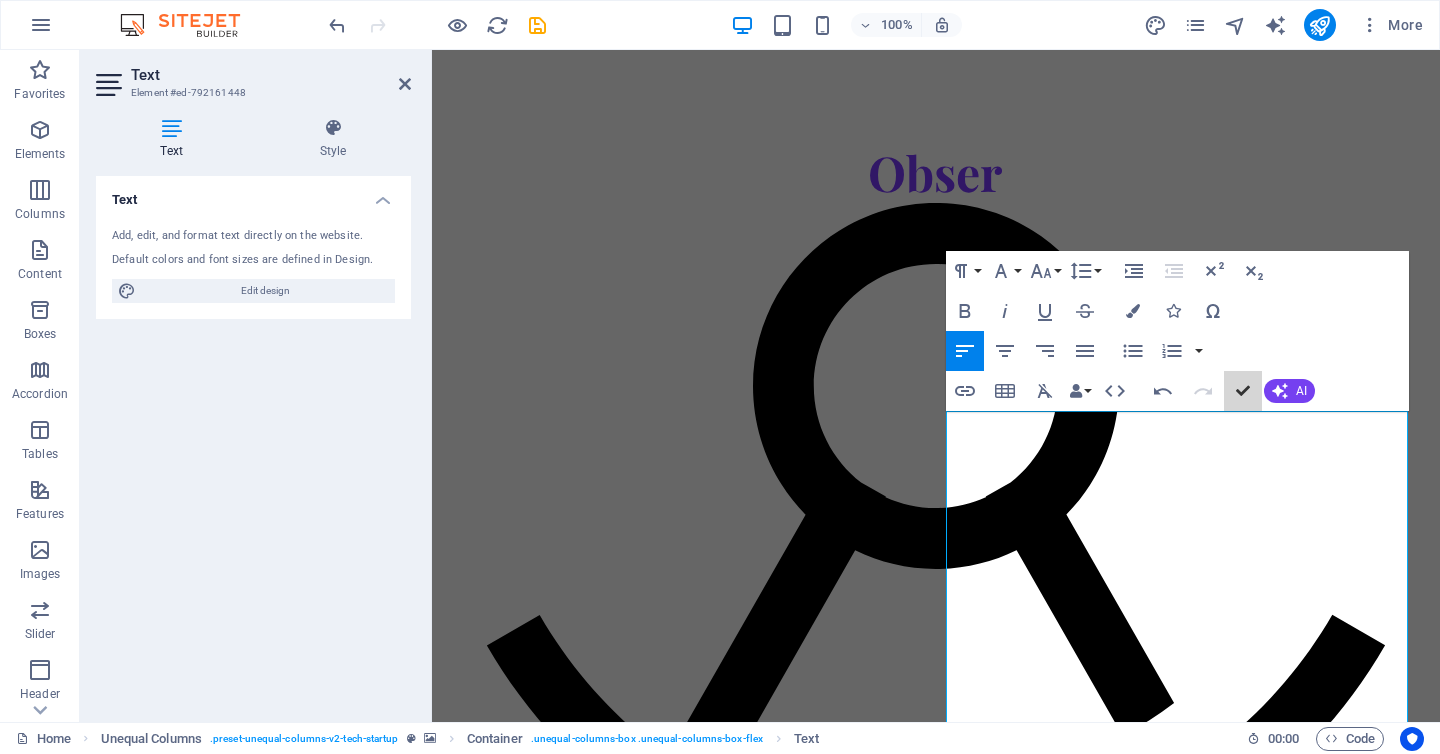 scroll, scrollTop: 1514, scrollLeft: 0, axis: vertical 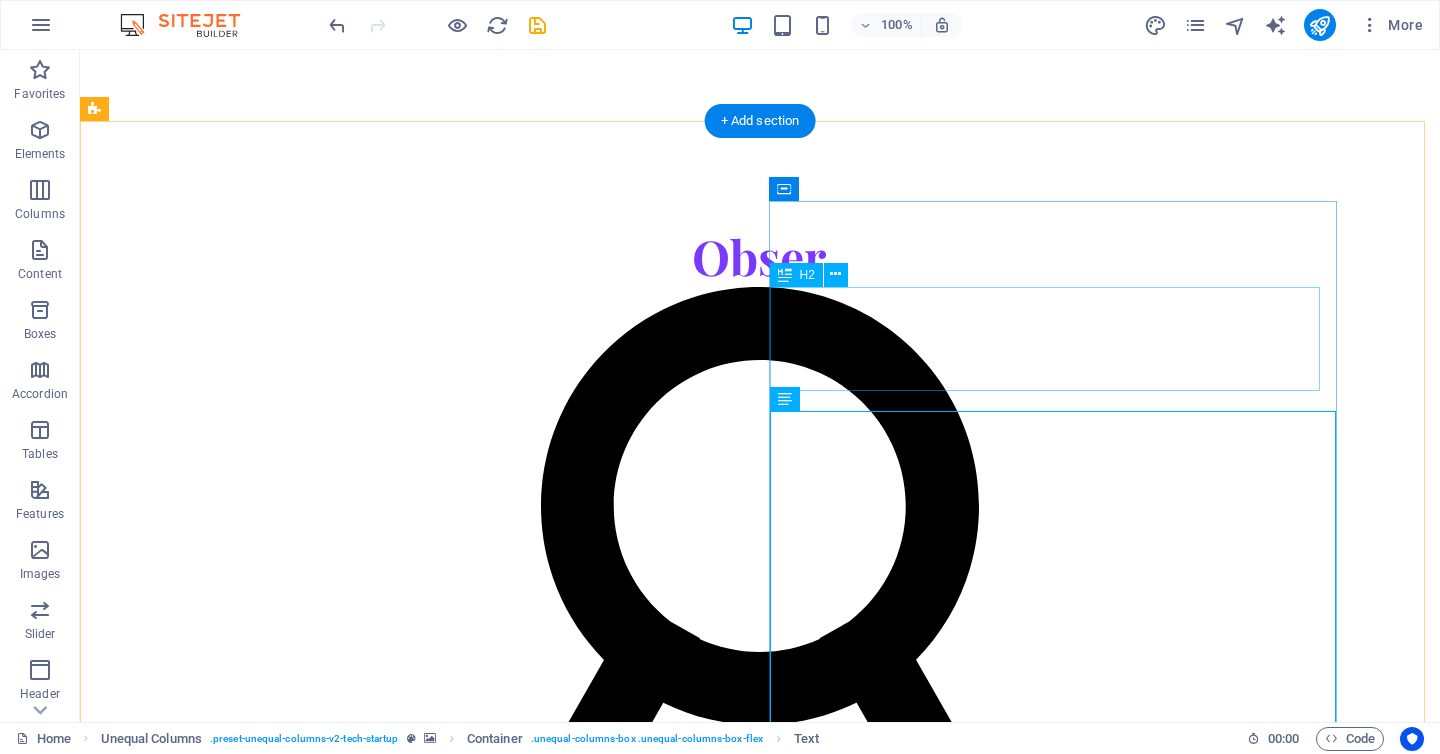 click on "Partnership Worth Repeating" at bounding box center [680, 5902] 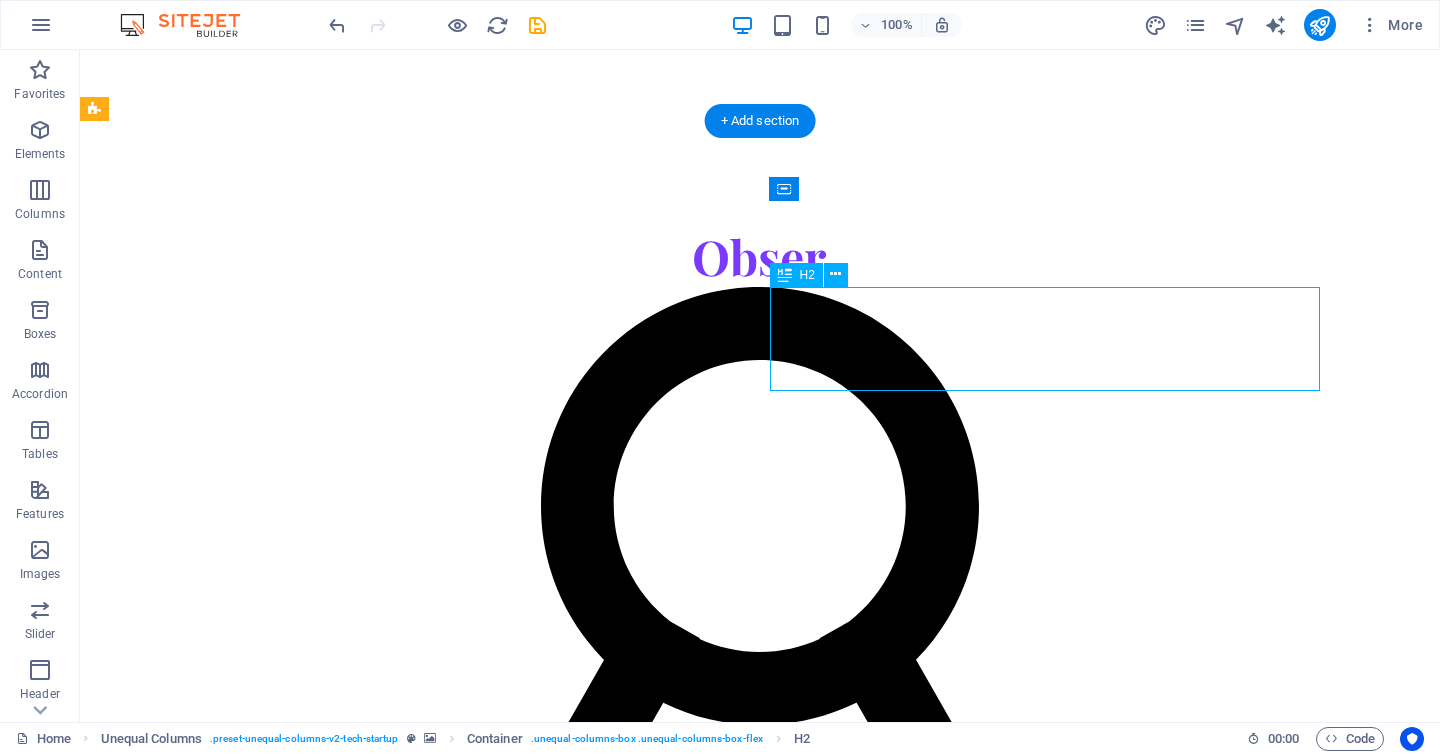 click on "Partnership Worth Repeating" at bounding box center [680, 5902] 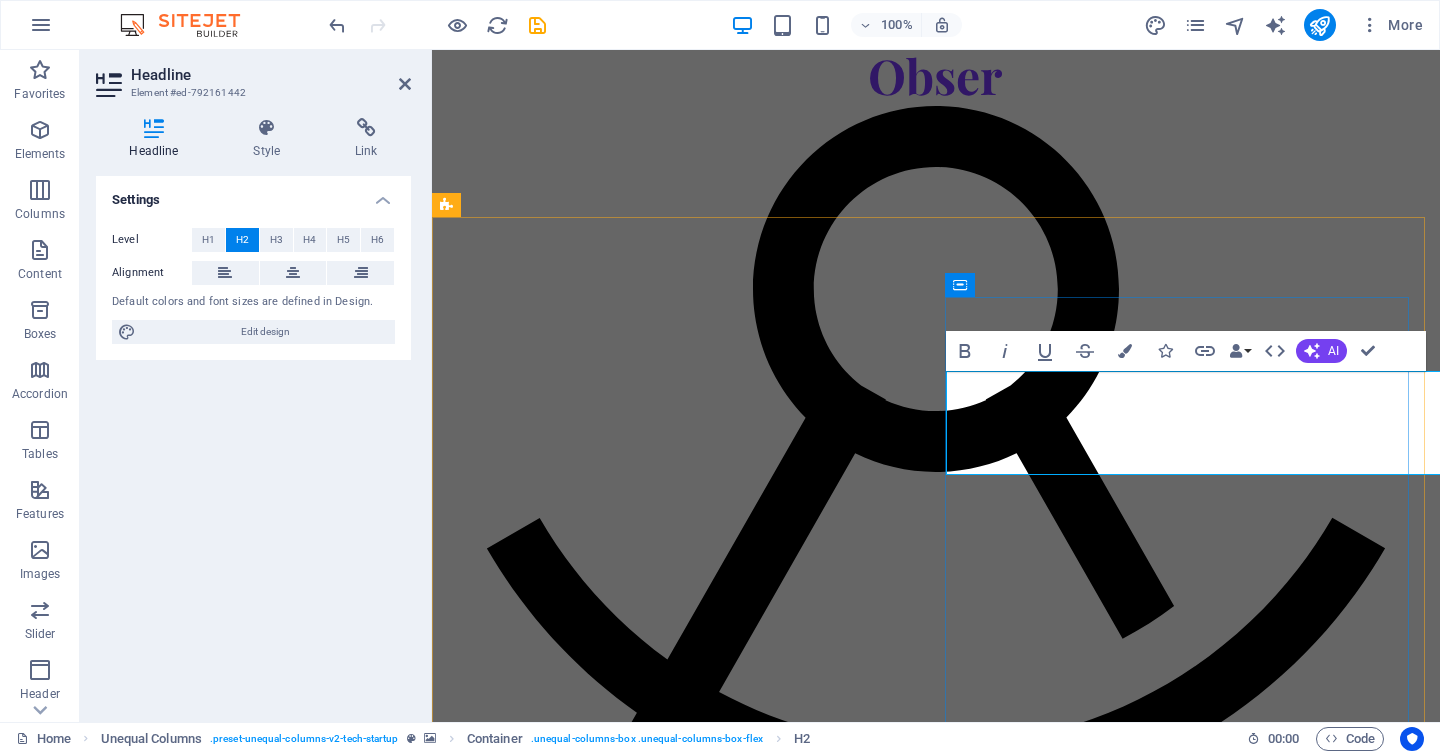 drag, startPoint x: 1209, startPoint y: 405, endPoint x: 954, endPoint y: 395, distance: 255.196 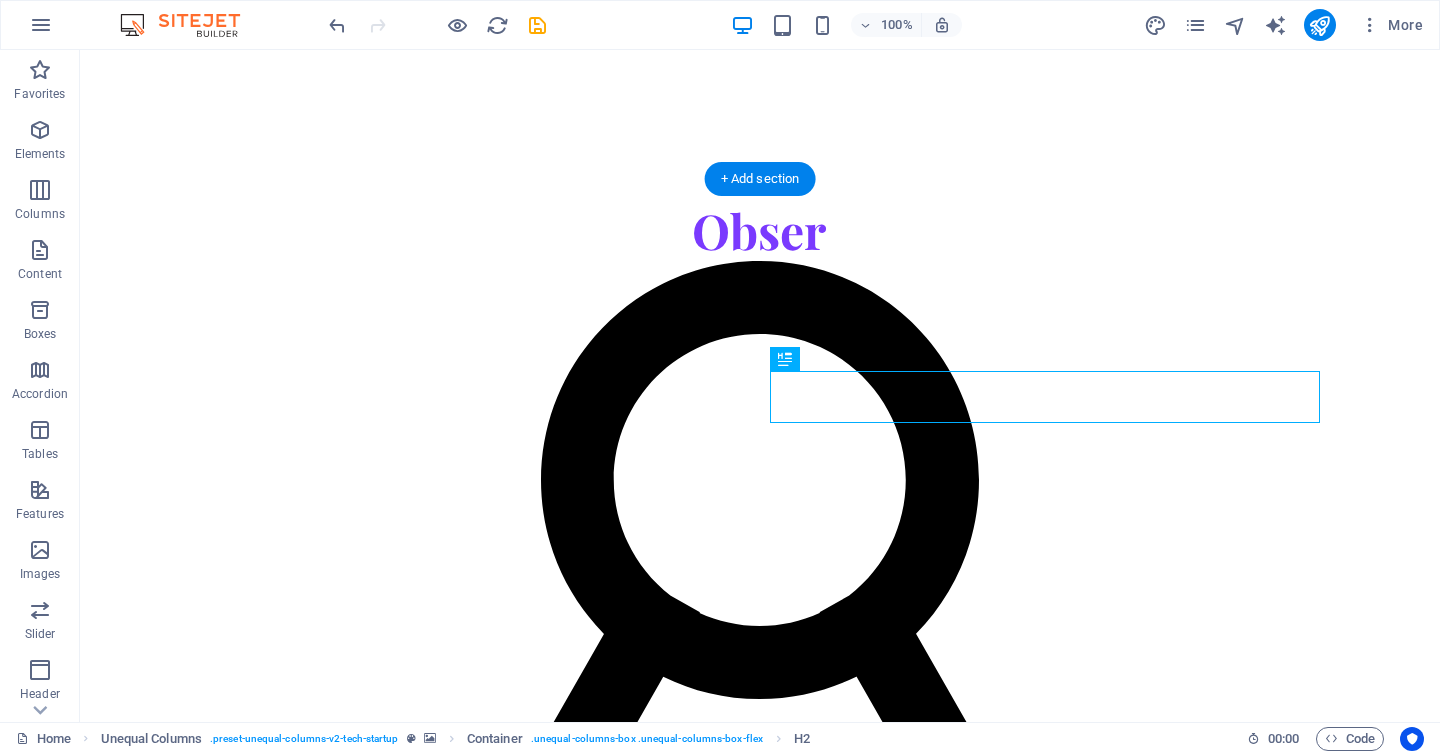 scroll, scrollTop: 1456, scrollLeft: 0, axis: vertical 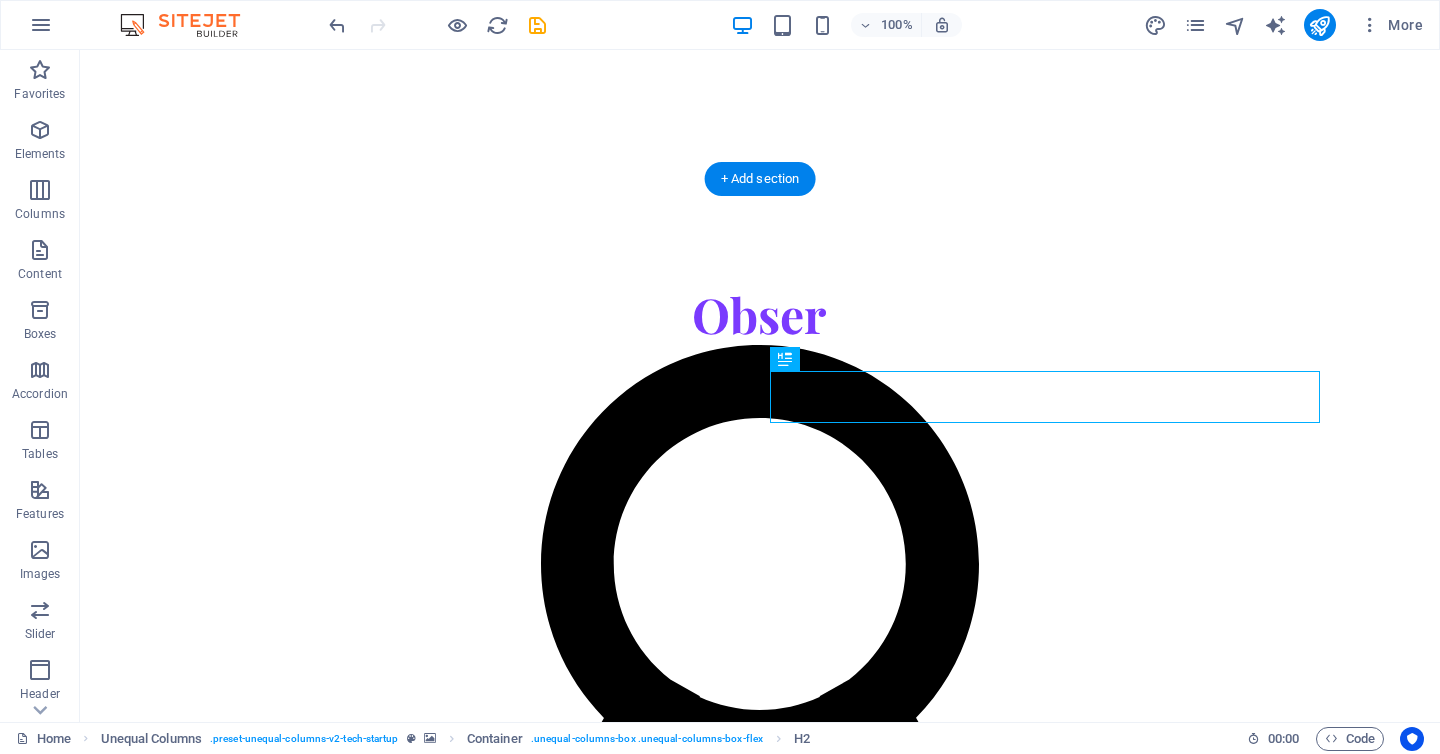 click at bounding box center [760, 4819] 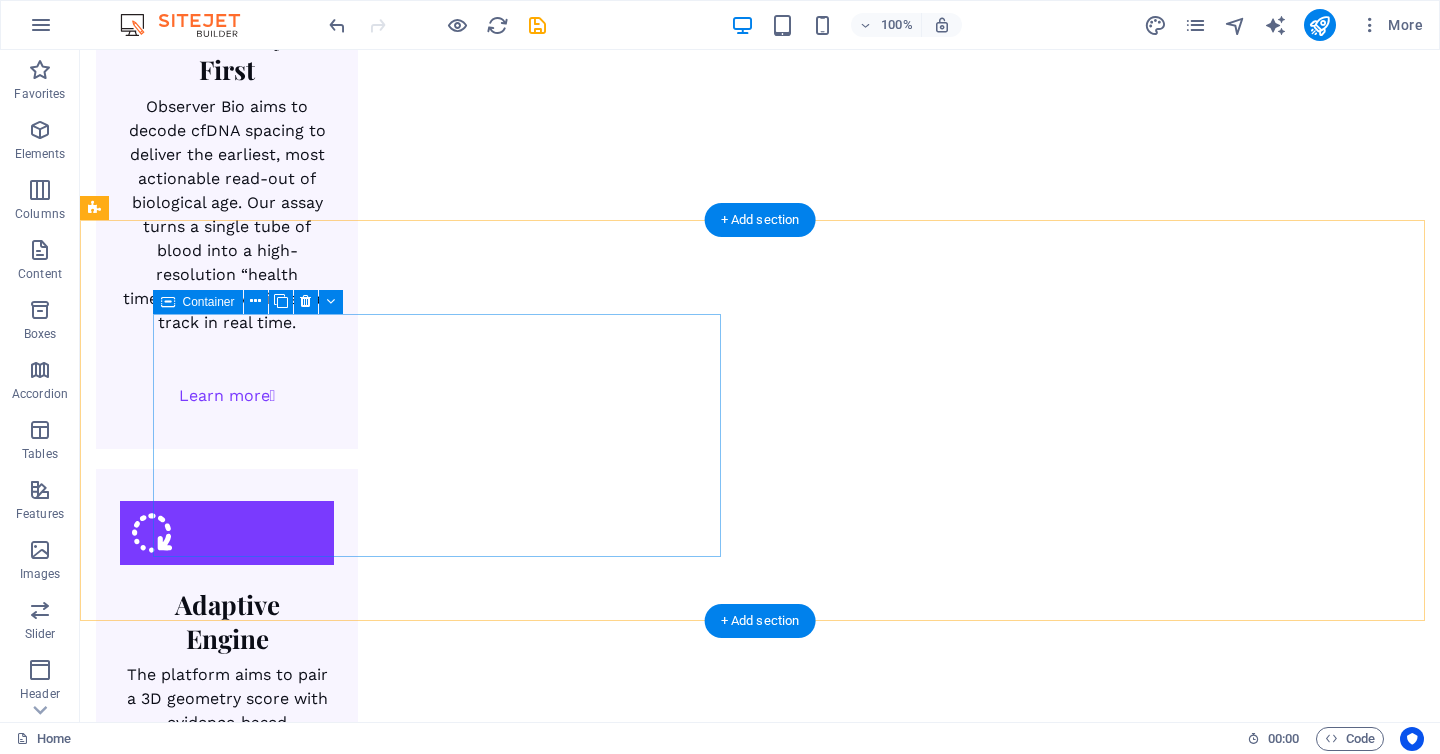 scroll, scrollTop: 3544, scrollLeft: 0, axis: vertical 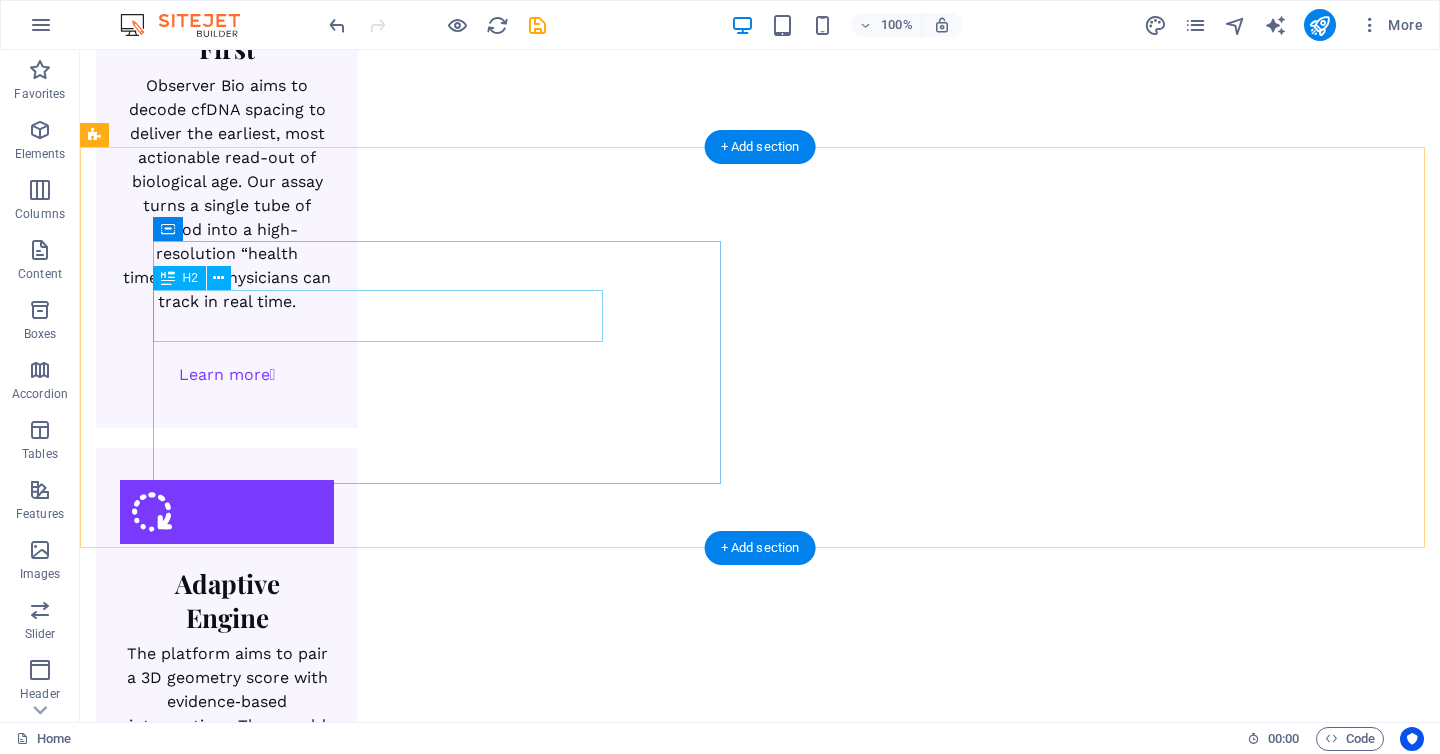 click on "Precision   Without Risk" at bounding box center [364, 5316] 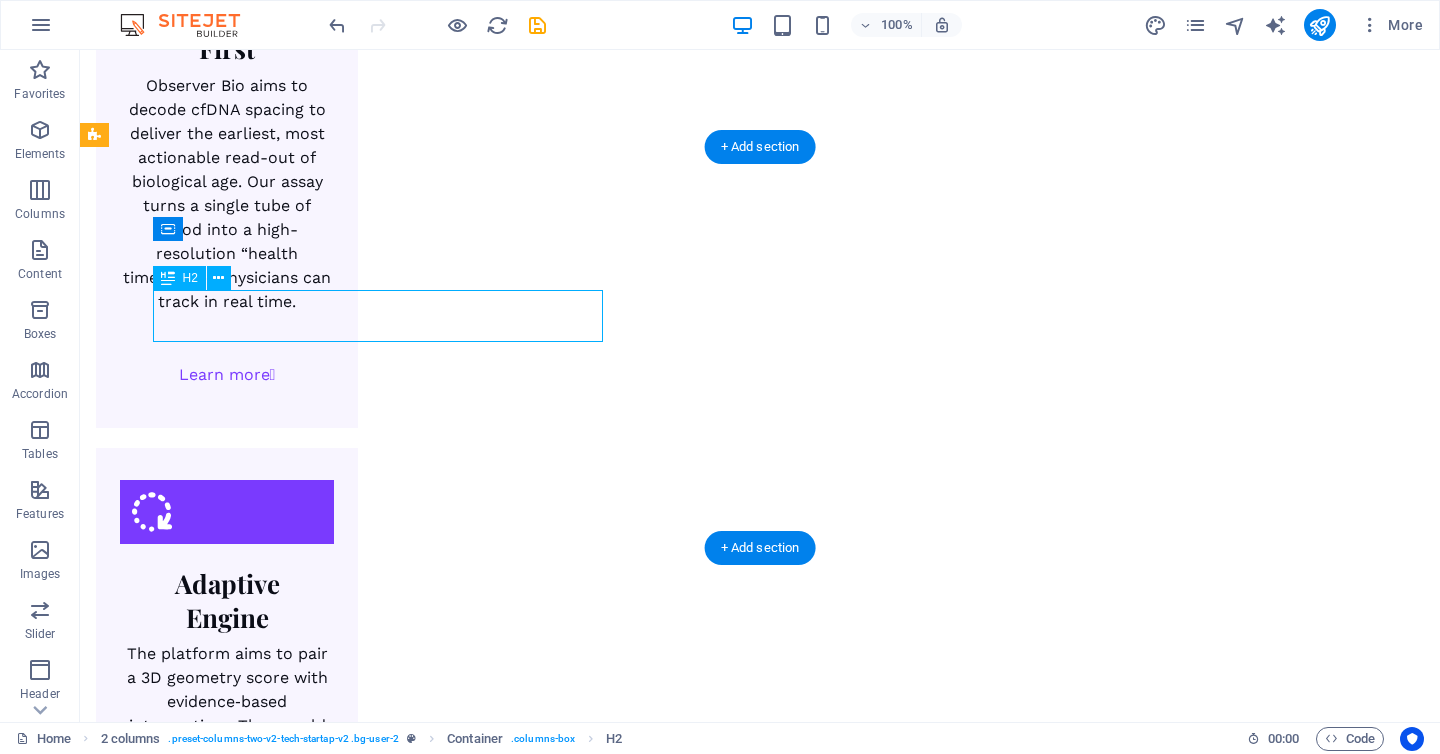 click on "Precision   Without Risk" at bounding box center (364, 5316) 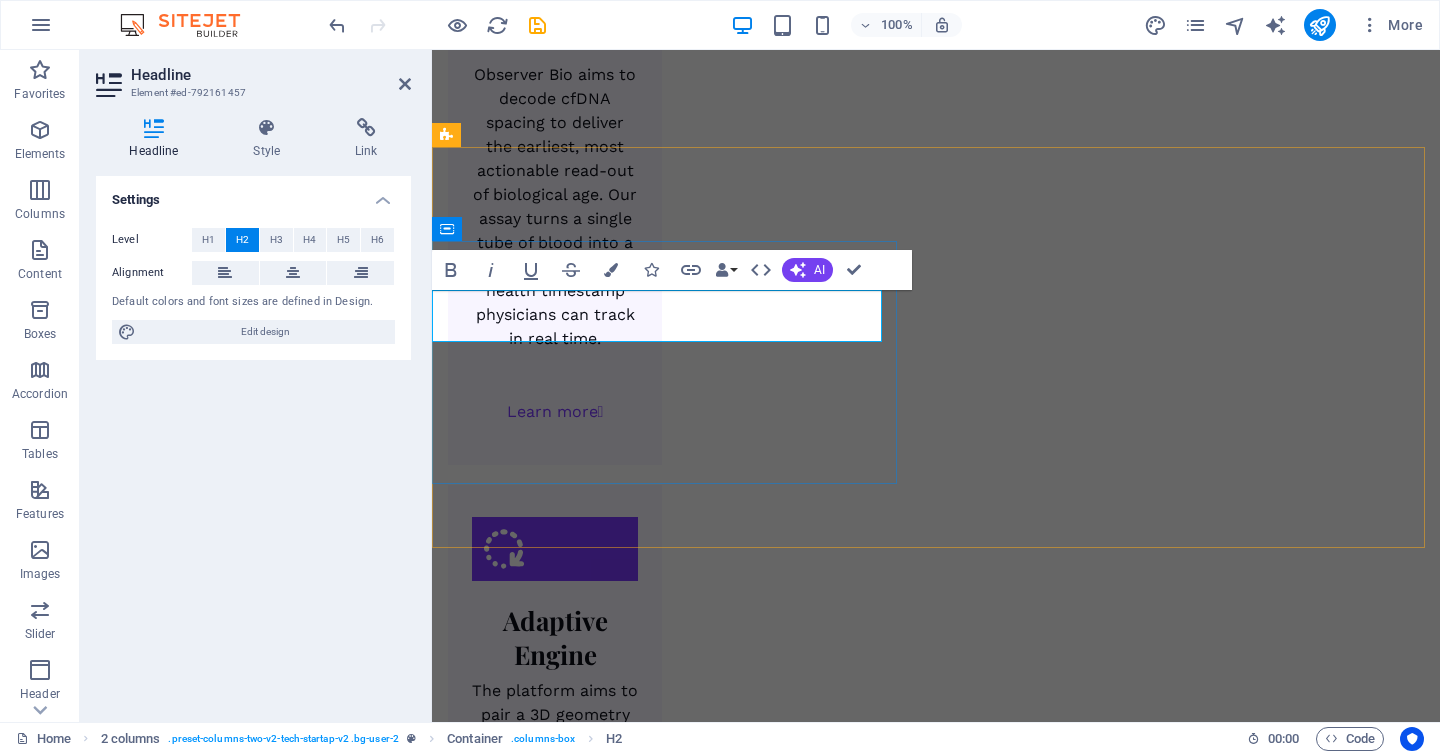 scroll, scrollTop: 3458, scrollLeft: 0, axis: vertical 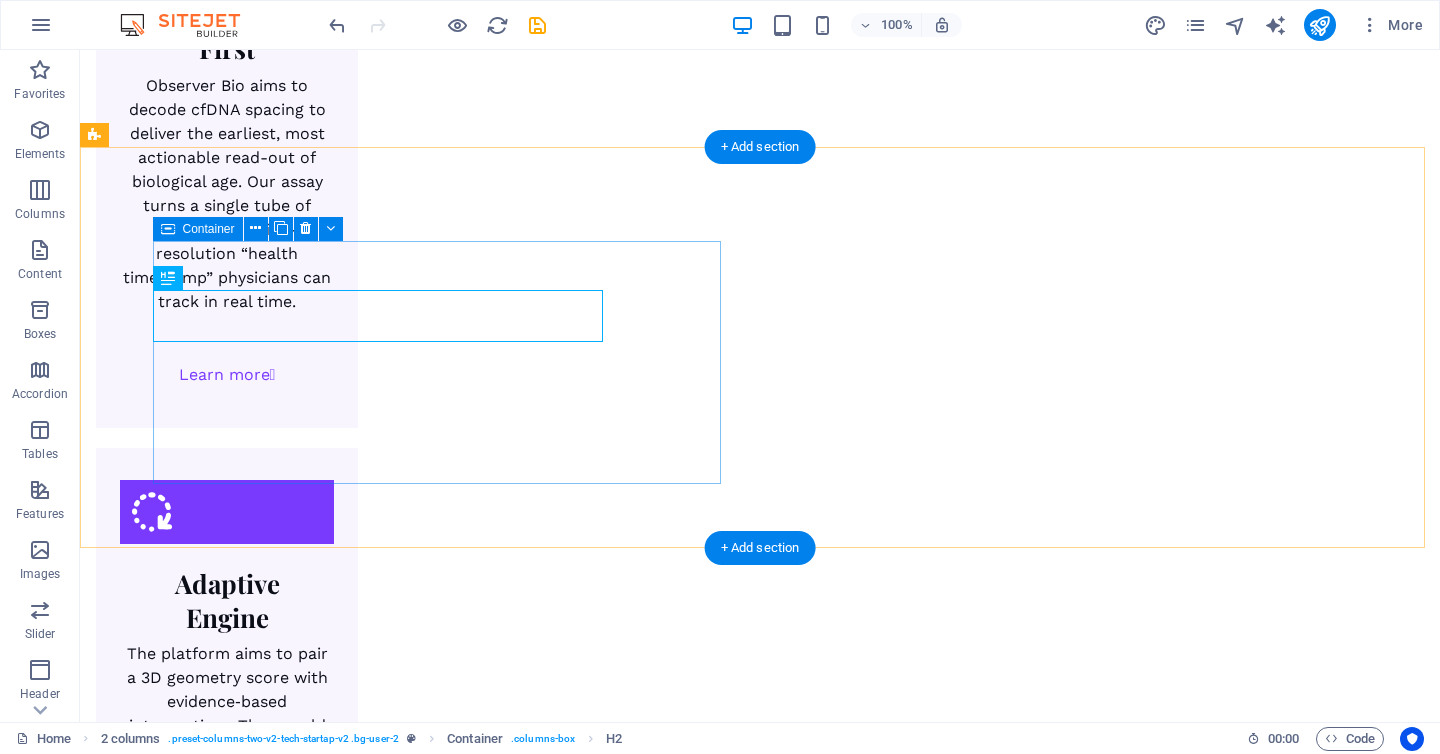 click on "Precision Observer Bio  makes rejuvenation measurable—and reversible." at bounding box center (364, 5350) 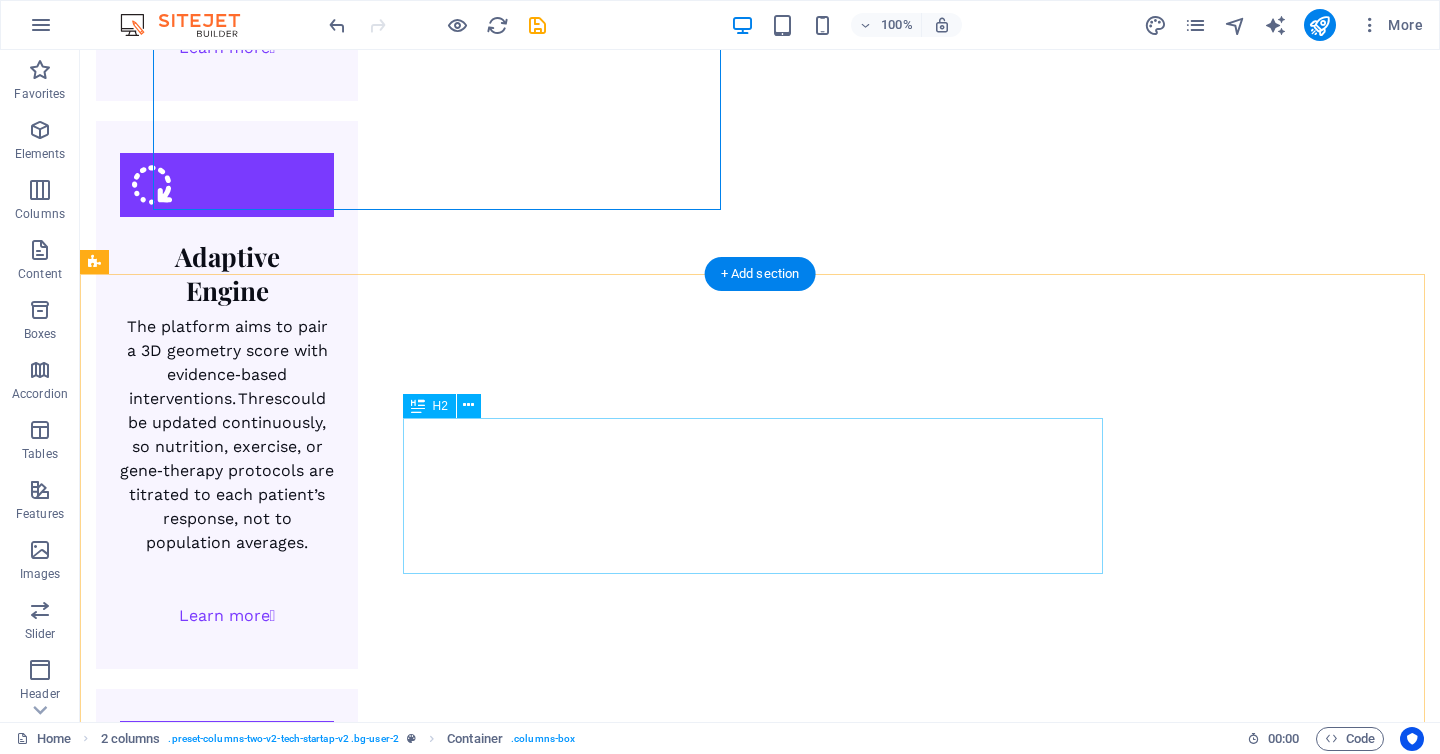 scroll, scrollTop: 3937, scrollLeft: 0, axis: vertical 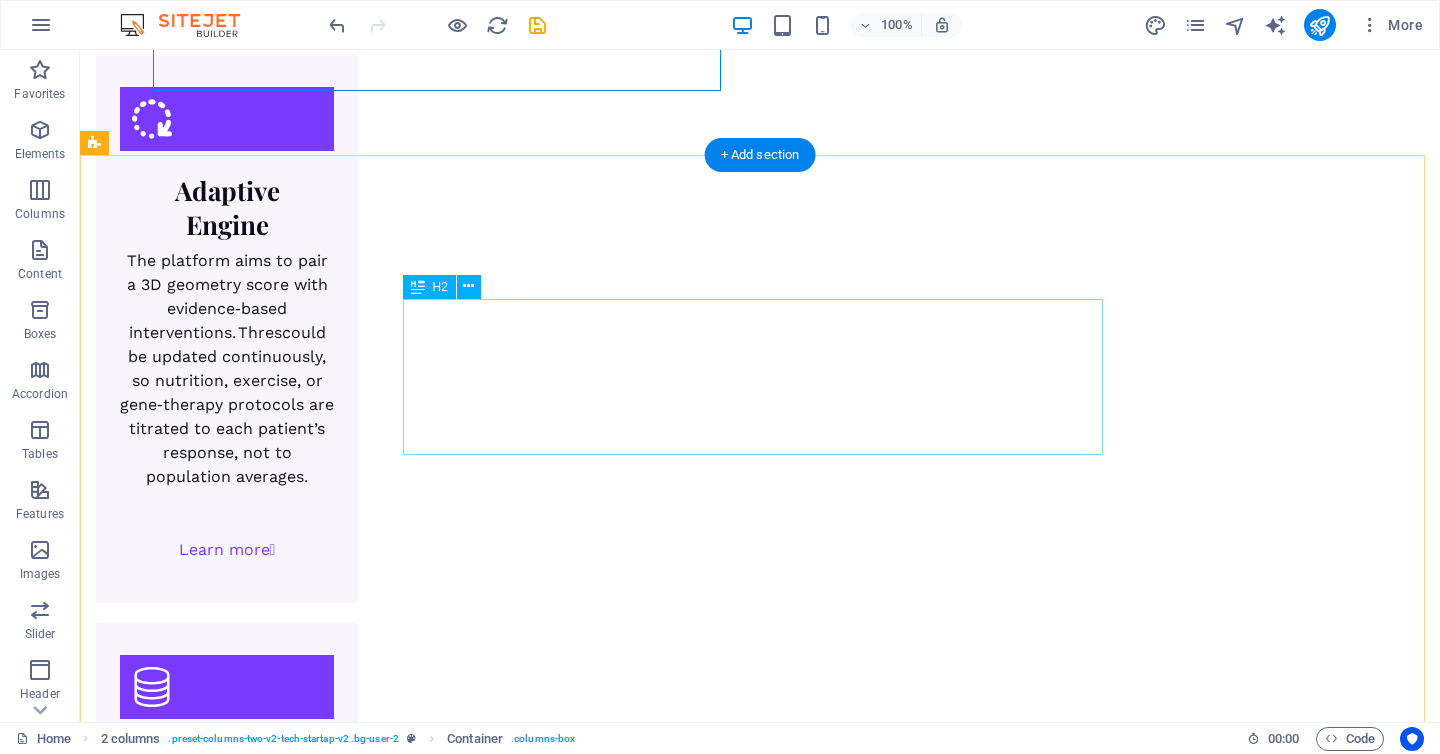 click on "Observer Bio:  Purpose‑Built Features to Accelerate Longevity Discovery" at bounding box center [680, 6404] 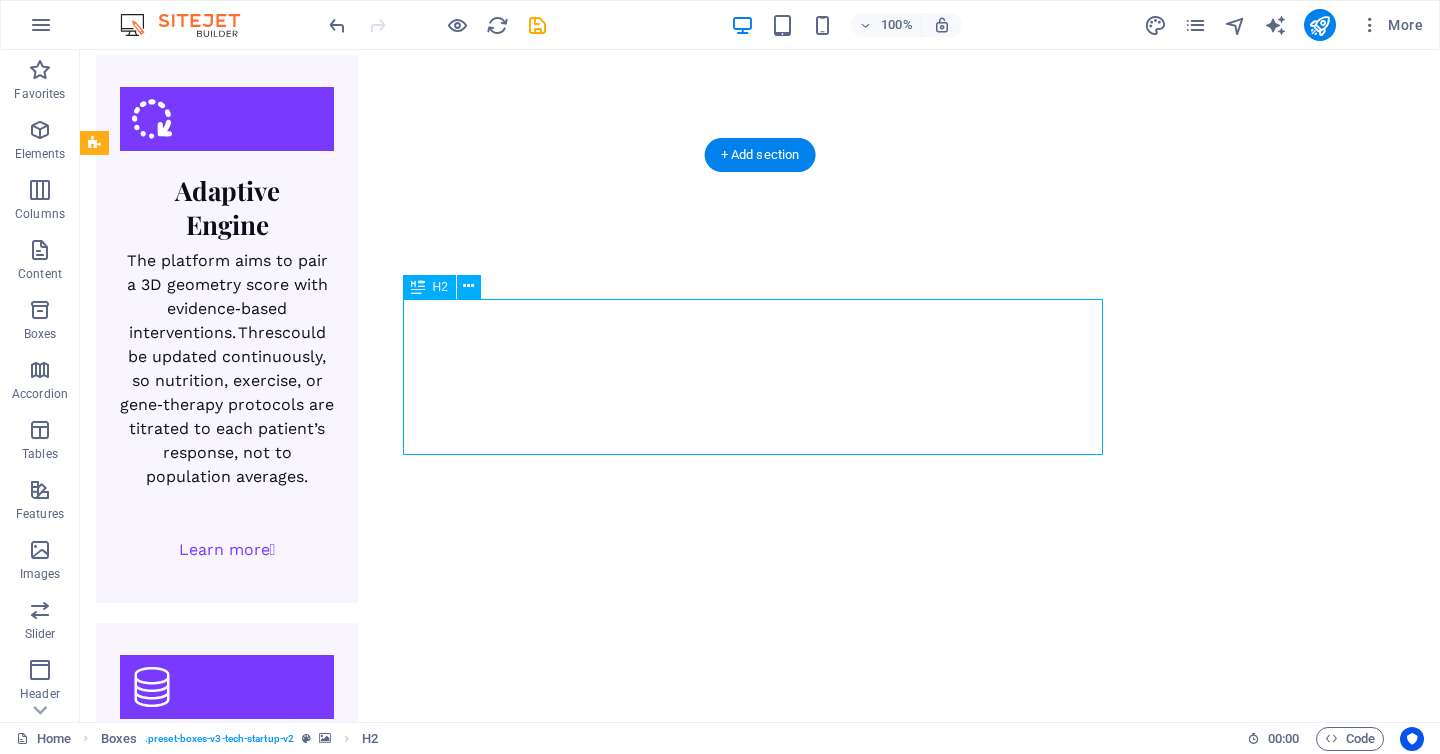 click on "Observer Bio:  Purpose‑Built Features to Accelerate Longevity Discovery" at bounding box center [680, 6404] 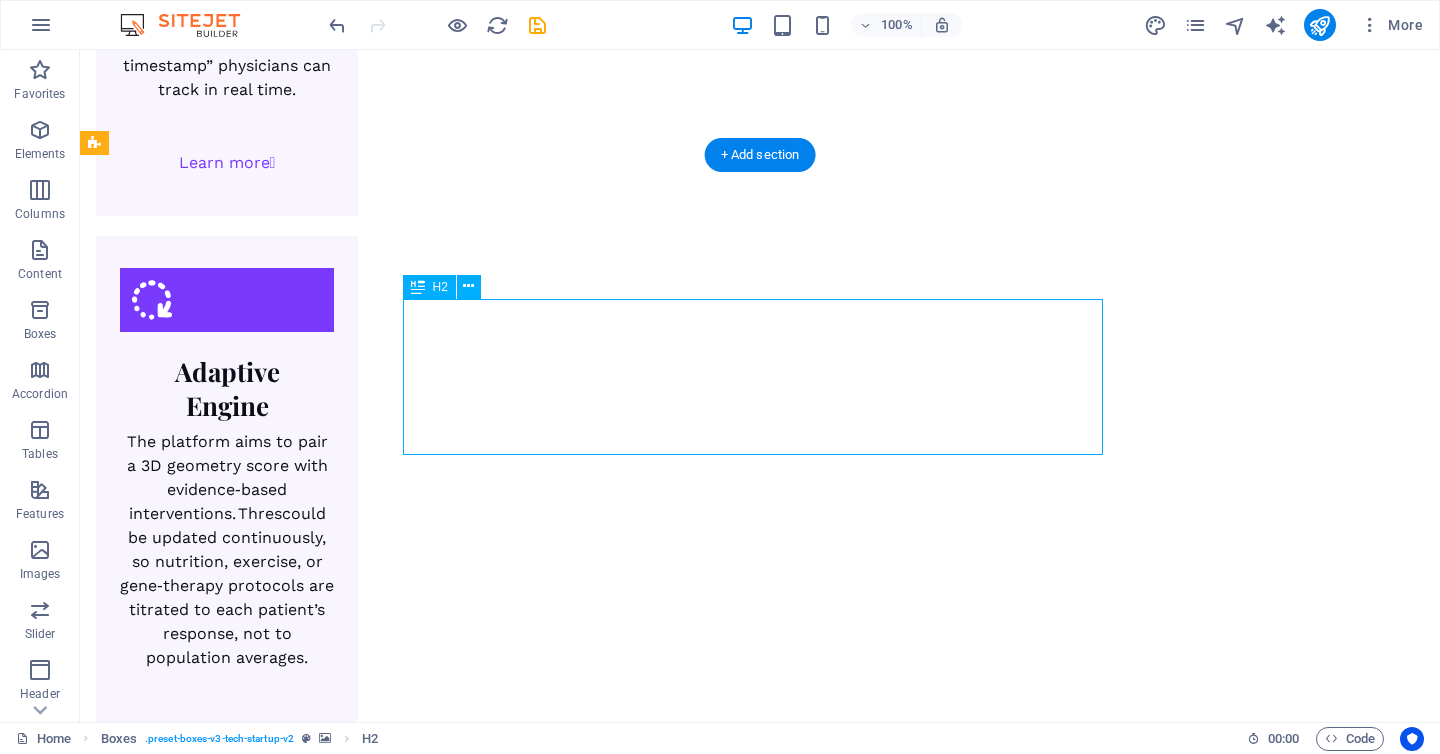 scroll, scrollTop: 3851, scrollLeft: 0, axis: vertical 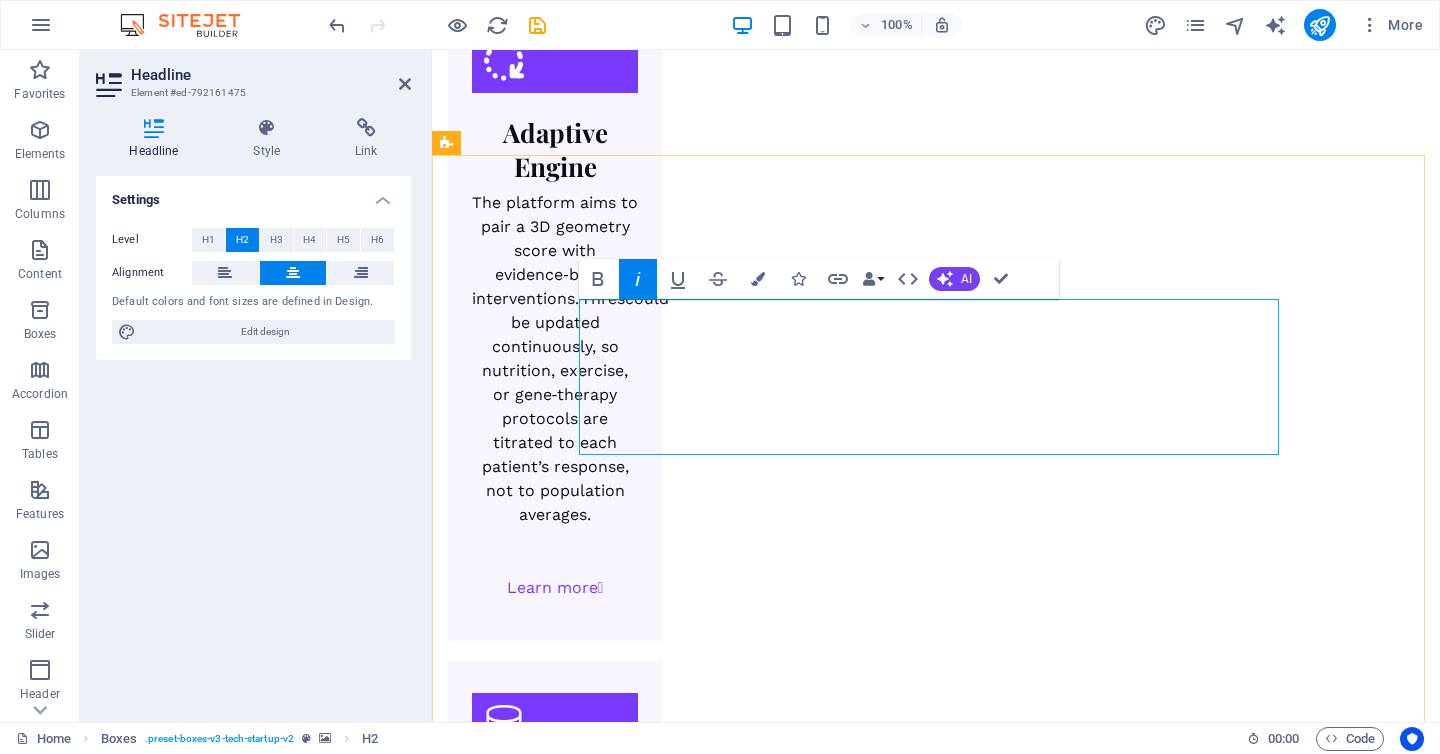 click on "Observer Bio: Purpose‑Built Features to Accelerate Longevity Discovery" at bounding box center [936, 6729] 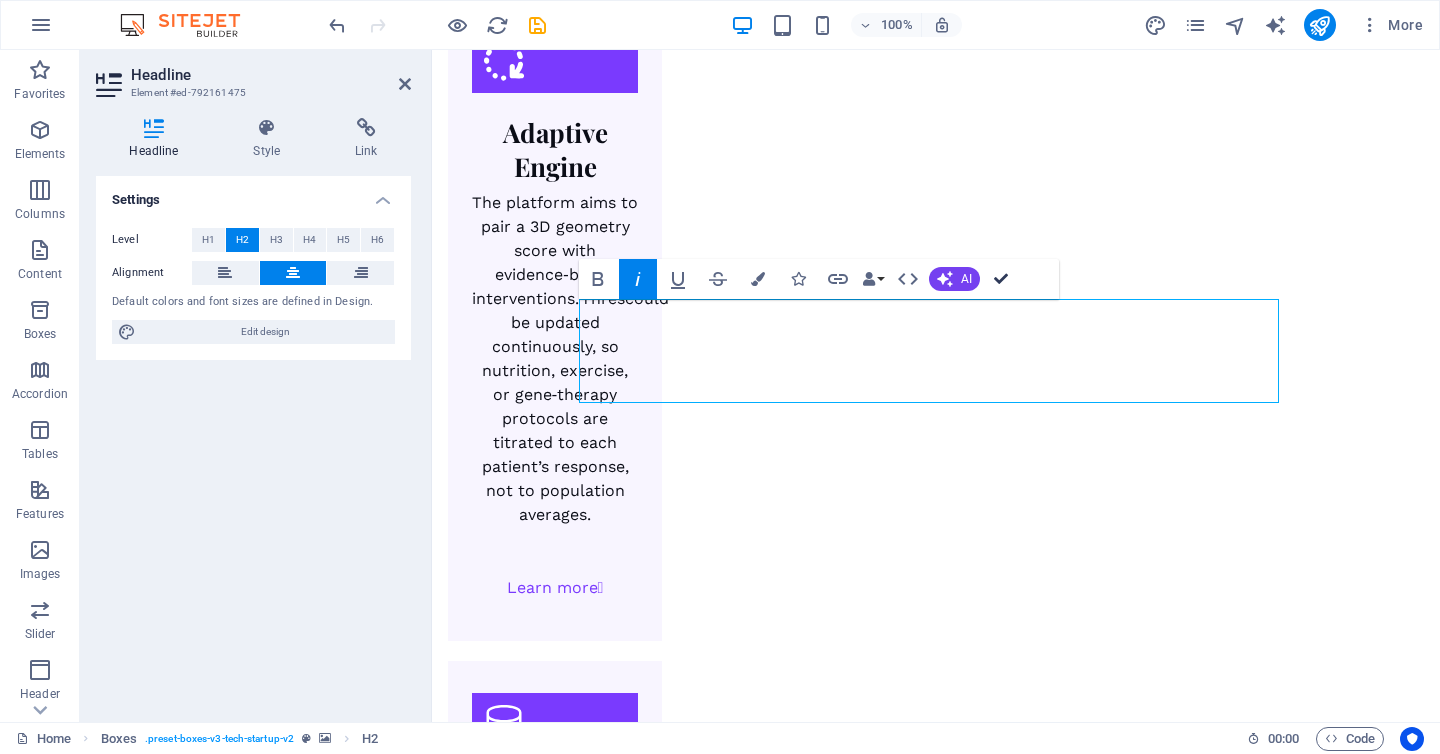 drag, startPoint x: 1004, startPoint y: 278, endPoint x: 924, endPoint y: 227, distance: 94.873604 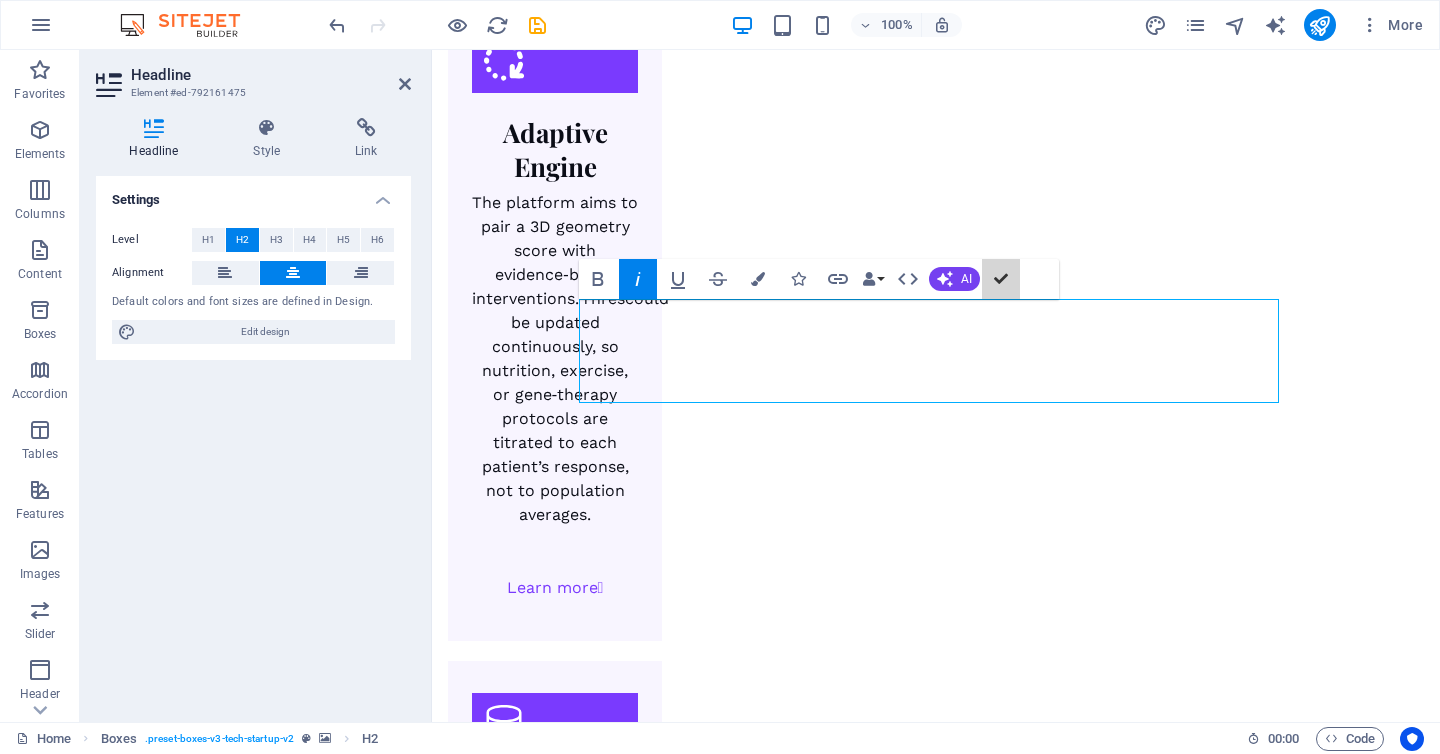 scroll, scrollTop: 3937, scrollLeft: 0, axis: vertical 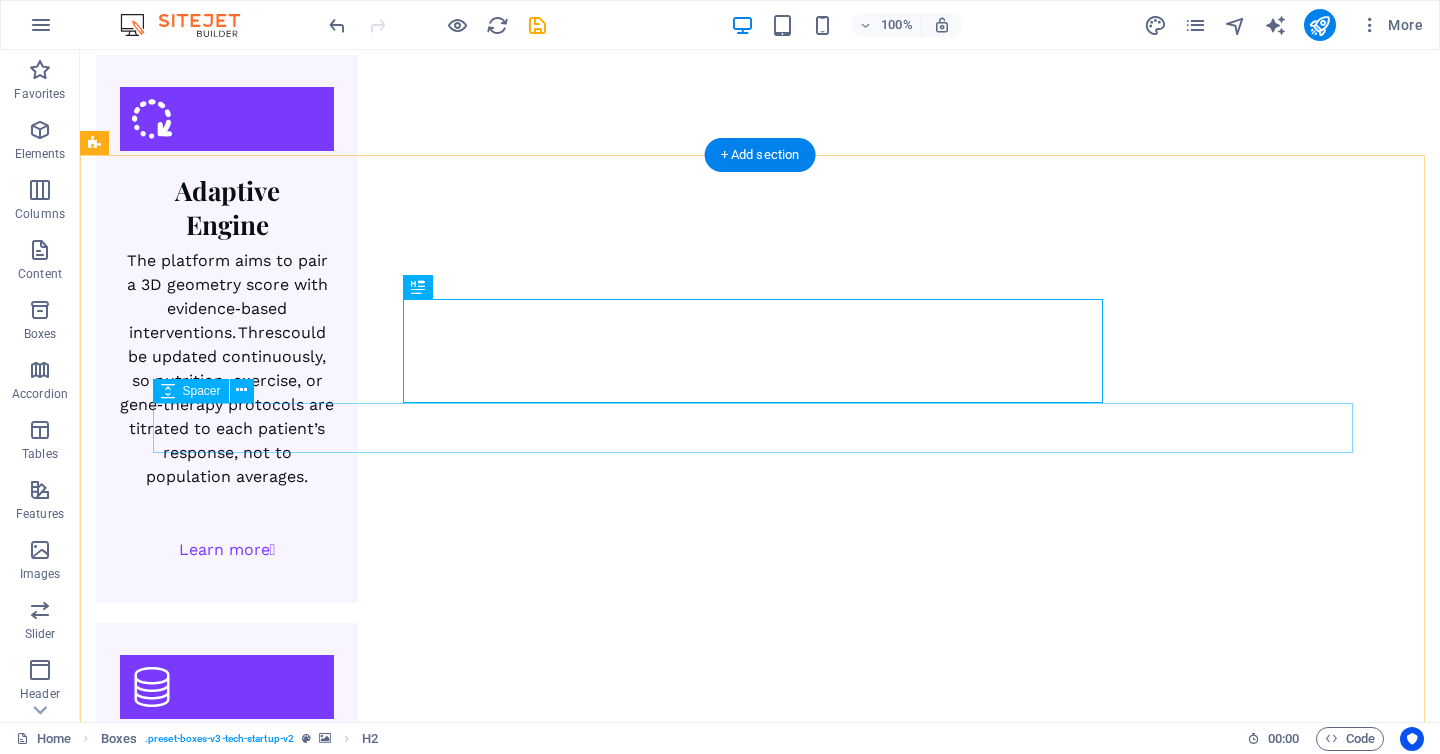 click at bounding box center (680, 6377) 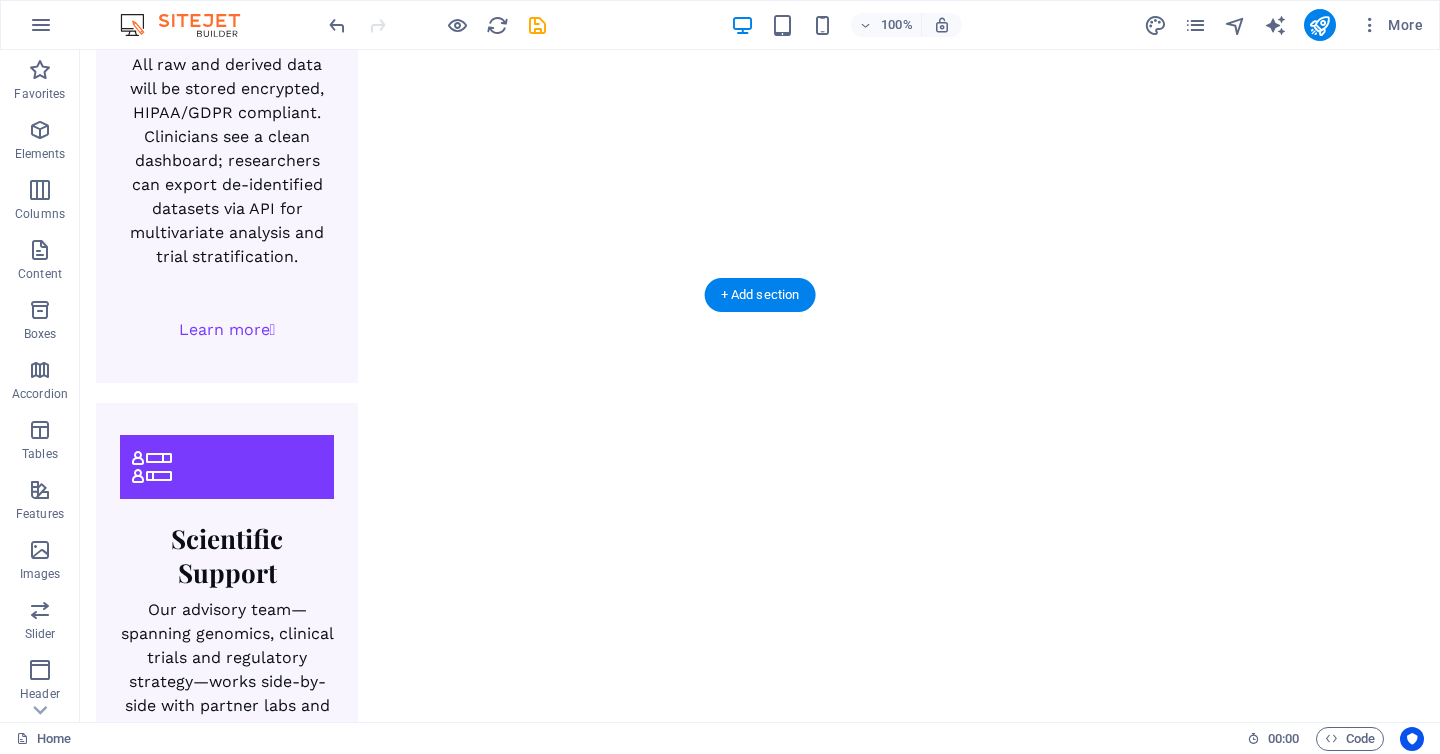 scroll, scrollTop: 4832, scrollLeft: 0, axis: vertical 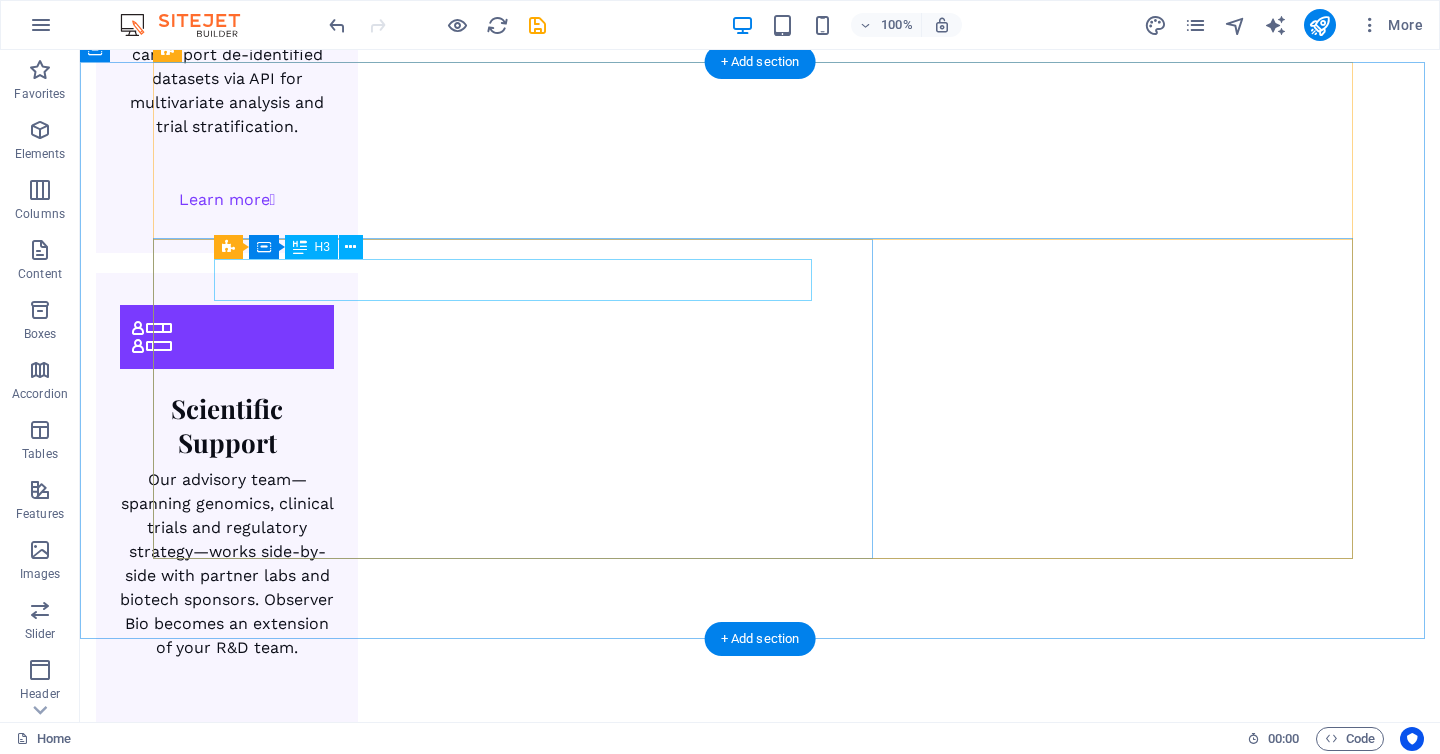 click on "Geometry  in a Blood Tube" at bounding box center (760, 7010) 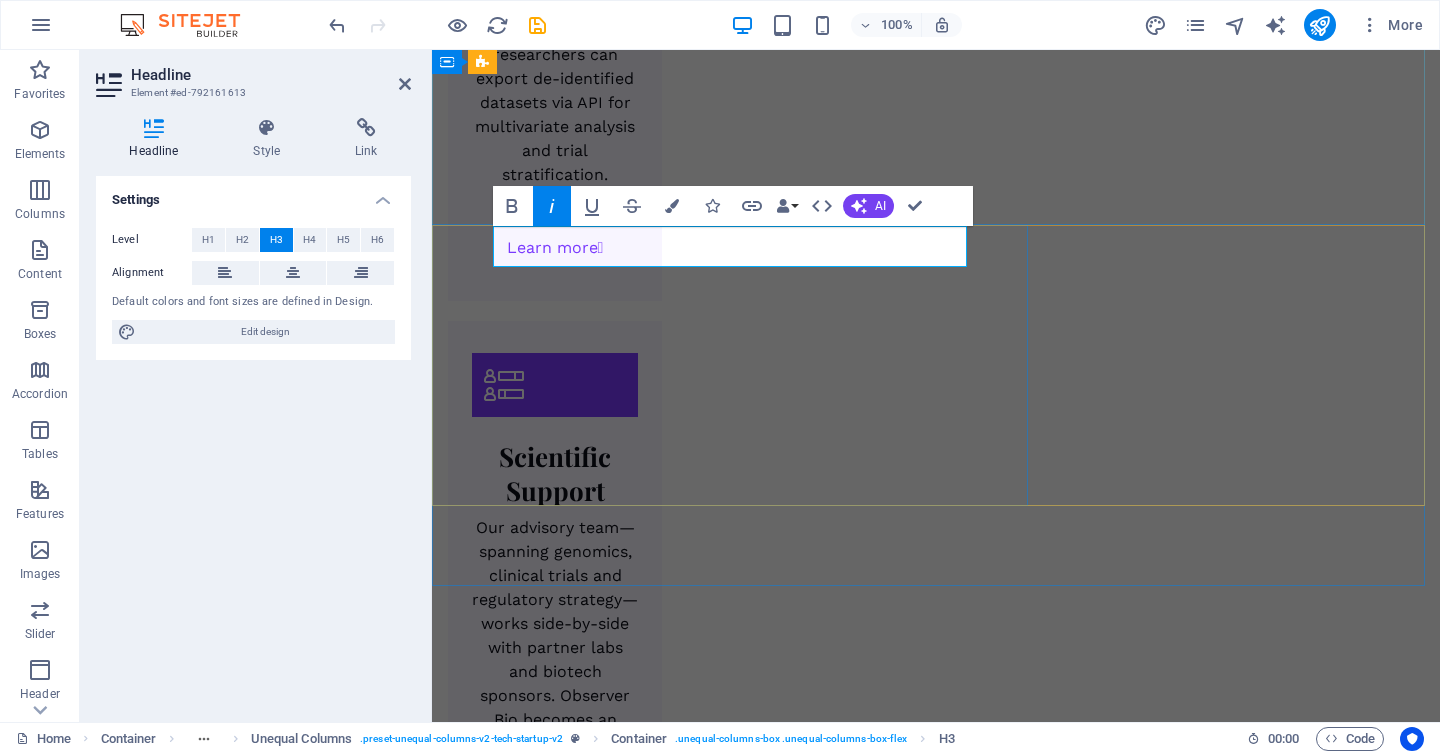click on "in a Blood Tube" at bounding box center [753, 7349] 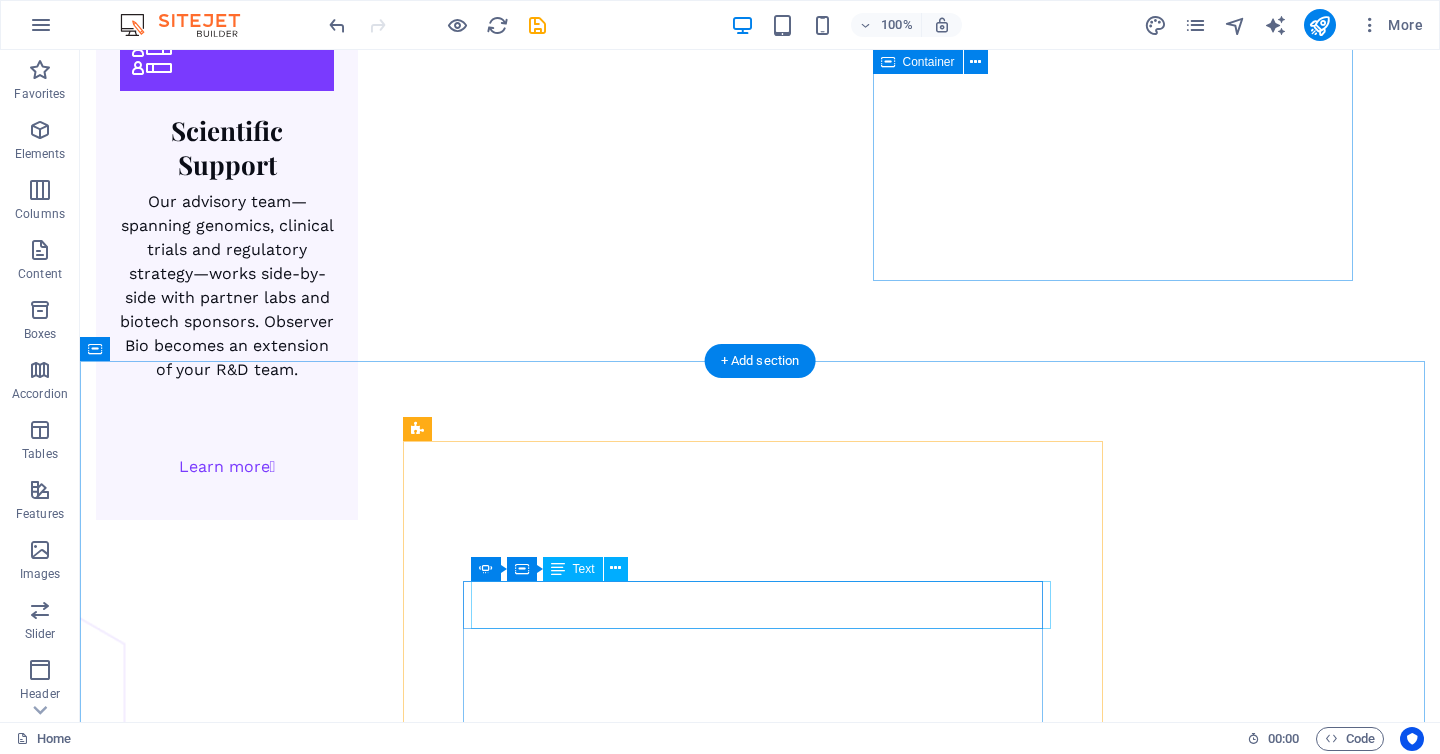 scroll, scrollTop: 5140, scrollLeft: 0, axis: vertical 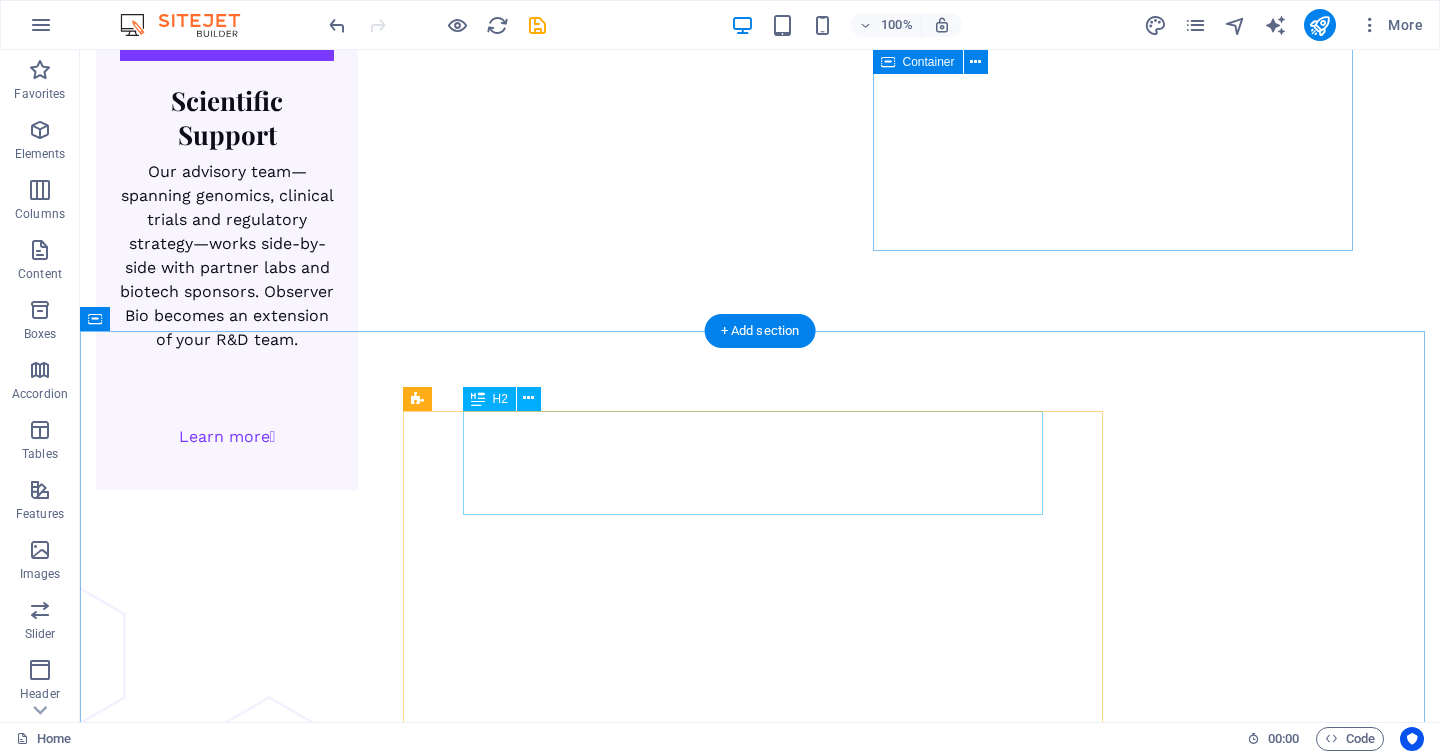 click on "Rethinking Ageing ,  One Question at a Time" at bounding box center [526, 7925] 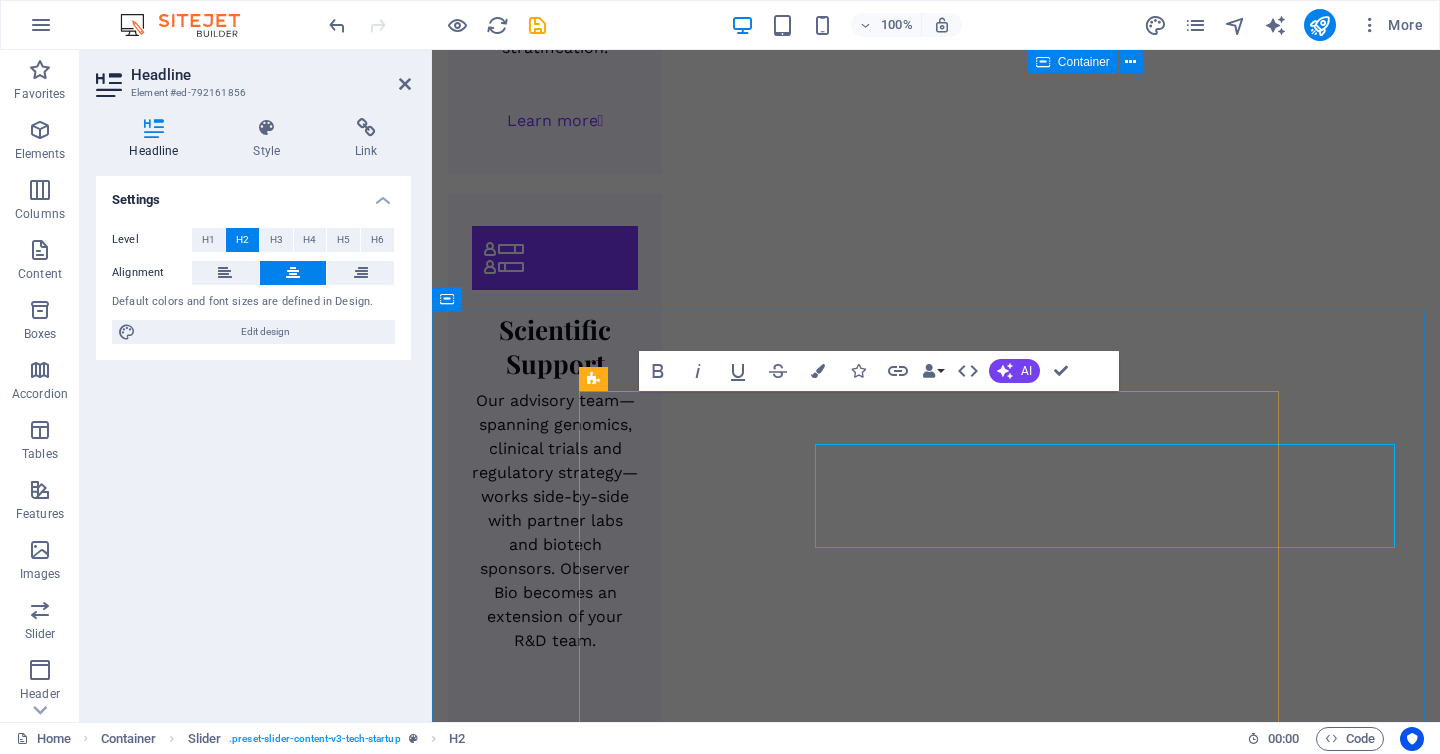 scroll, scrollTop: 5107, scrollLeft: 0, axis: vertical 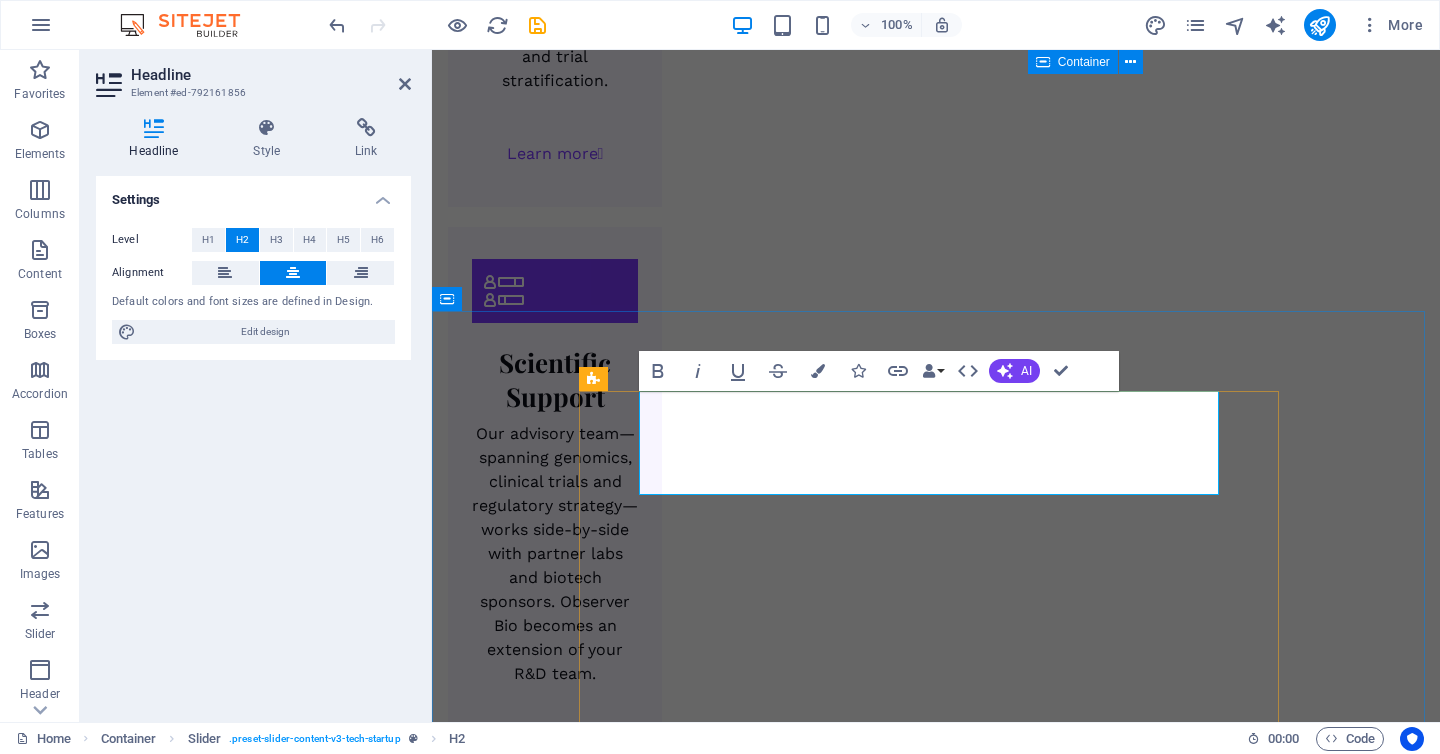 click on "Rethinking Ageing ,  One Question at a Time" at bounding box center (798, 8423) 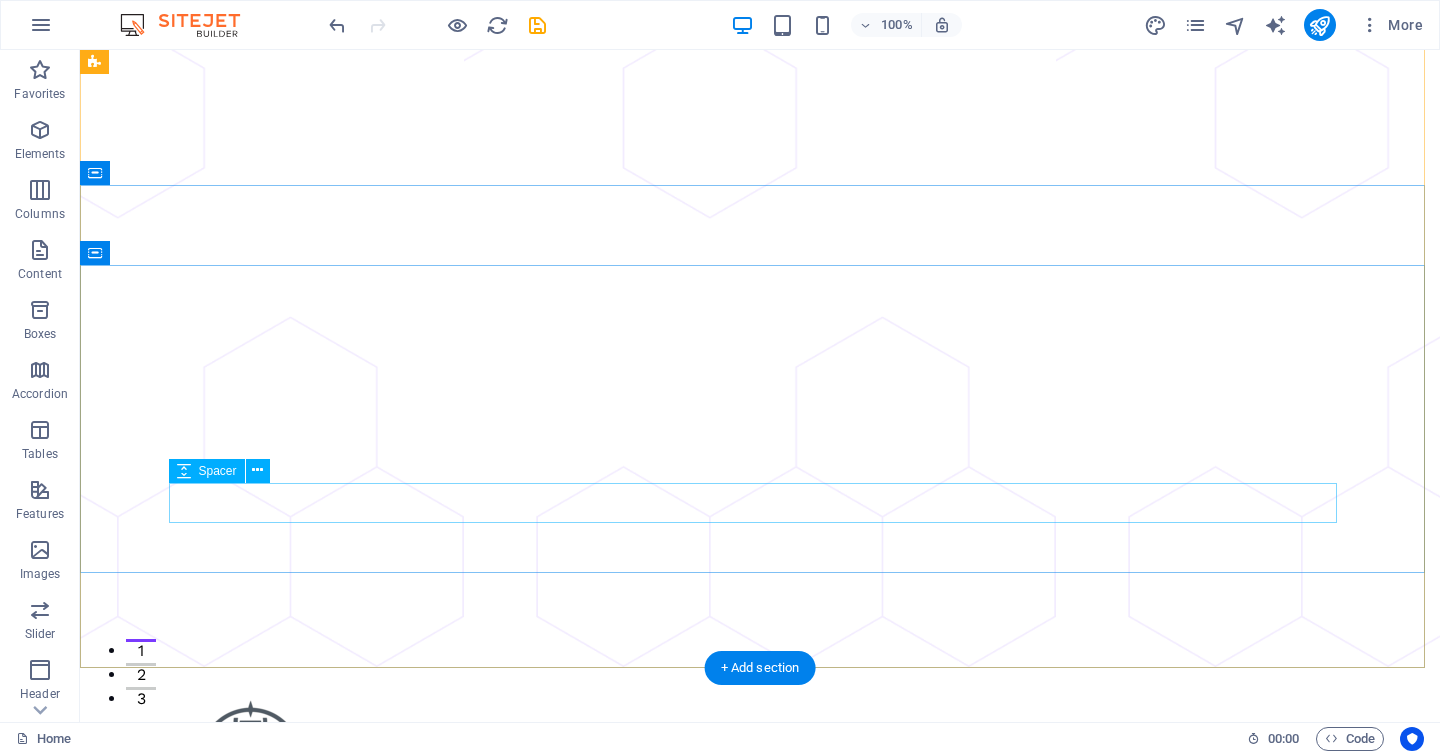 scroll, scrollTop: 0, scrollLeft: 0, axis: both 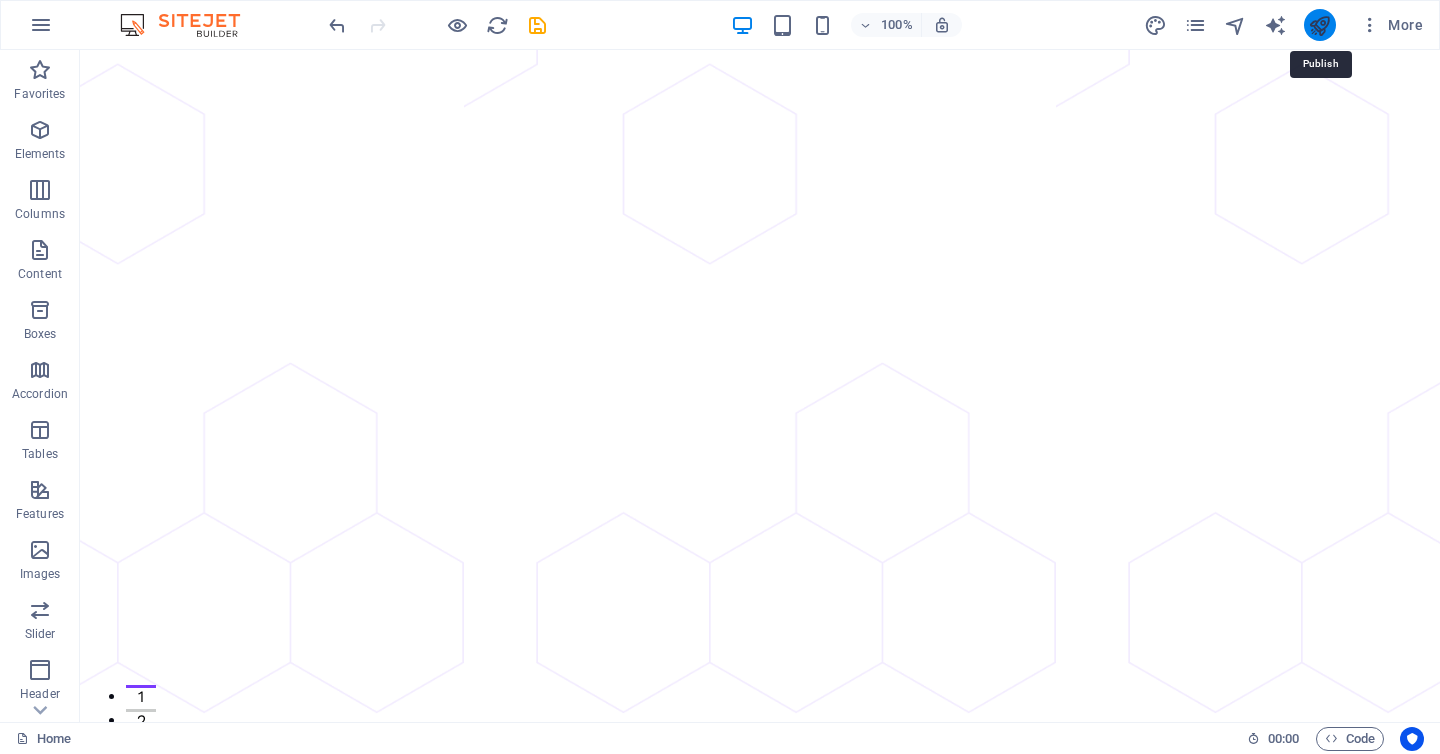click at bounding box center (1319, 25) 